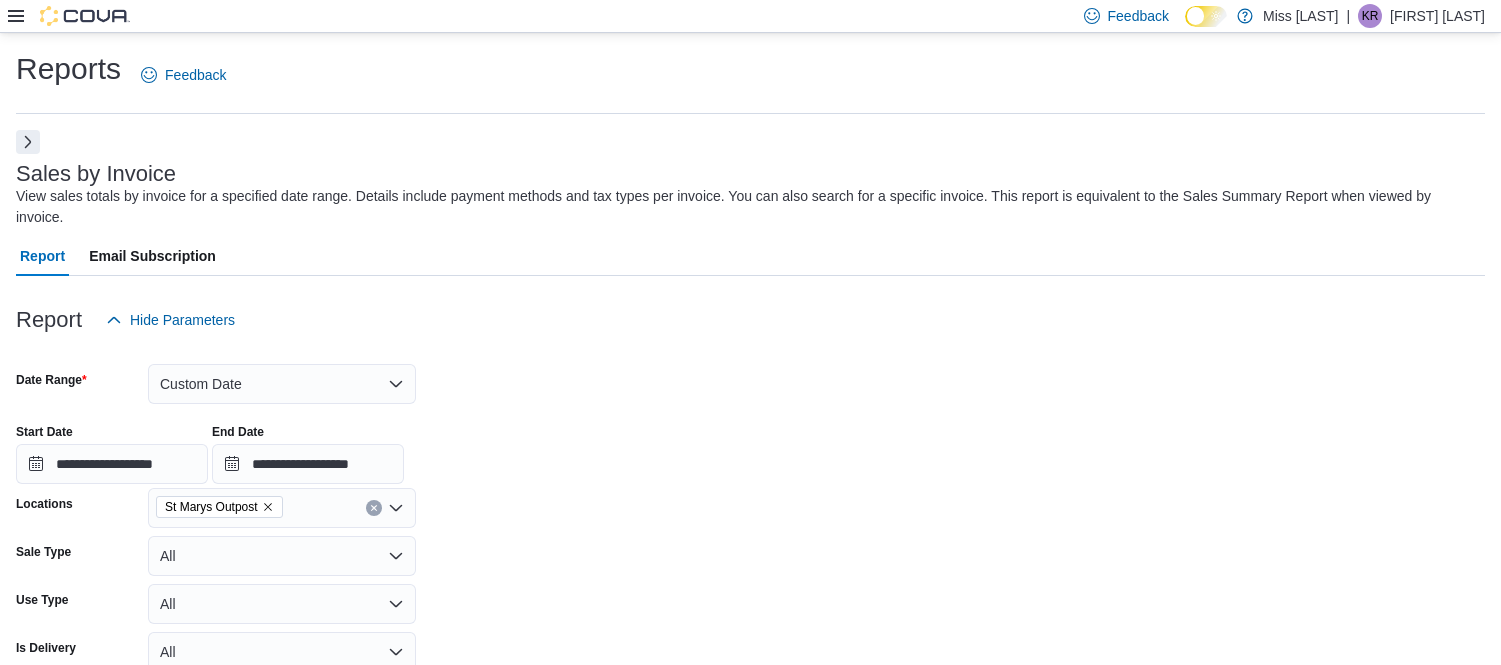 scroll, scrollTop: 177, scrollLeft: 0, axis: vertical 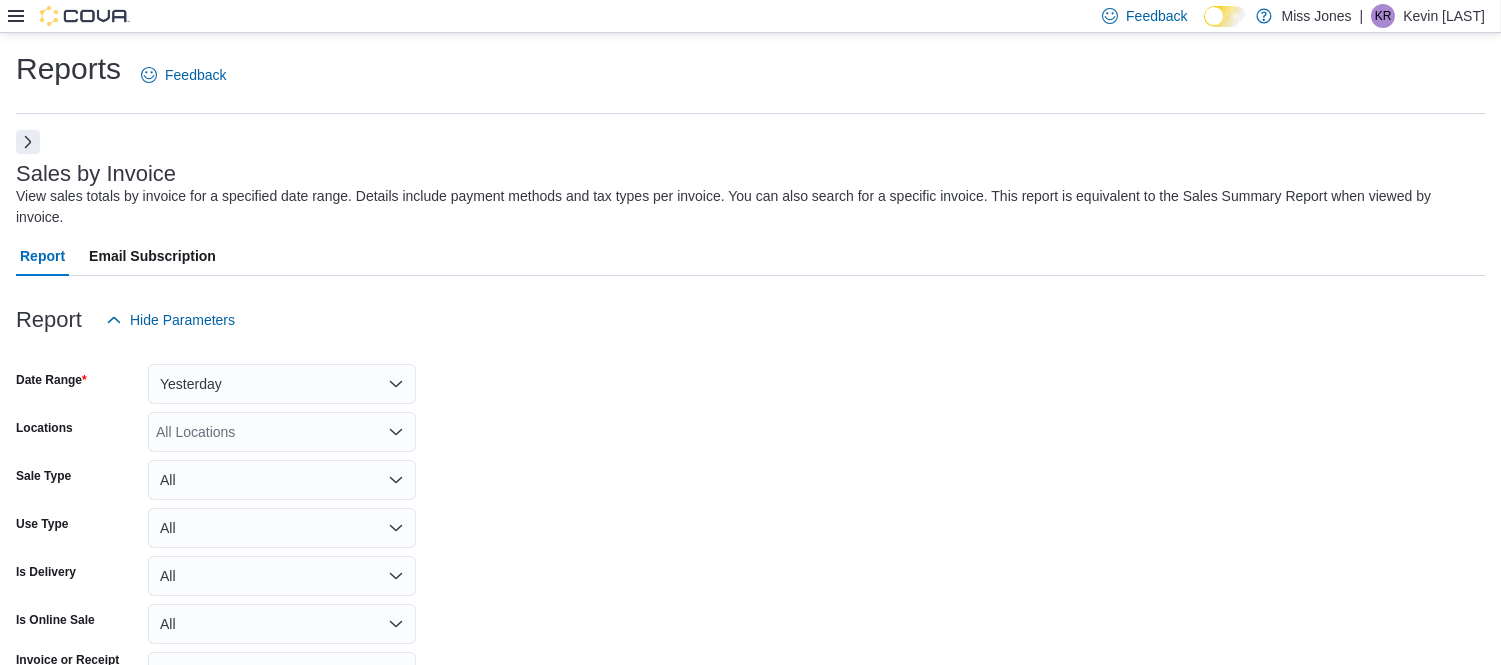 click 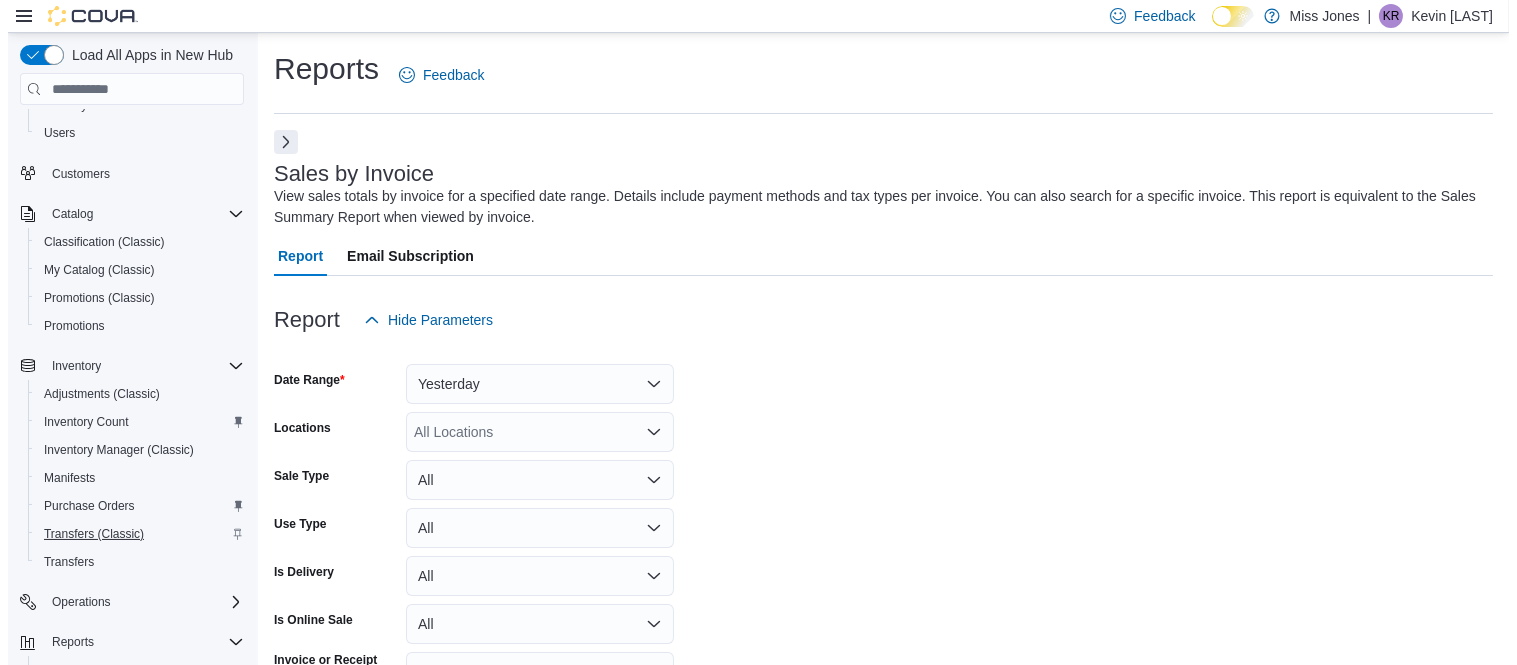 scroll, scrollTop: 222, scrollLeft: 0, axis: vertical 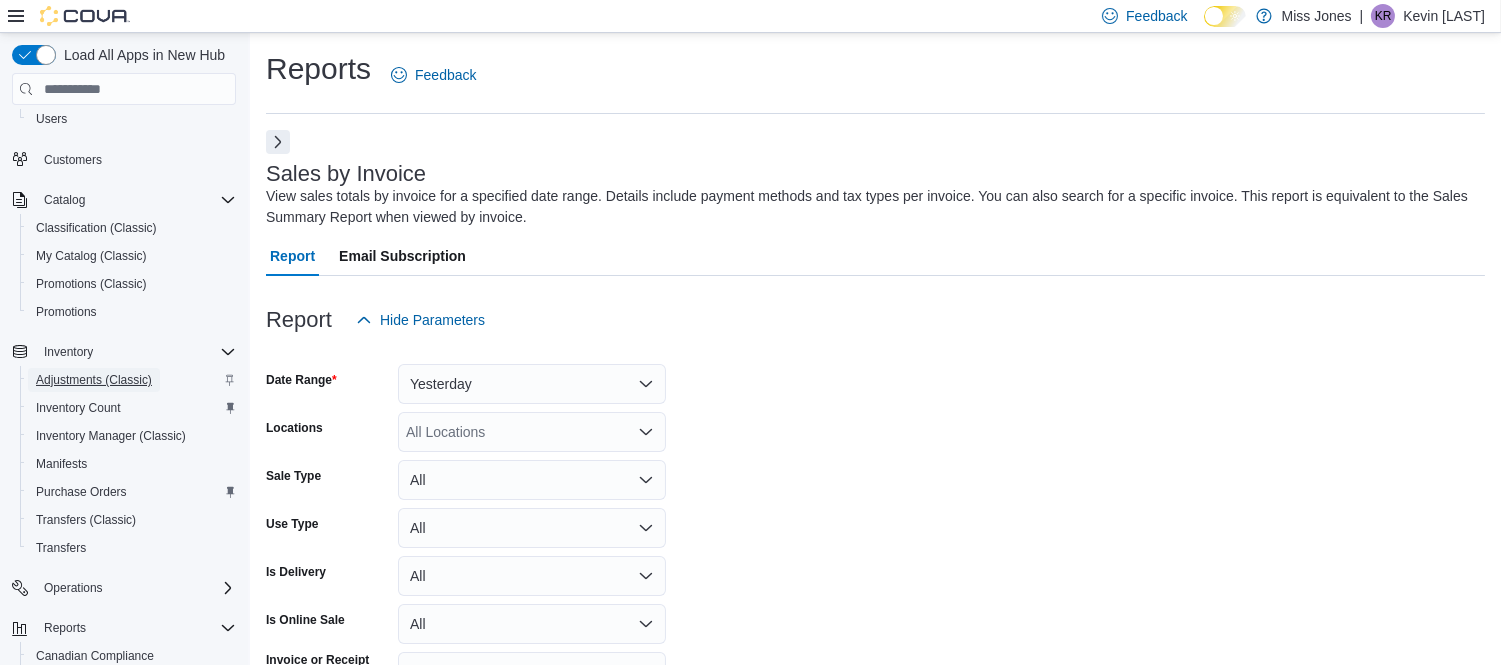 click on "Adjustments (Classic)" at bounding box center (94, 380) 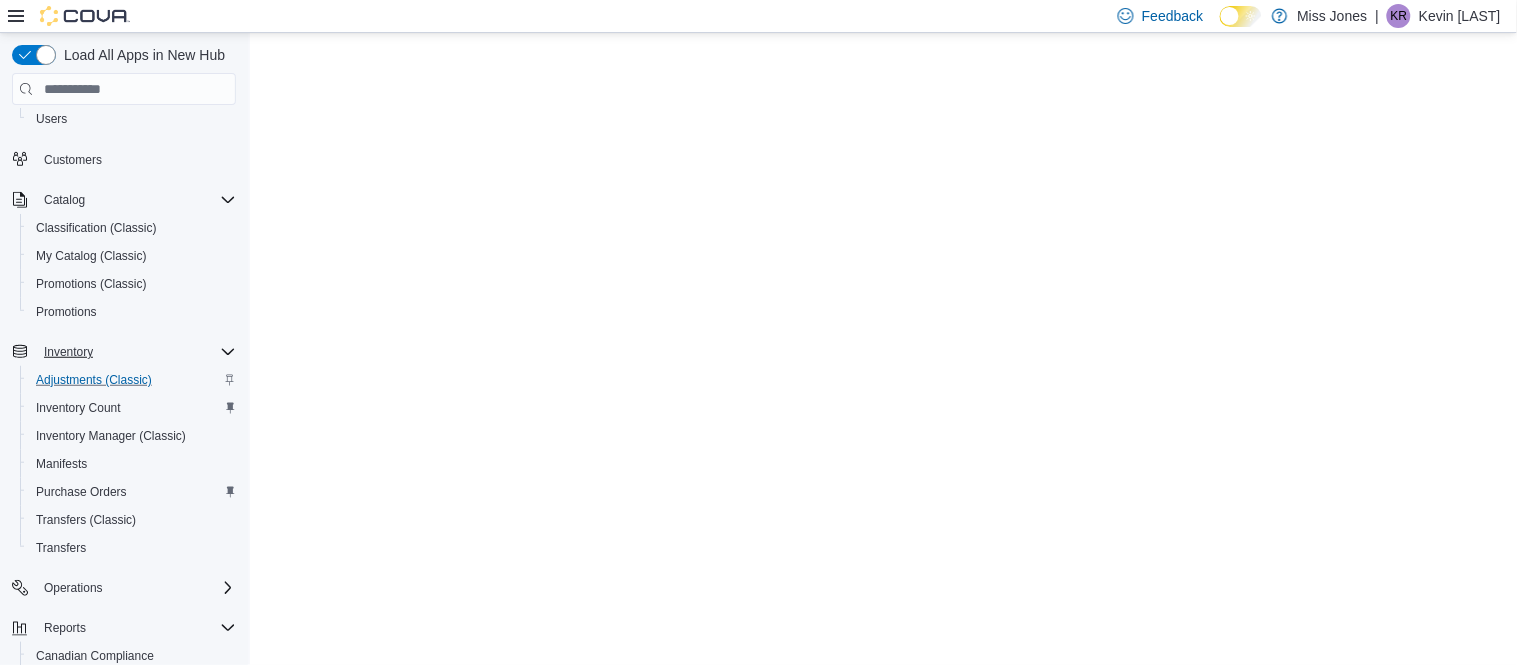 scroll, scrollTop: 0, scrollLeft: 0, axis: both 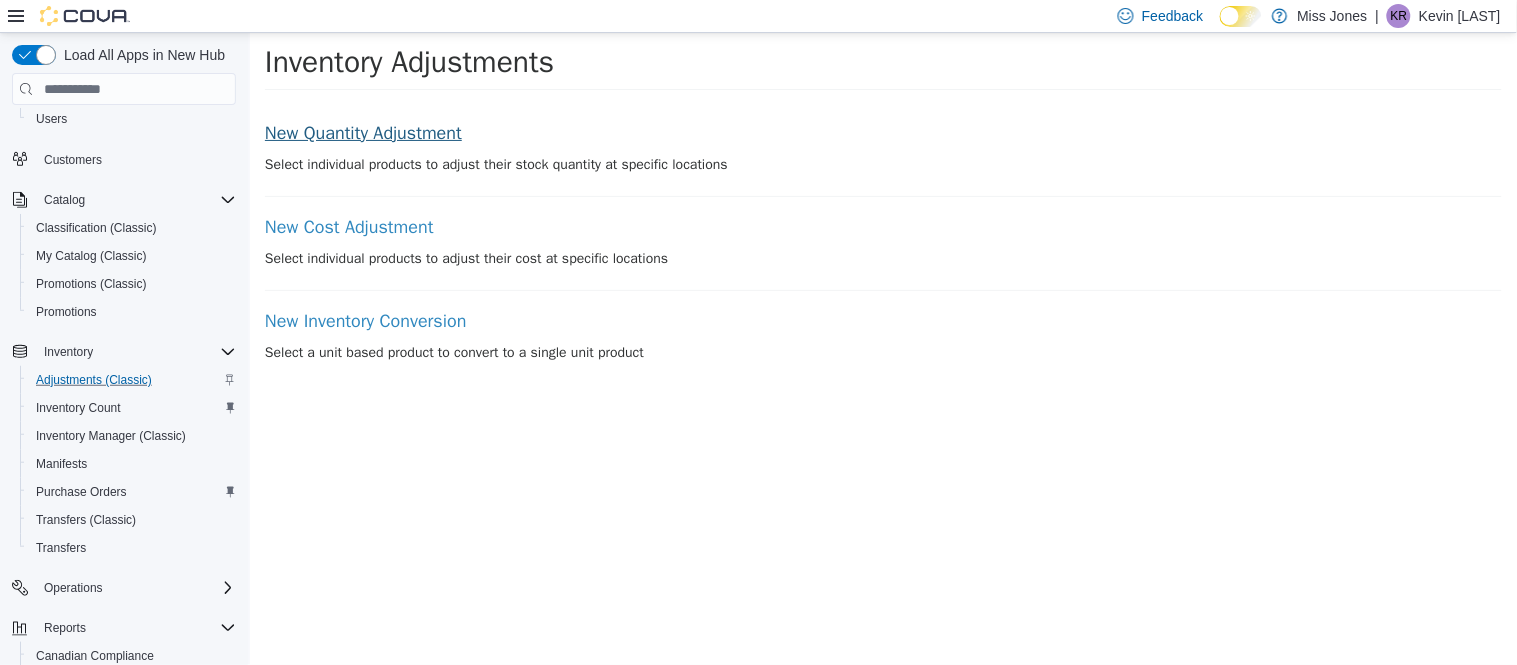 click on "New Quantity Adjustment Select individual products to adjust their stock quantity at specific locations" at bounding box center [882, 160] 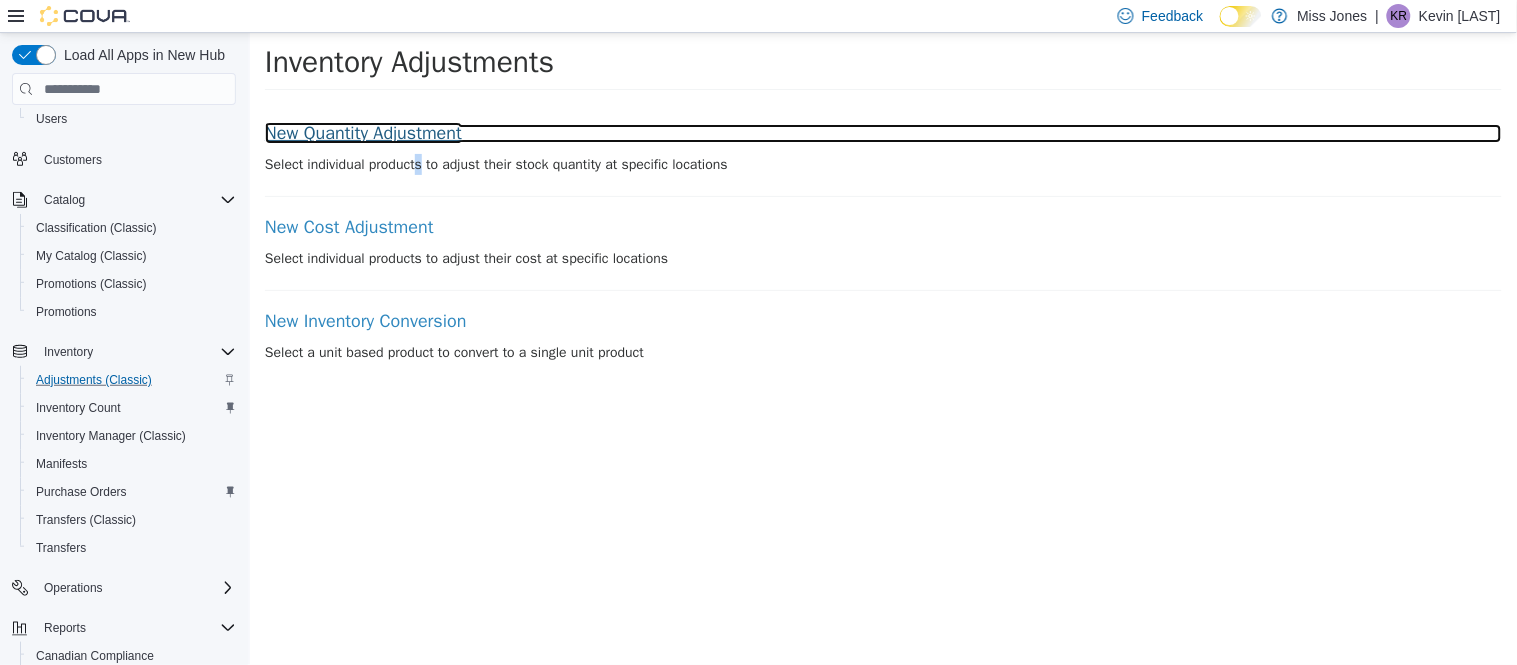 click on "New Quantity Adjustment" at bounding box center [882, 134] 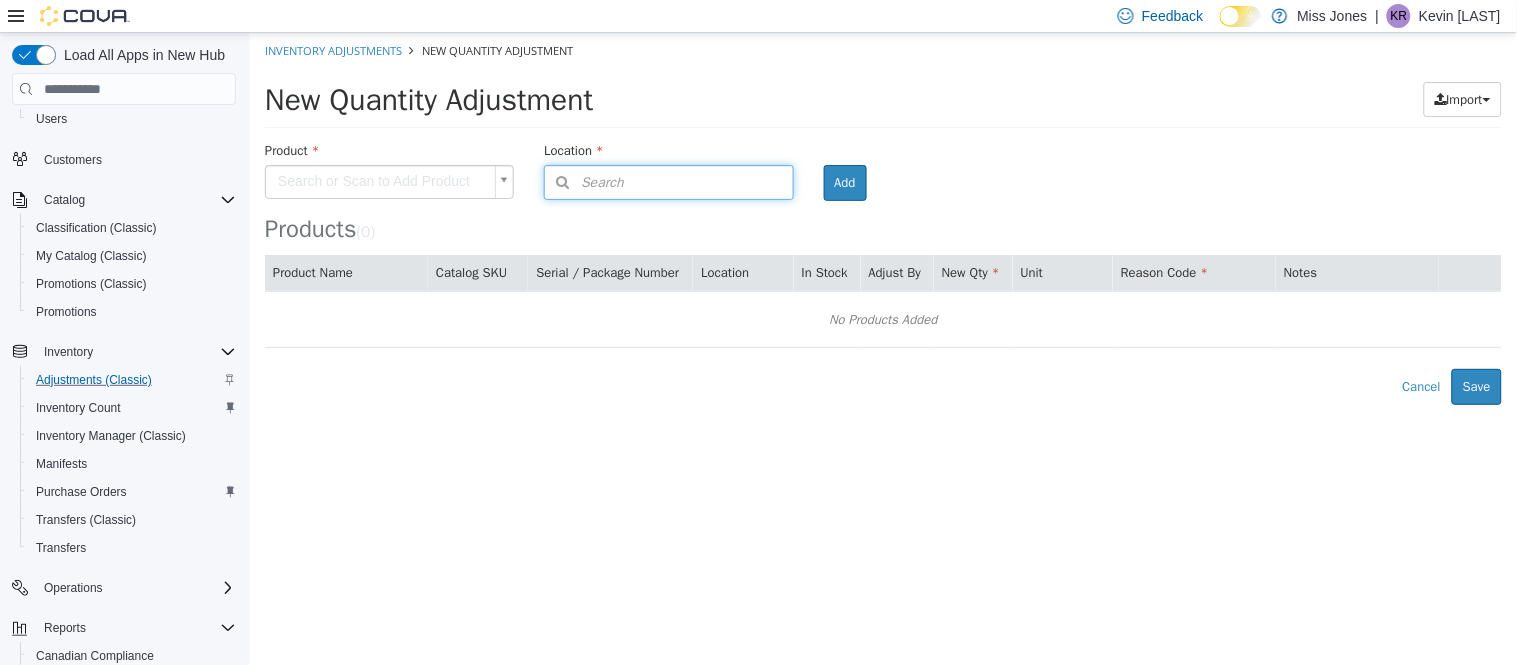 click on "Search" at bounding box center (583, 182) 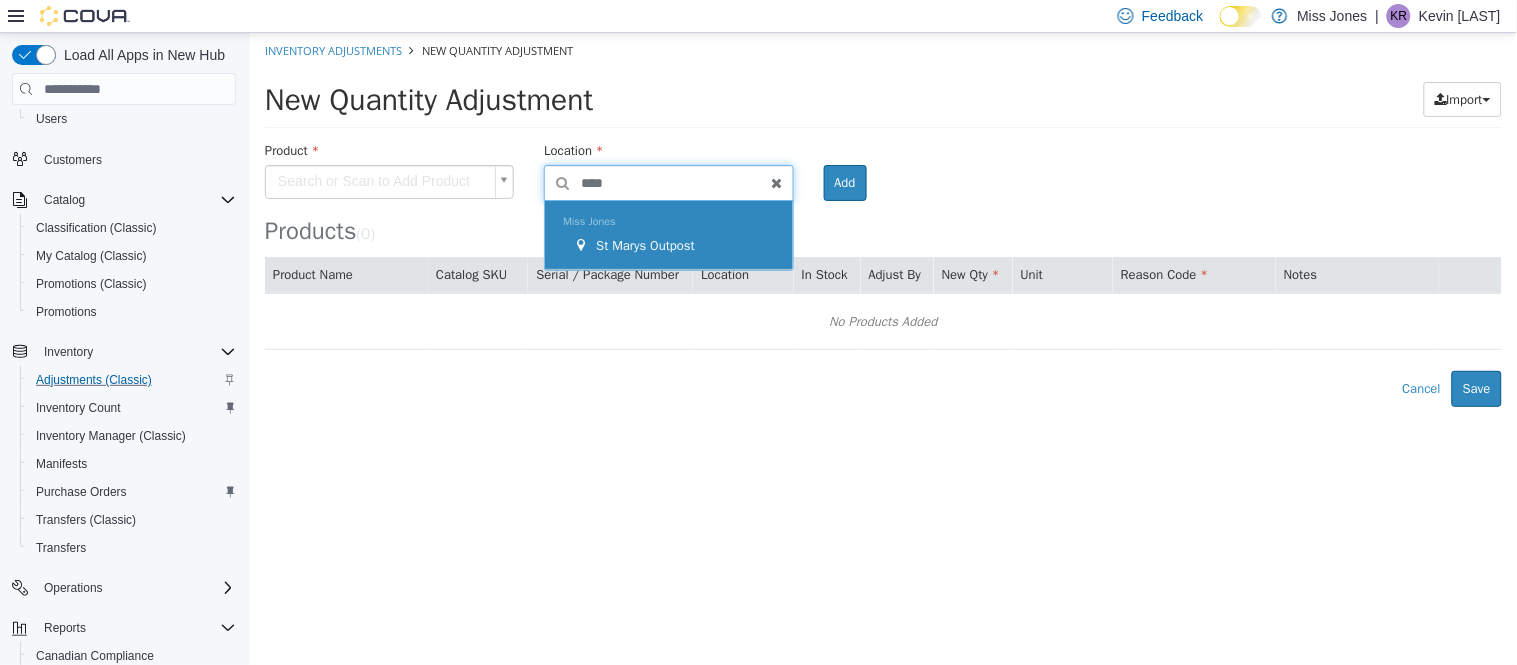 type on "****" 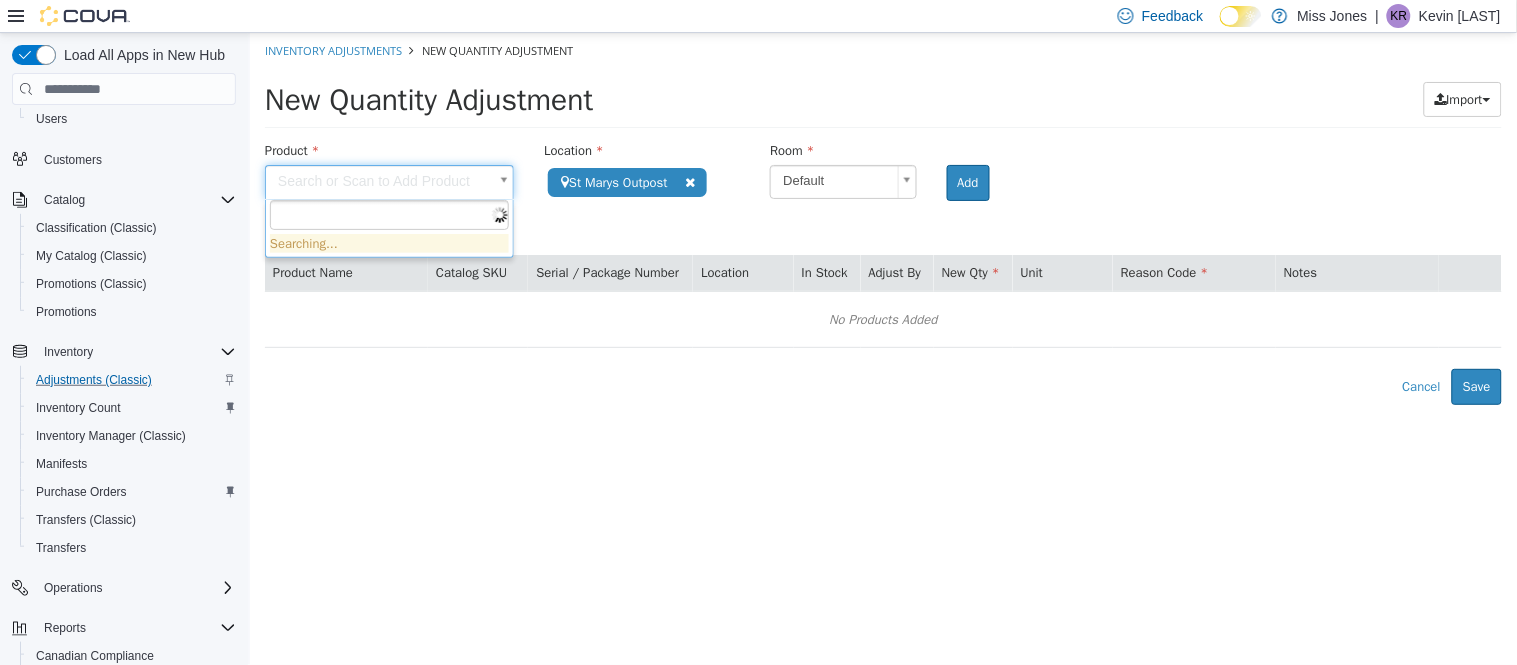 click on "**********" at bounding box center (882, 219) 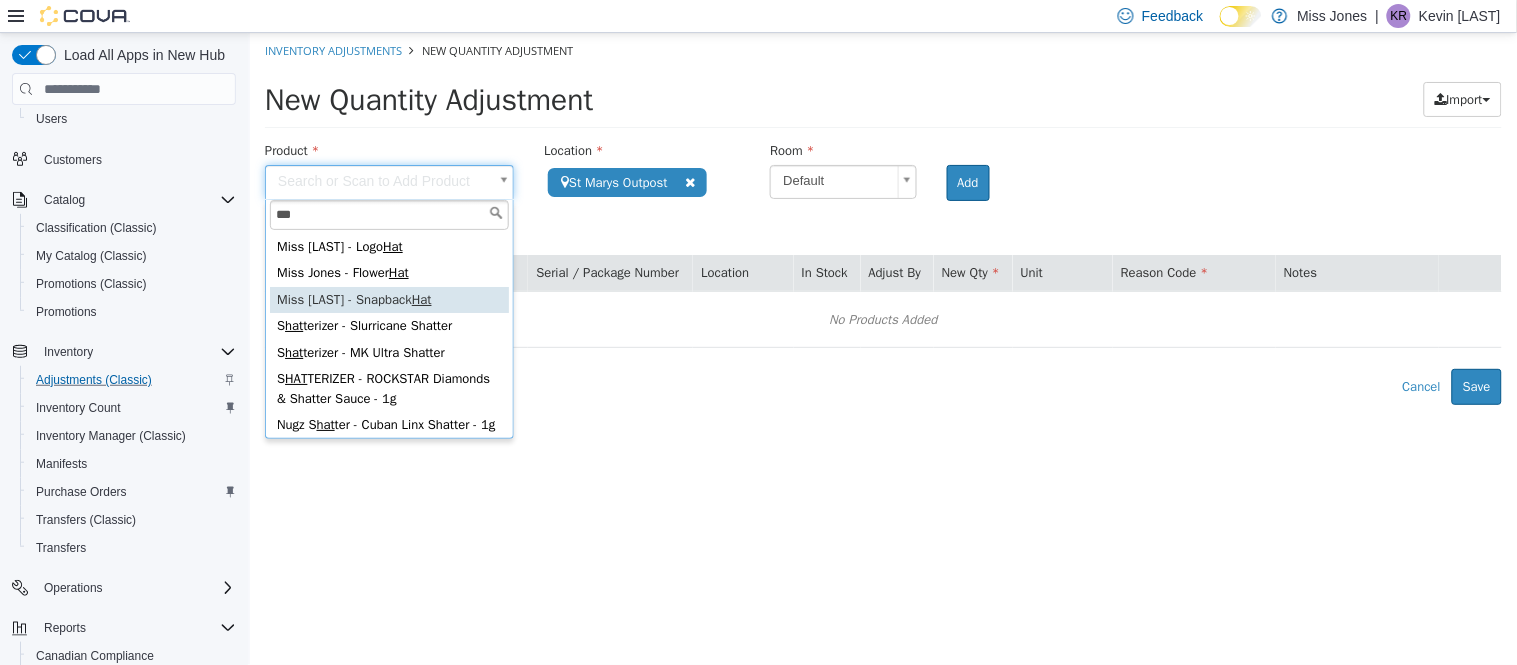 type on "***" 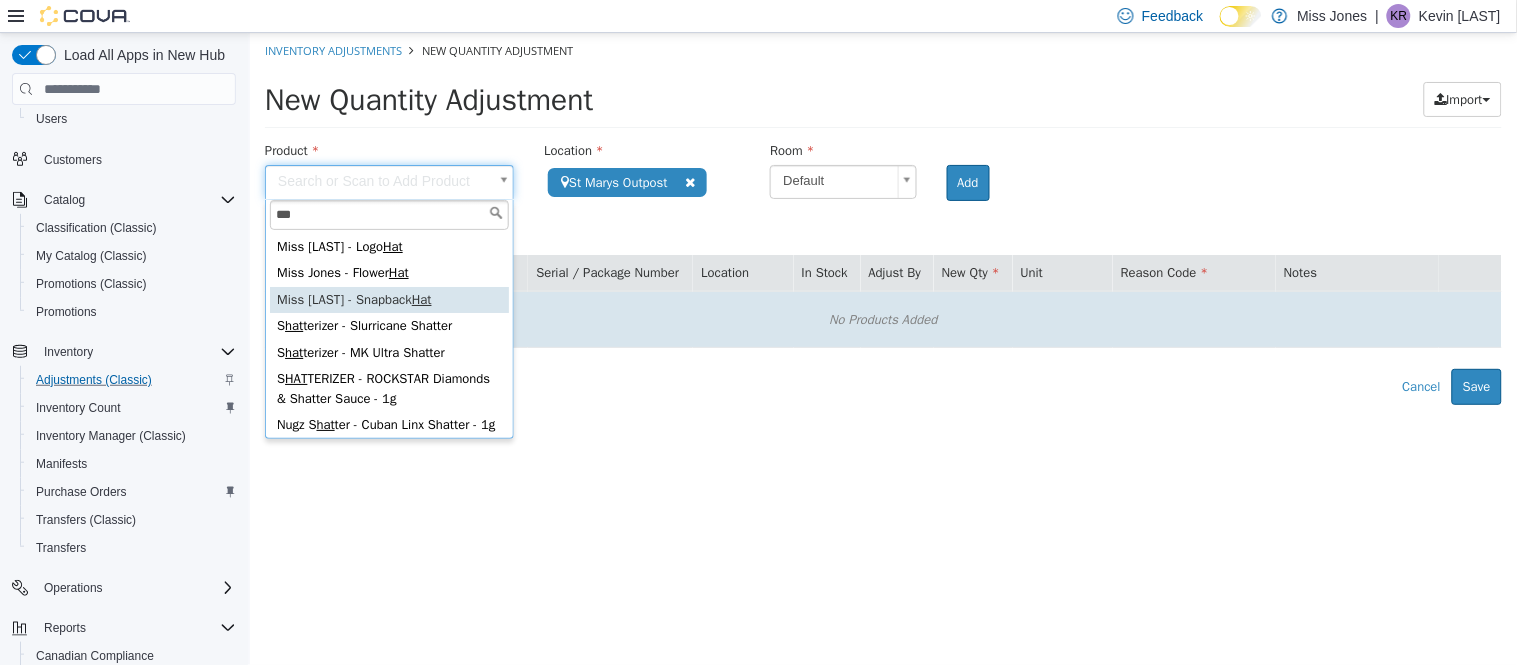 type on "**********" 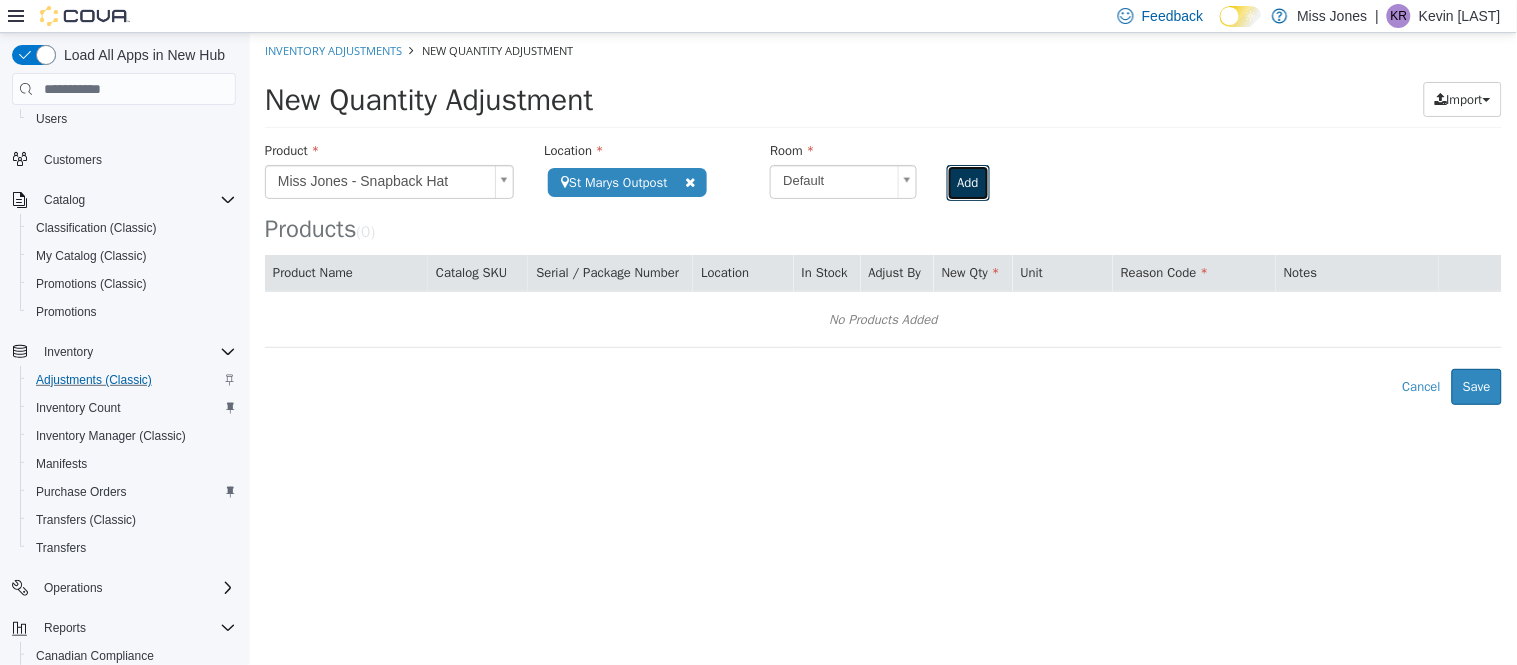 click on "Add" at bounding box center [967, 183] 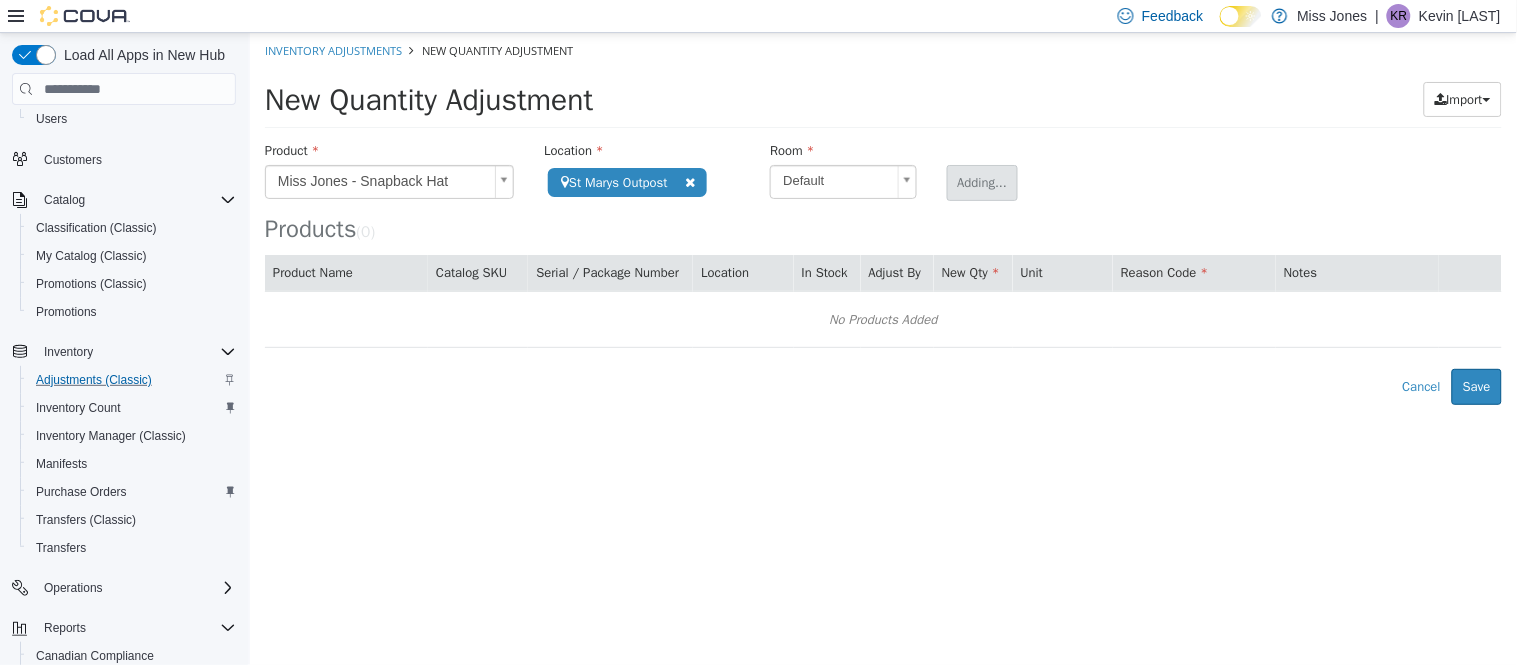 type 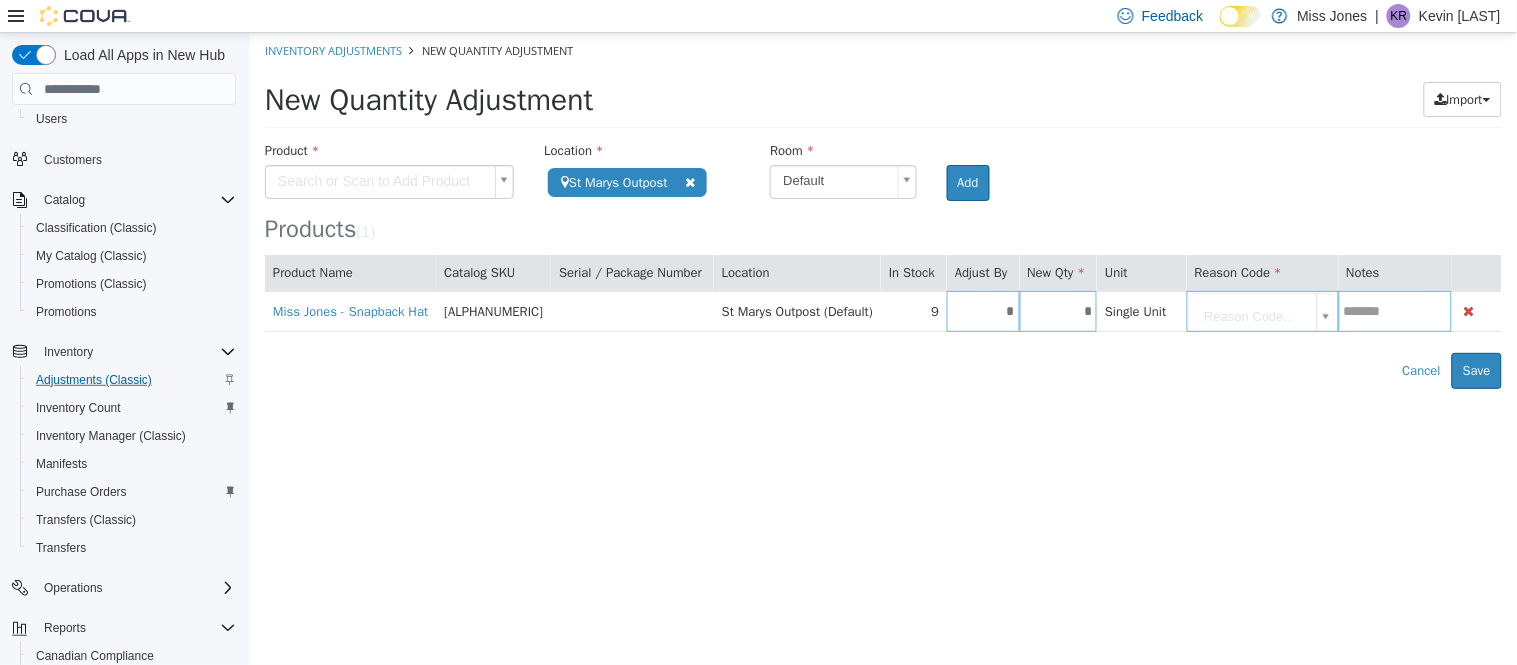 click on "**********" at bounding box center (882, 211) 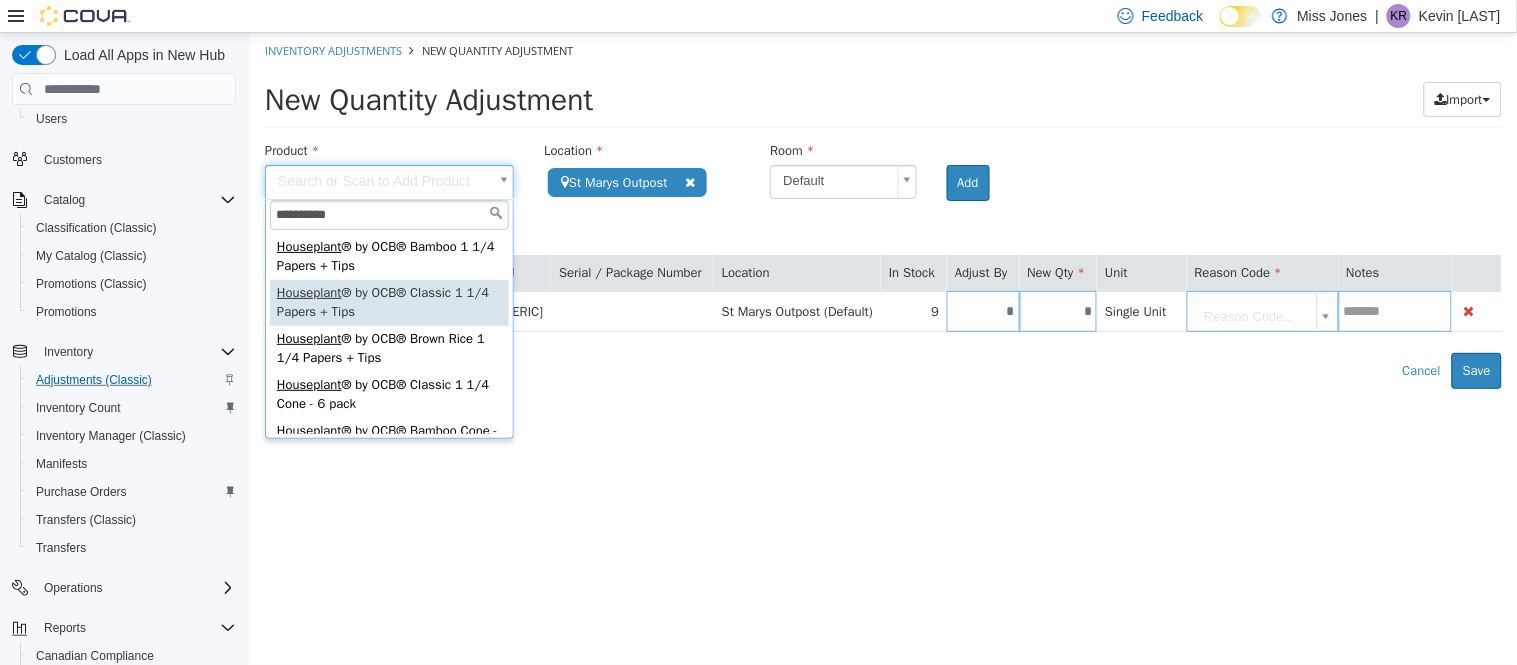 type on "**********" 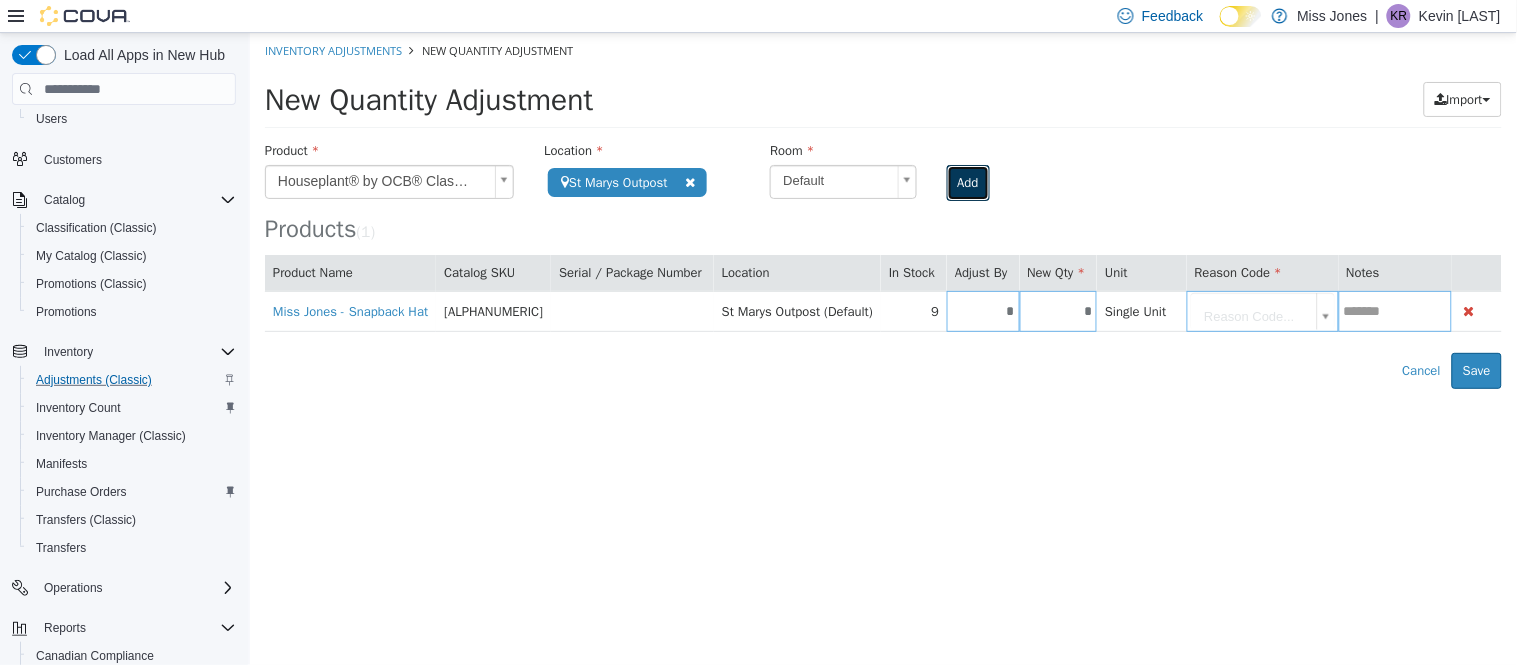 click on "Add" at bounding box center (967, 183) 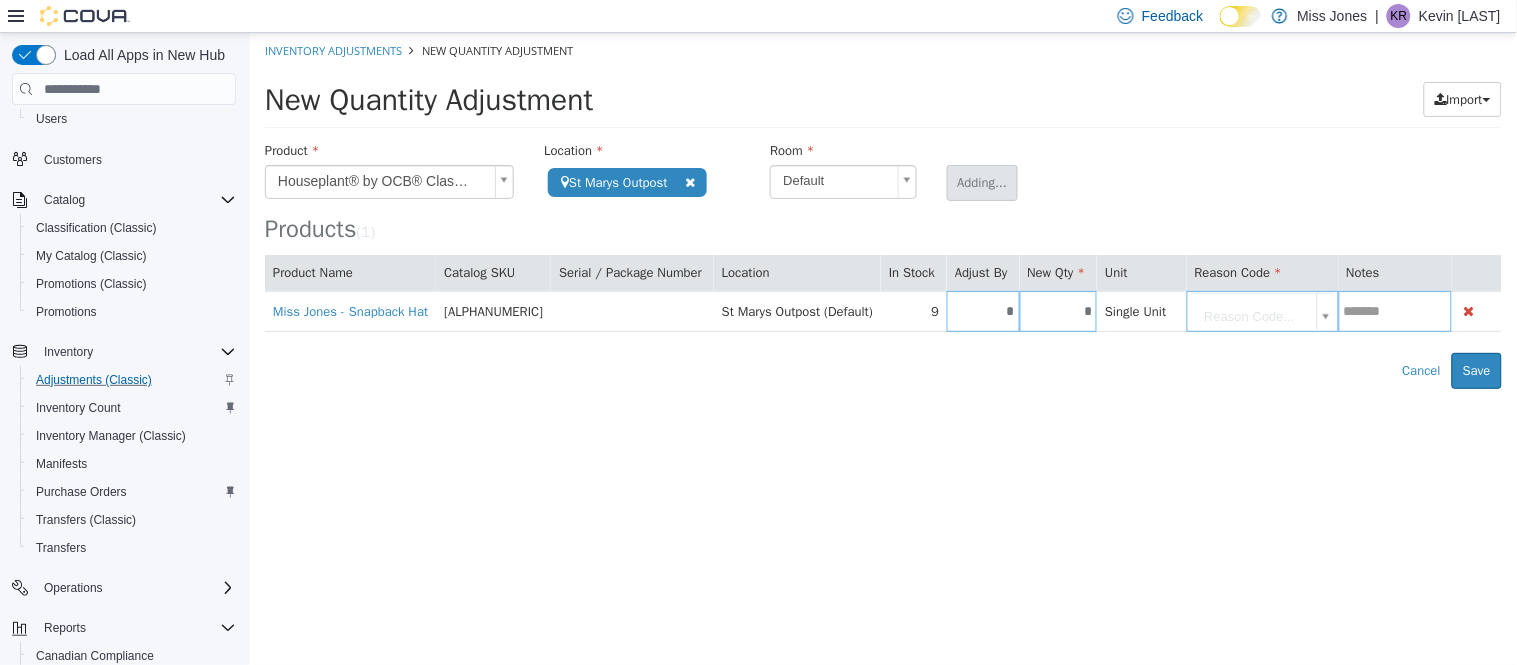 type 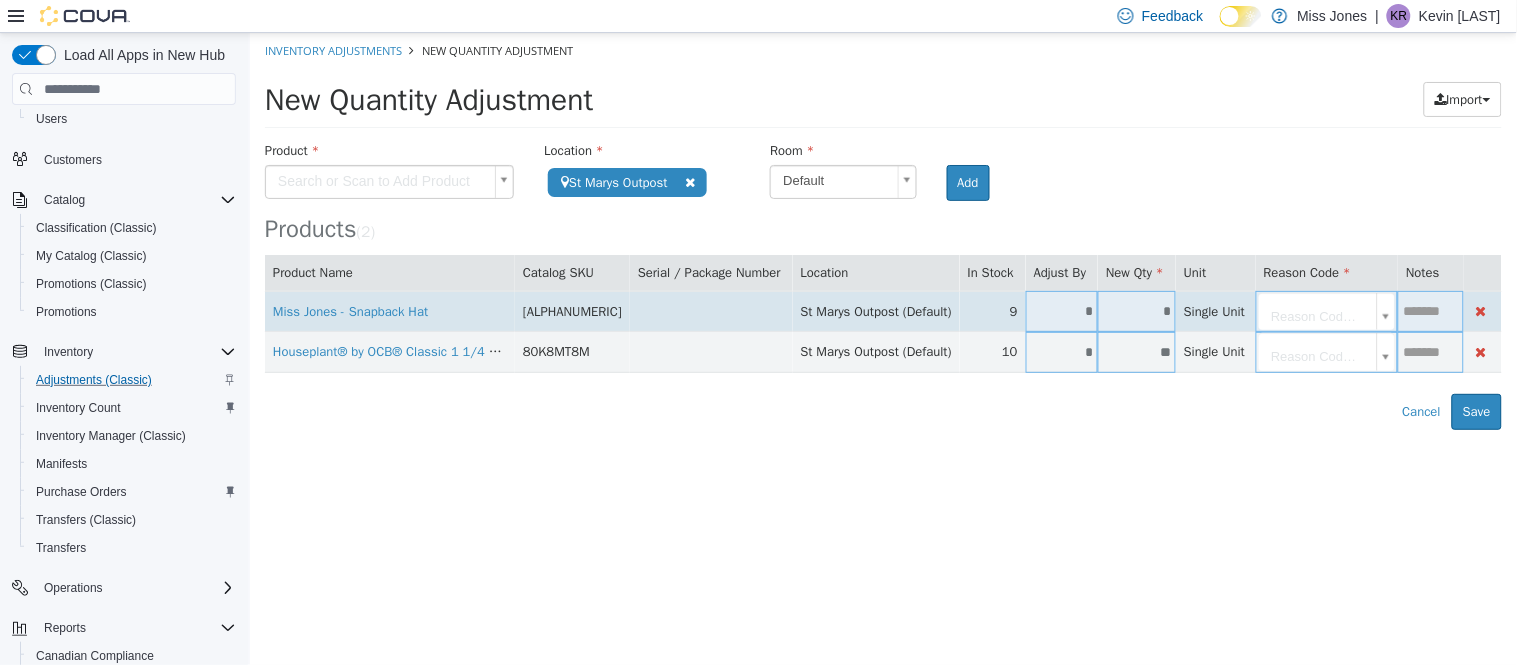click on "*" at bounding box center (1061, 311) 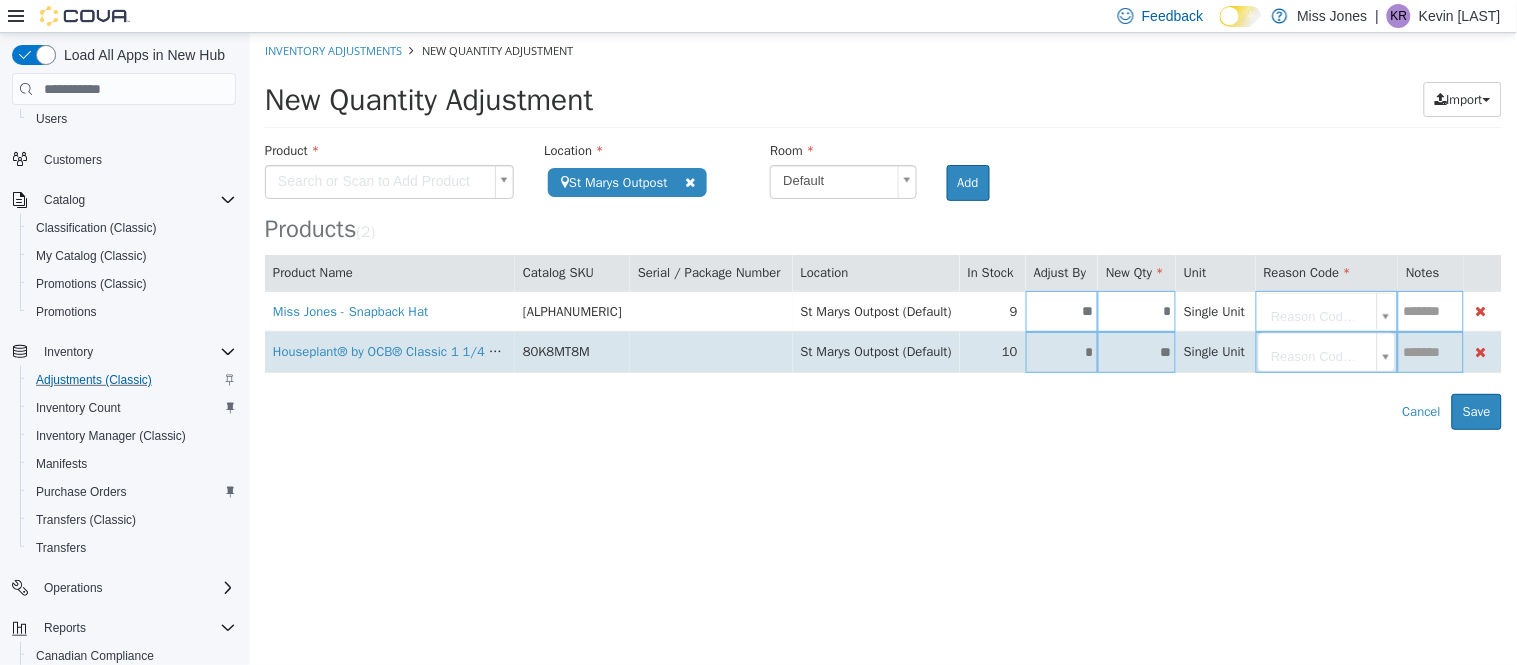 type on "**" 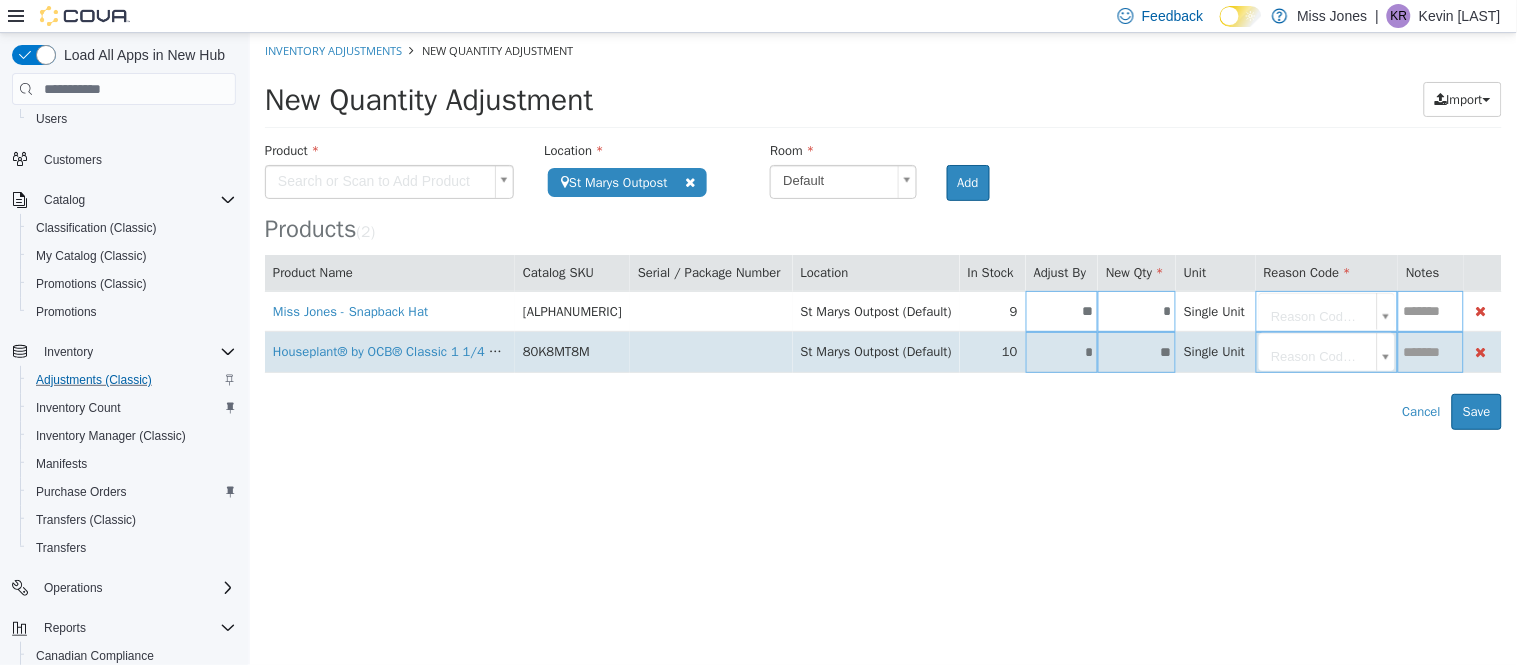 type on "*" 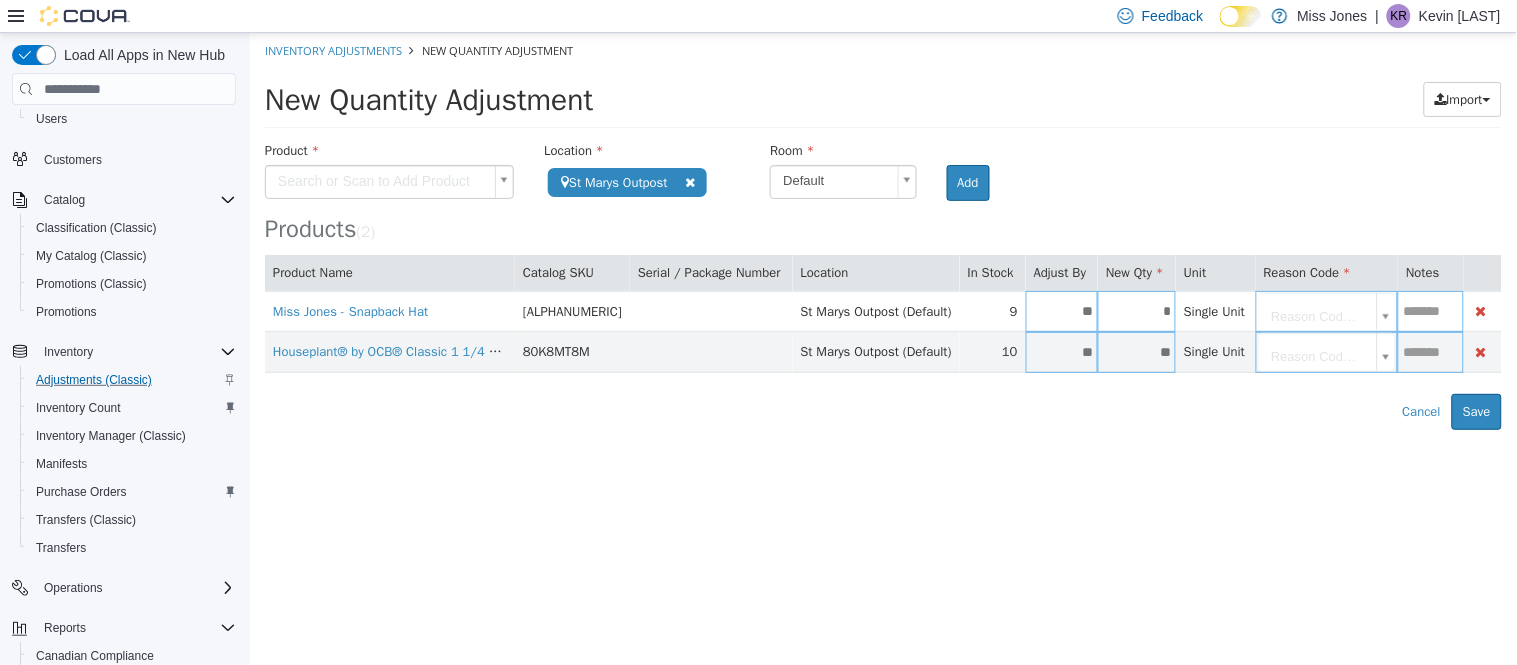 type on "**" 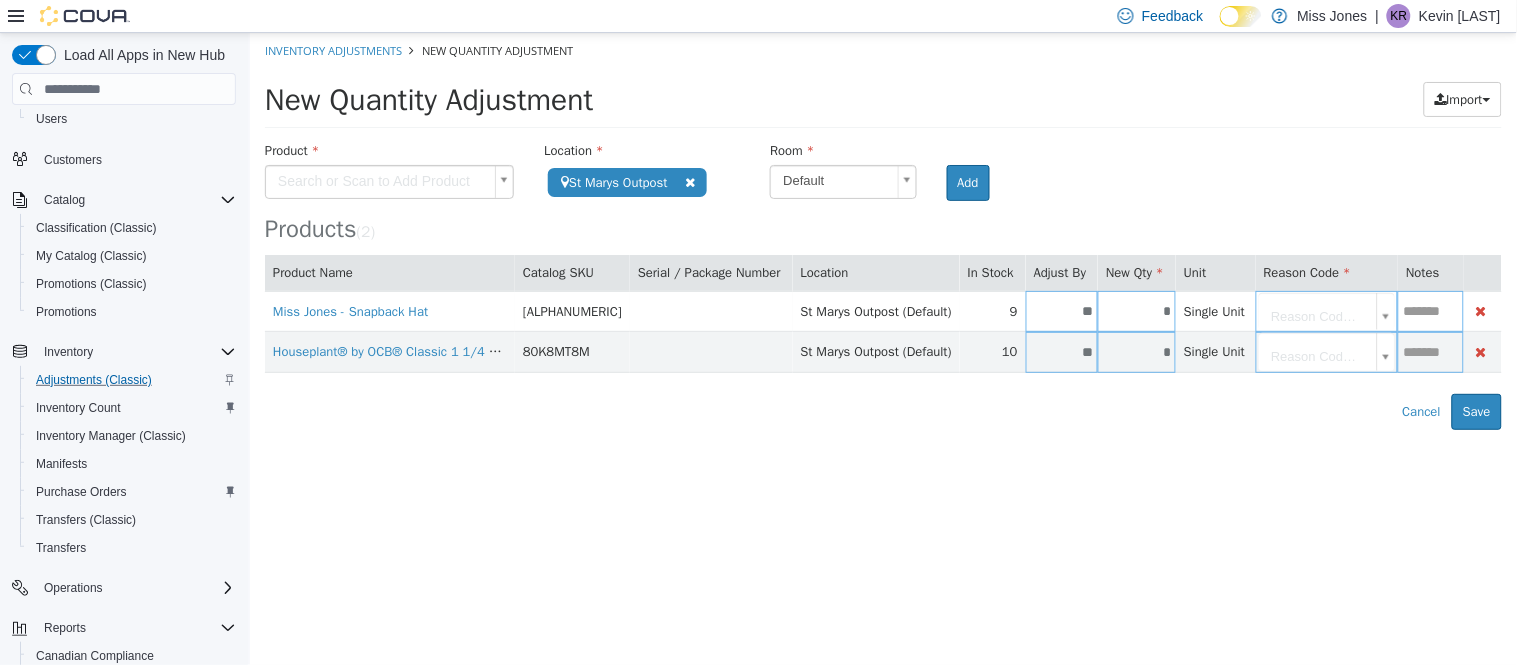 click on "**********" at bounding box center (882, 231) 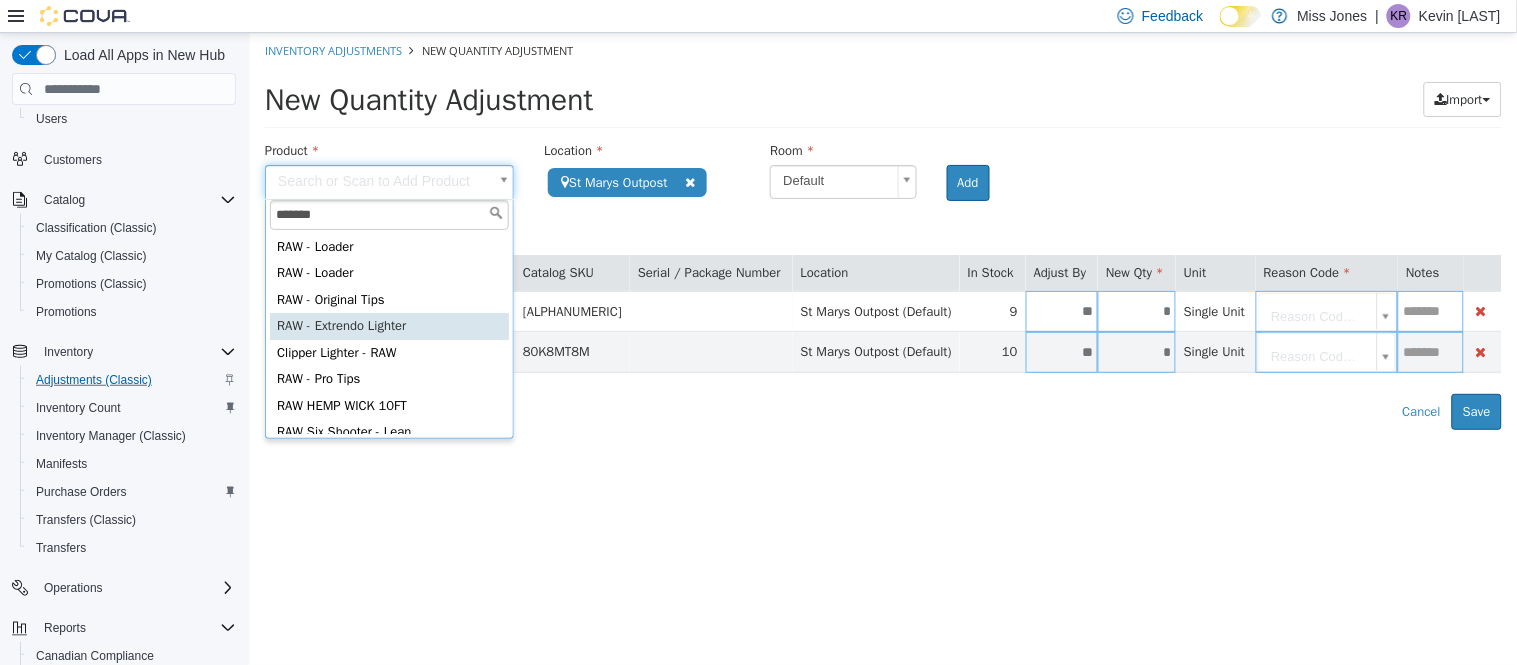 type on "*******" 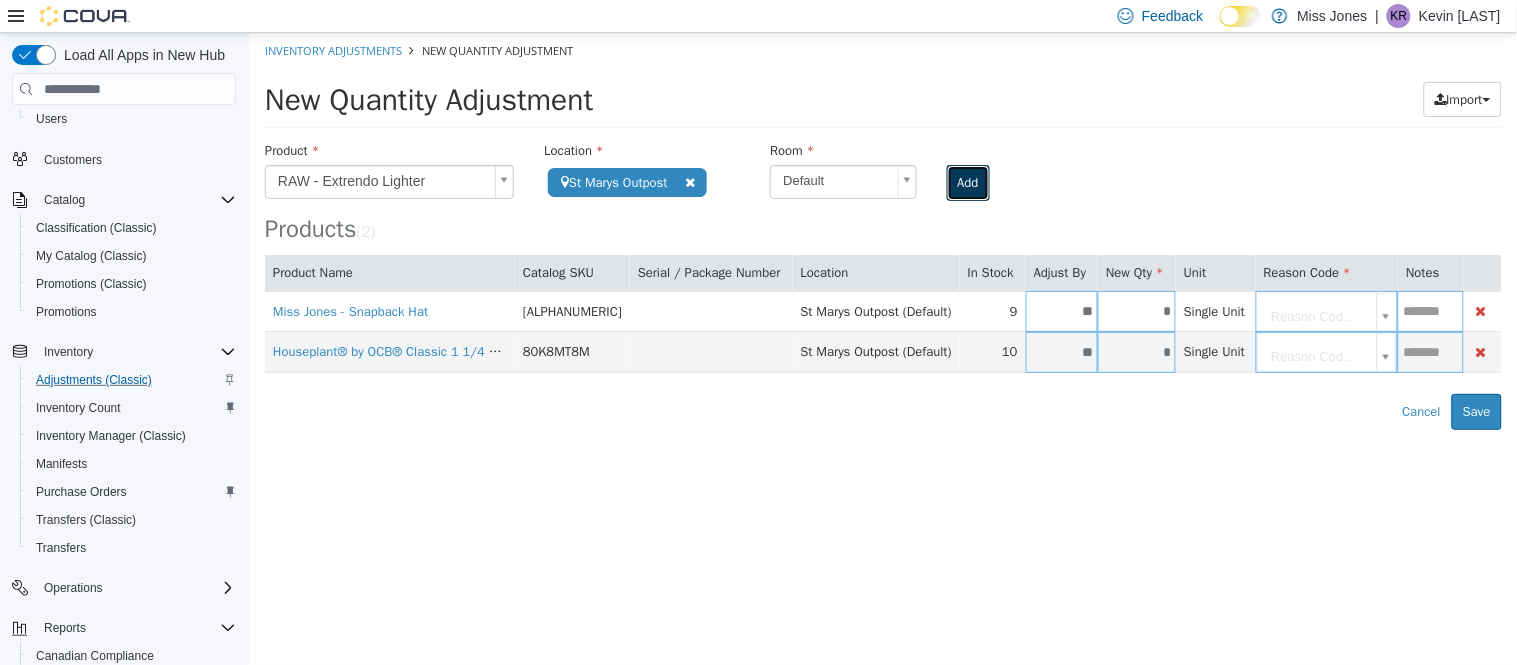 click on "Add" at bounding box center (967, 183) 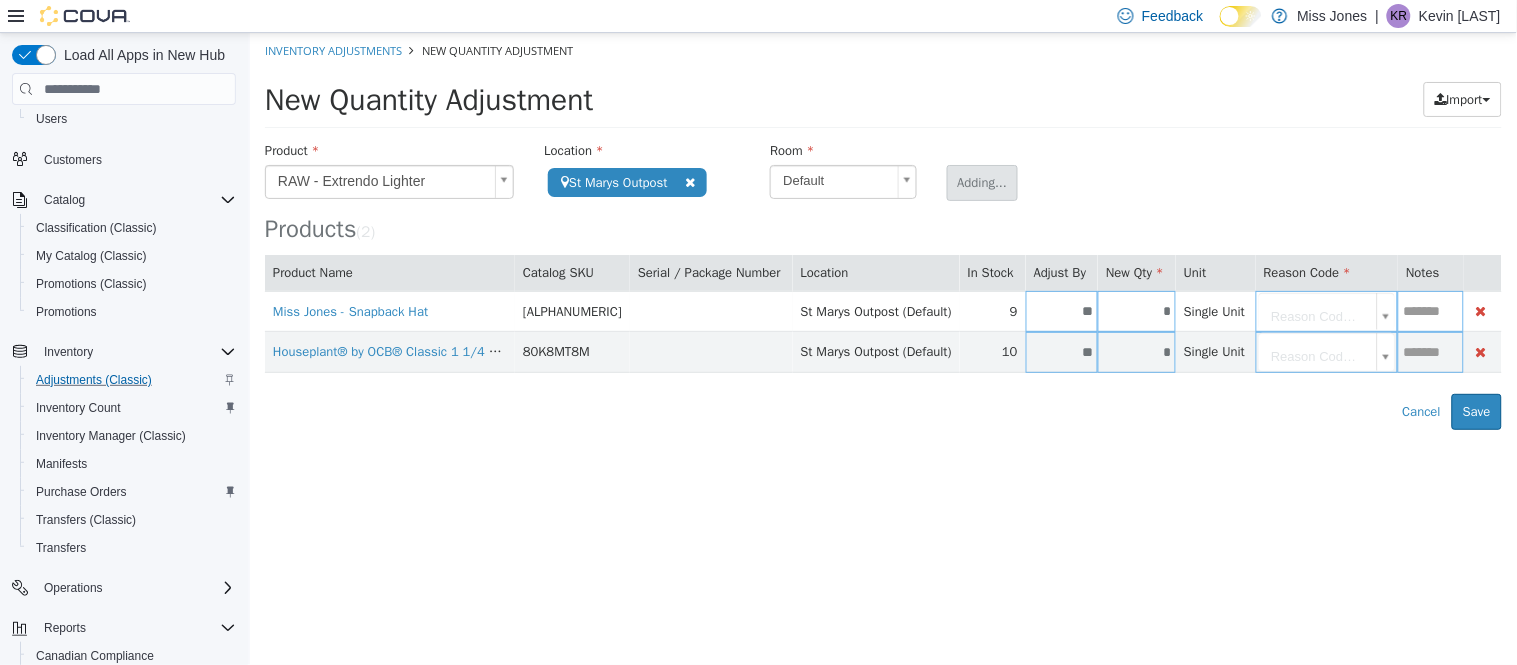 type 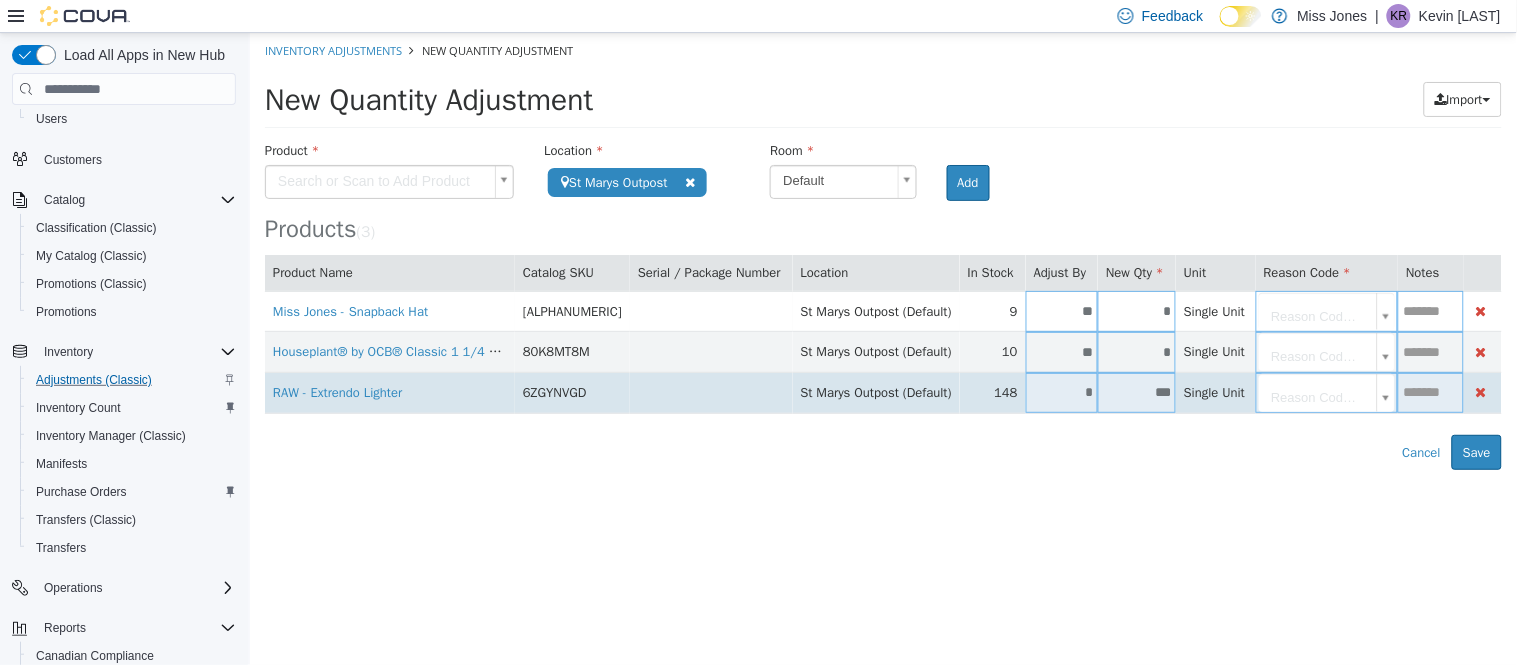click on "*" at bounding box center [1061, 392] 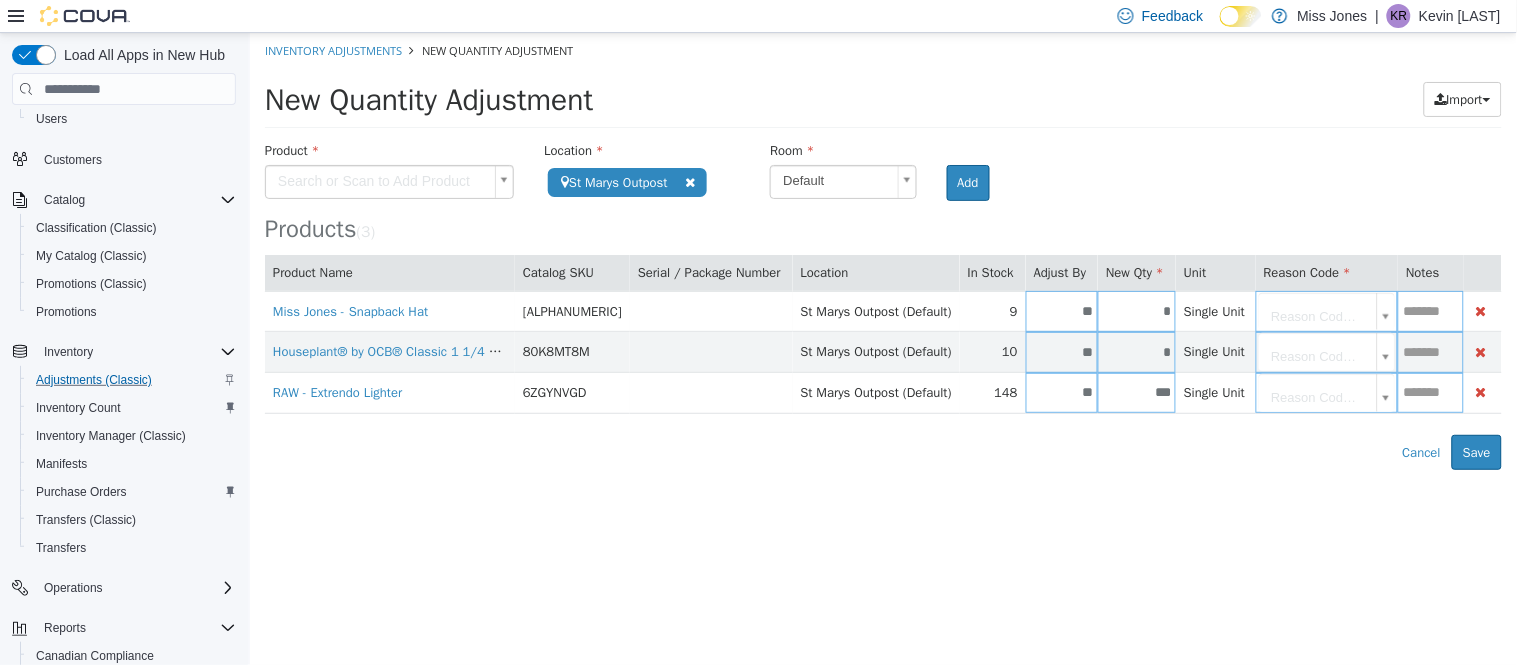 type on "**" 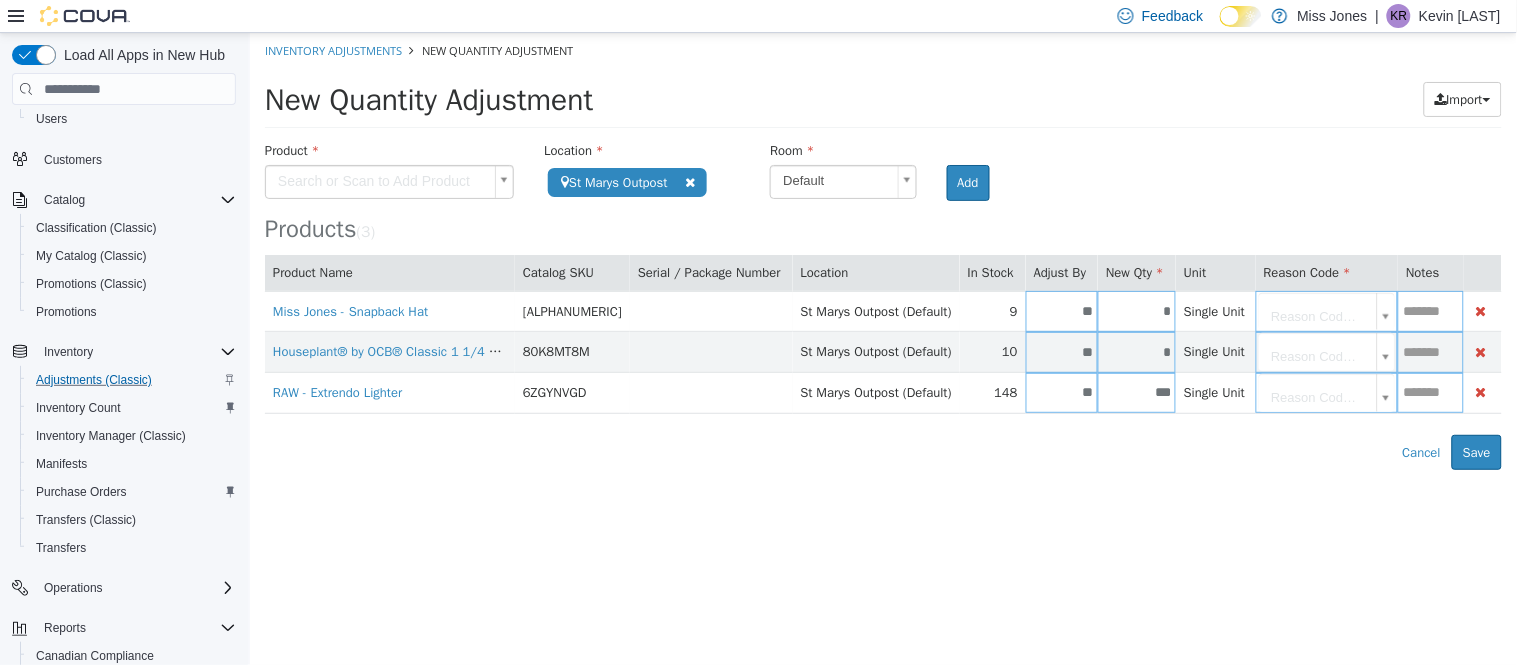 type on "***" 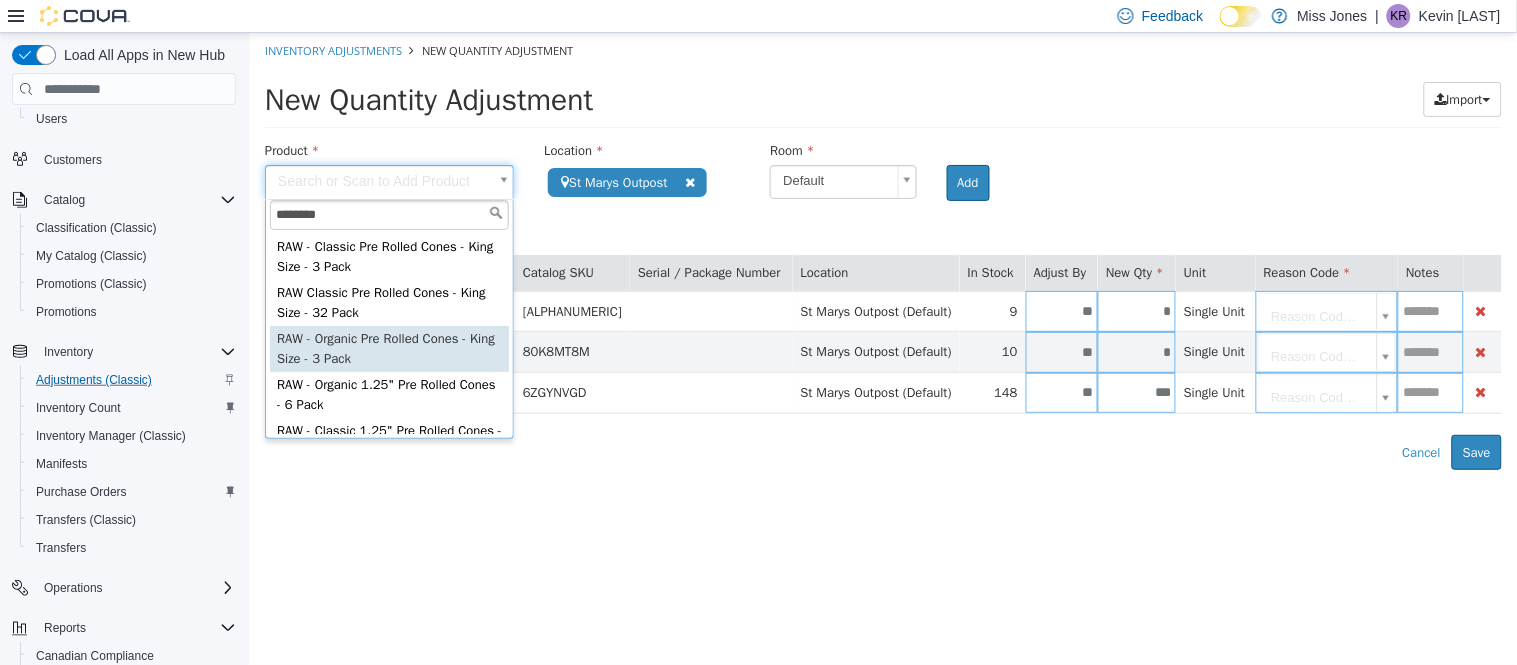 scroll, scrollTop: 111, scrollLeft: 0, axis: vertical 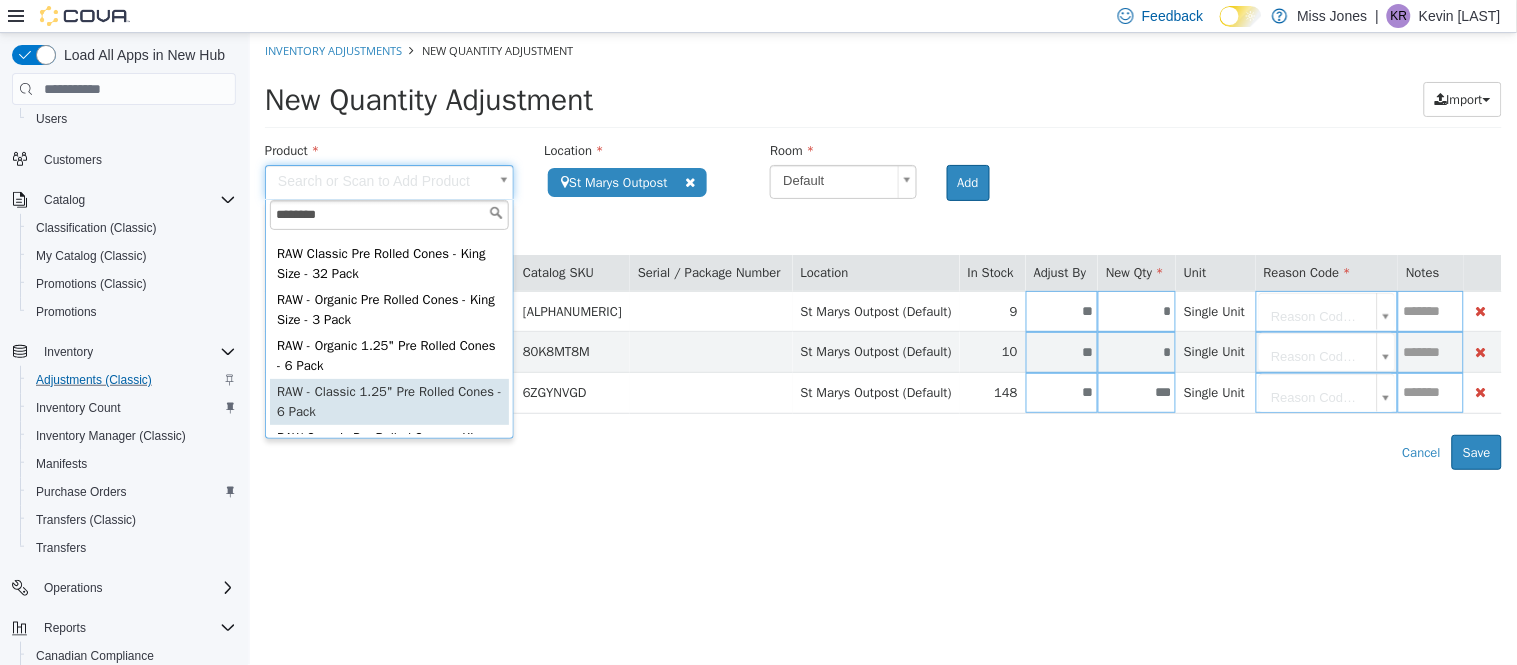 type on "********" 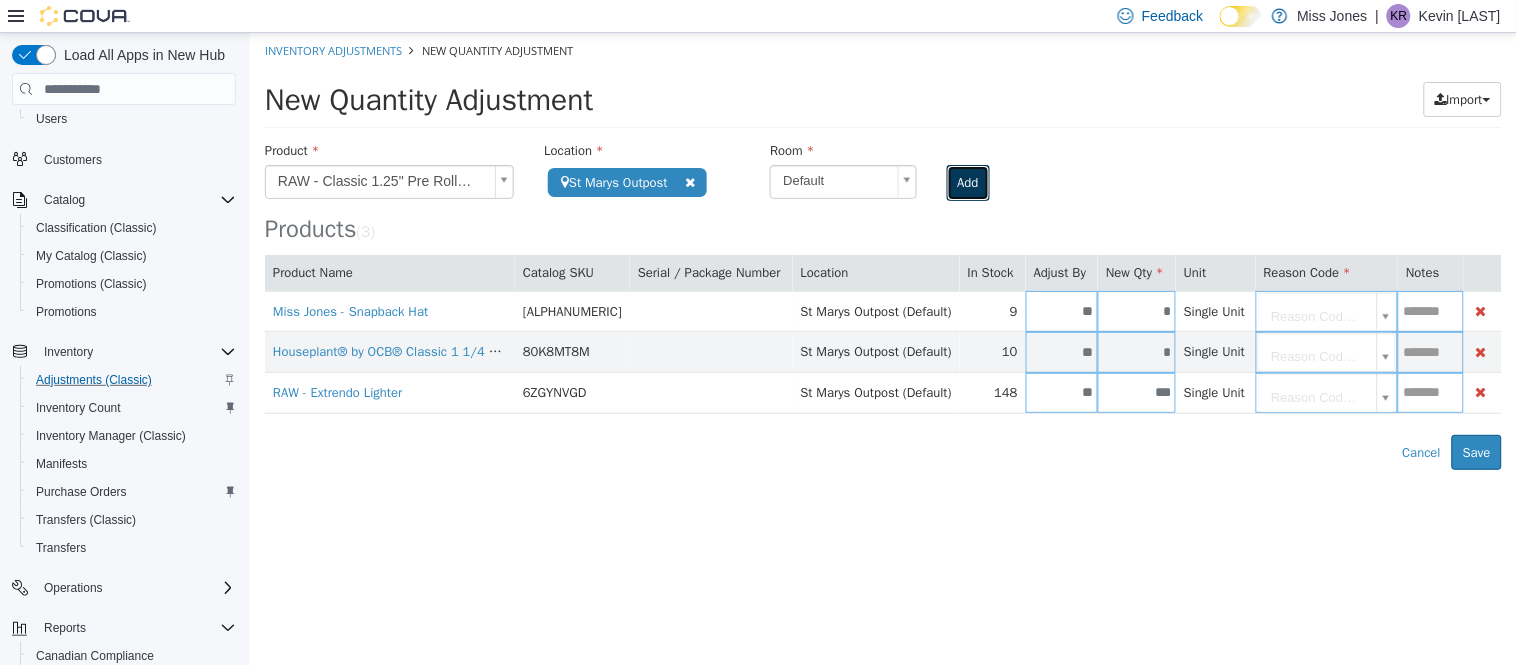 click on "Add" at bounding box center (967, 183) 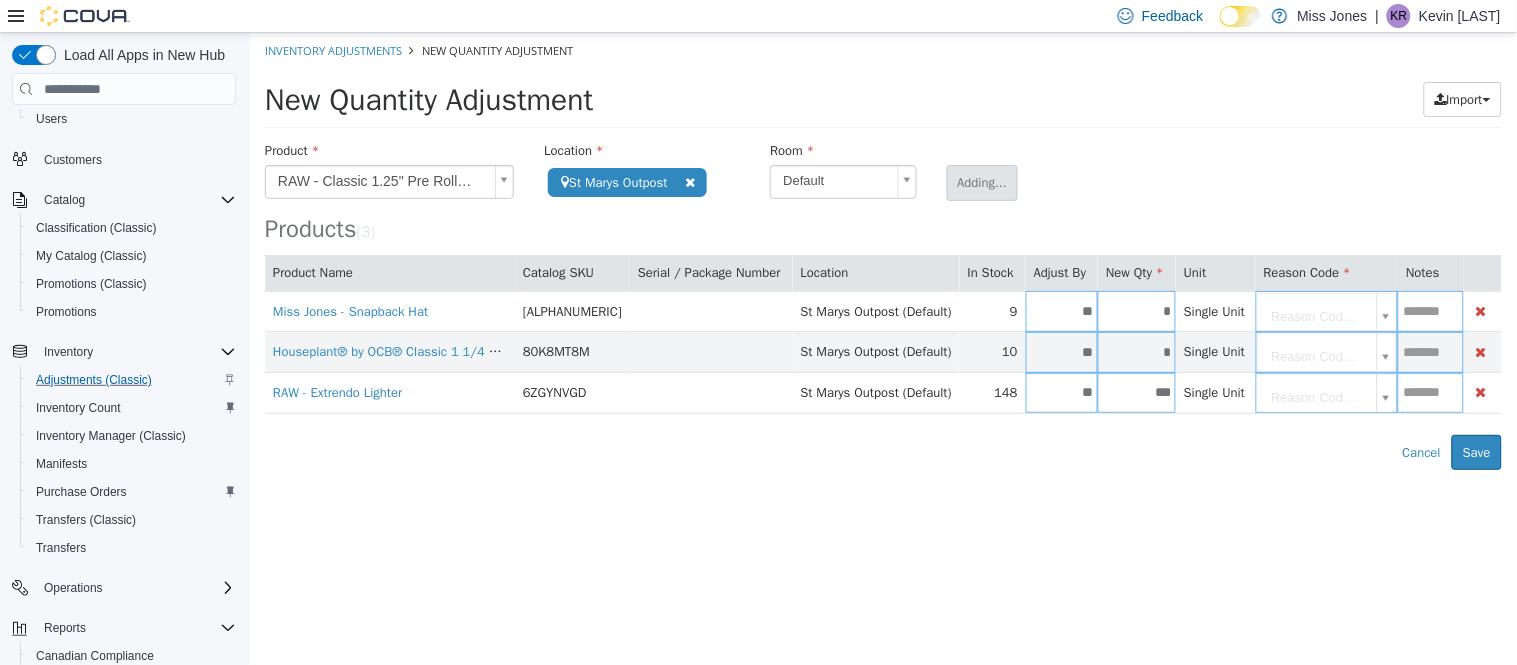 type 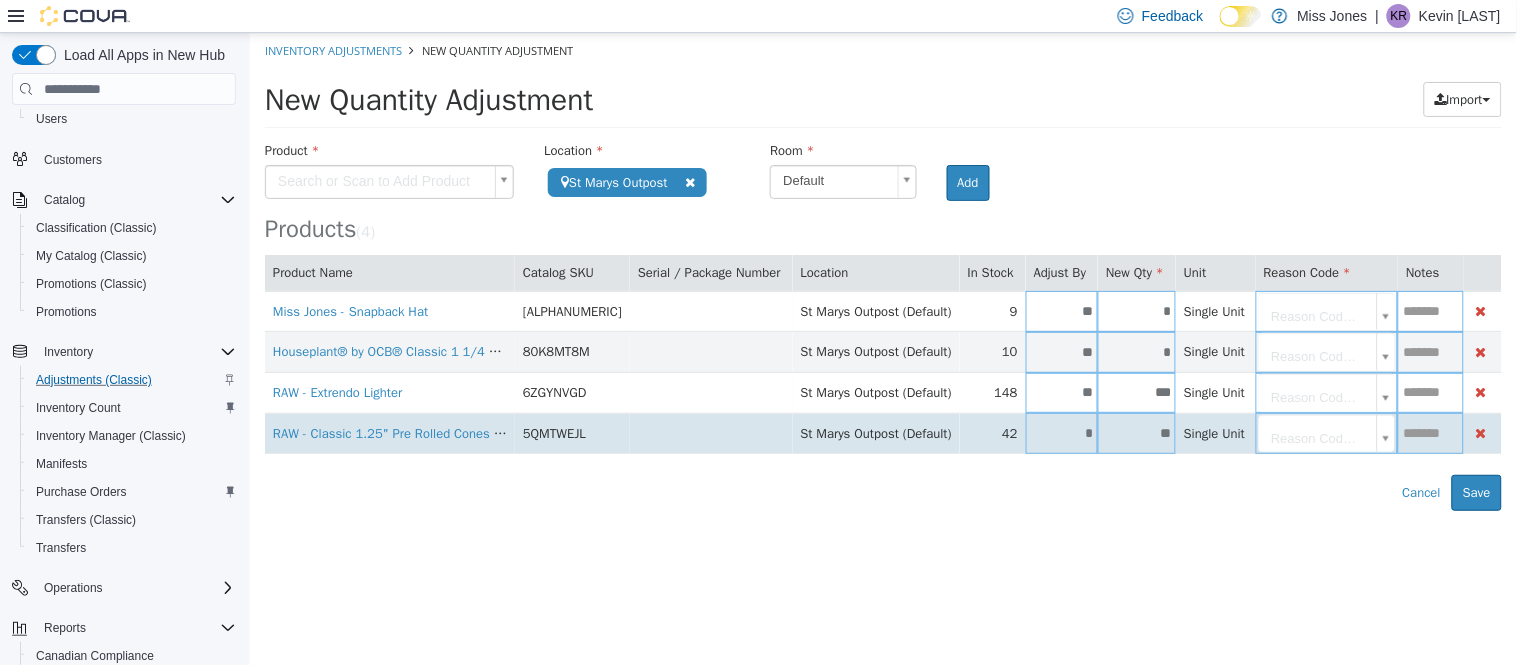 click on "*" at bounding box center [1061, 433] 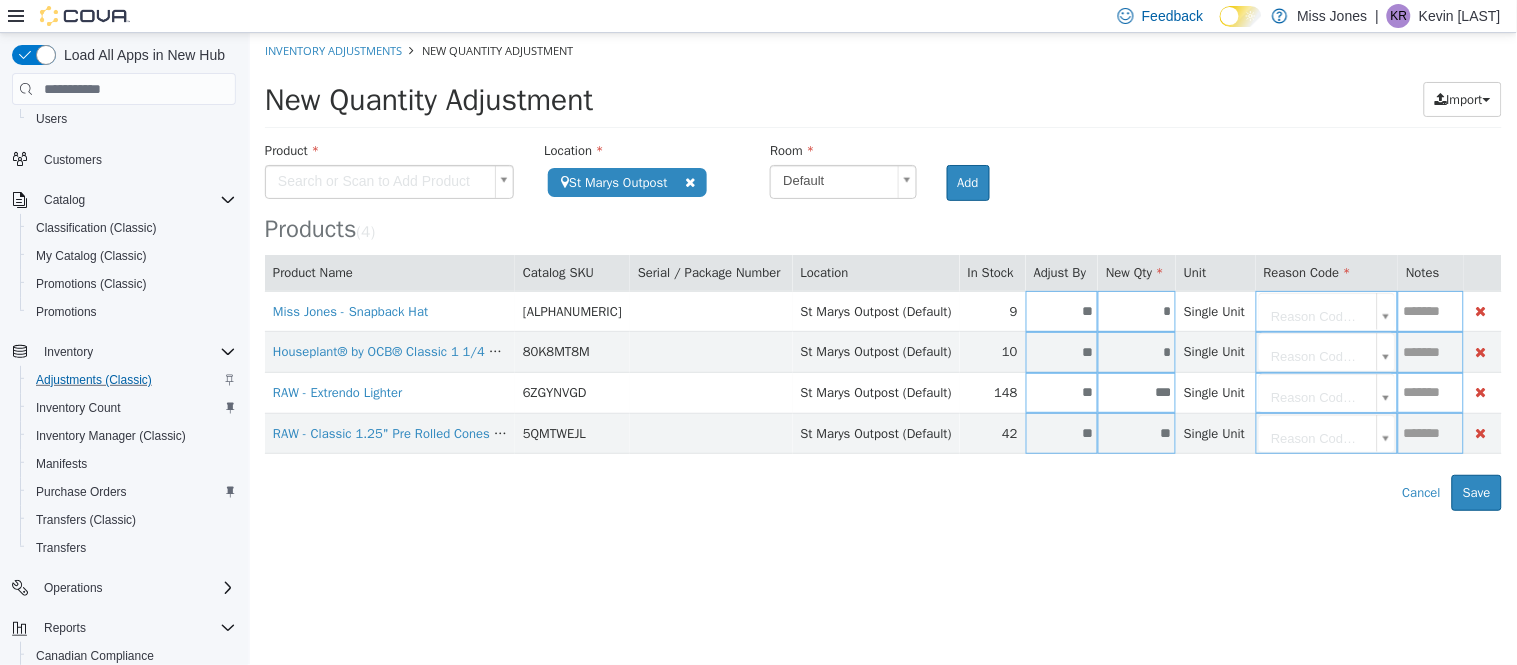 type on "**" 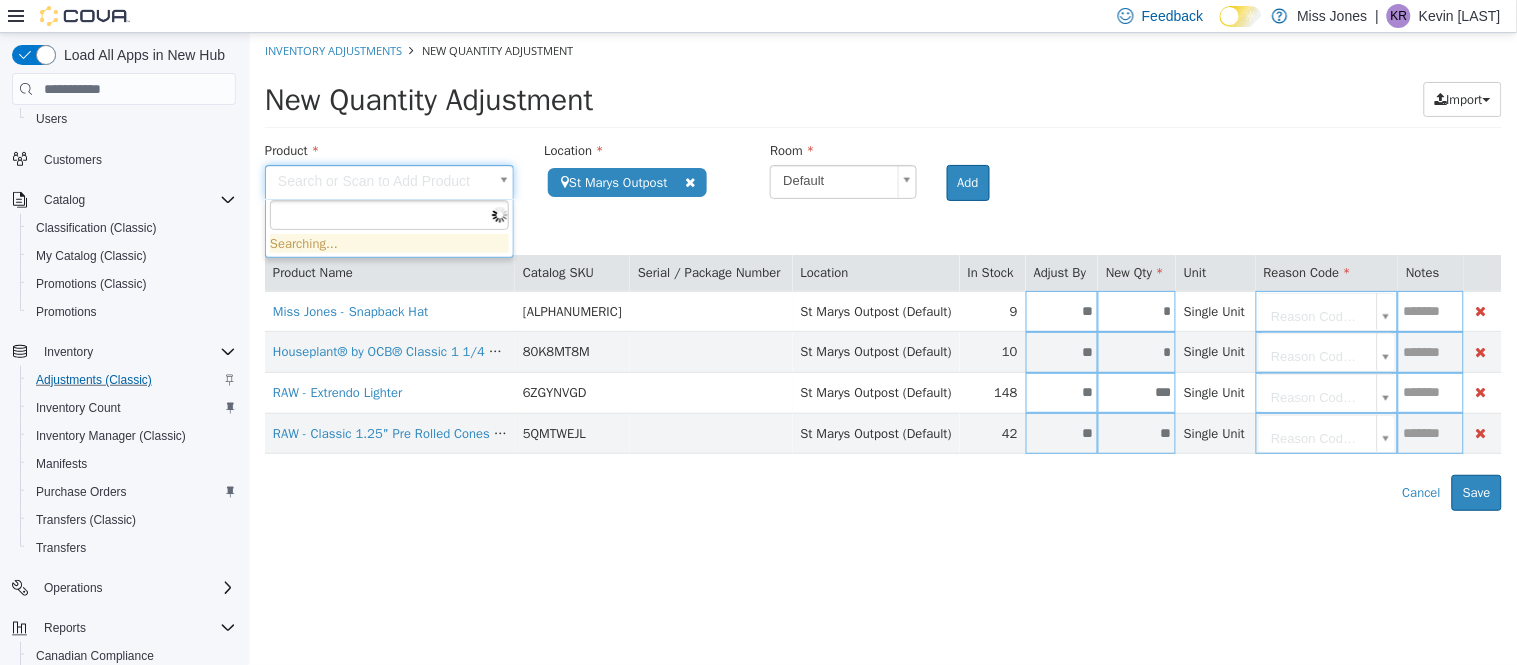 click on "**********" at bounding box center [882, 272] 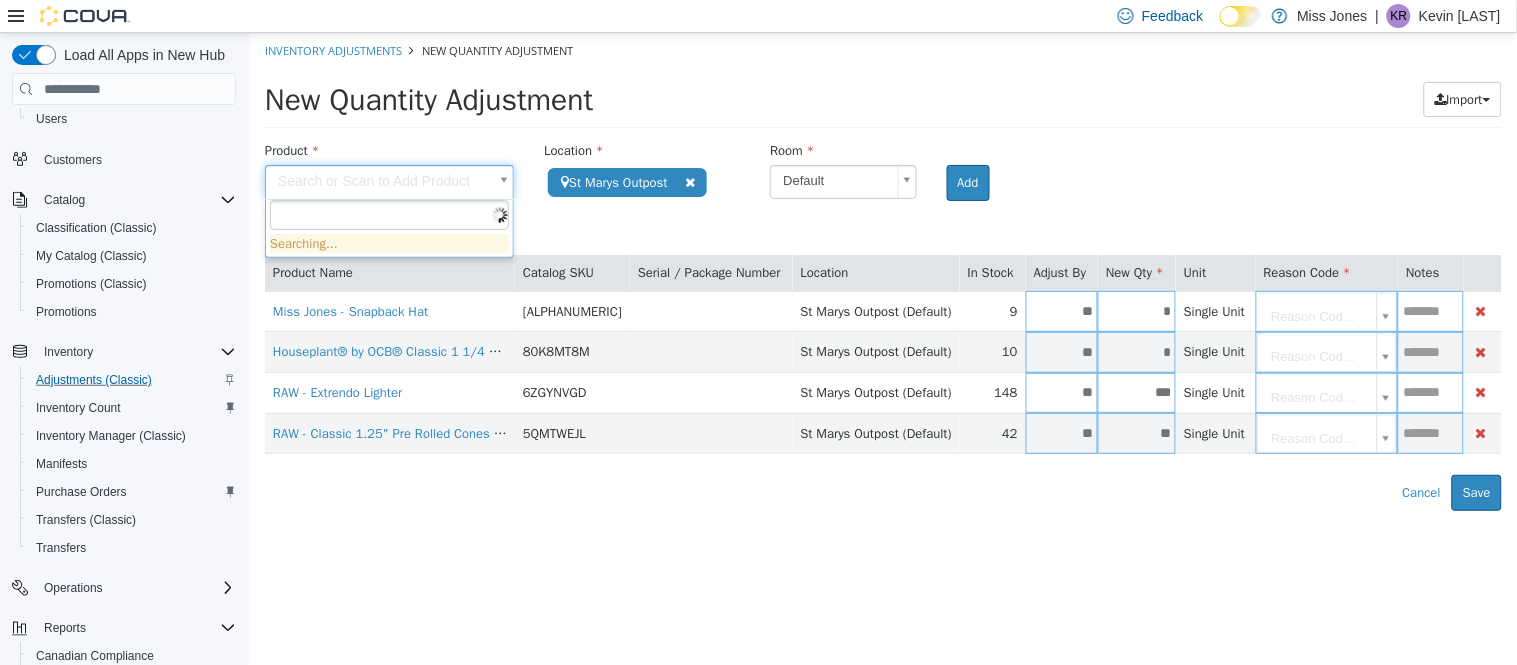 scroll, scrollTop: 0, scrollLeft: 0, axis: both 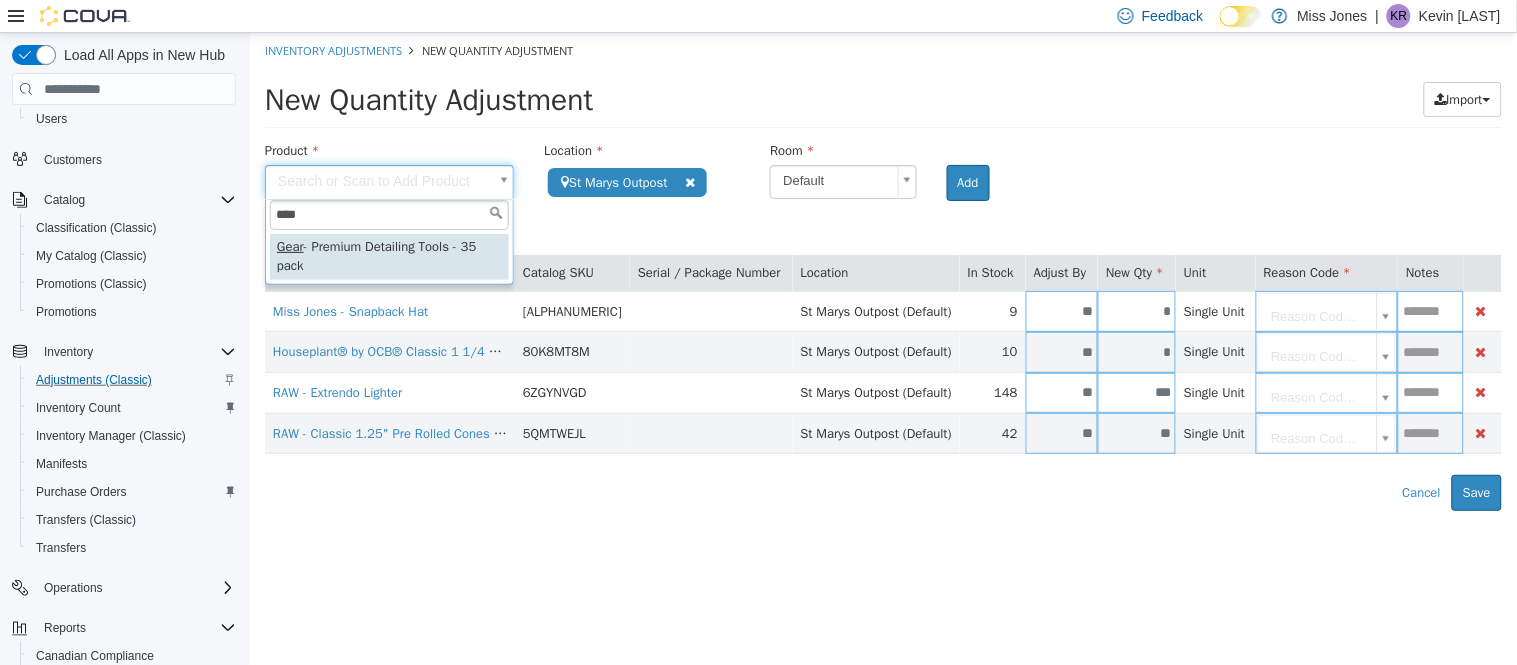 type on "****" 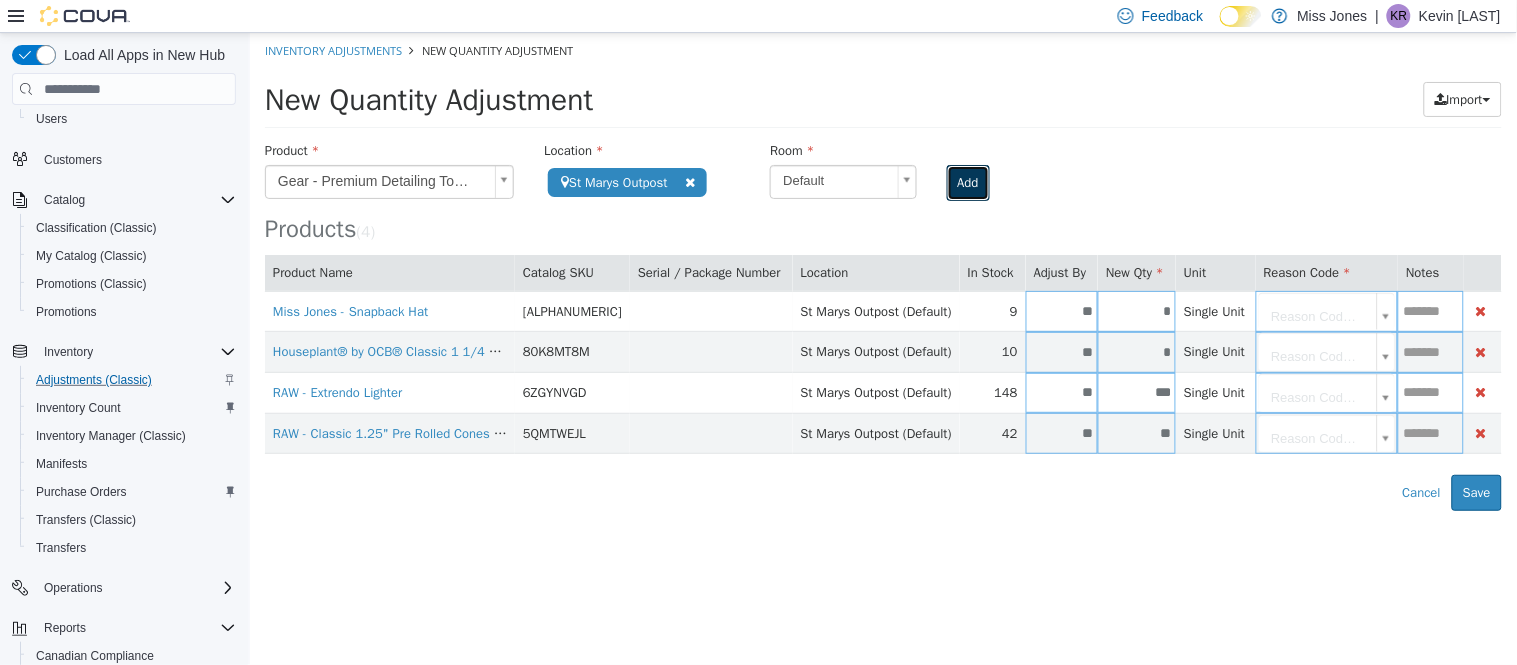 click on "Add" at bounding box center (967, 183) 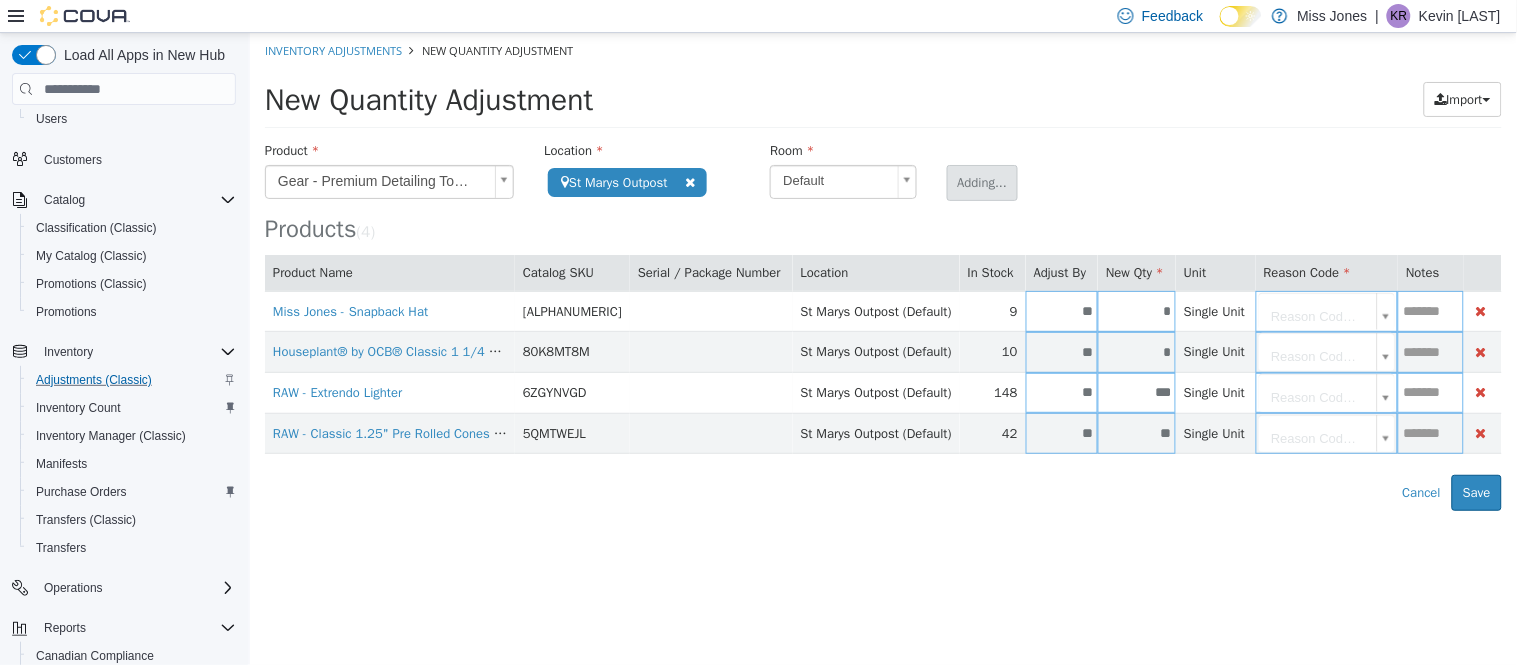 type 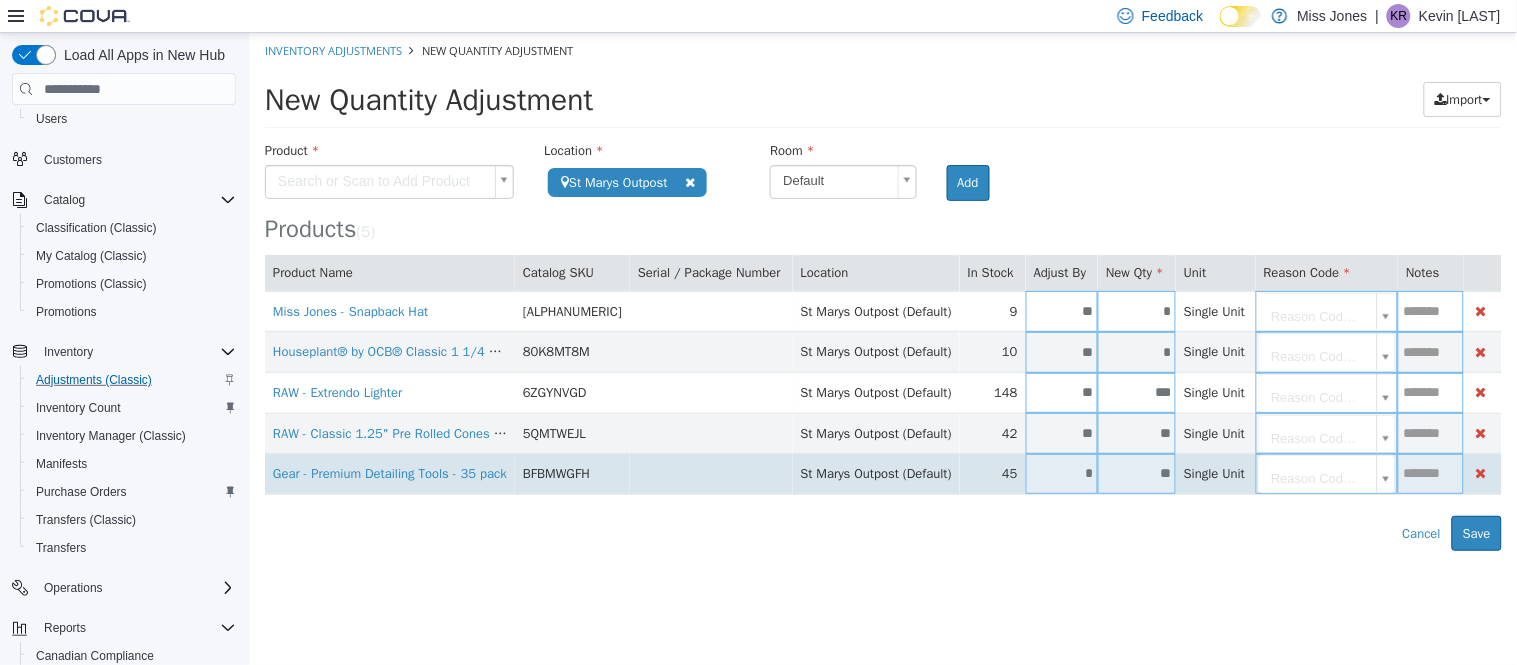 click on "*" at bounding box center [1061, 473] 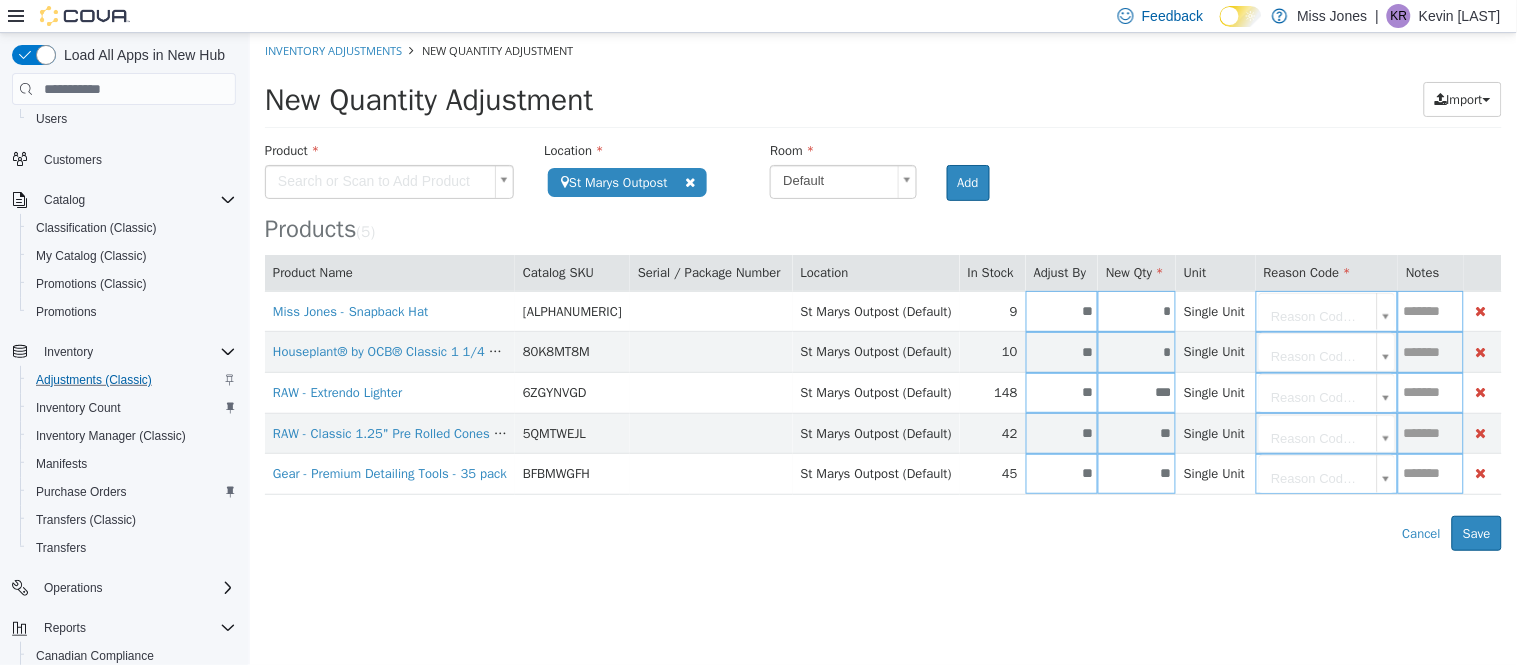type on "**" 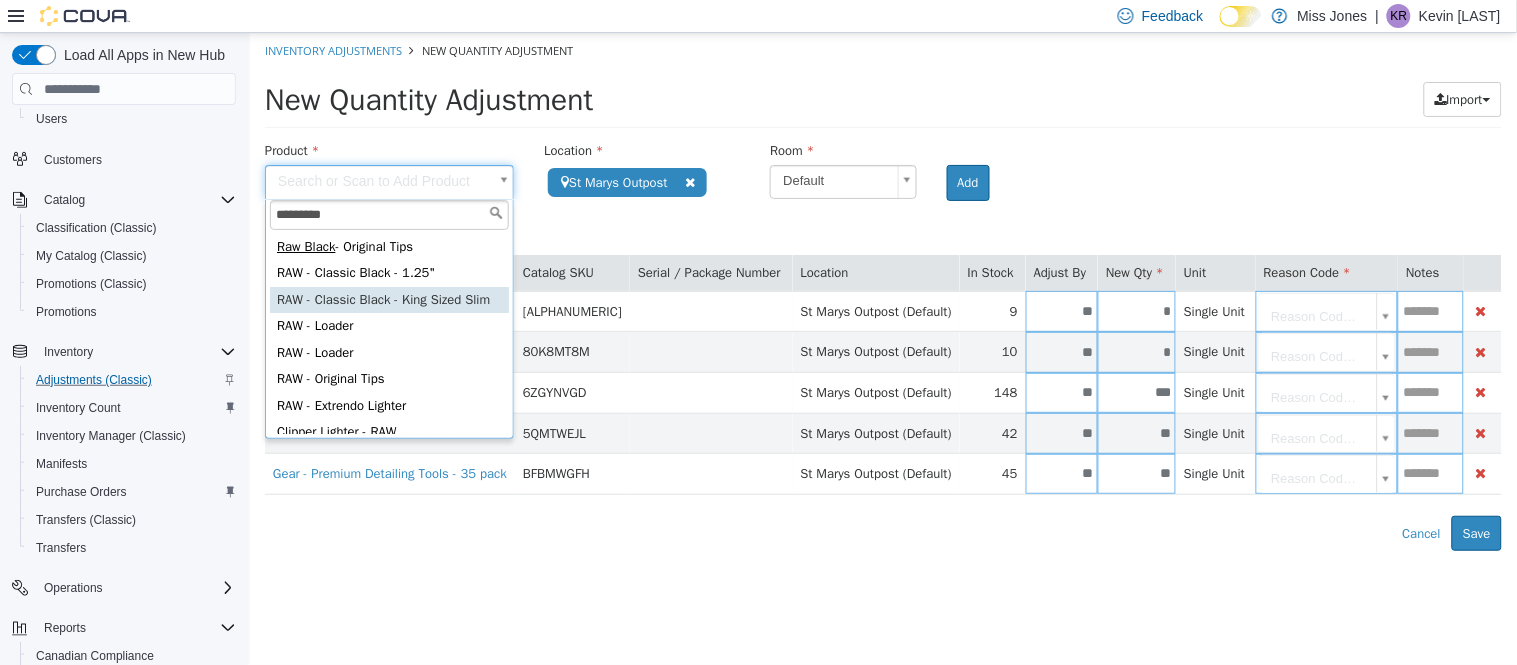 type on "*********" 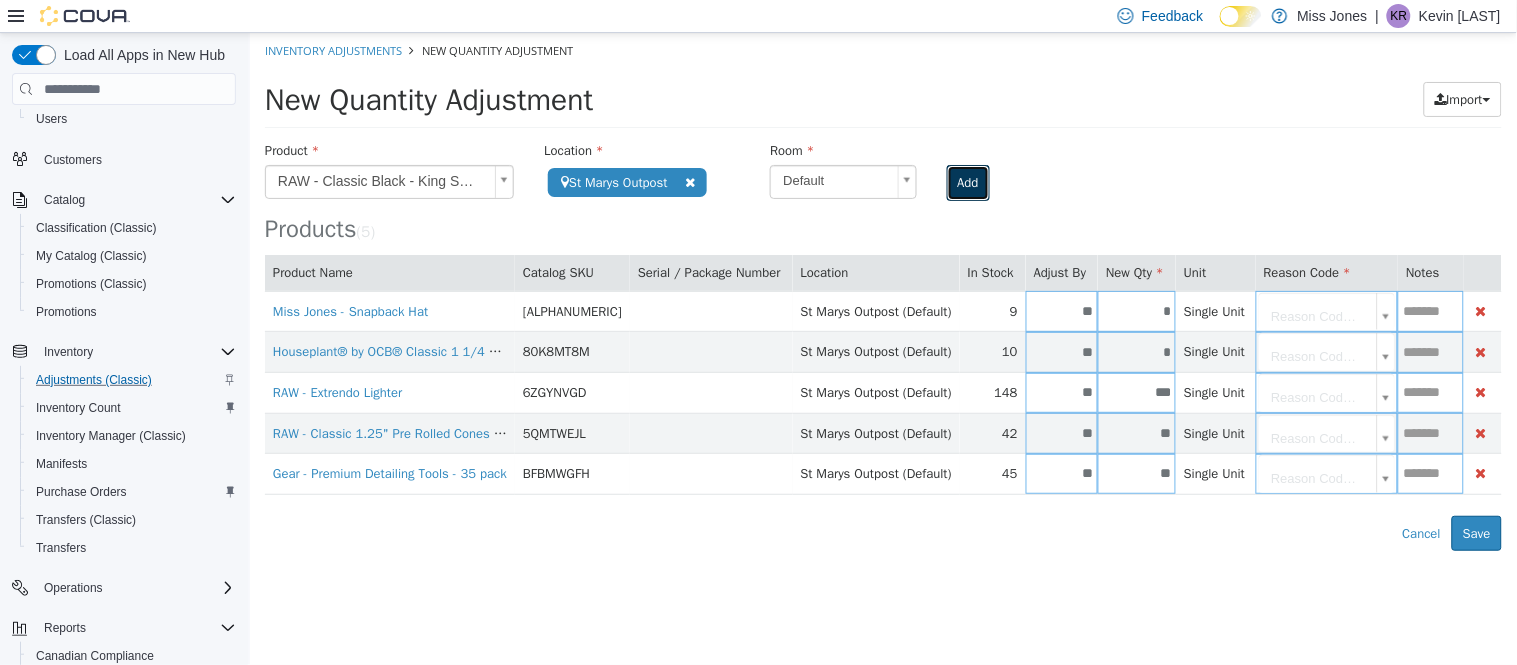 click on "Add" at bounding box center [967, 183] 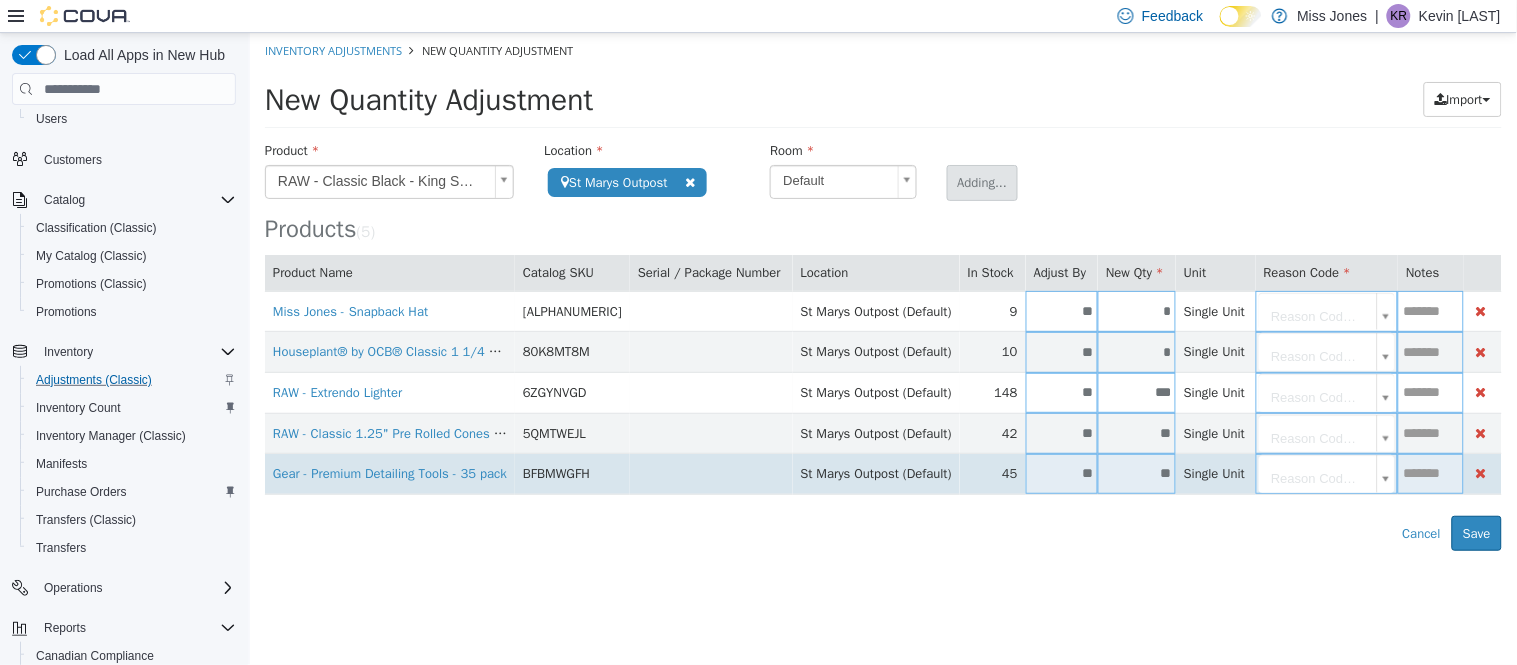 type 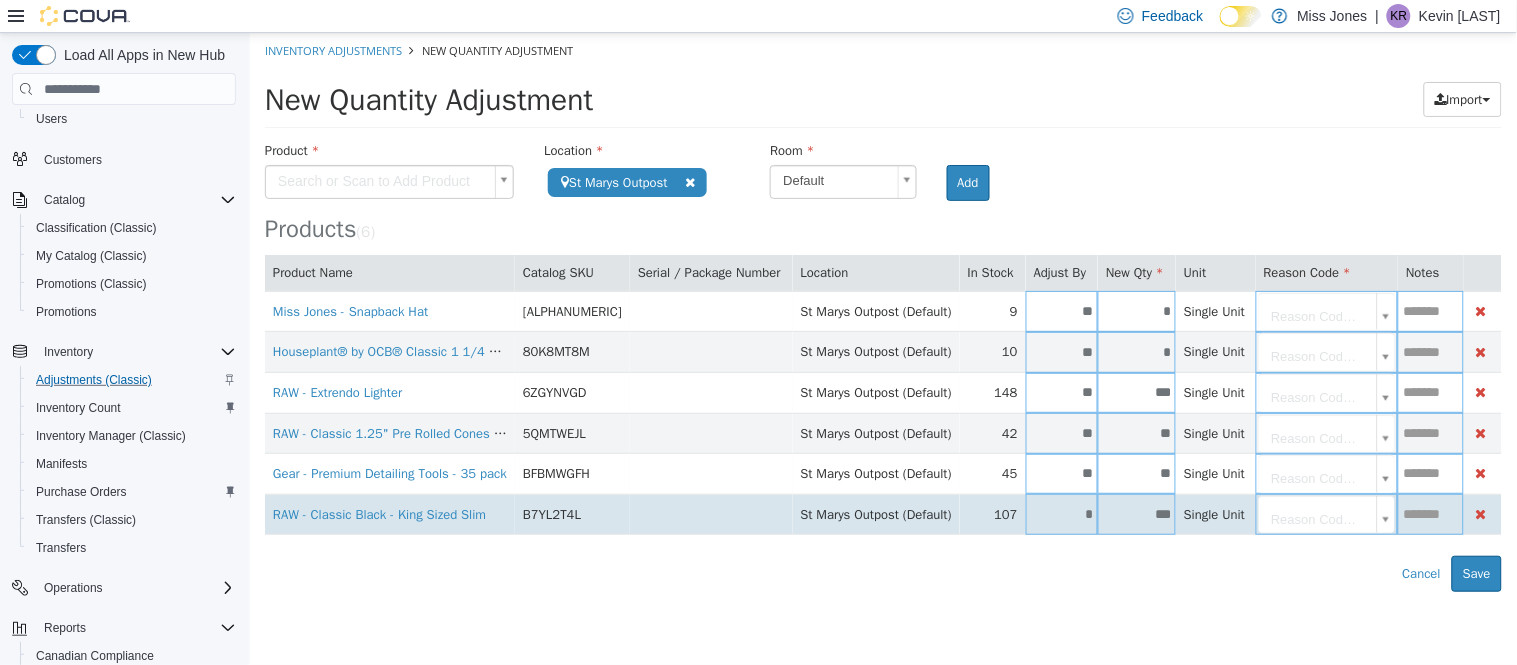 click on "*" at bounding box center [1061, 514] 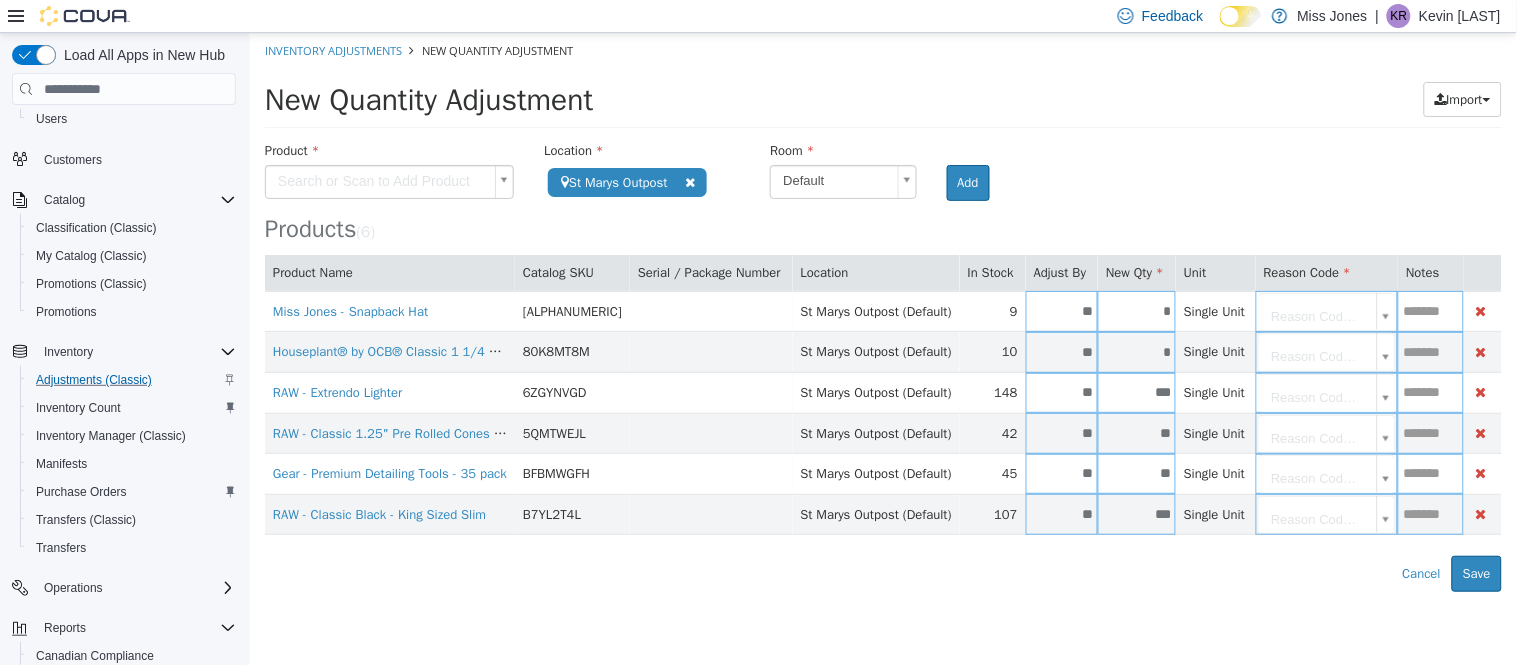 type on "**" 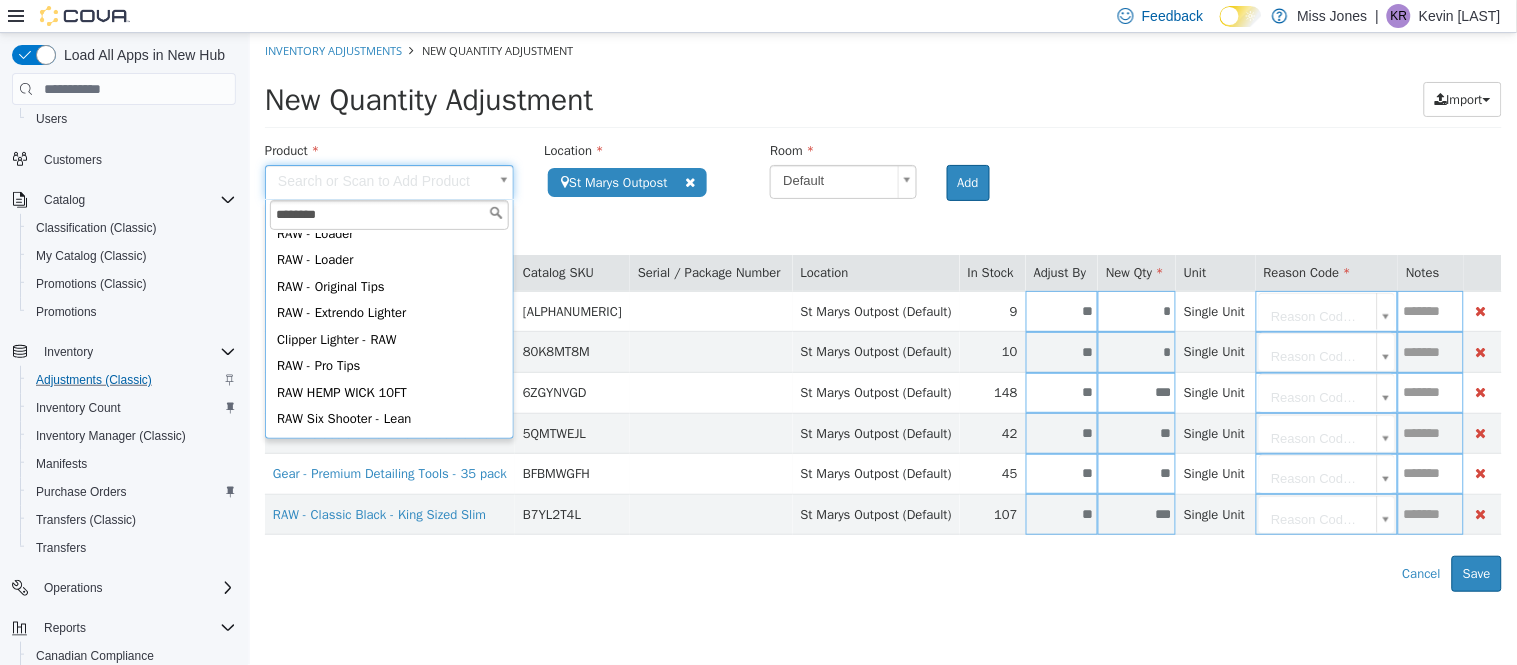 scroll, scrollTop: 0, scrollLeft: 0, axis: both 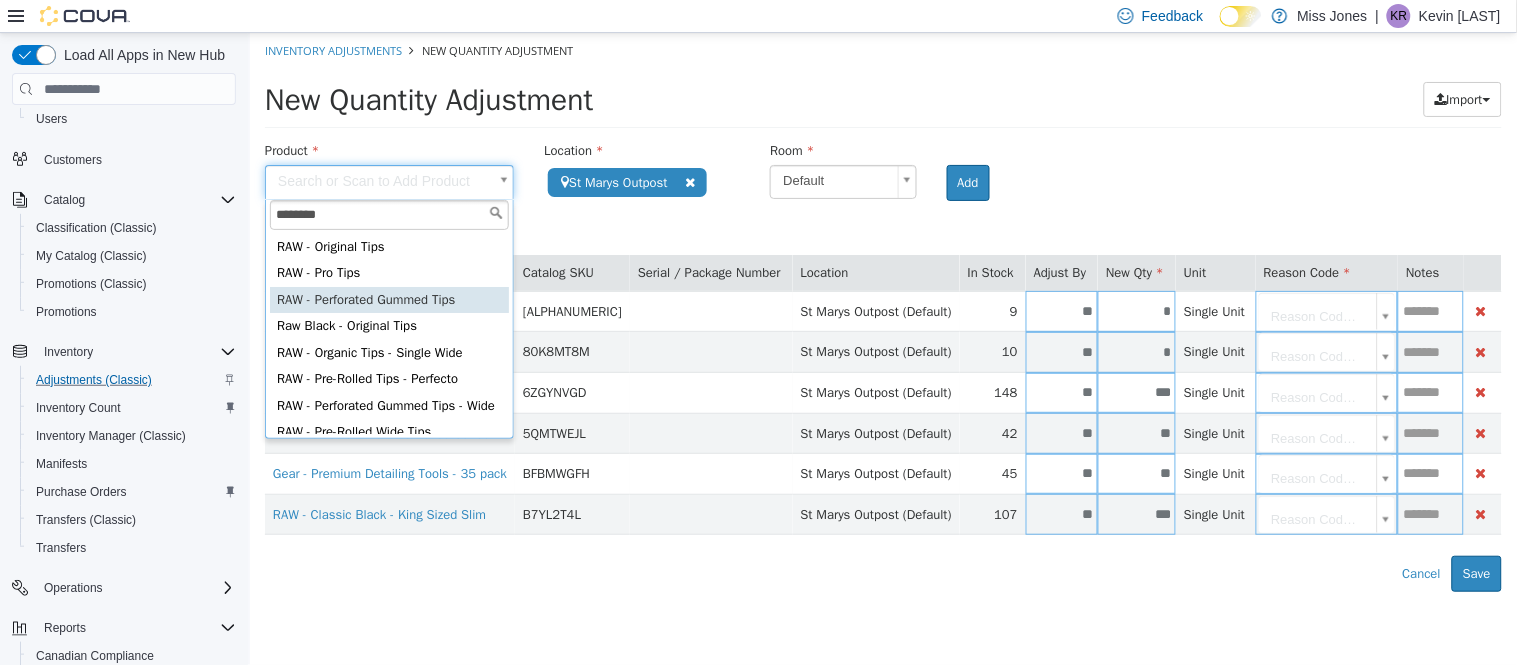 type on "********" 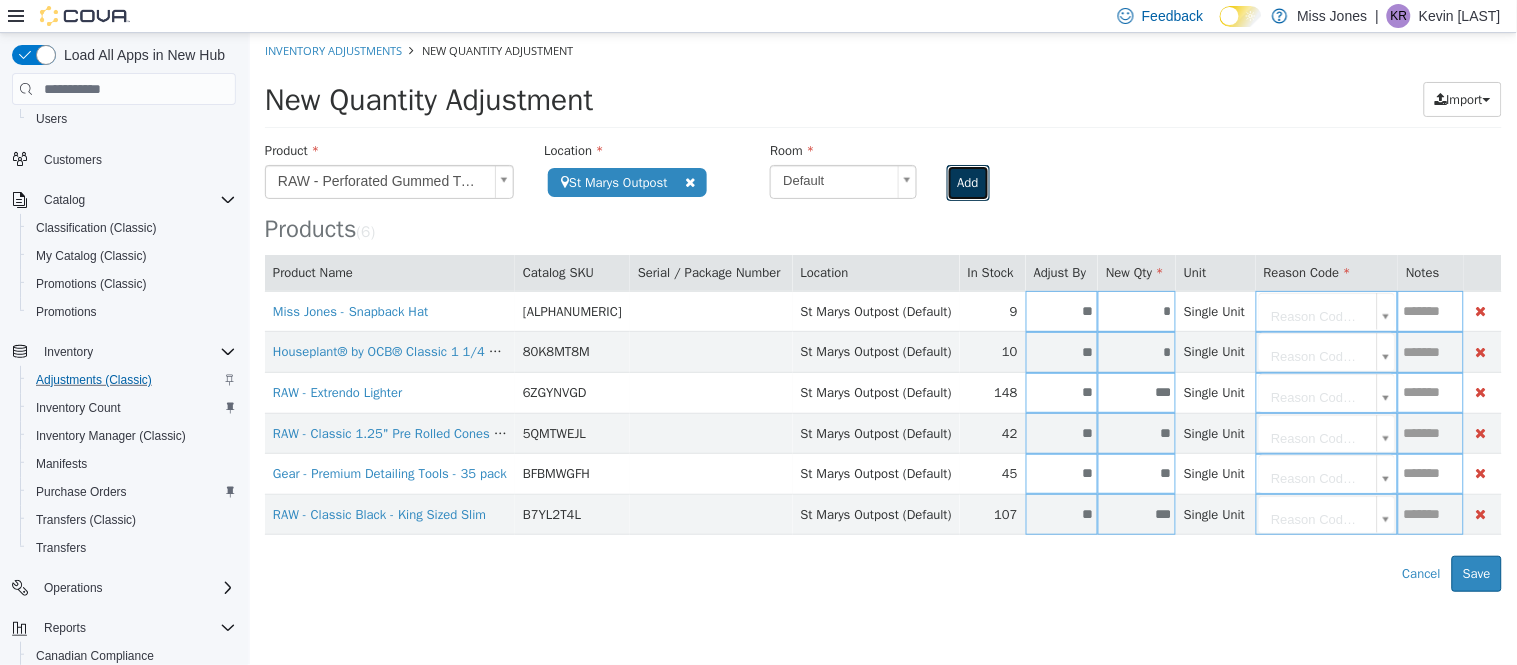 click on "Add" at bounding box center [967, 183] 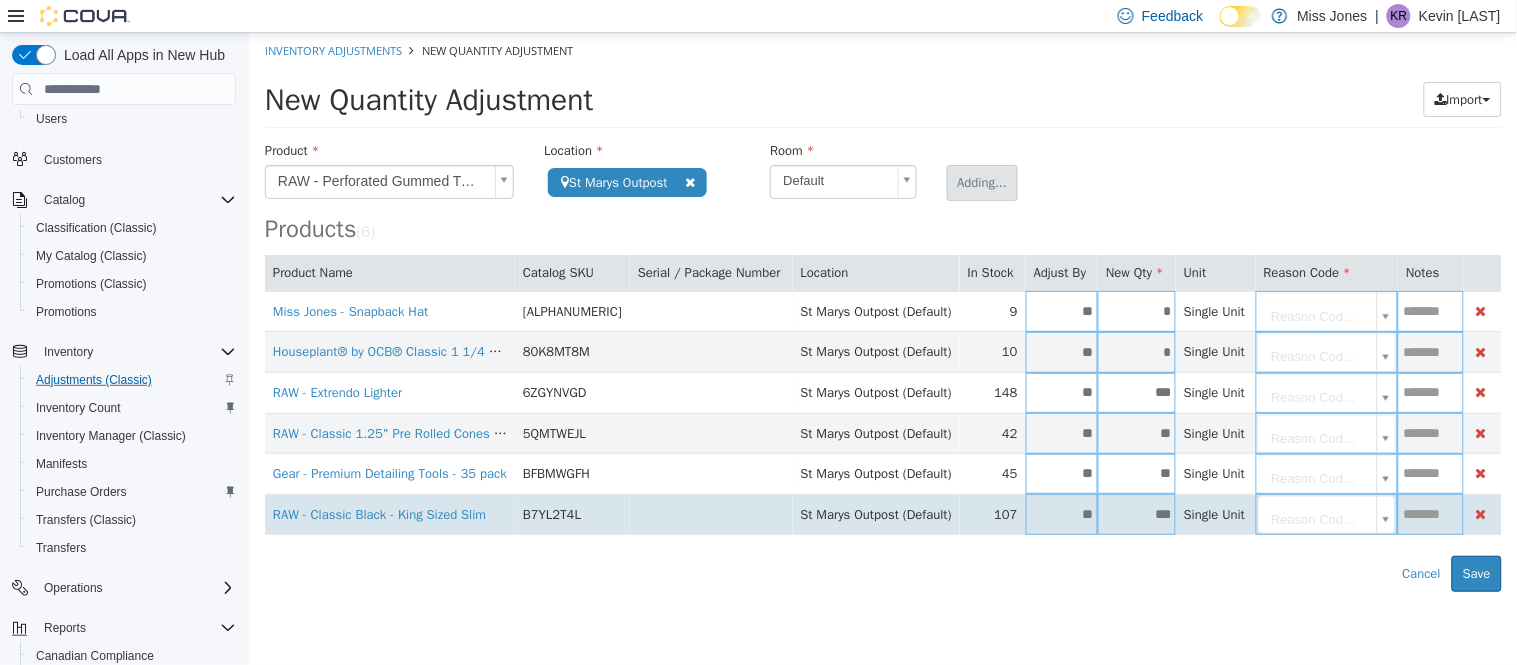 type 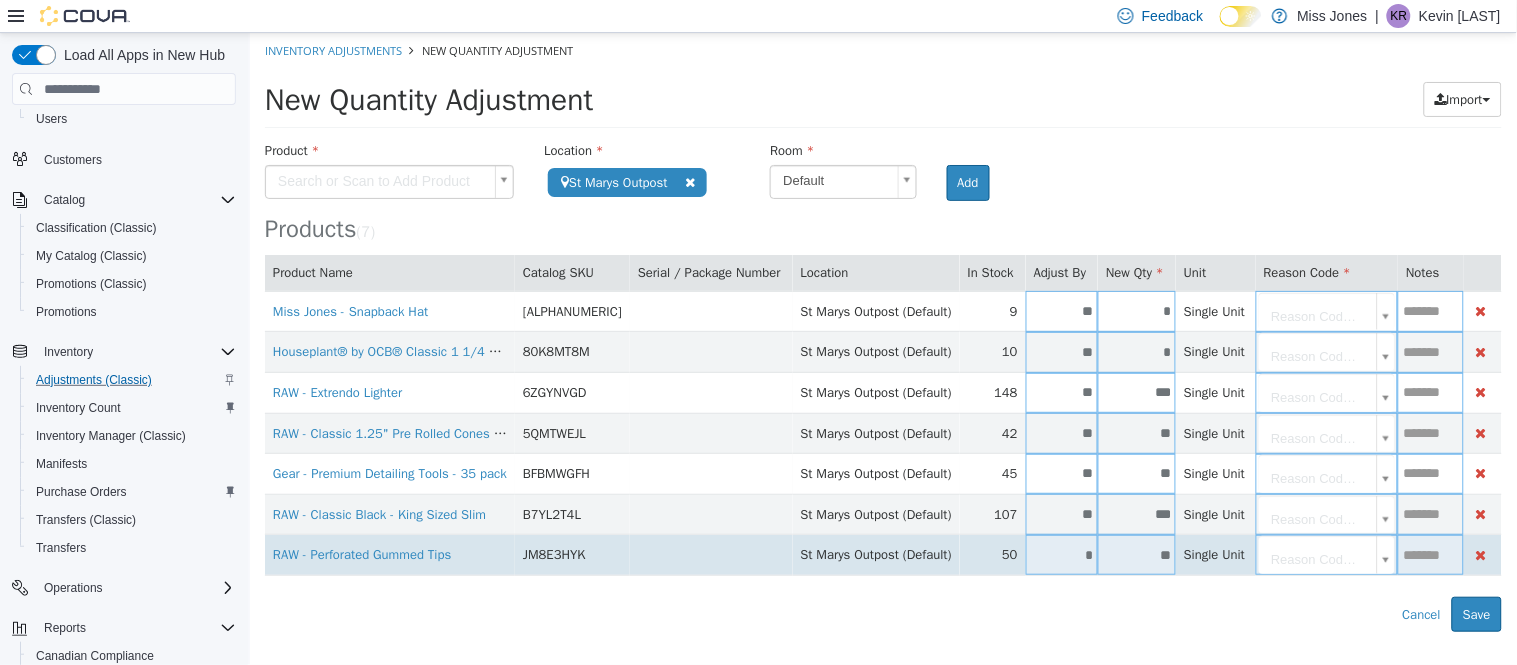 click on "*" at bounding box center (1061, 555) 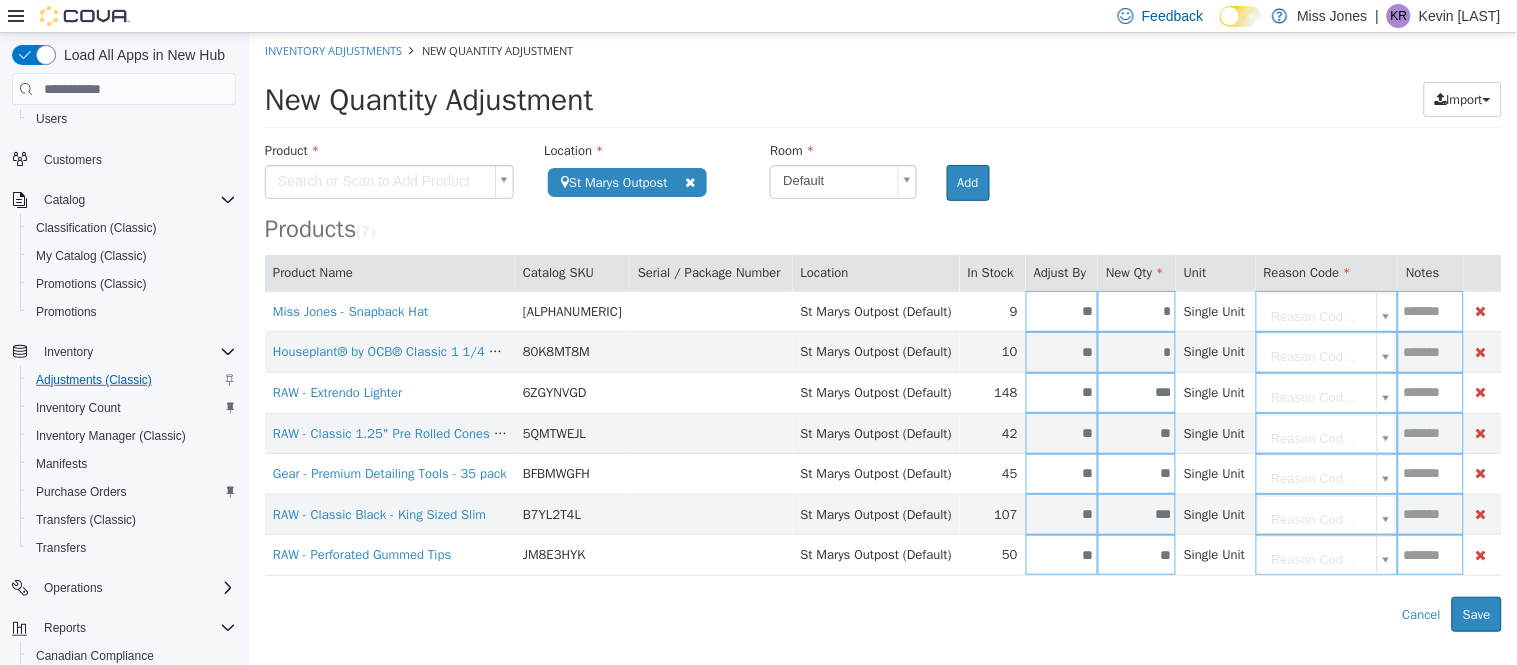 type on "**" 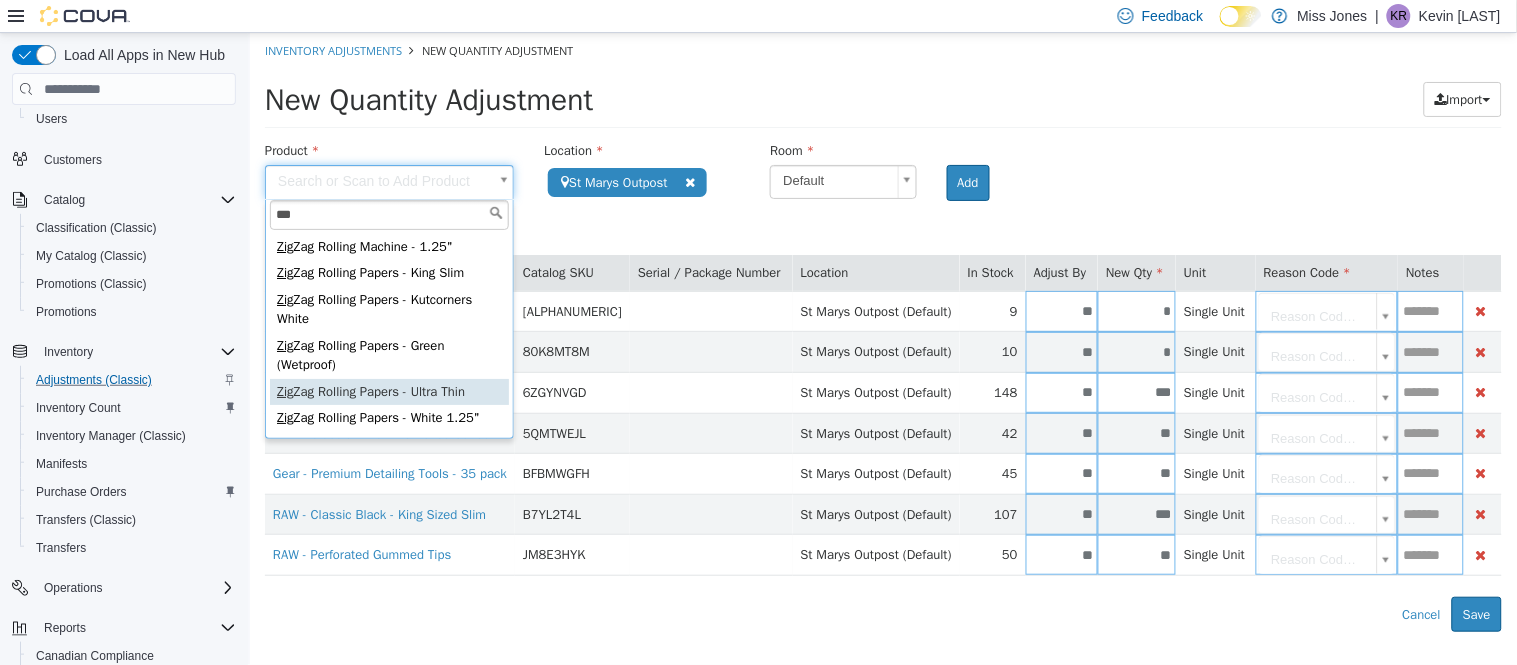 type on "***" 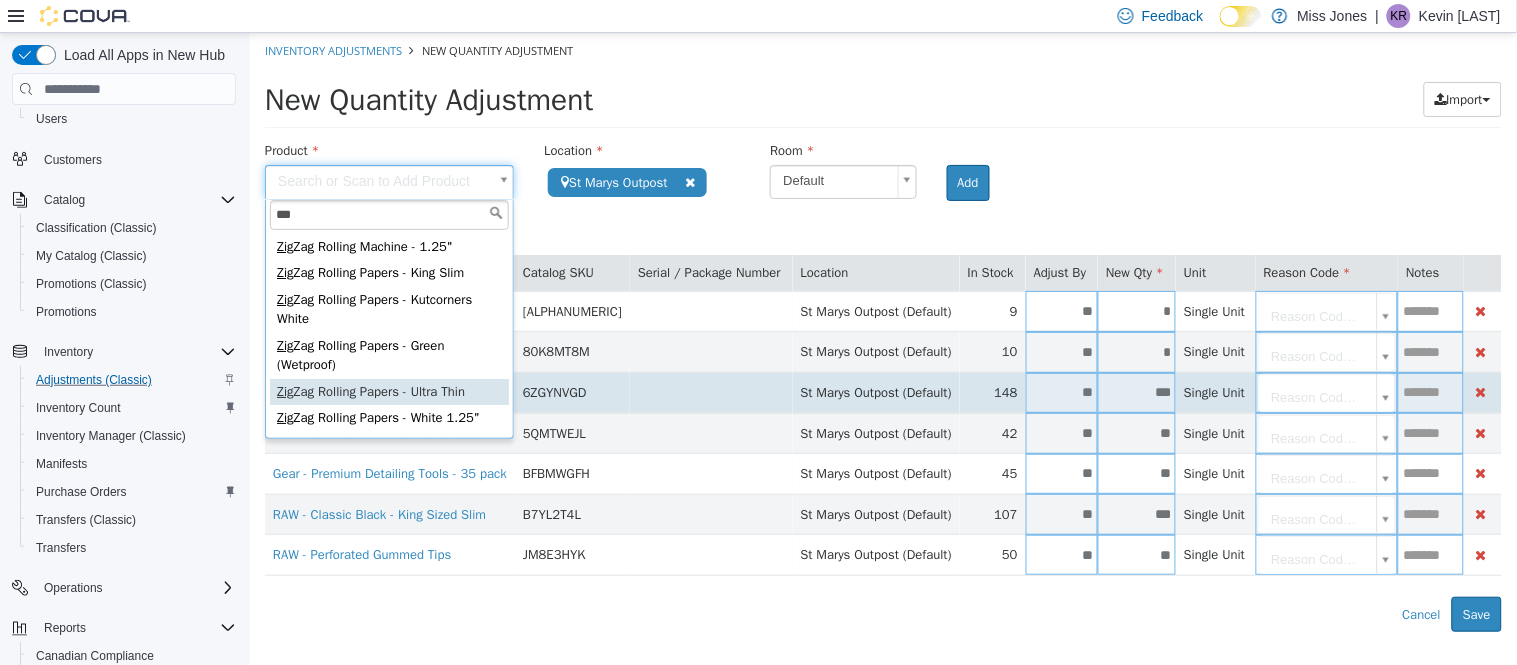 type on "**********" 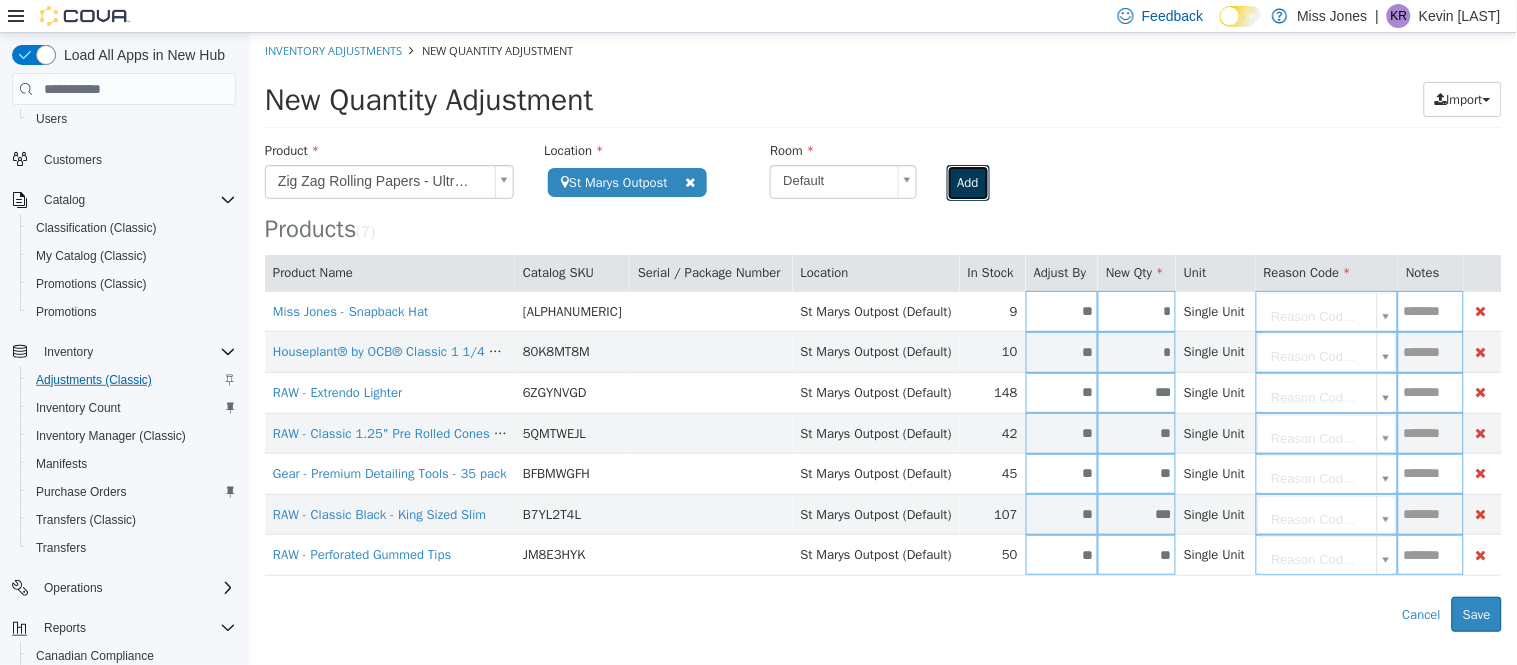 click on "Add" at bounding box center [967, 183] 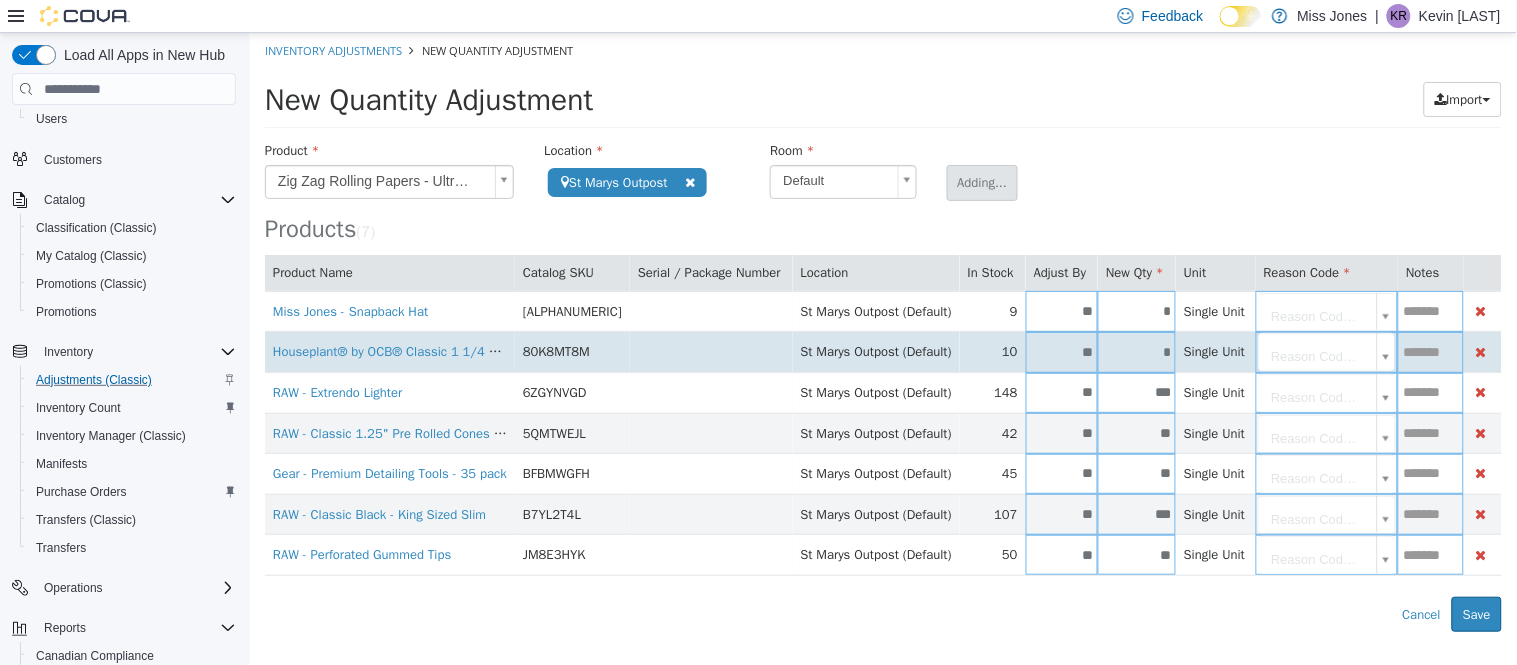 type 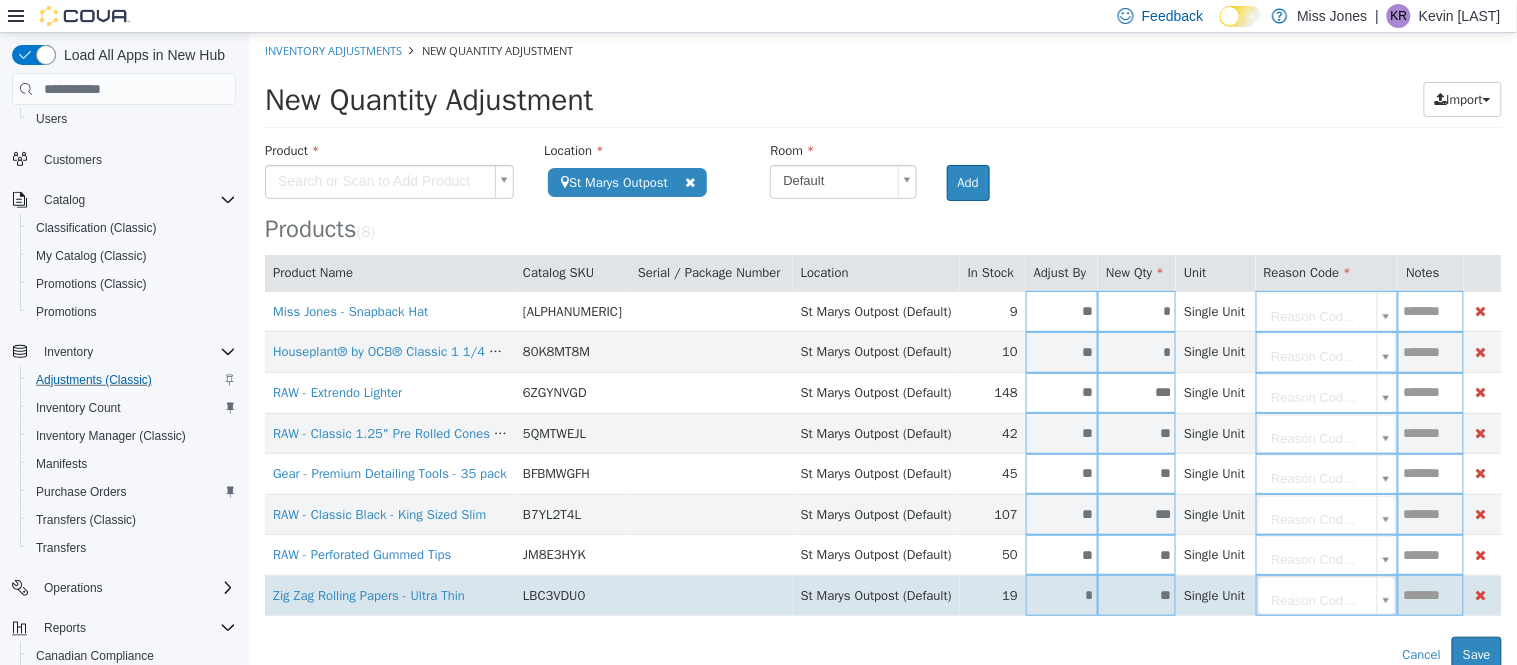 click on "*" at bounding box center [1061, 595] 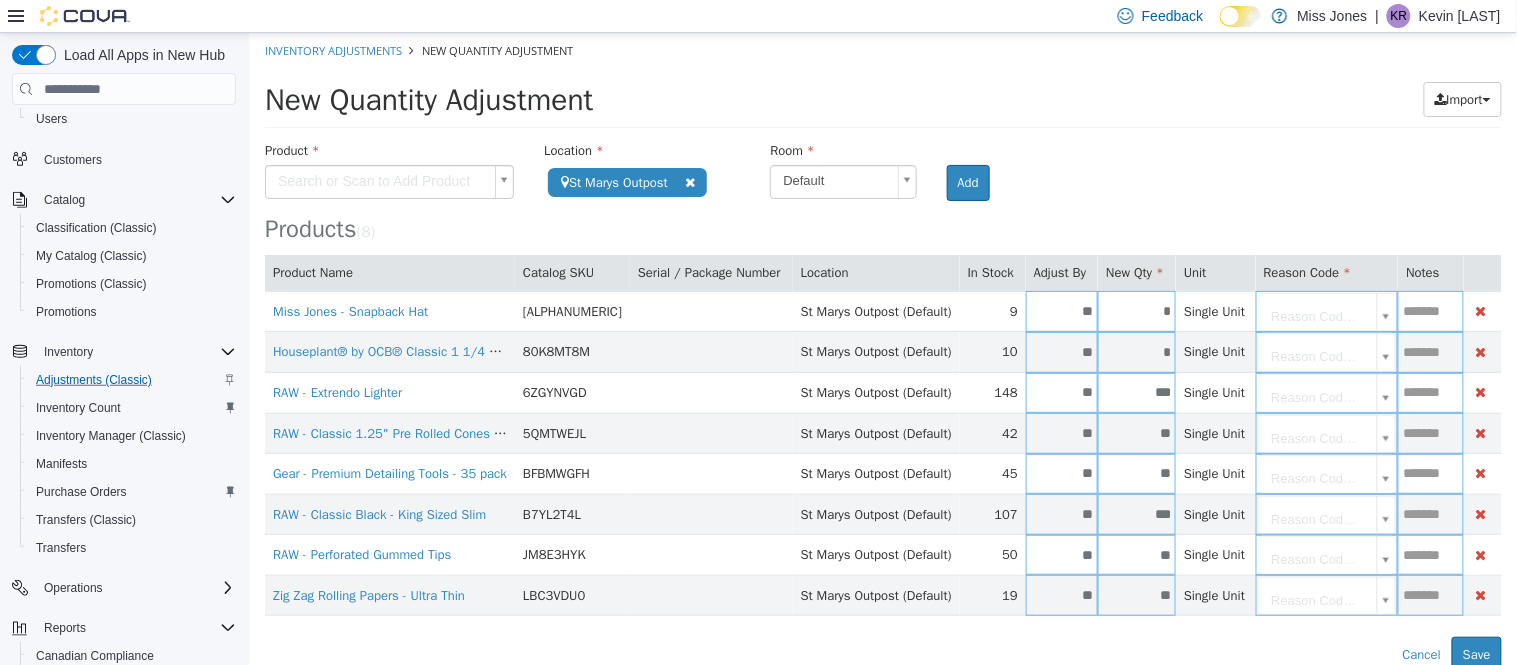 type on "**" 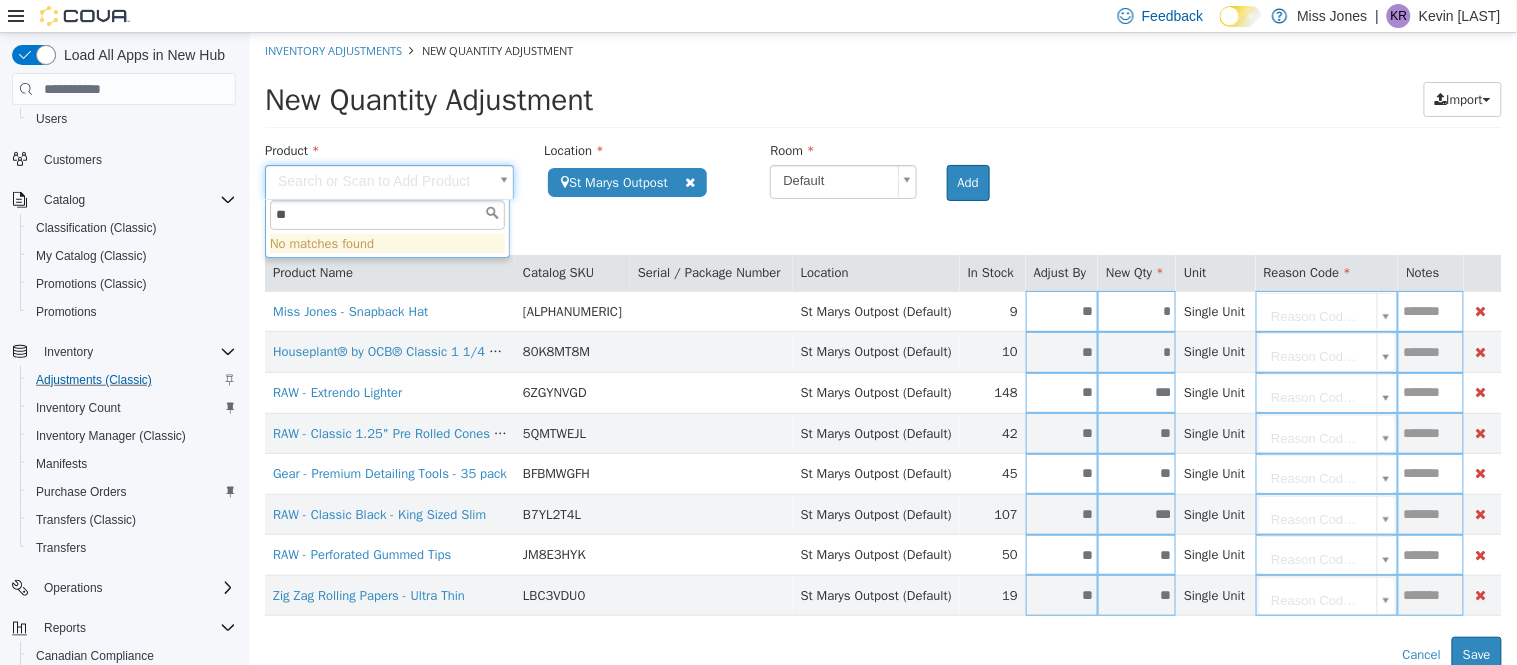 type on "*" 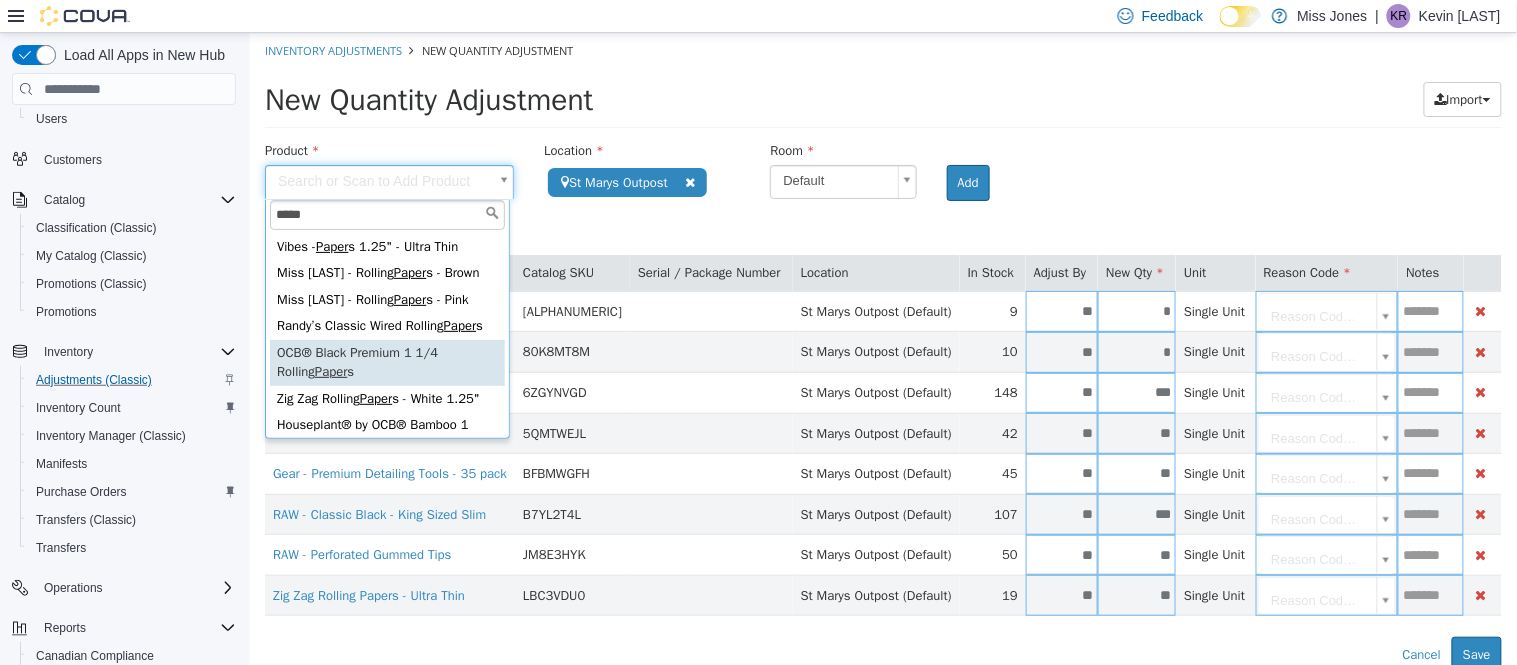 scroll, scrollTop: 8, scrollLeft: 0, axis: vertical 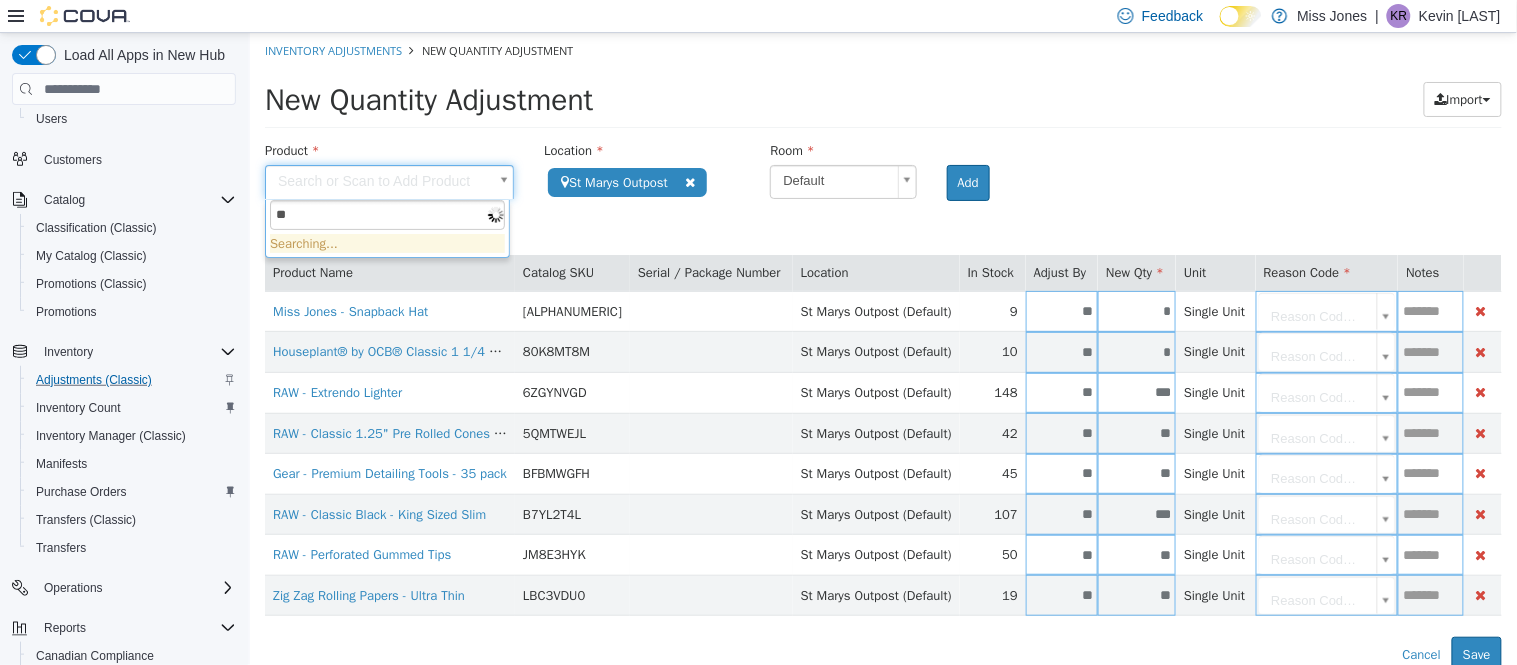type on "*" 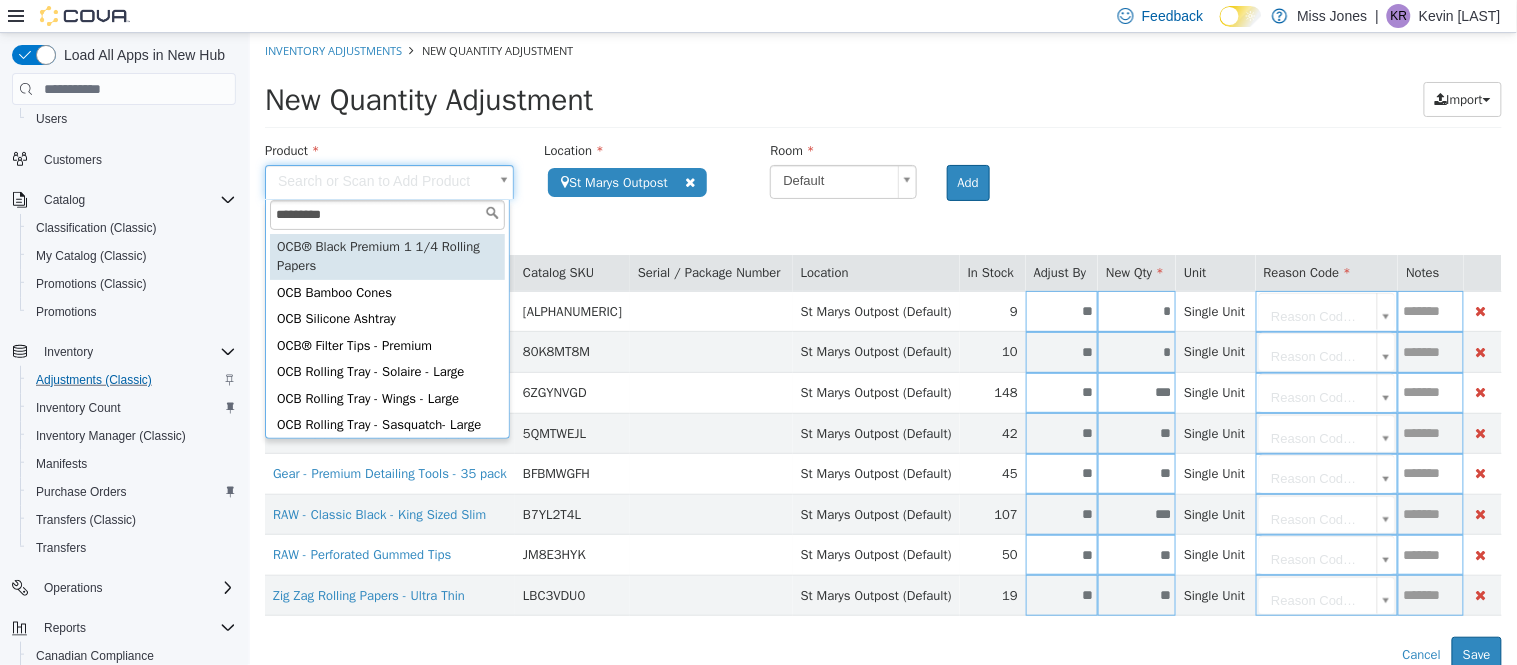 type on "*********" 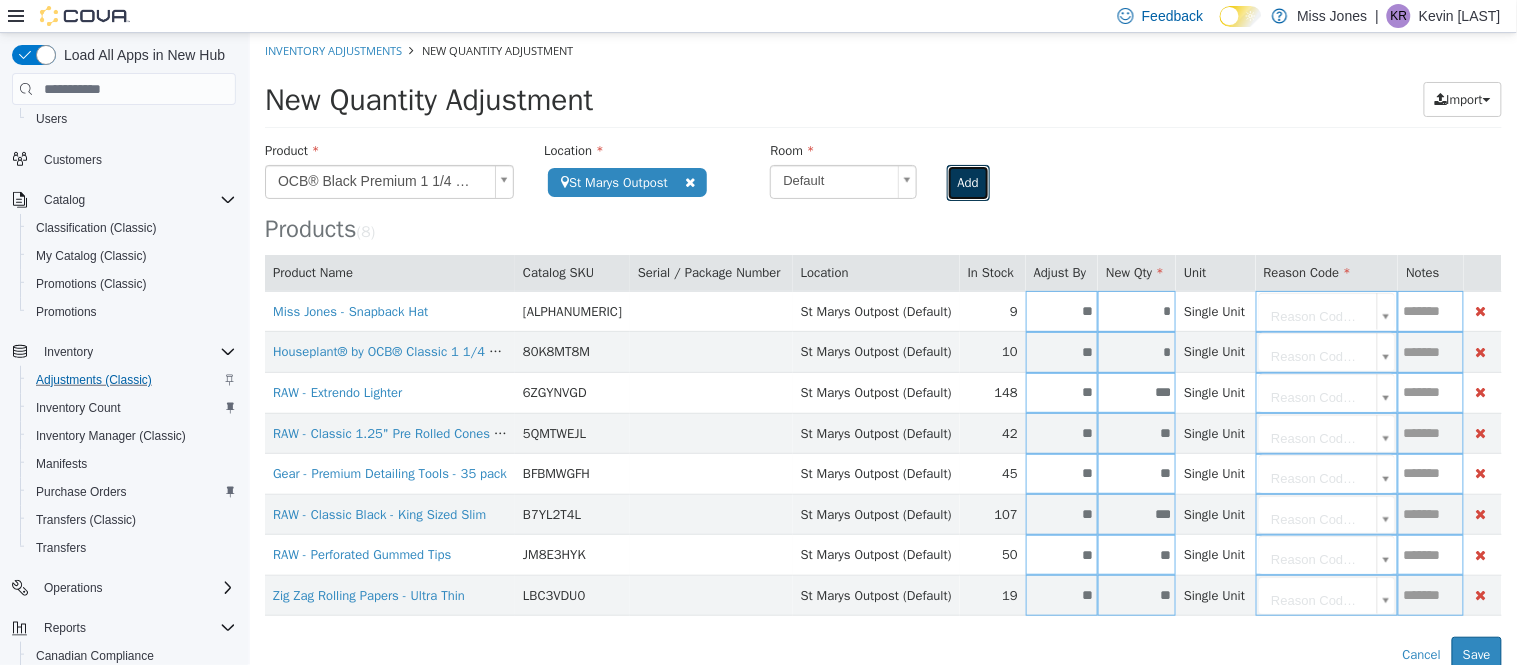 click on "Add" at bounding box center [967, 183] 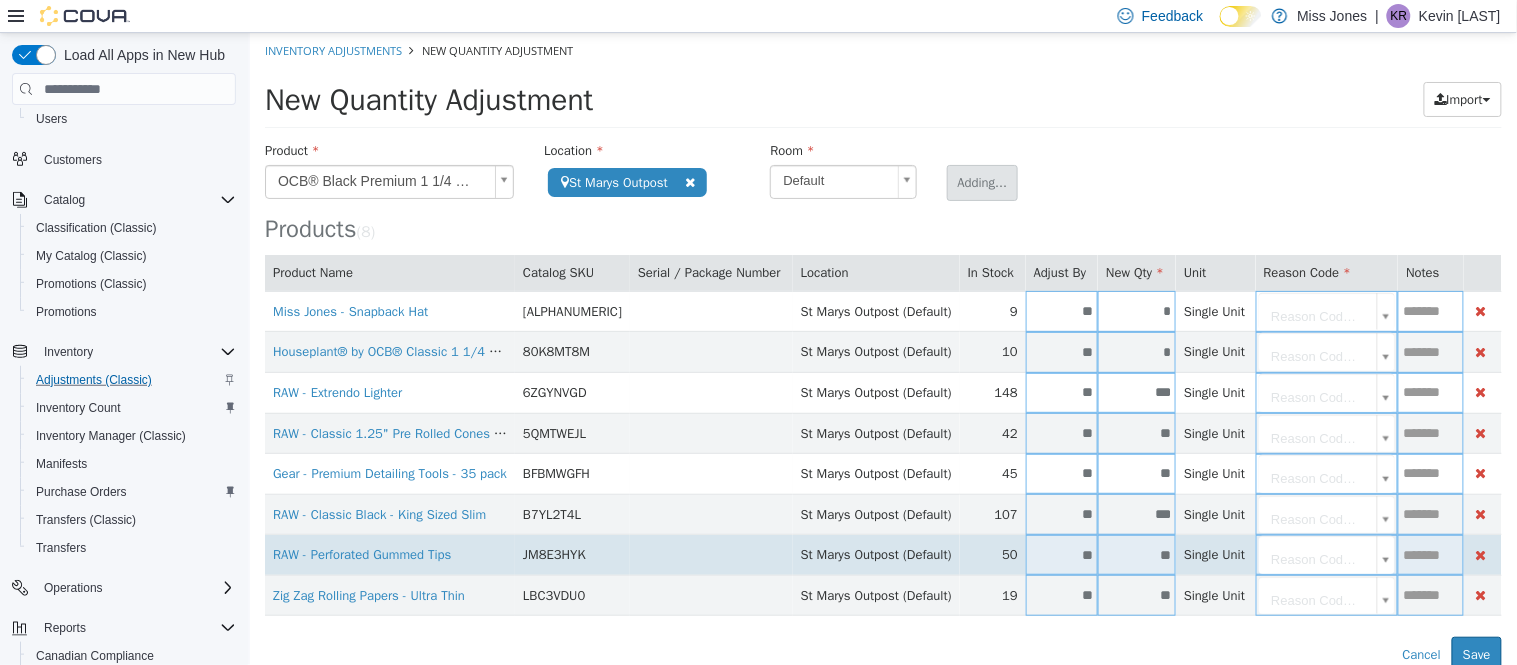 type 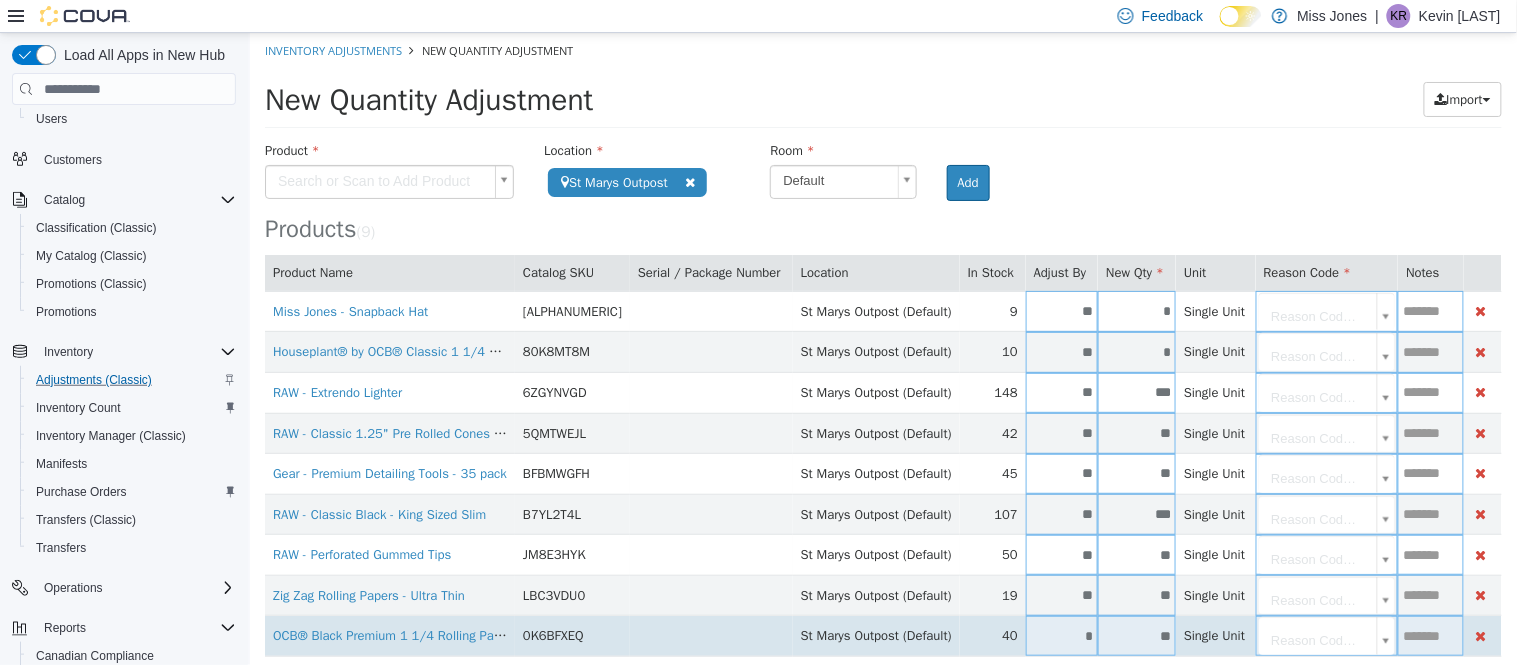 click on "*" at bounding box center (1061, 636) 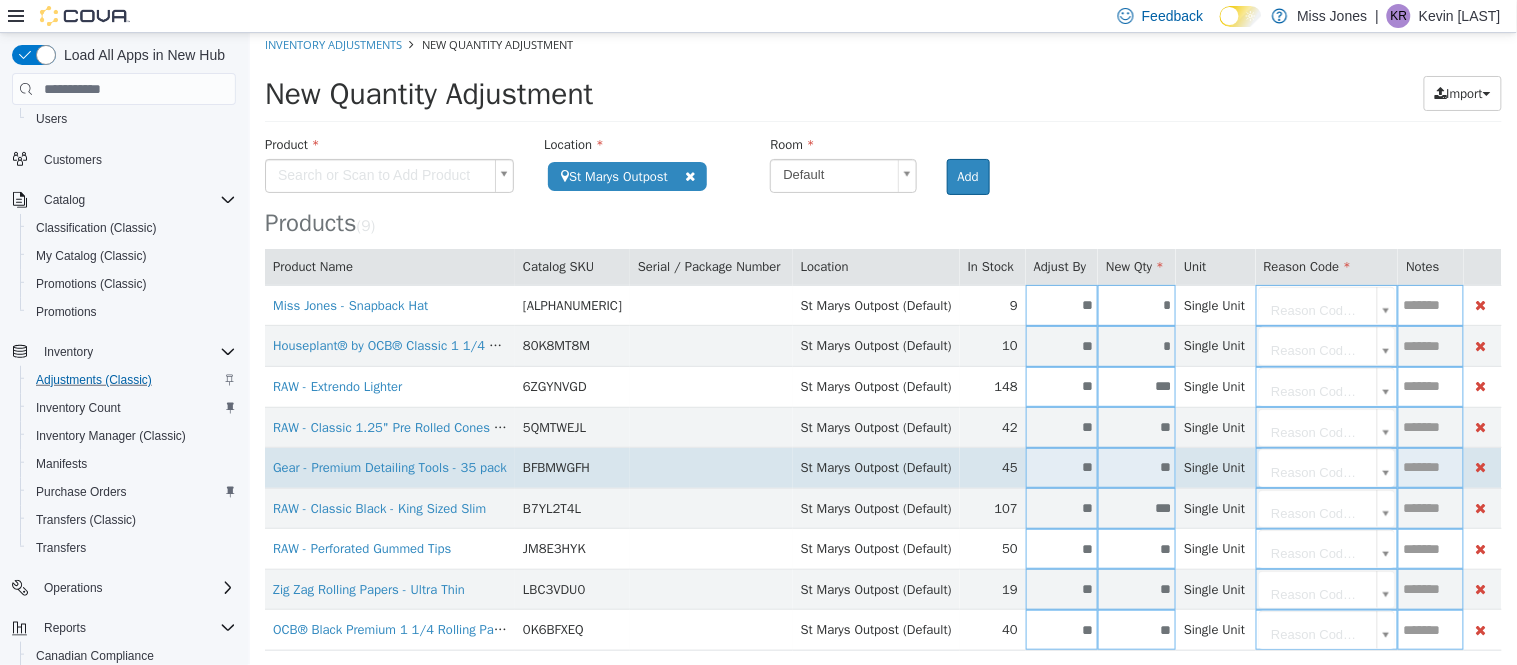 scroll, scrollTop: 51, scrollLeft: 0, axis: vertical 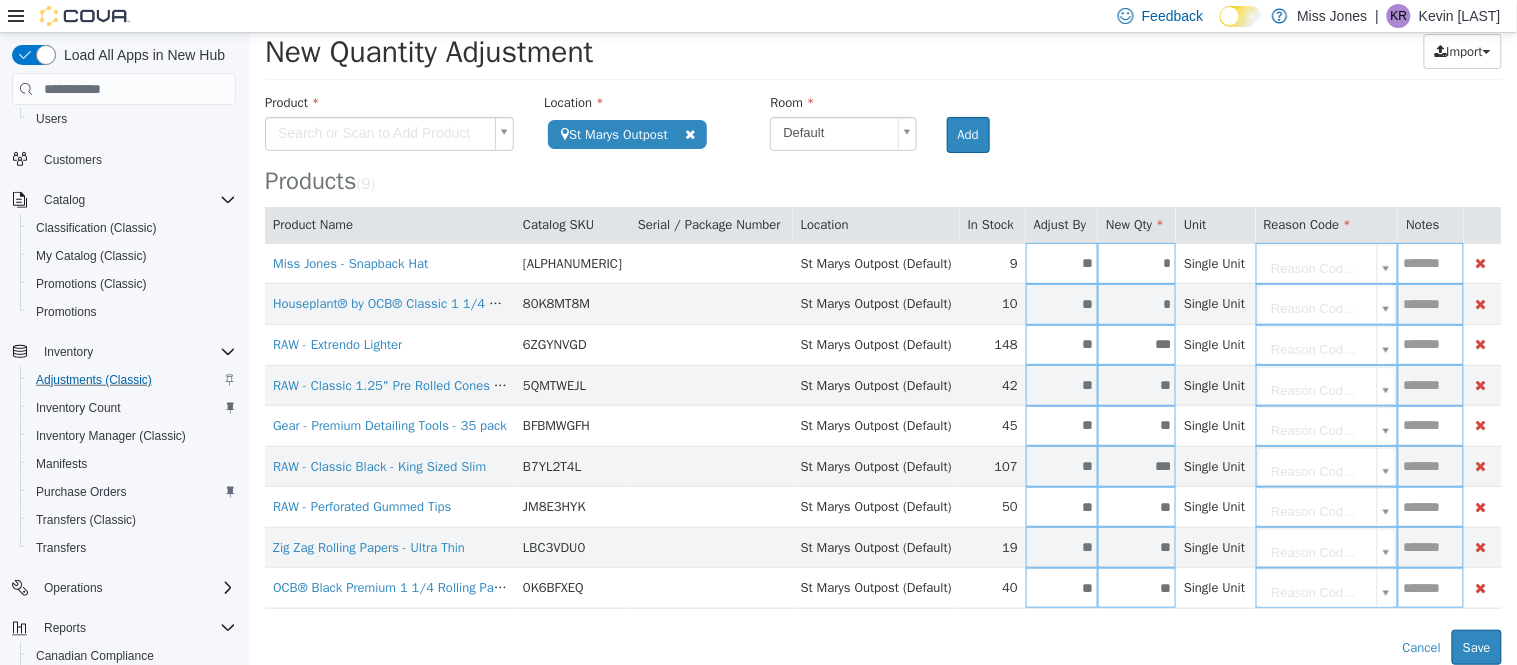type on "**" 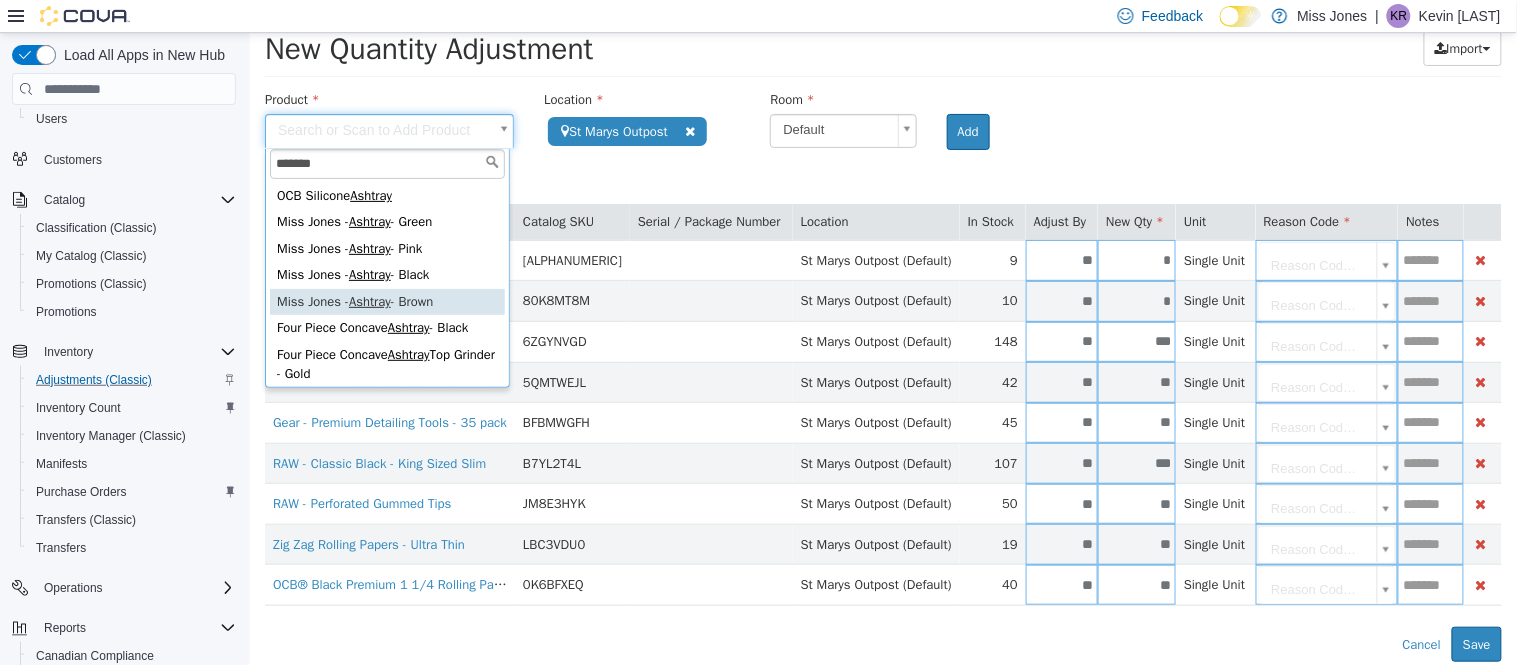 type on "*******" 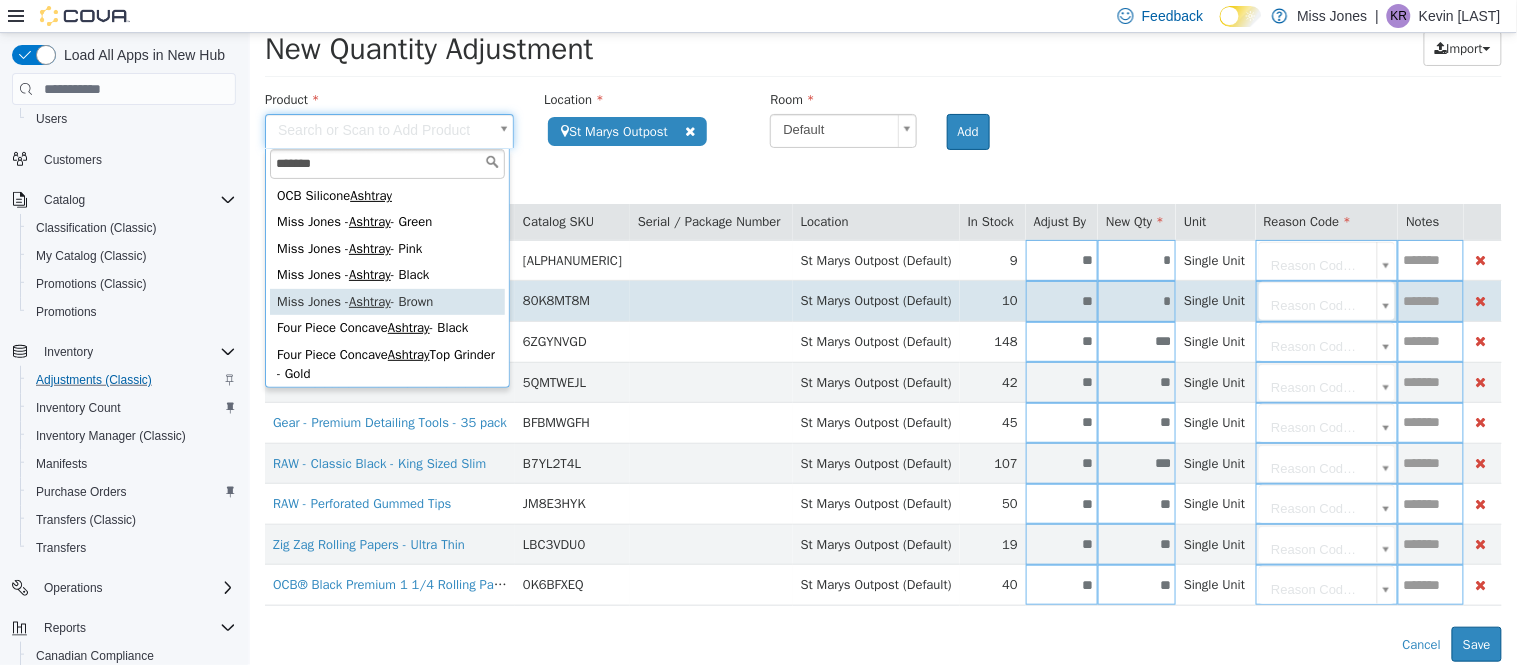 type on "**********" 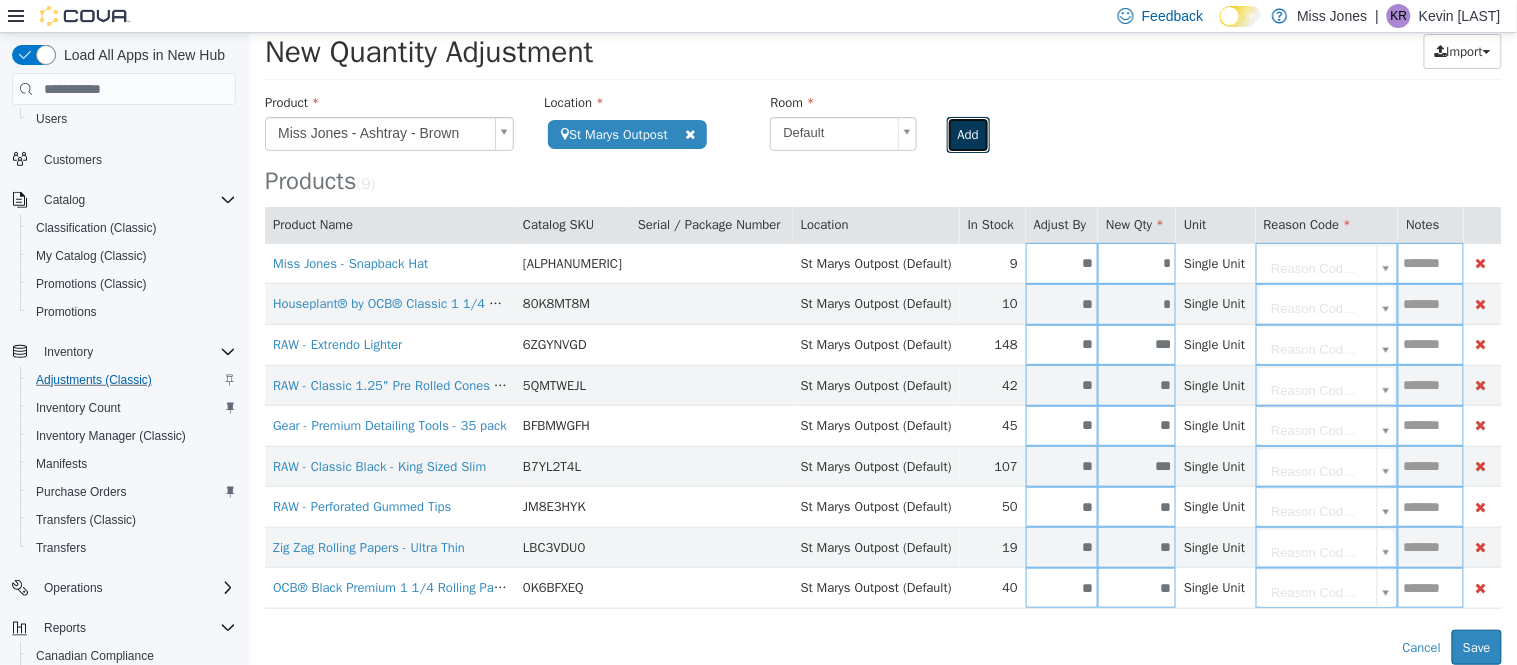 click on "Add" at bounding box center (967, 135) 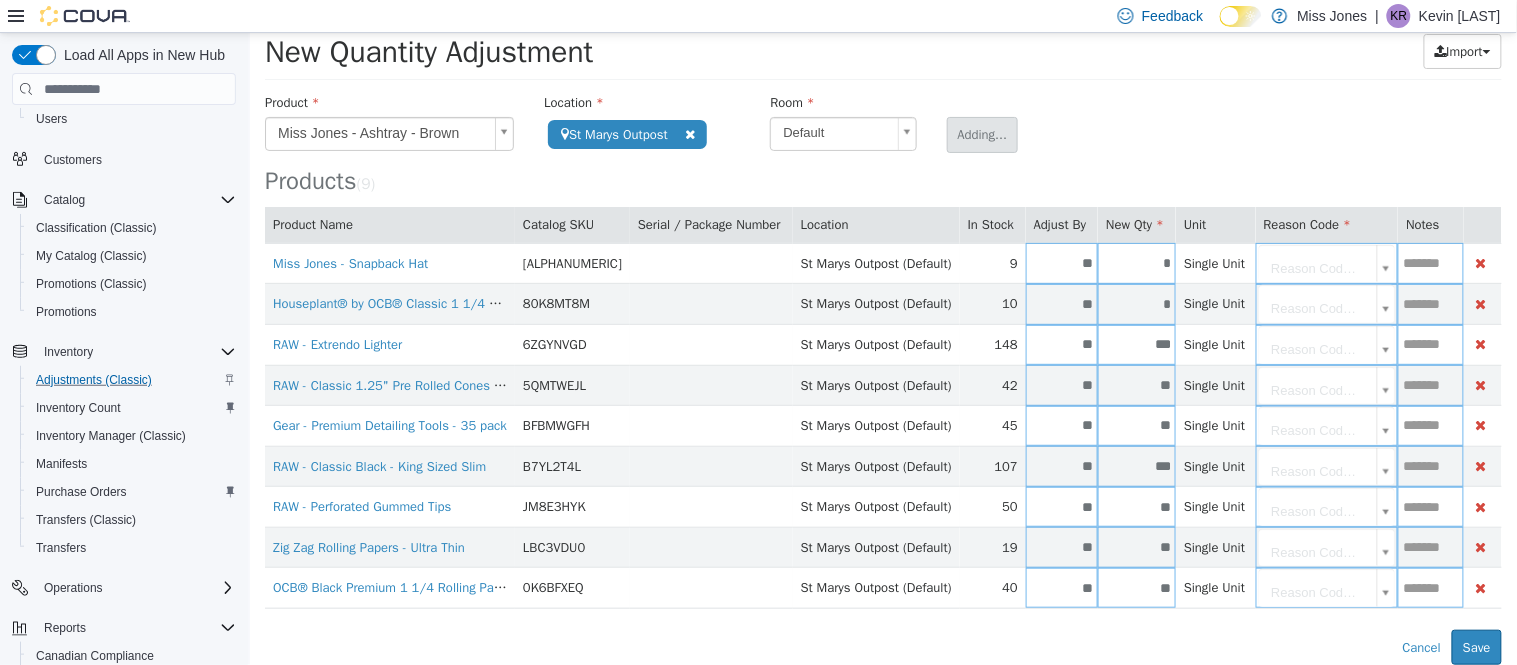 type 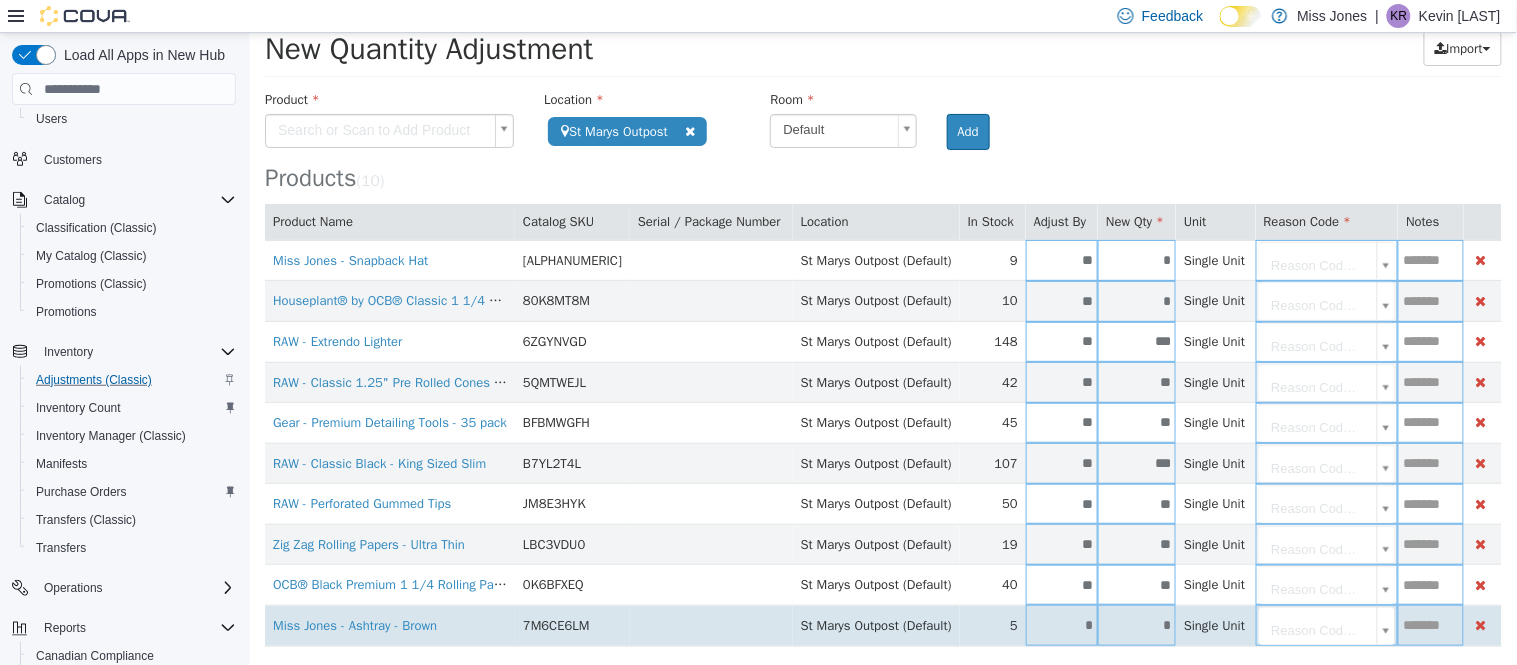 click on "*" at bounding box center [1061, 625] 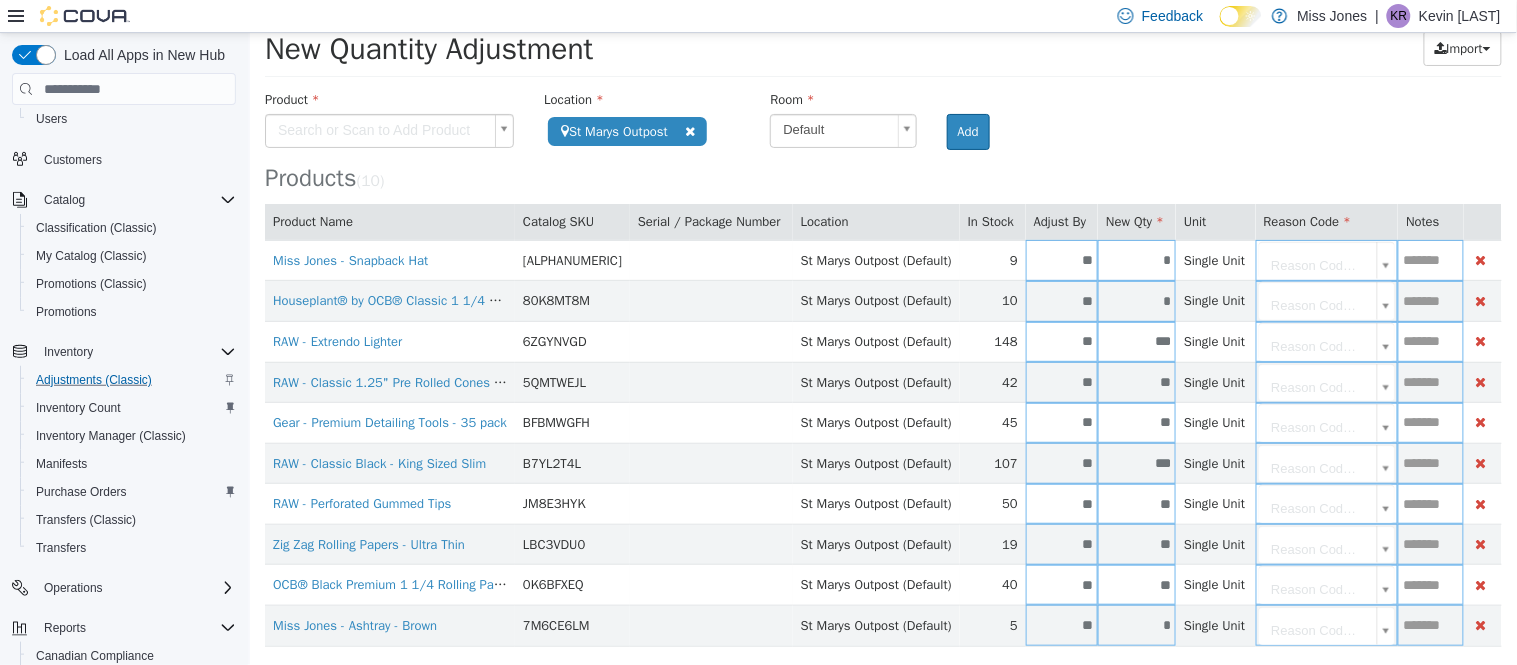 type on "**" 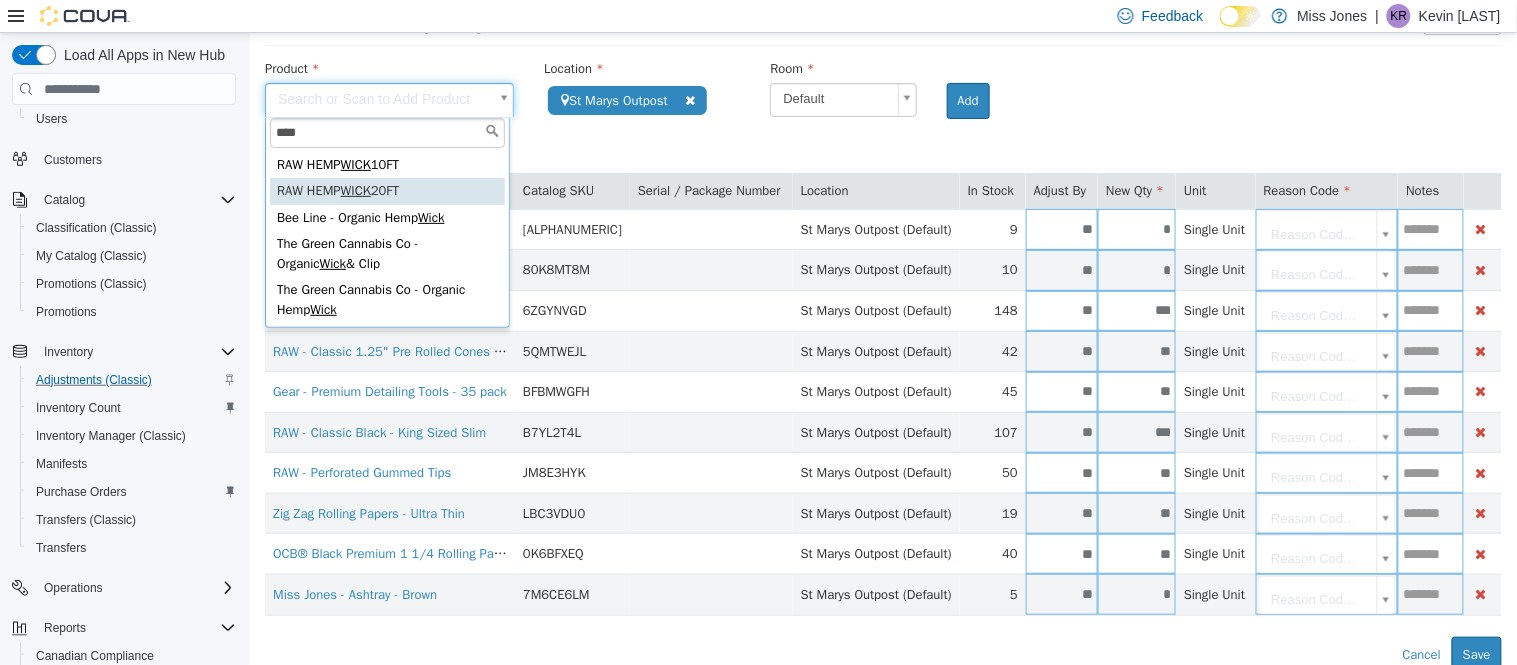 scroll, scrollTop: 91, scrollLeft: 0, axis: vertical 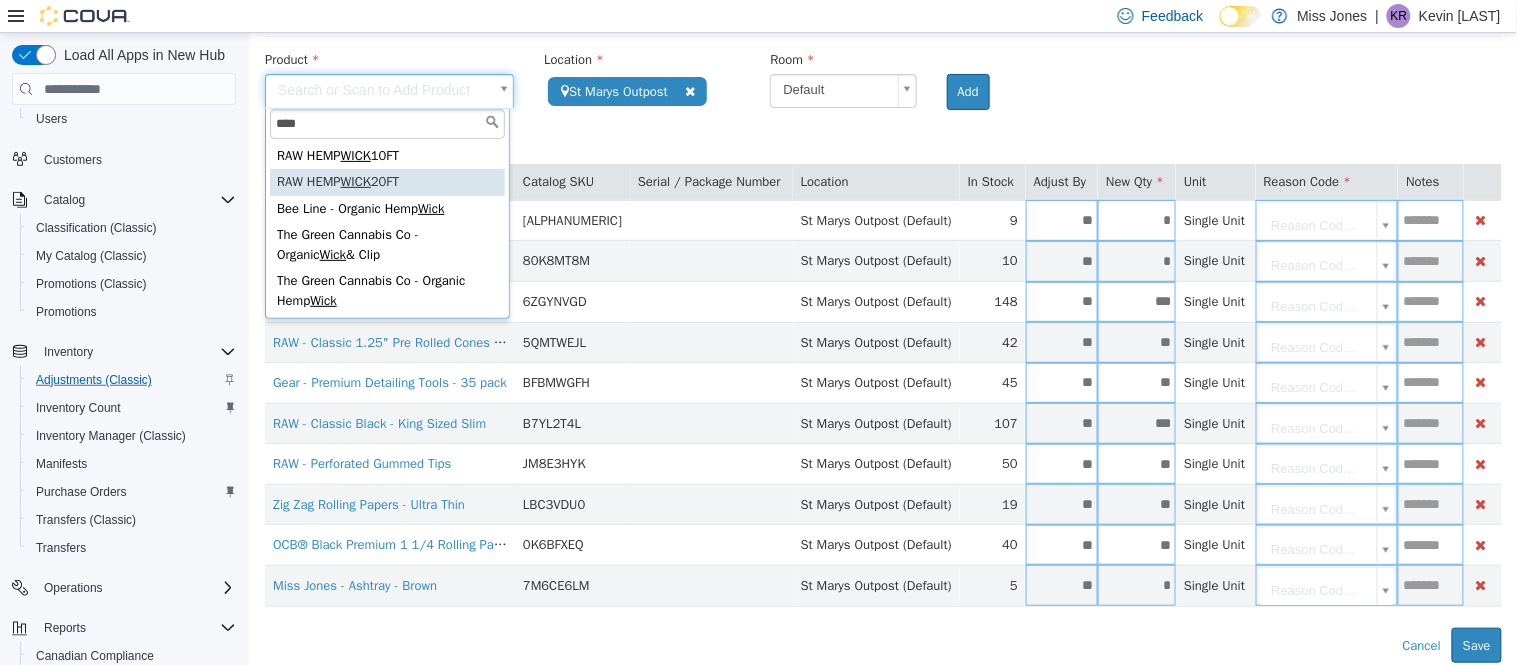 type on "****" 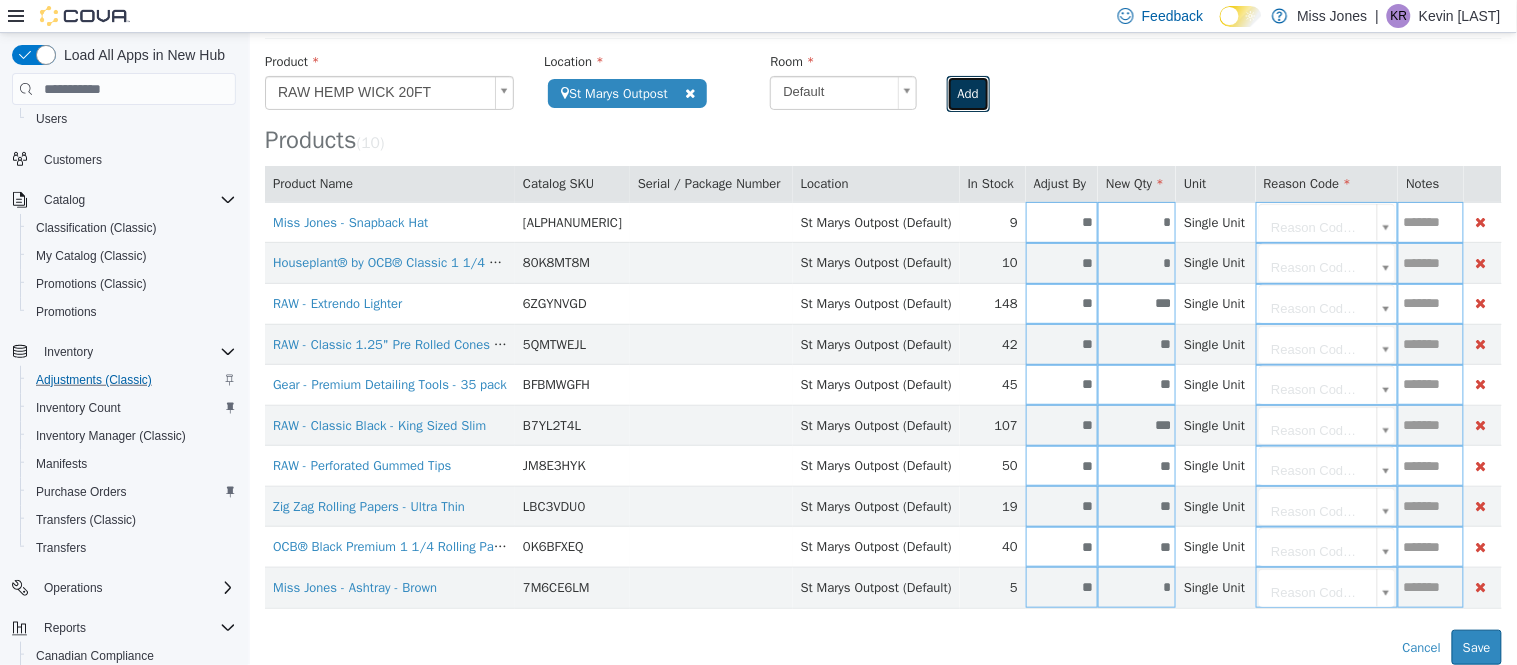 click on "Add" at bounding box center (967, 94) 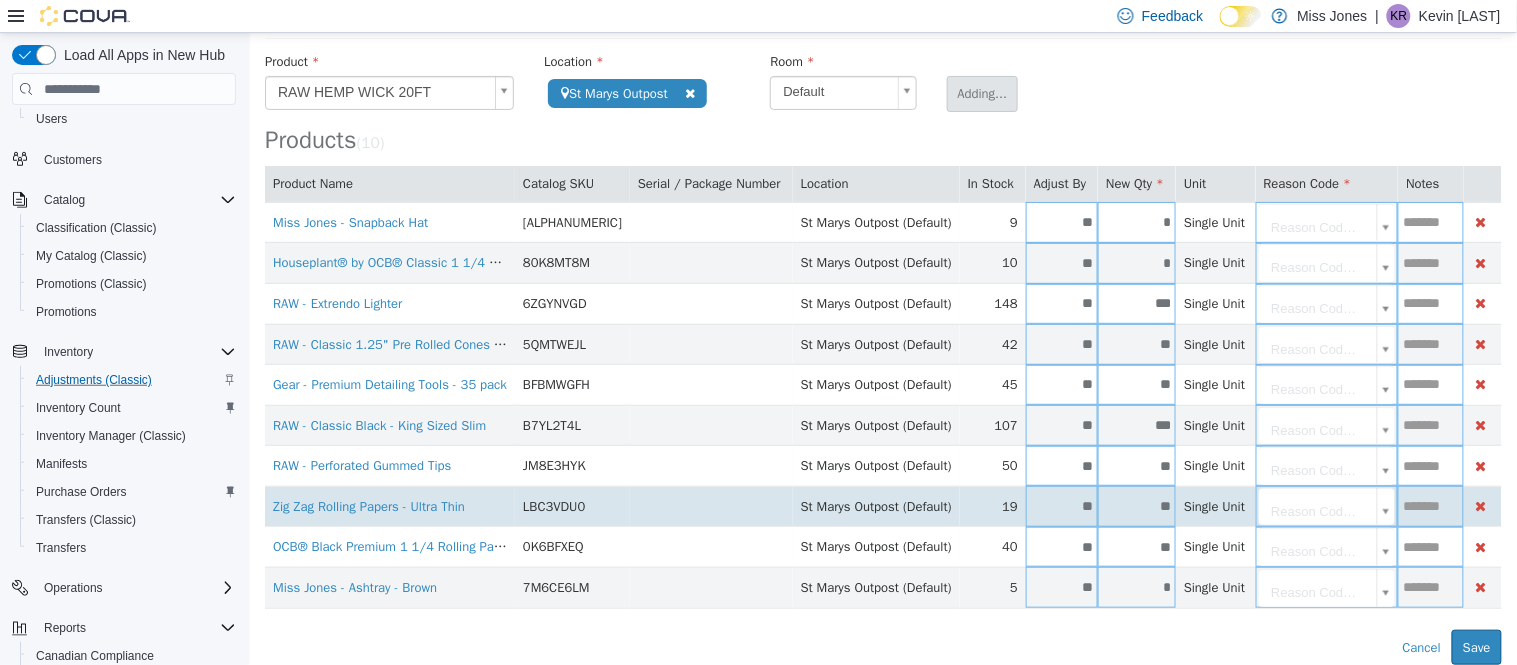 type 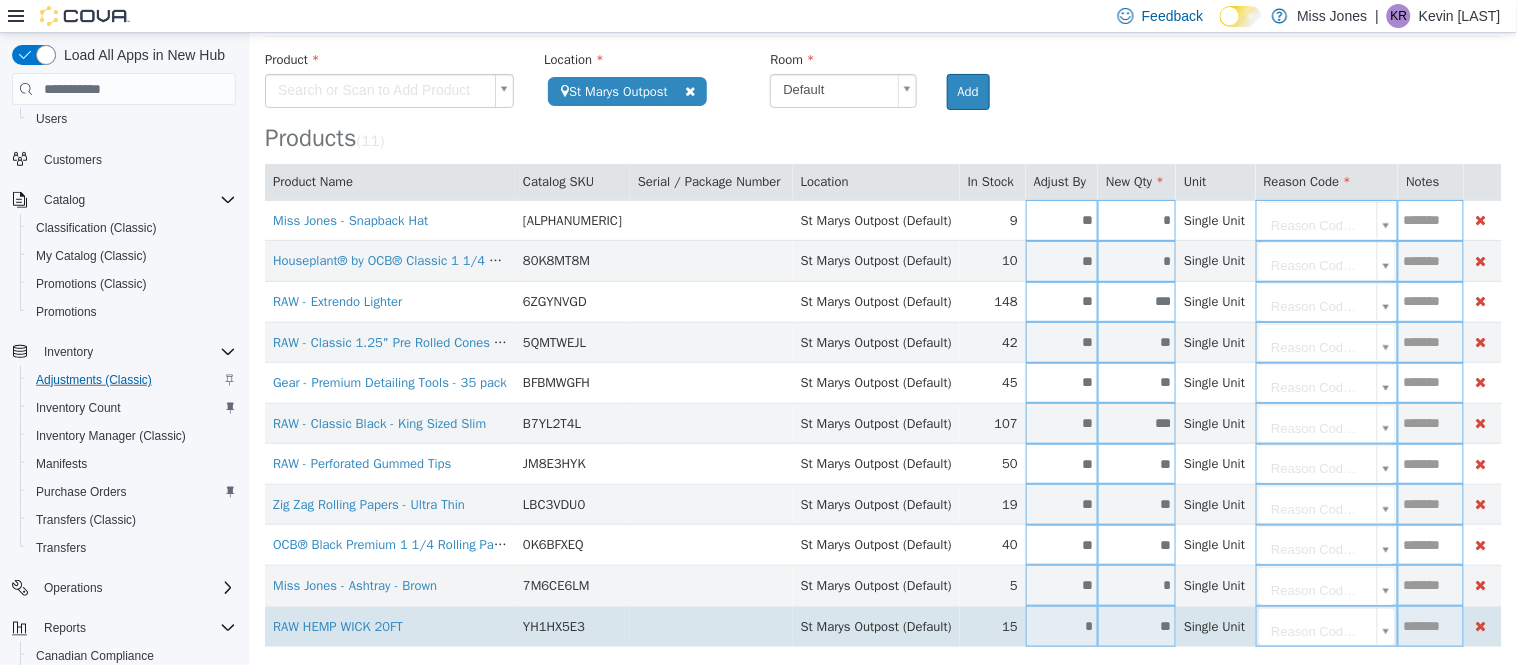 click on "*" at bounding box center [1061, 626] 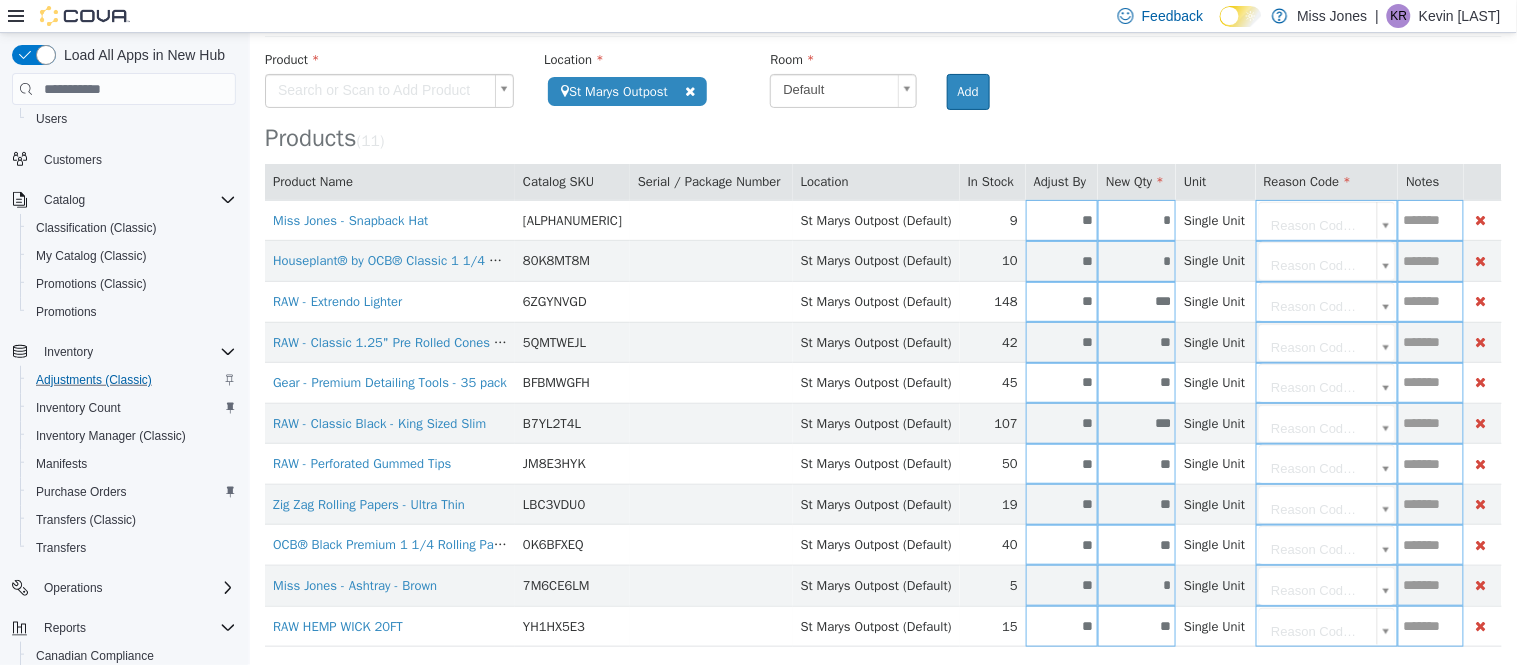 type on "**" 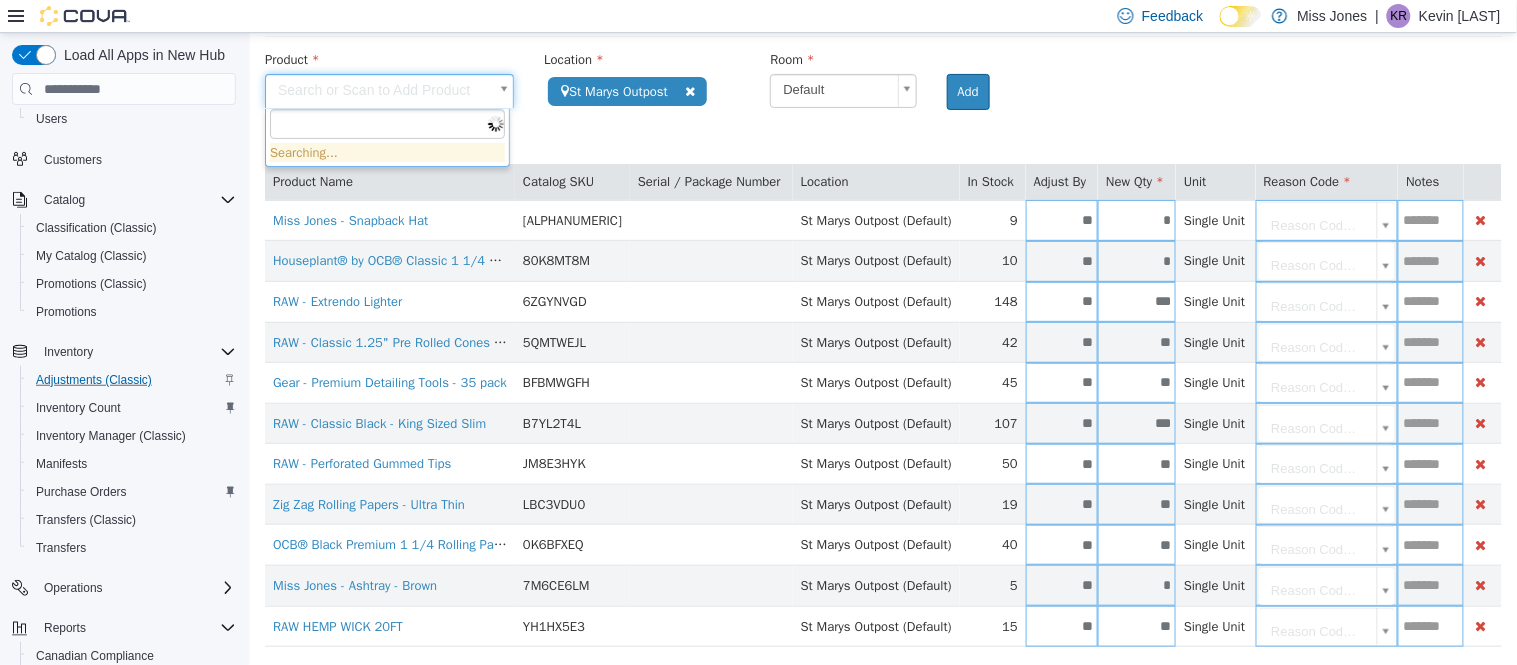 click on "**********" at bounding box center (882, 323) 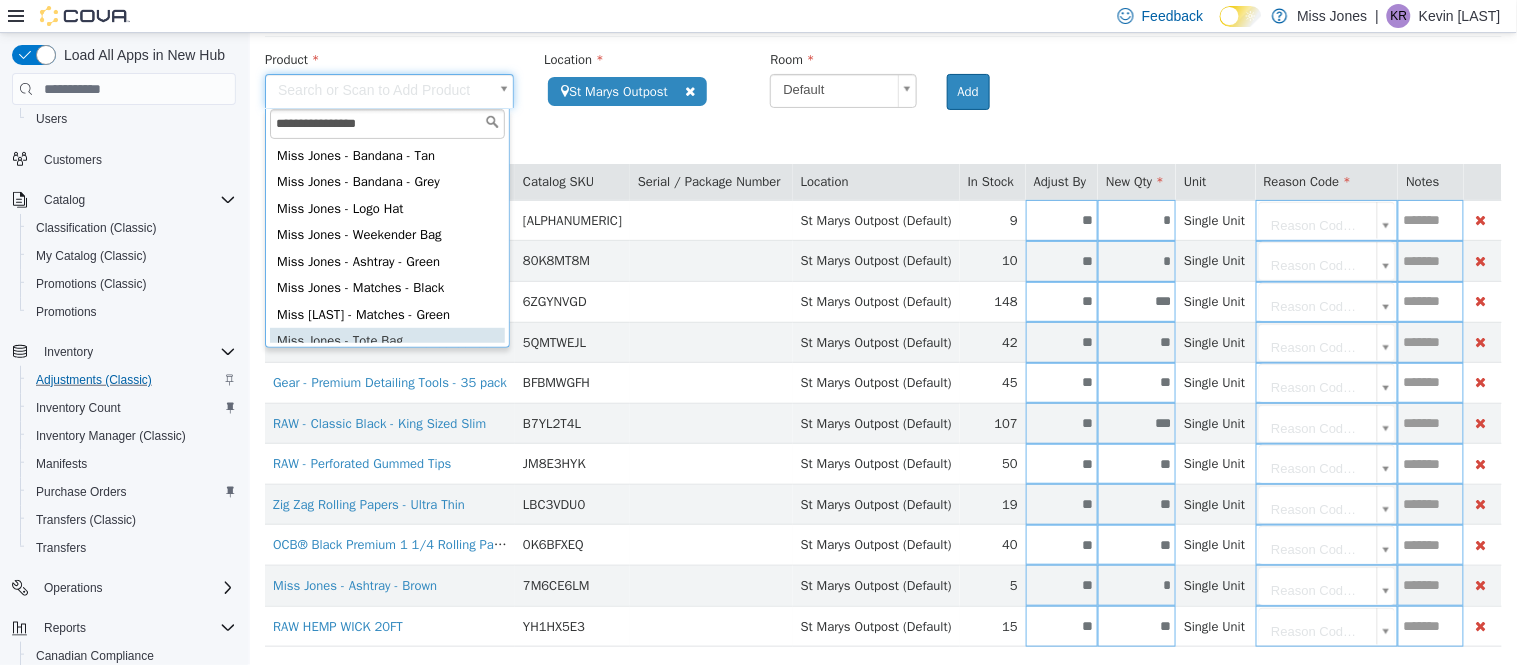 scroll, scrollTop: 3, scrollLeft: 0, axis: vertical 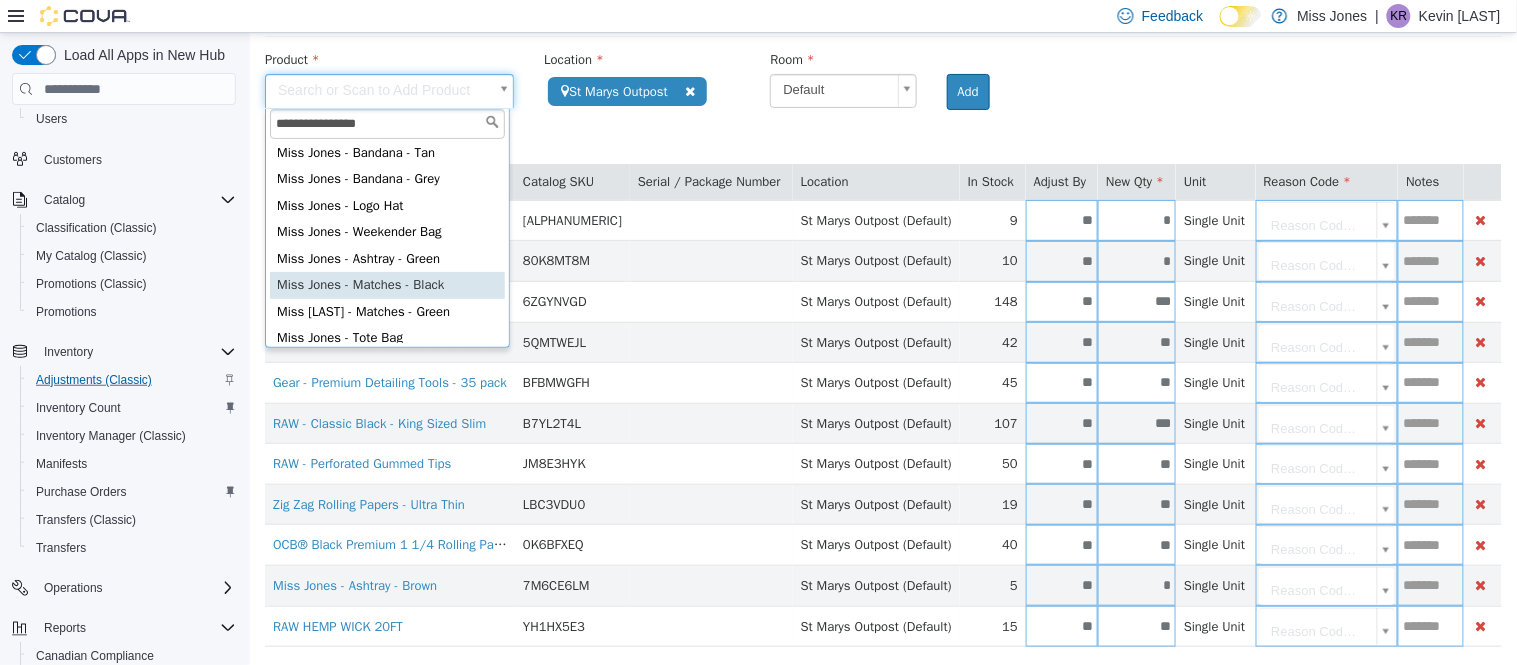 type on "**********" 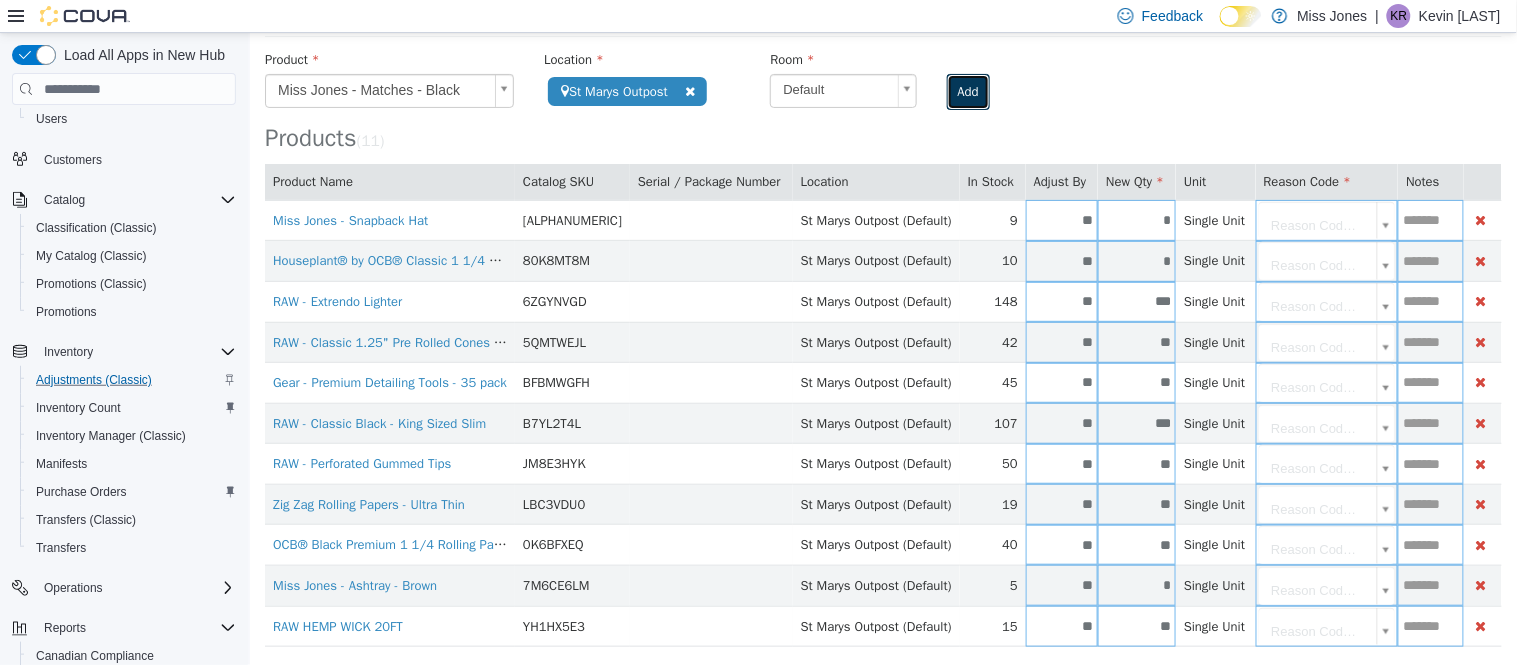 click on "Add" at bounding box center (967, 92) 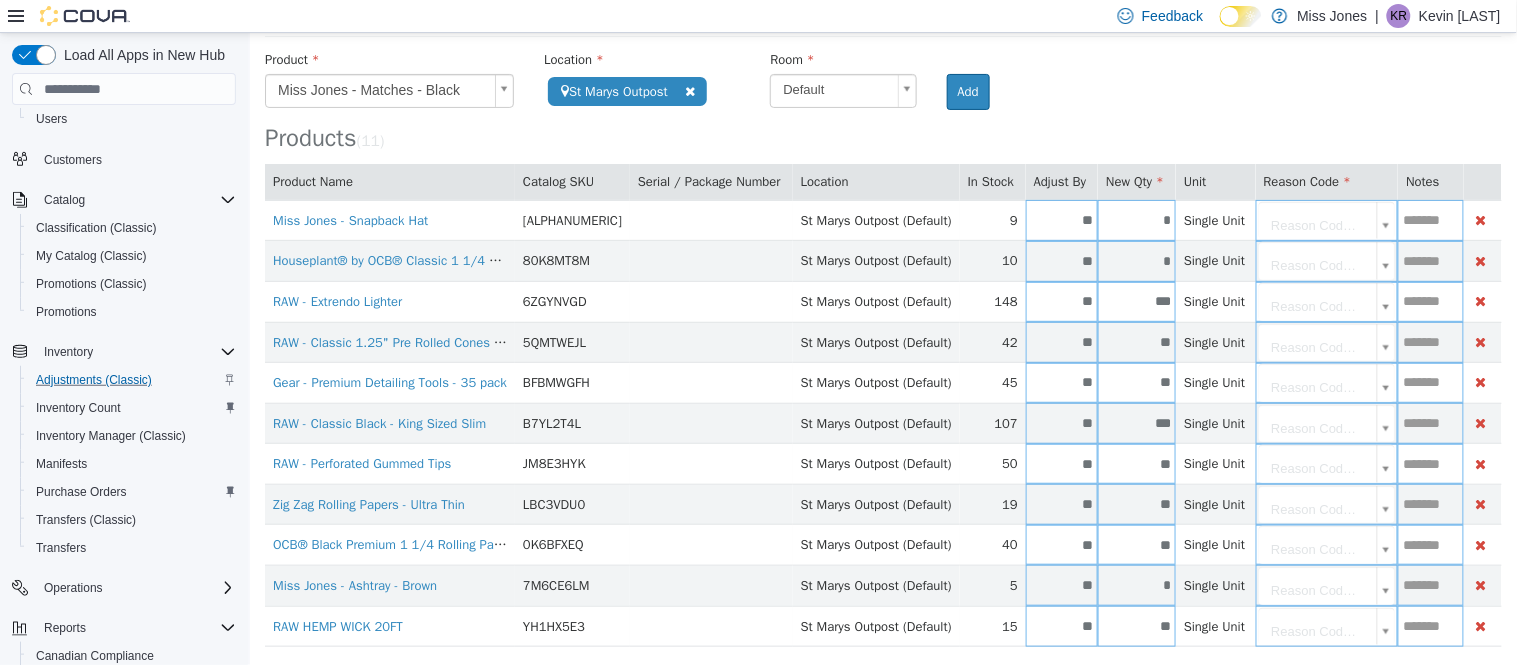 type 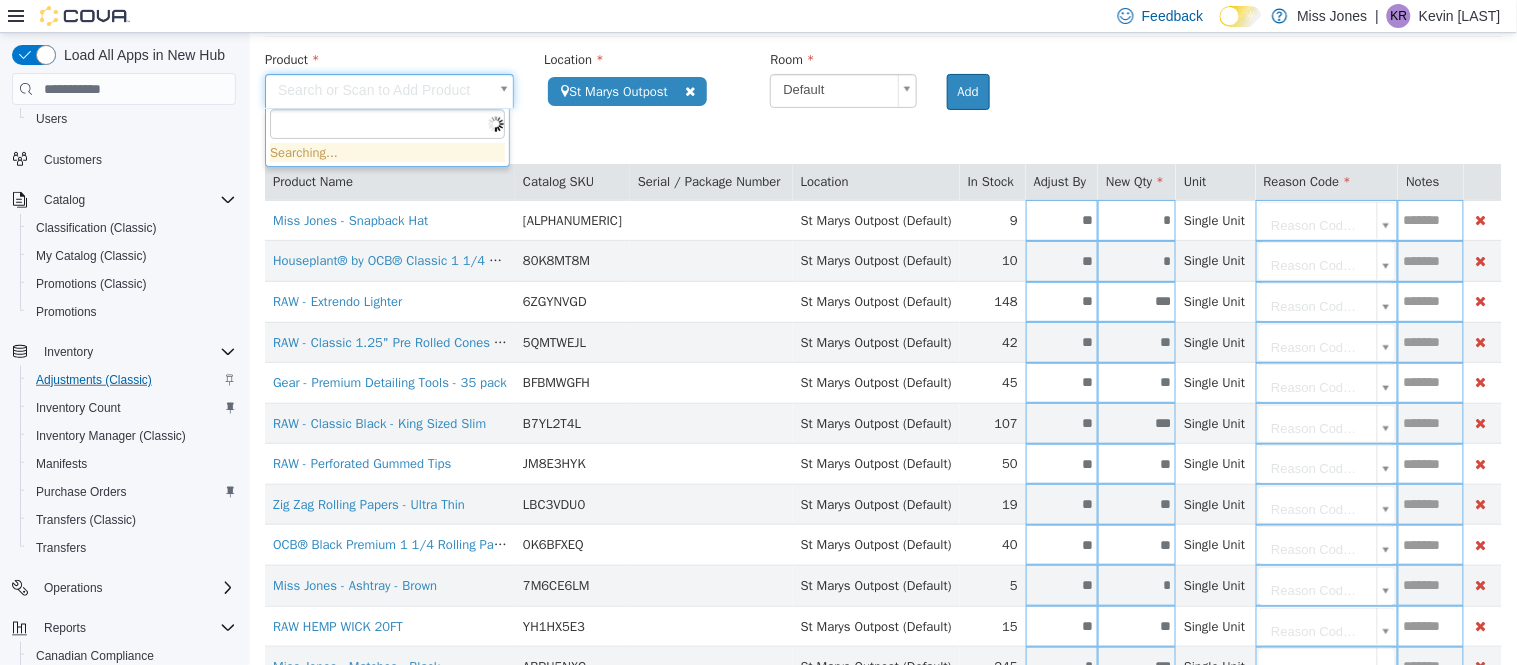 click on "**********" at bounding box center [882, 343] 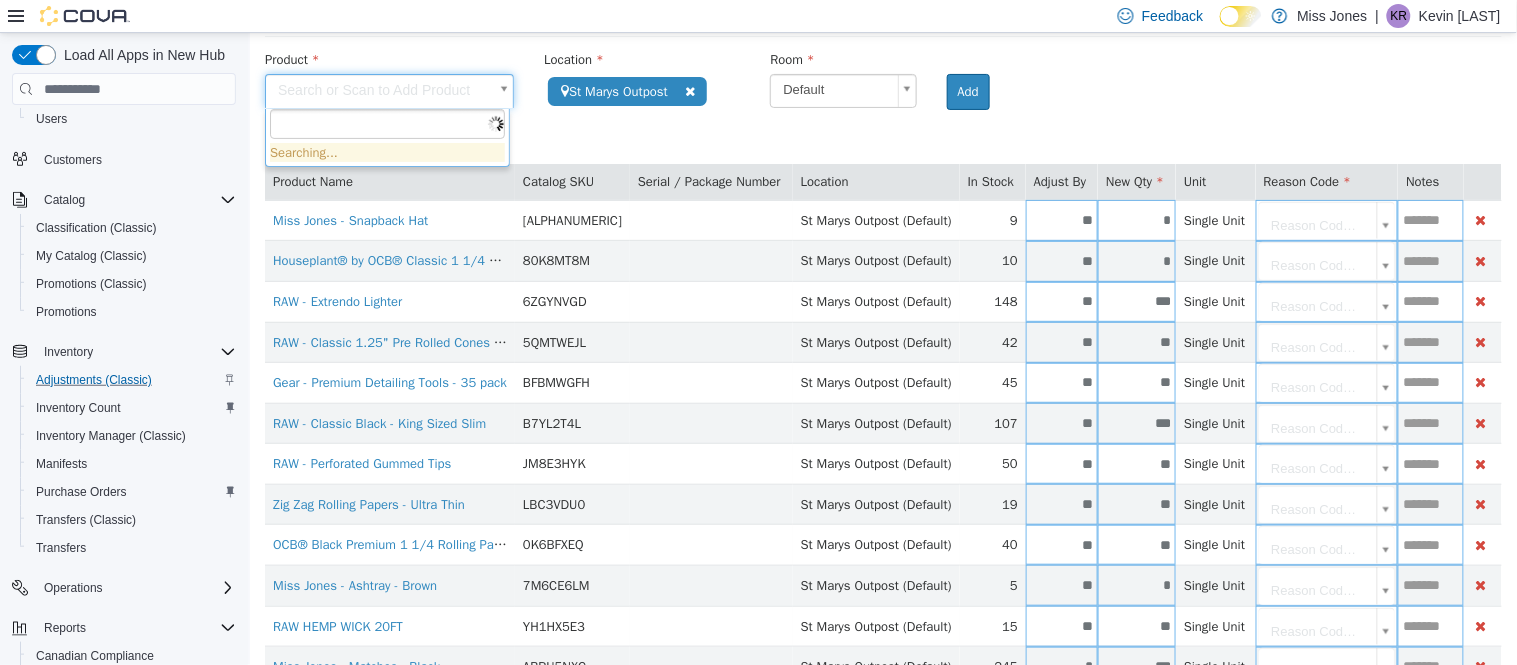 scroll, scrollTop: 0, scrollLeft: 0, axis: both 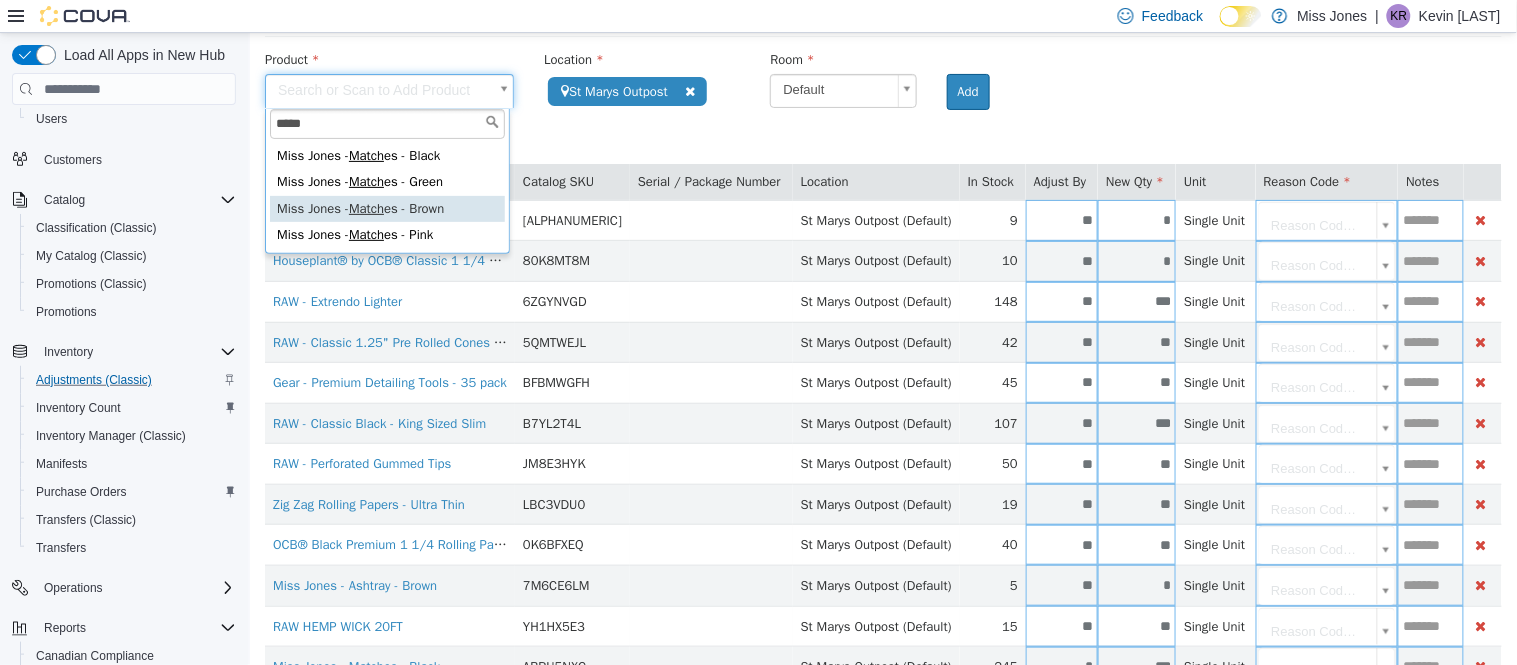 type on "*****" 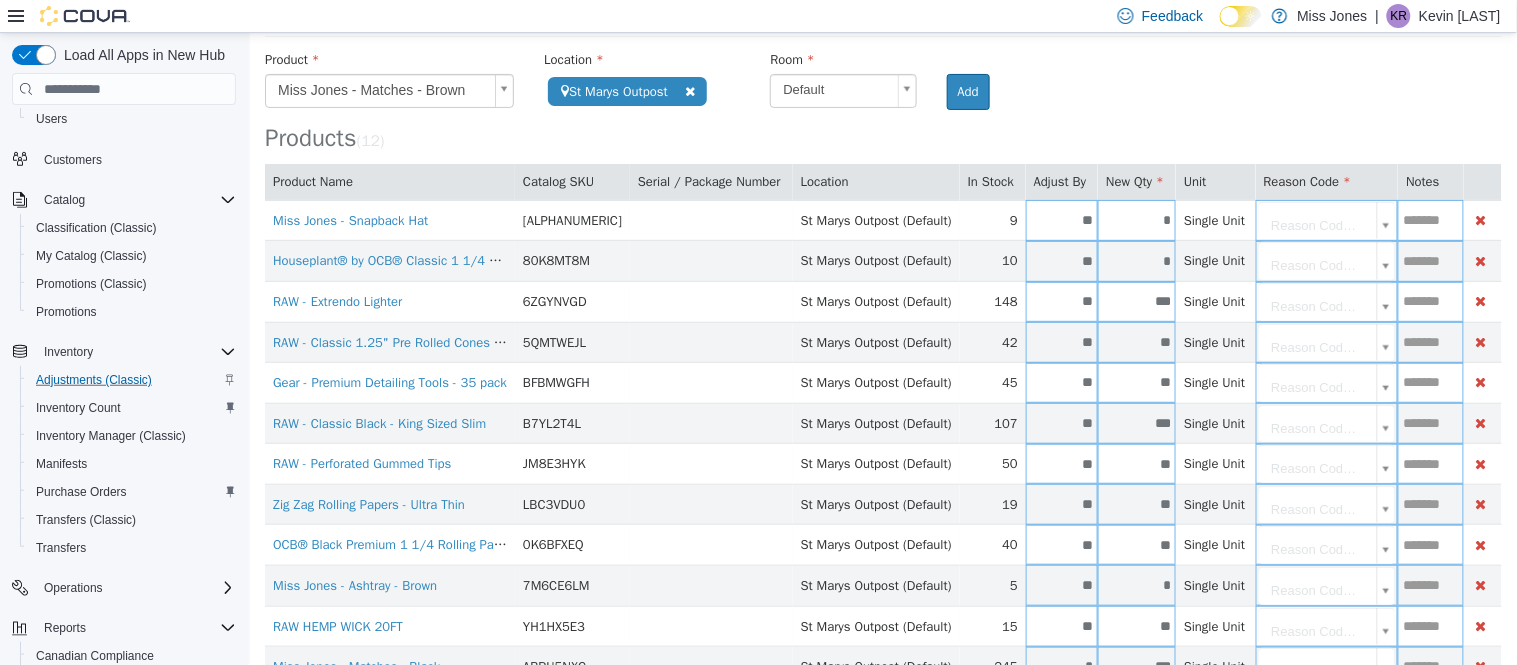 click on "Add" at bounding box center (967, 92) 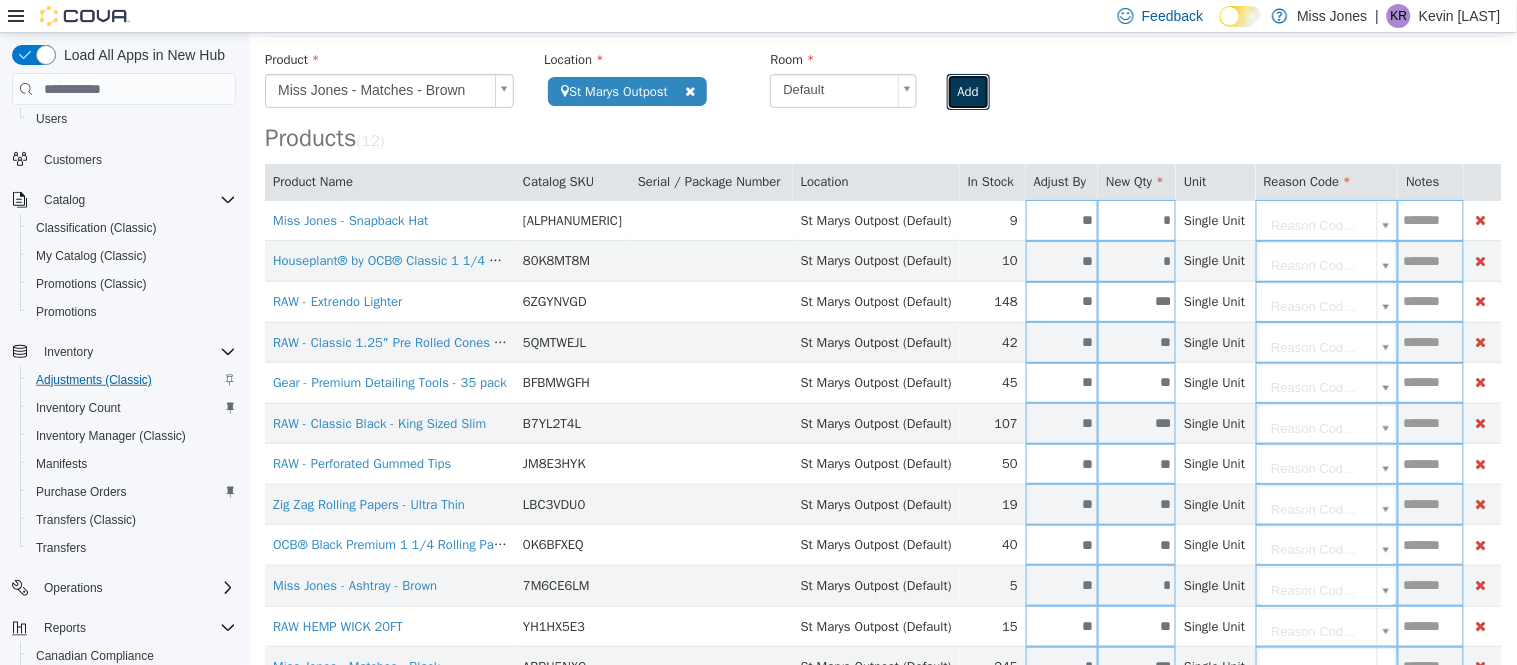 click on "Add" at bounding box center (967, 92) 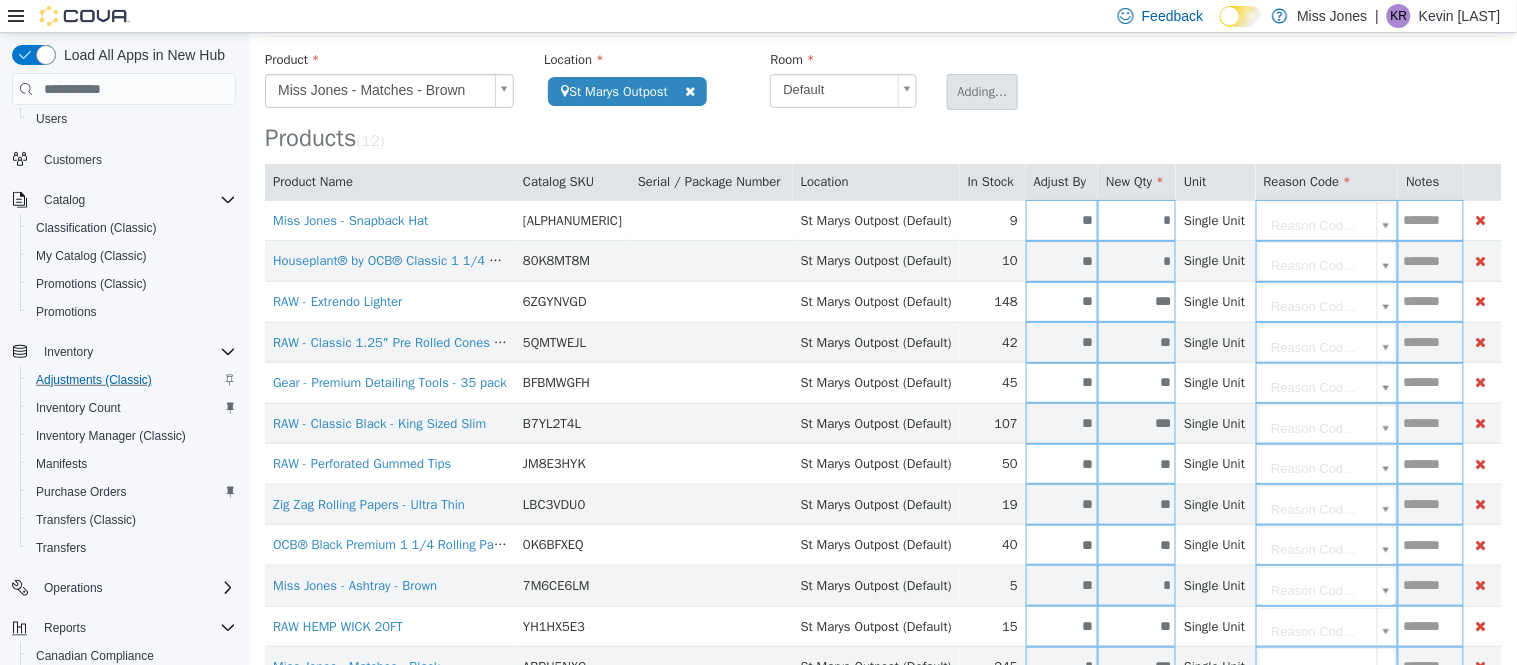 type 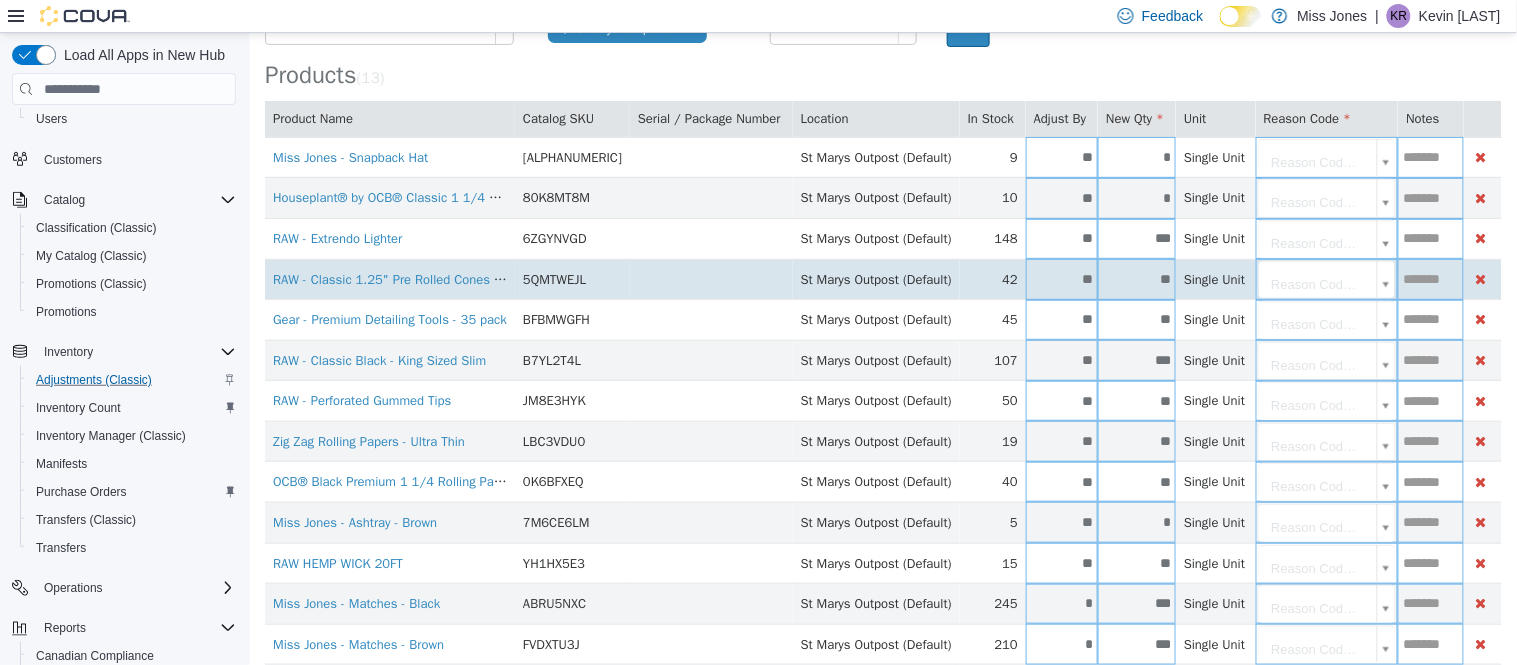 scroll, scrollTop: 213, scrollLeft: 0, axis: vertical 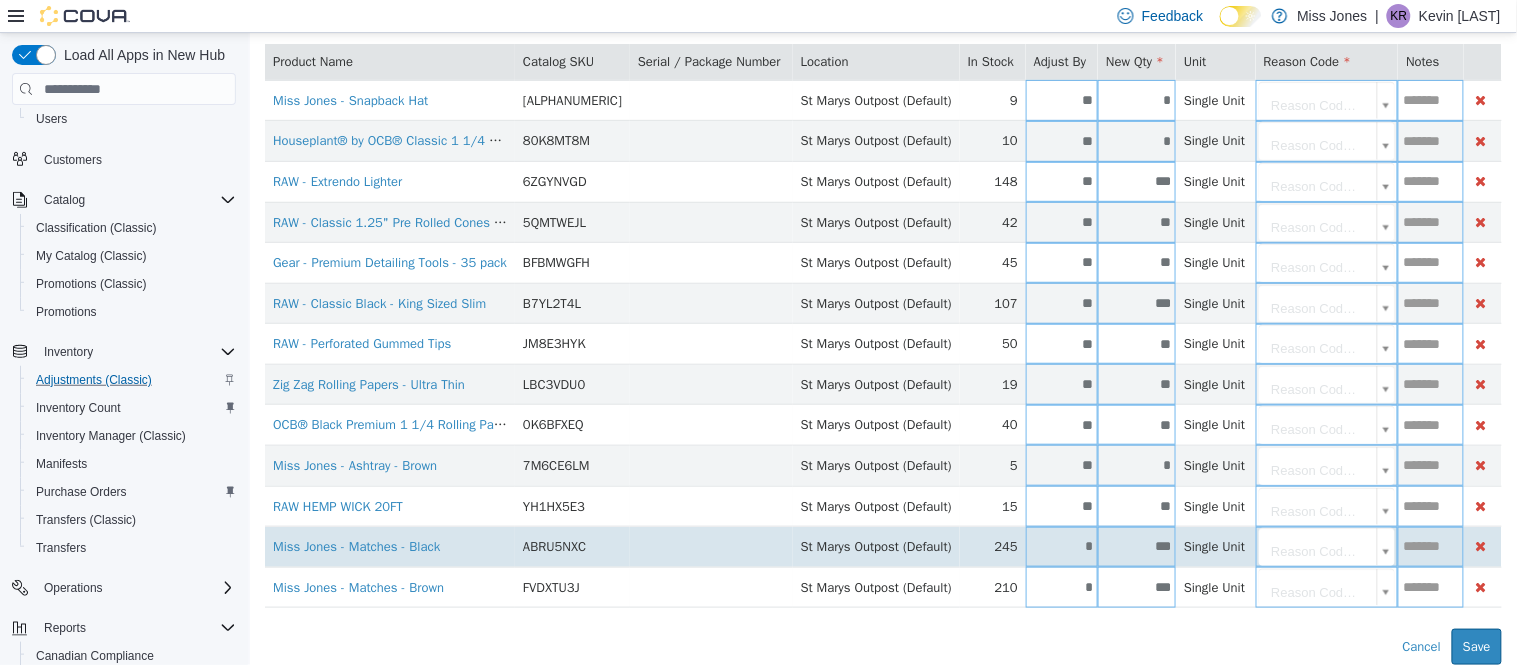 click on "*" at bounding box center (1061, 546) 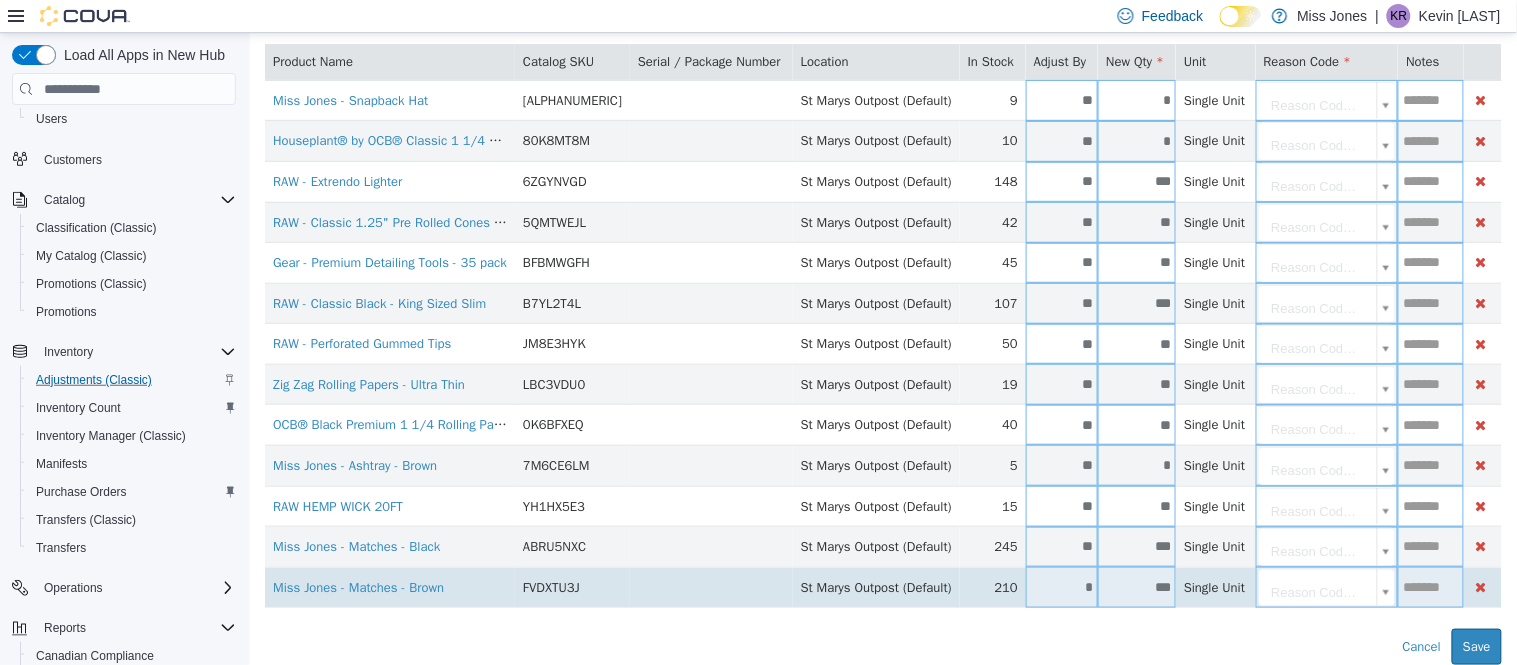 type on "**" 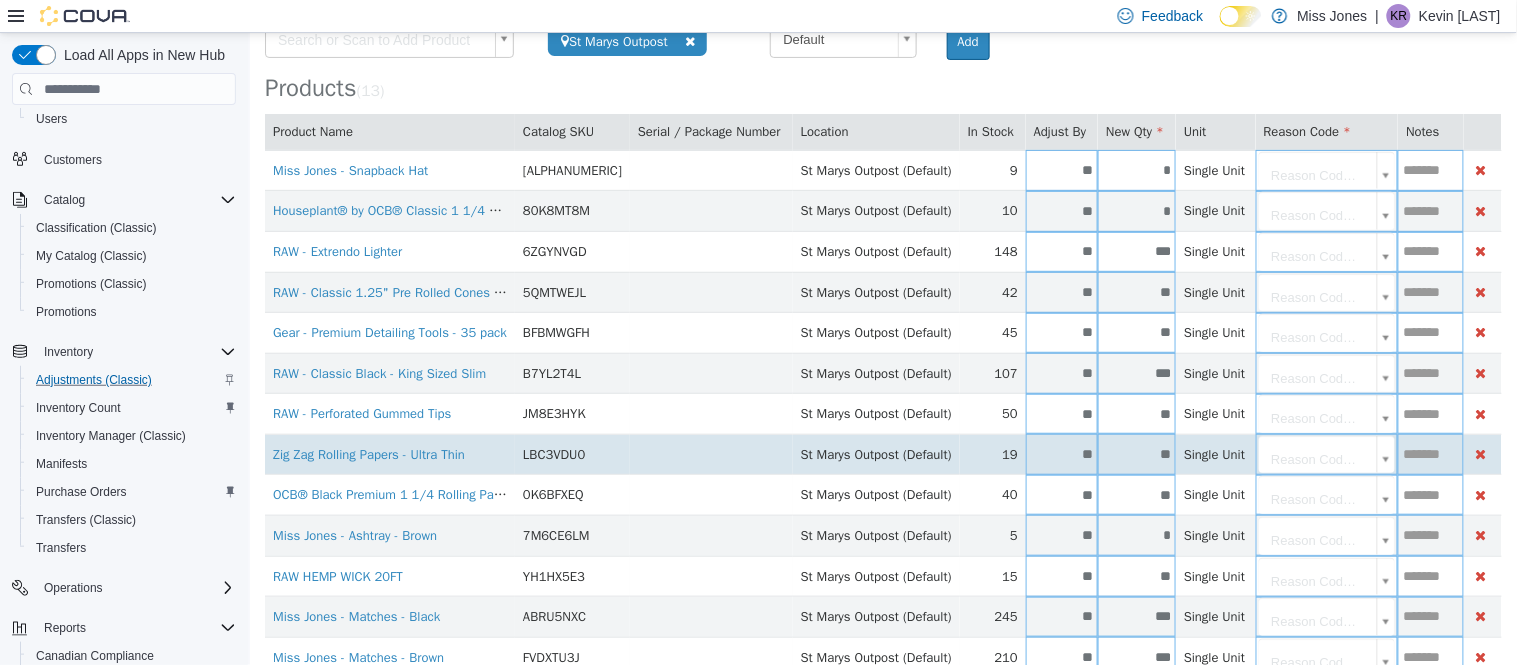 scroll, scrollTop: 102, scrollLeft: 0, axis: vertical 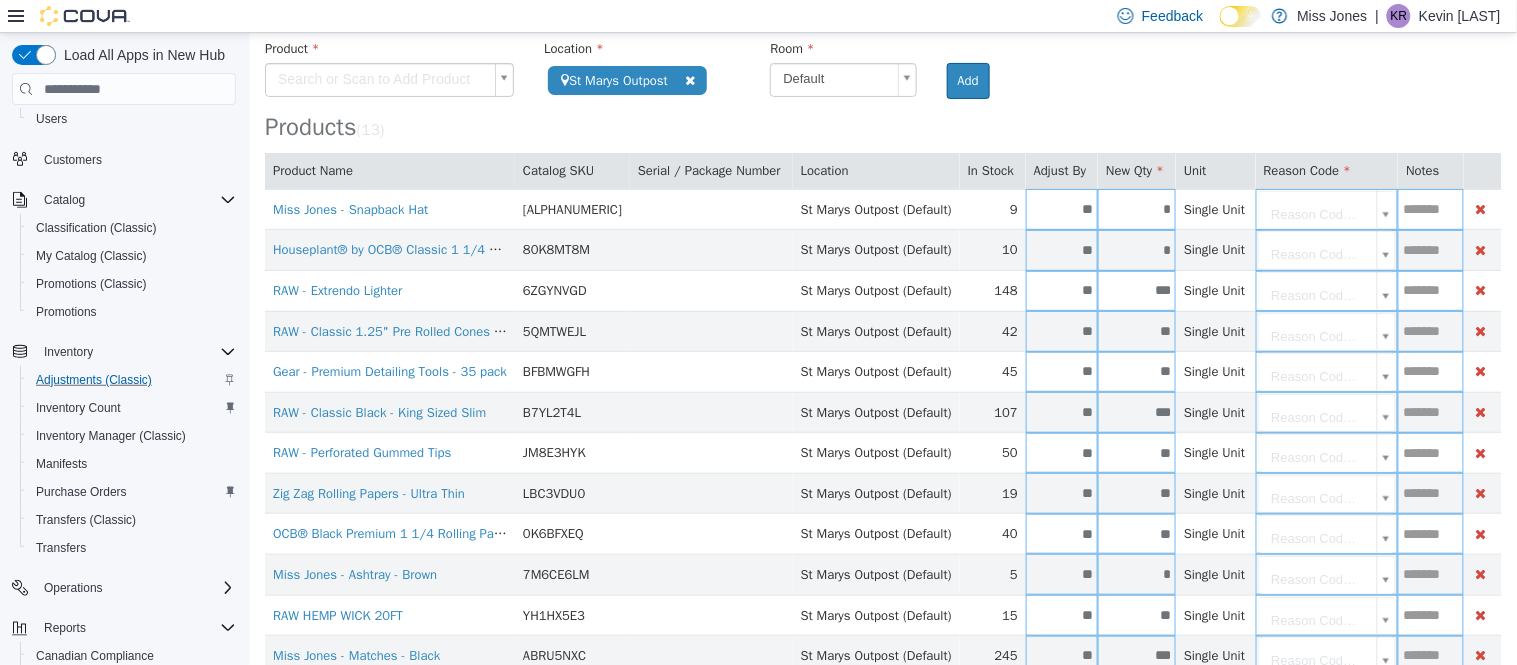 type on "**" 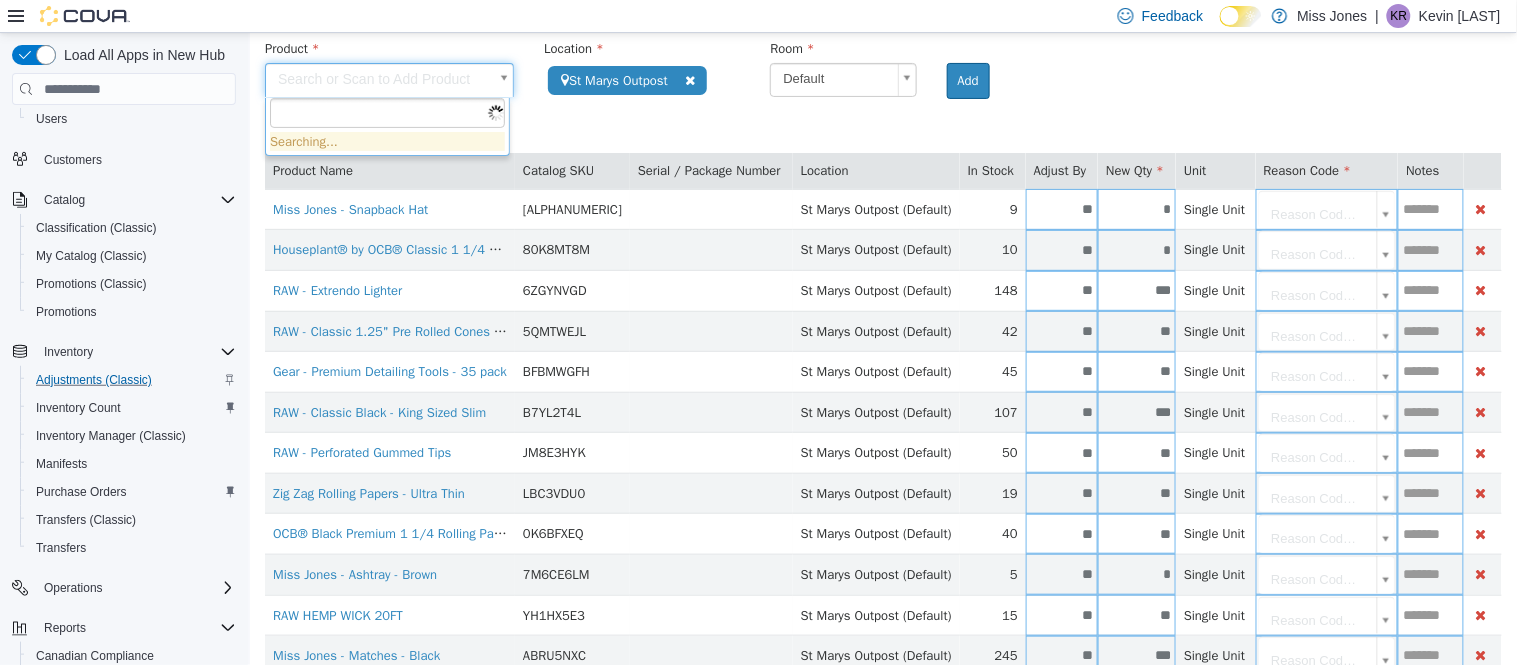 click on "**********" at bounding box center (882, 352) 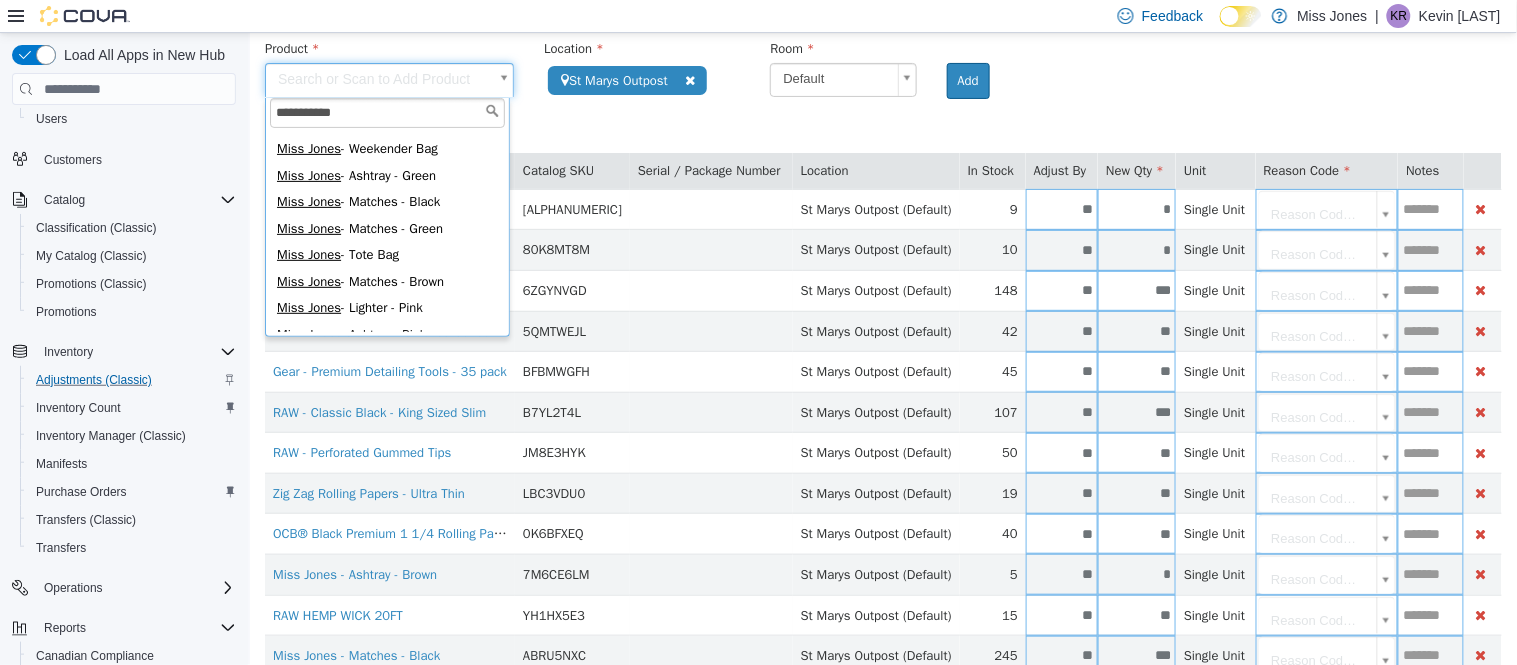 scroll, scrollTop: 88, scrollLeft: 0, axis: vertical 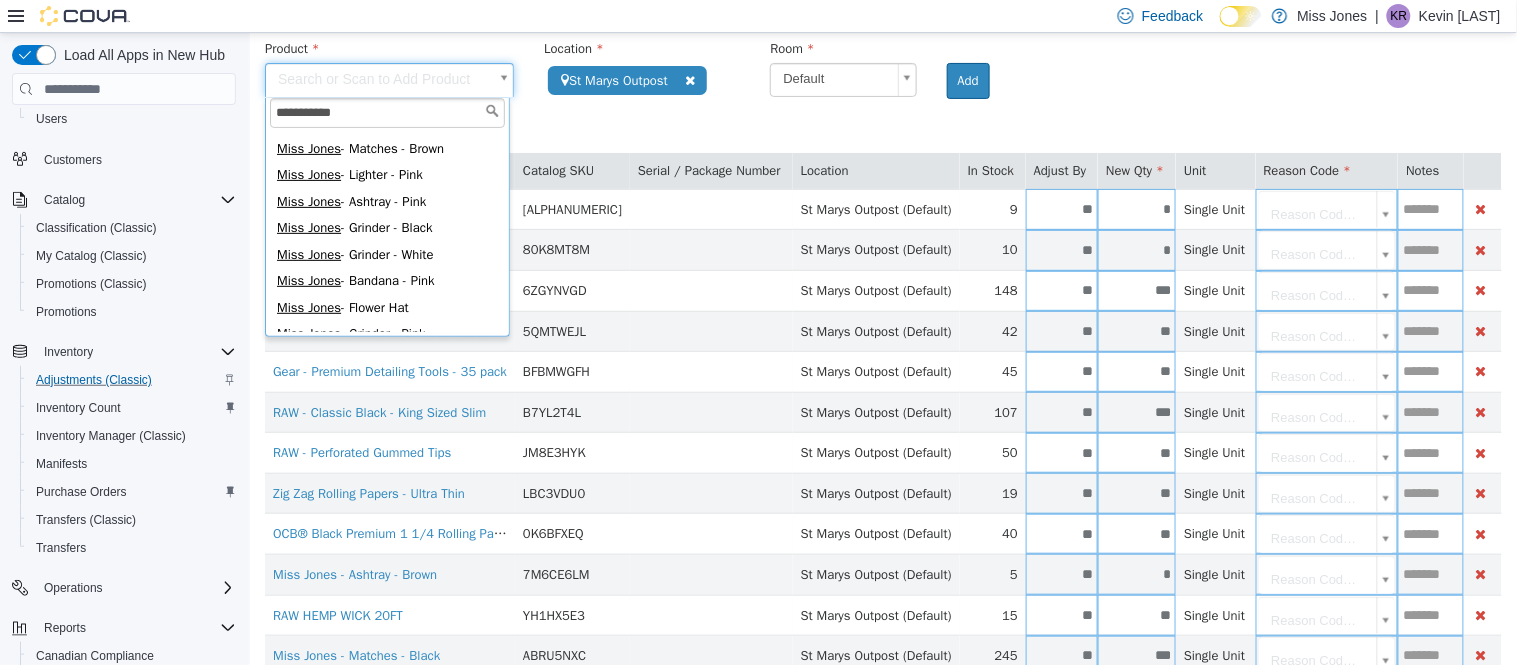 click on "Miss Jones - Bandana - Tan Miss Jones - Bandana - Grey Miss Jones - Logo Hat Miss Jones - Weekender Bag Miss Jones - Ashtray - Green Miss Jones - Matches - Black Miss Jones - Matches - Green Miss Jones - Tote Bag Miss Jones - Matches - Brown Miss Jones - Lighter - Pink Miss Jones - Ashtray - Pink Miss Jones - Grinder - Black Miss Jones - Grinder - White Miss Jones - Bandana - Pink Miss Jones - Flower Hat Miss Jones - Grinder - Pink Miss Jones - Snapback Hat Miss Jones - Bandana - Green Miss Jones - Ashtray - Black Miss Jones - Lighter - Grey" at bounding box center [384, 232] 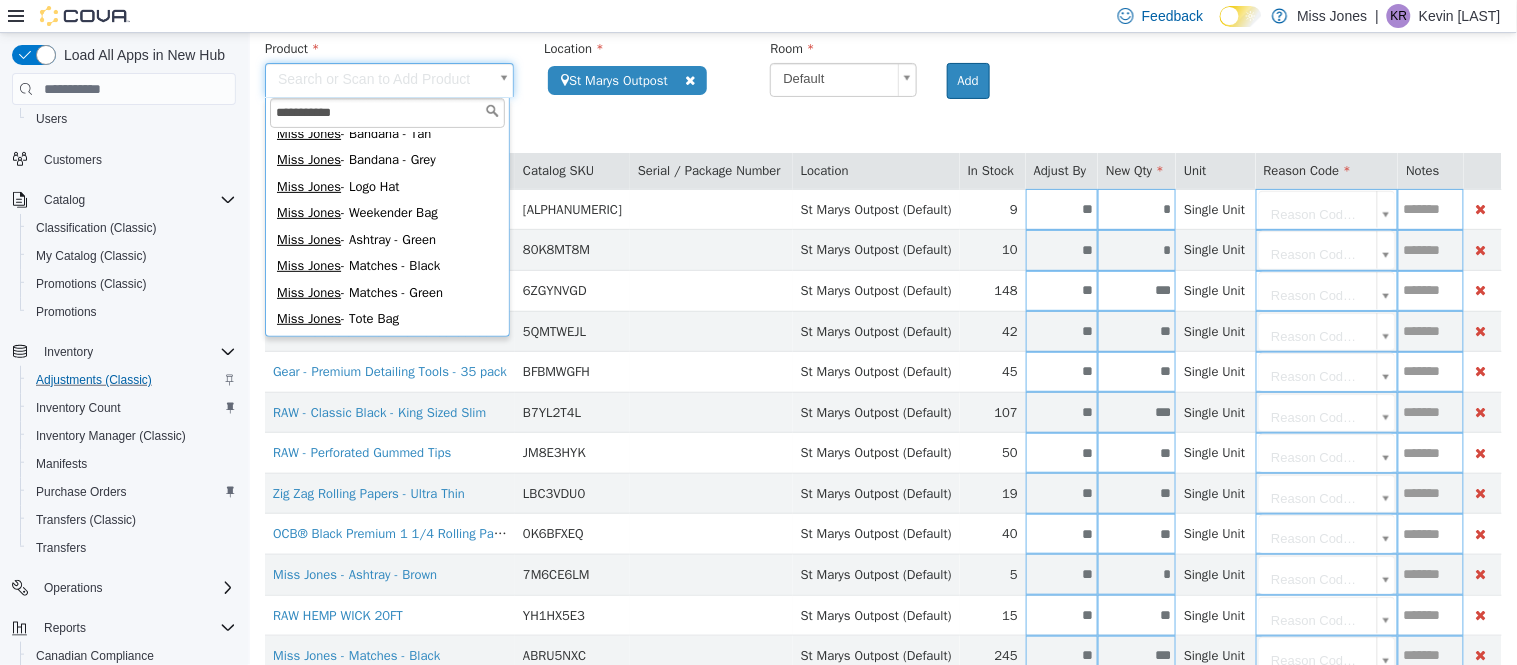 scroll, scrollTop: 0, scrollLeft: 0, axis: both 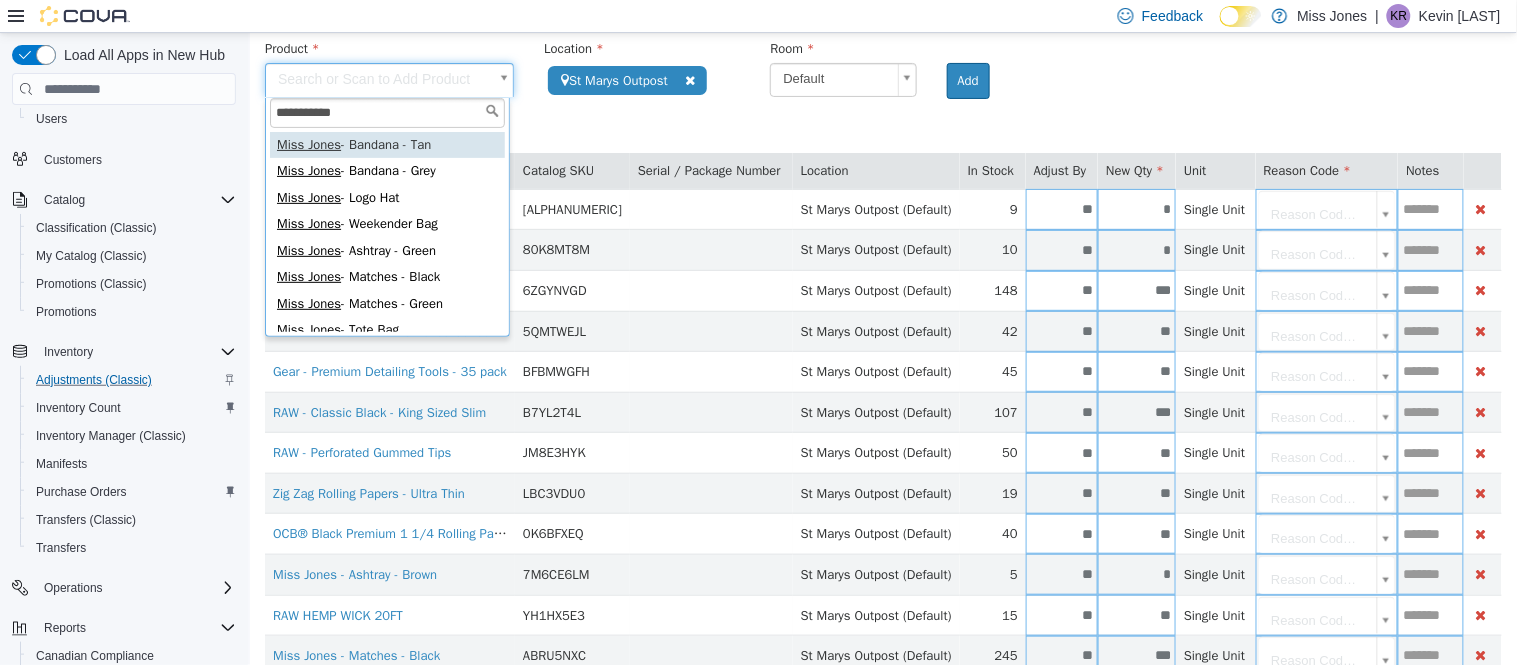 click on "**********" at bounding box center [386, 113] 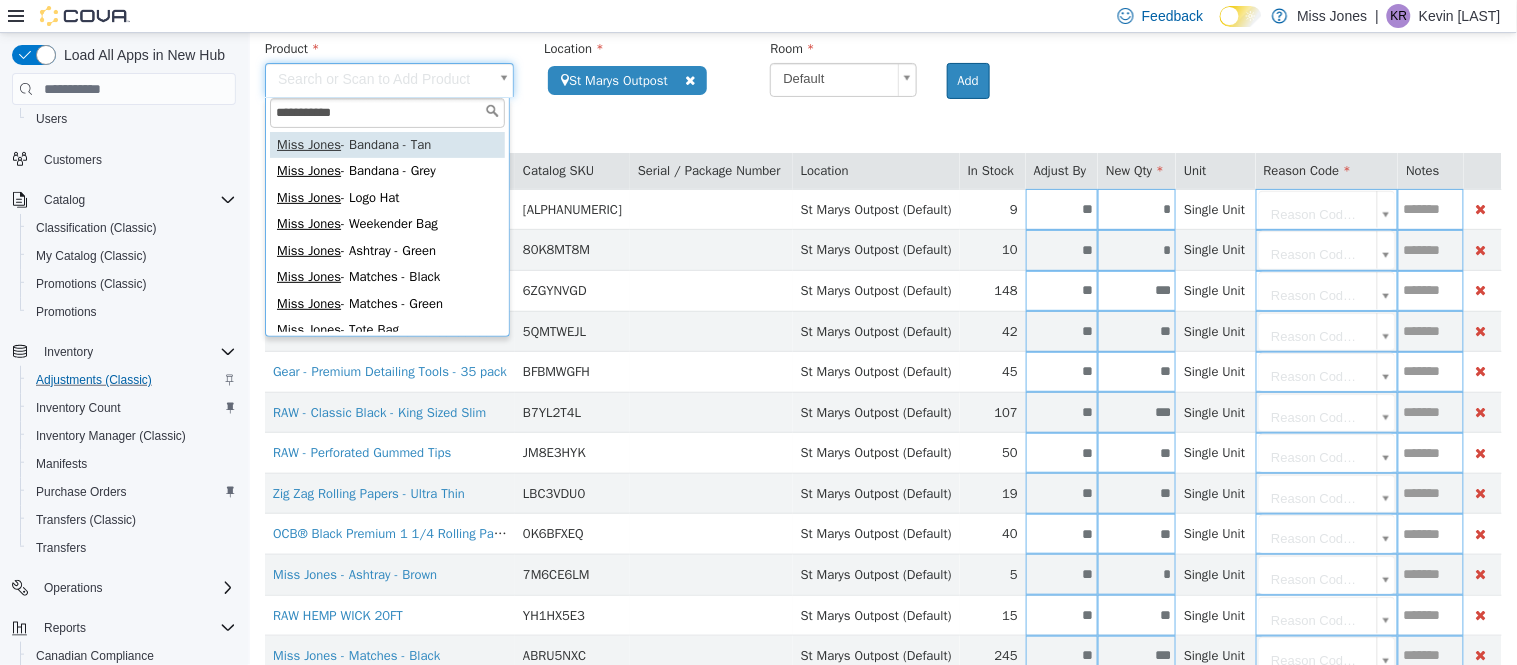 drag, startPoint x: 365, startPoint y: 110, endPoint x: 470, endPoint y: 144, distance: 110.36757 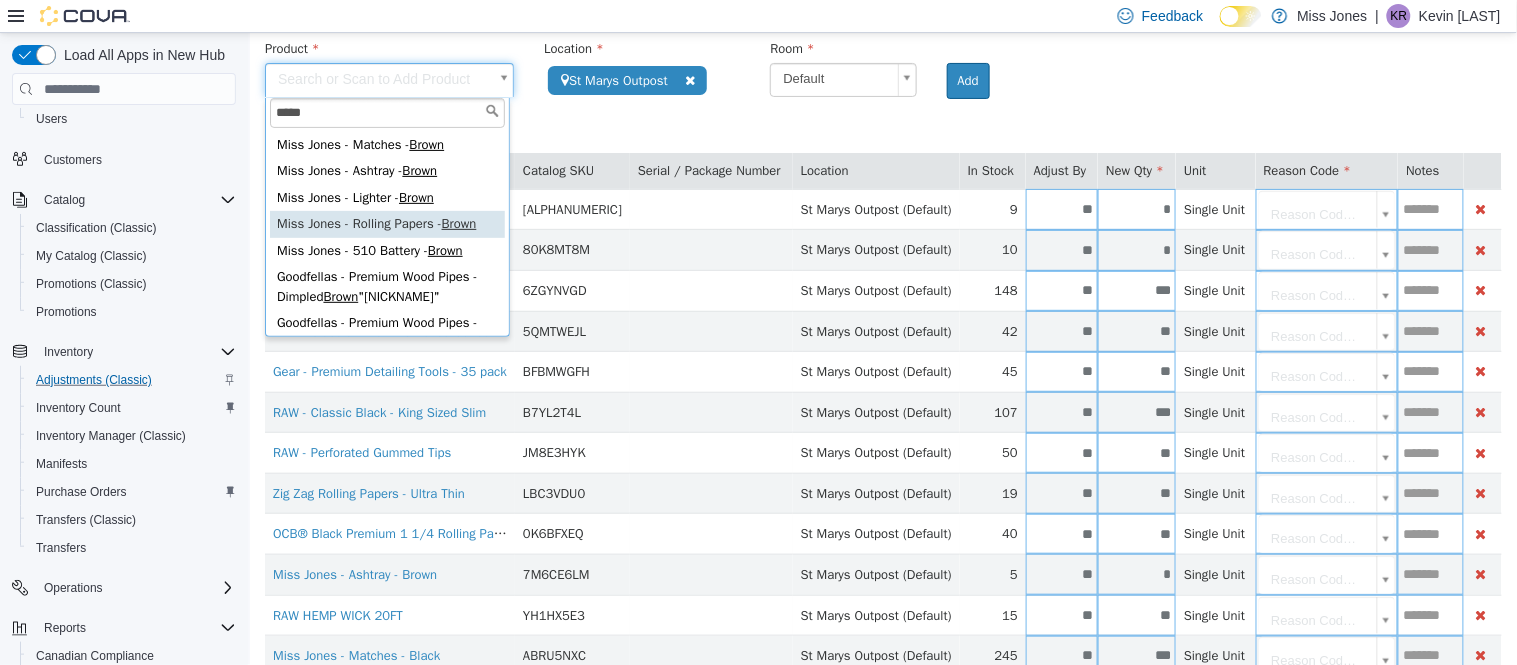 type on "*****" 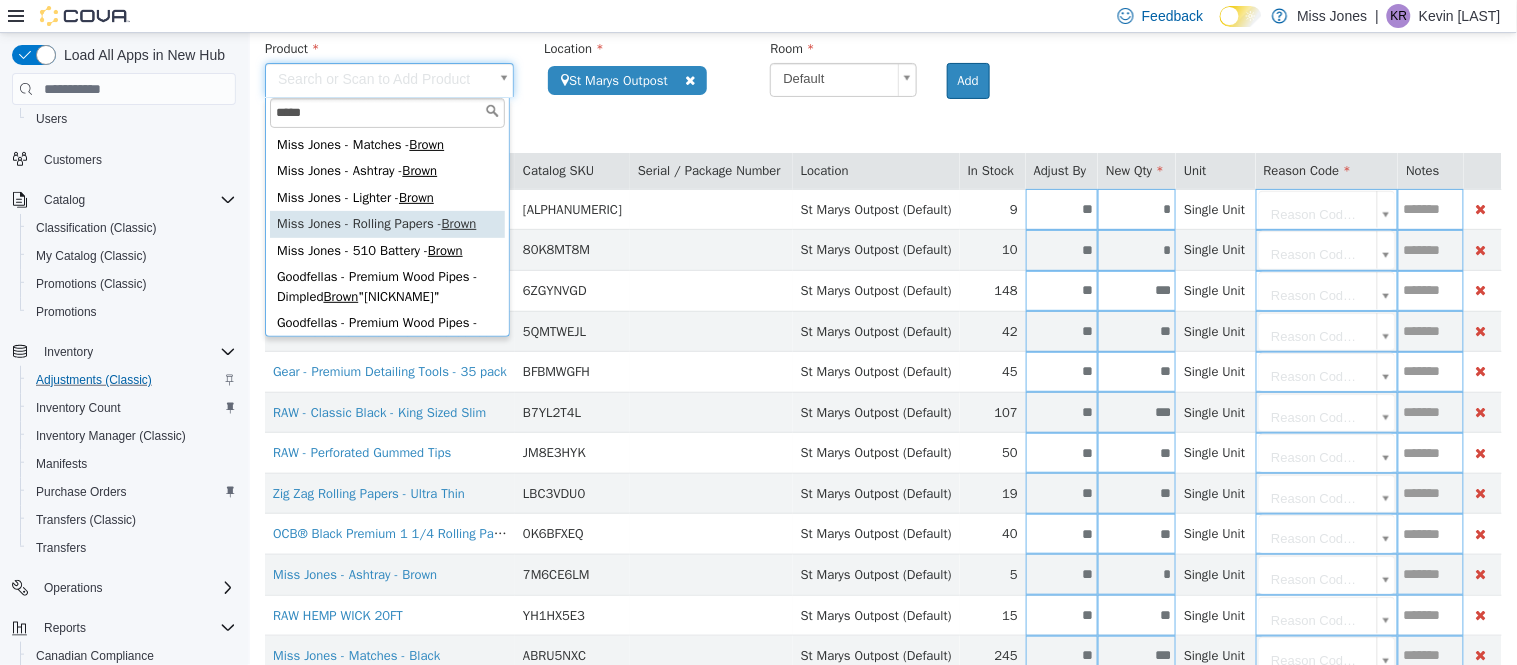 type on "**********" 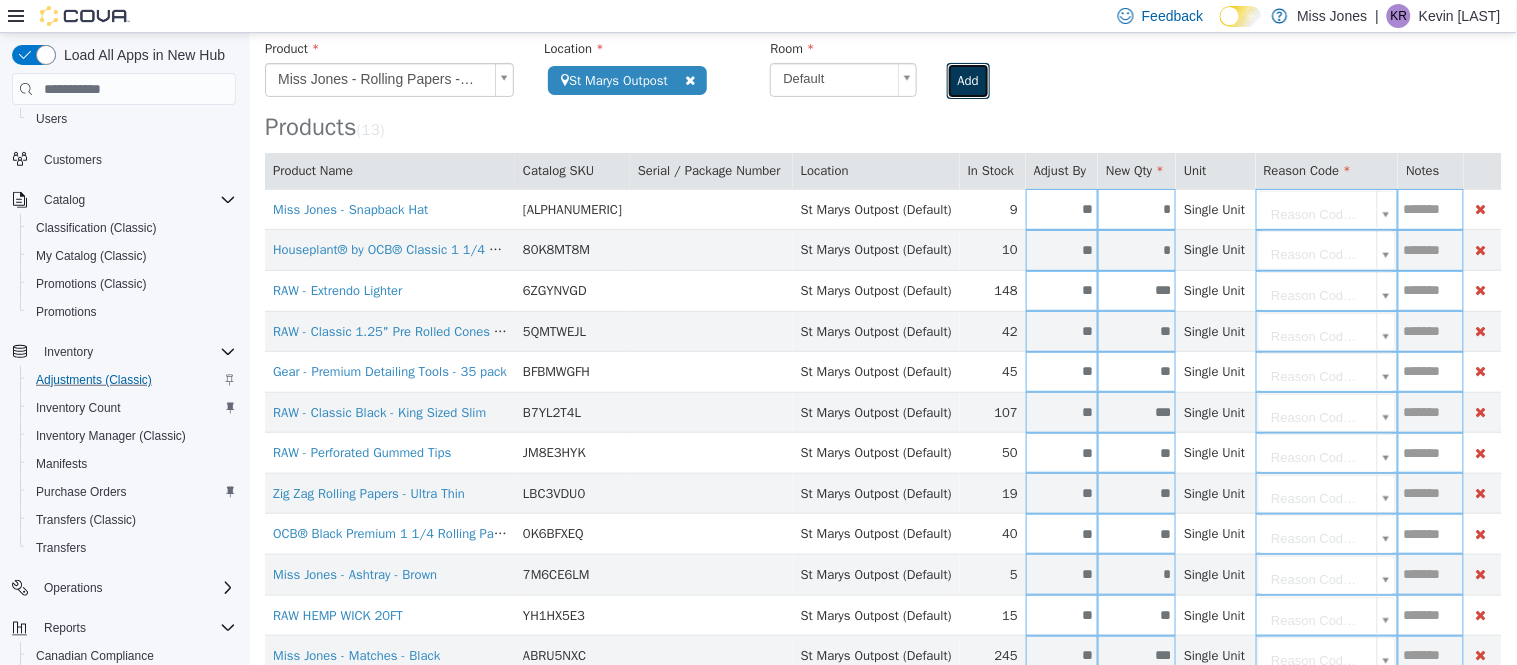 click on "Add" at bounding box center [967, 81] 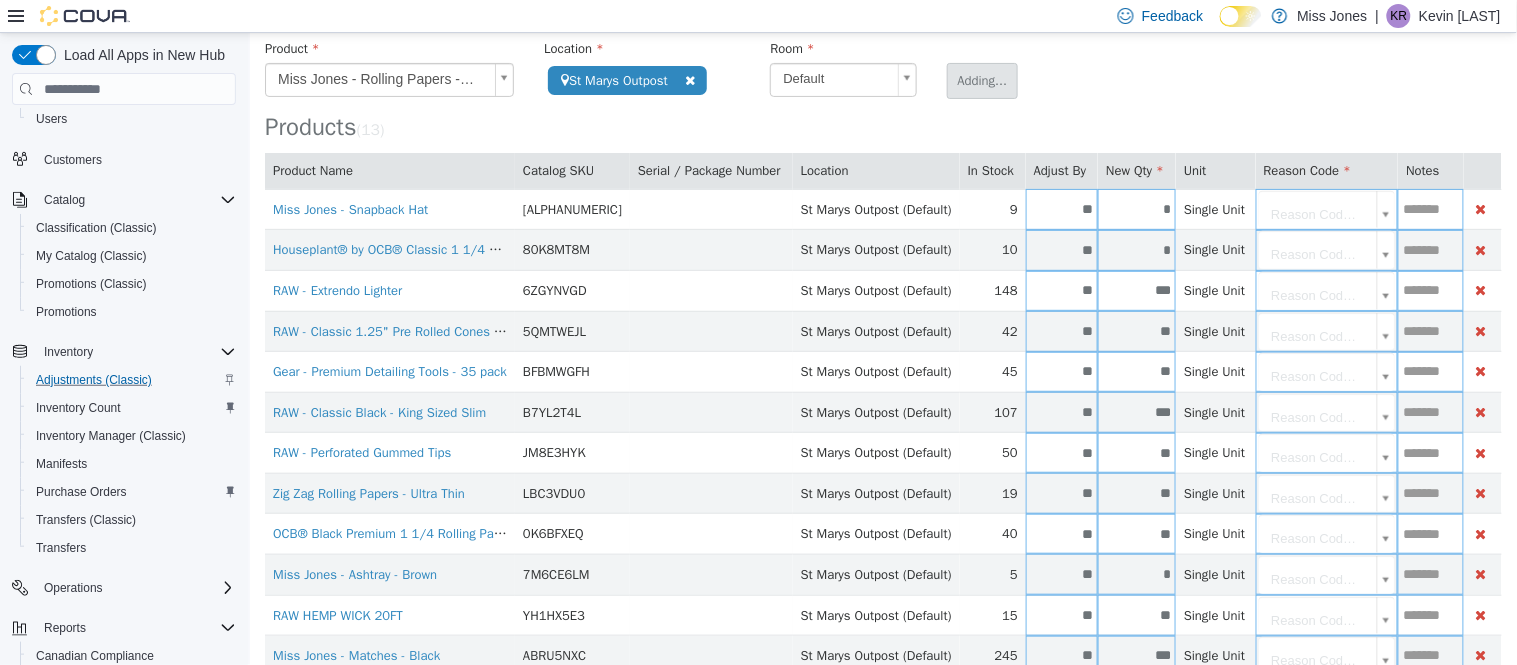 type 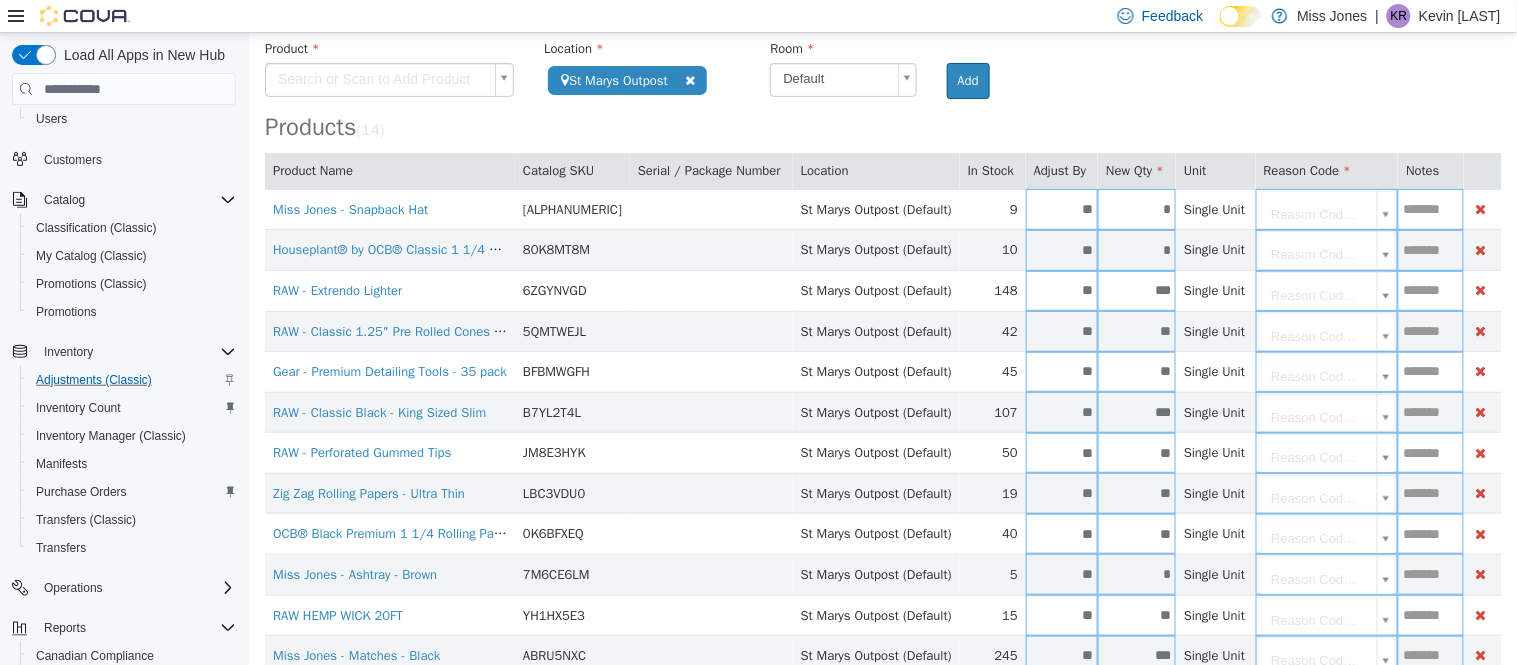 click on "**********" at bounding box center [882, 372] 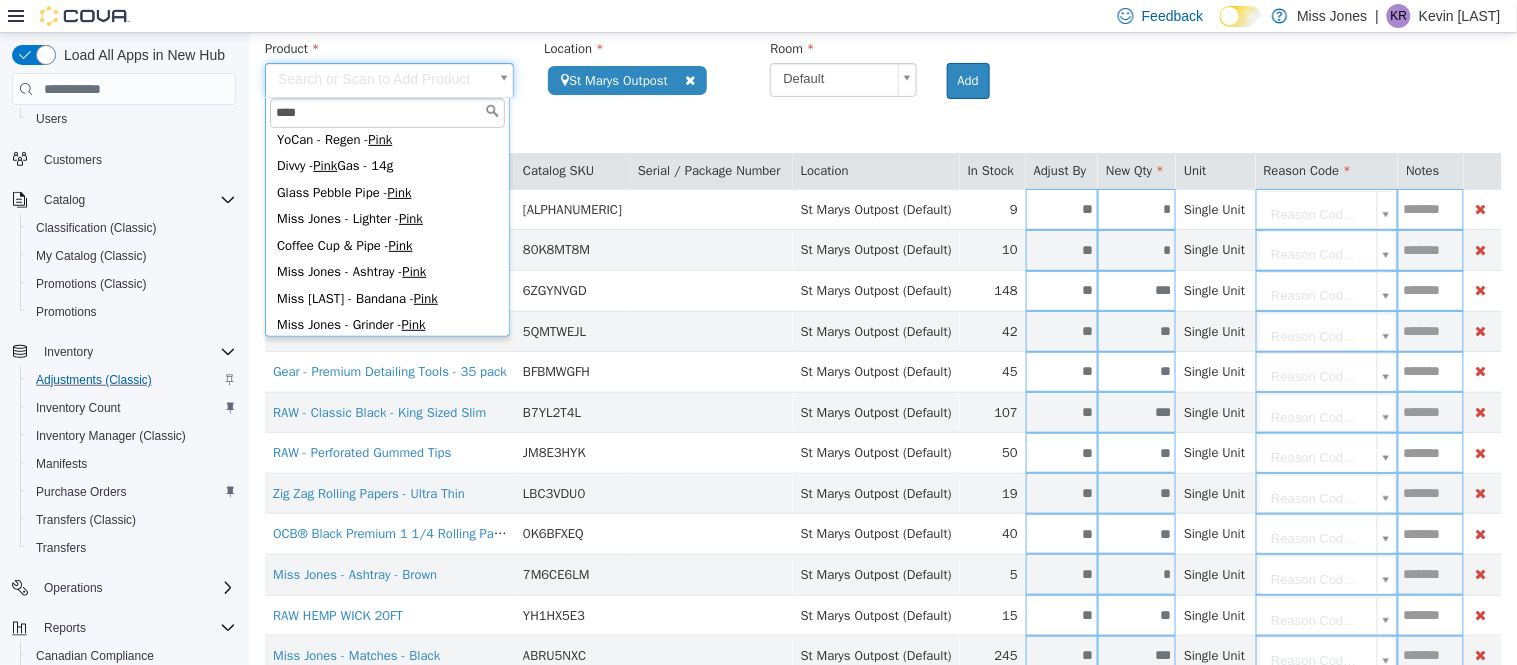 scroll, scrollTop: 0, scrollLeft: 0, axis: both 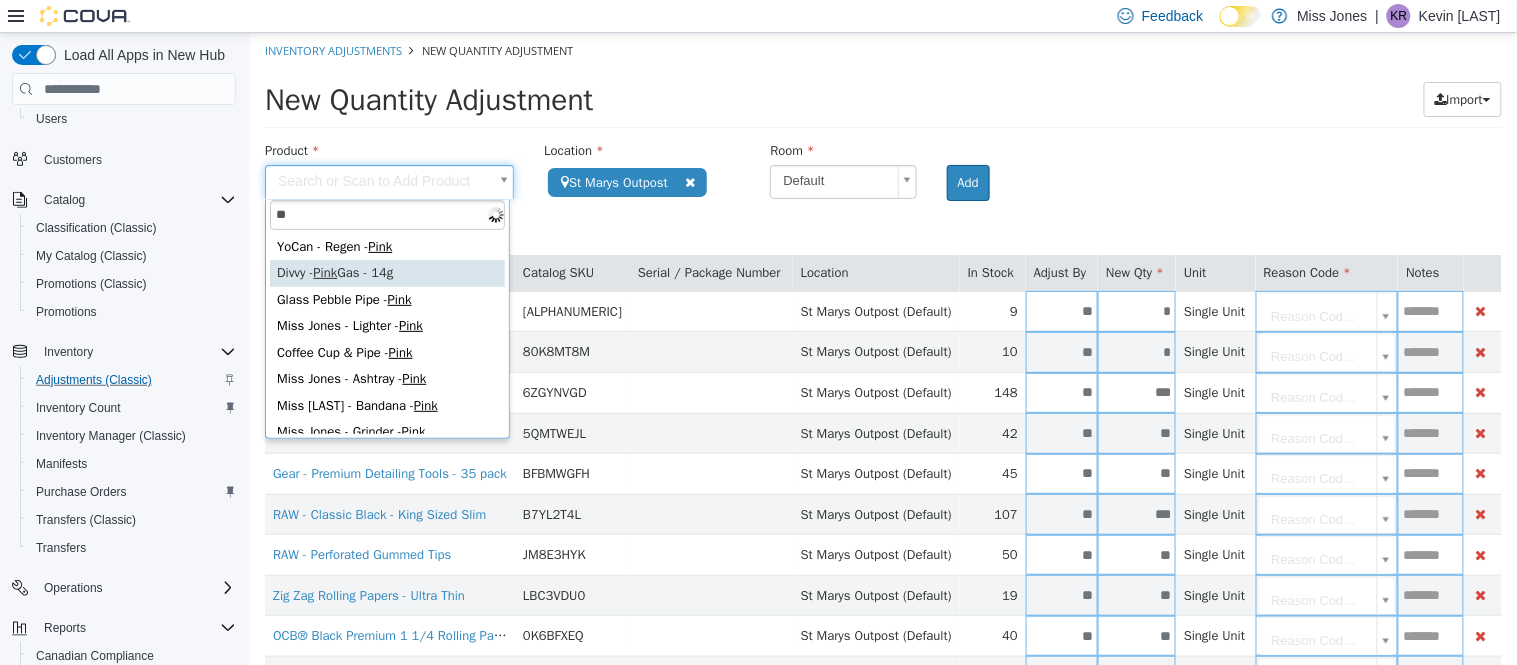 type on "*" 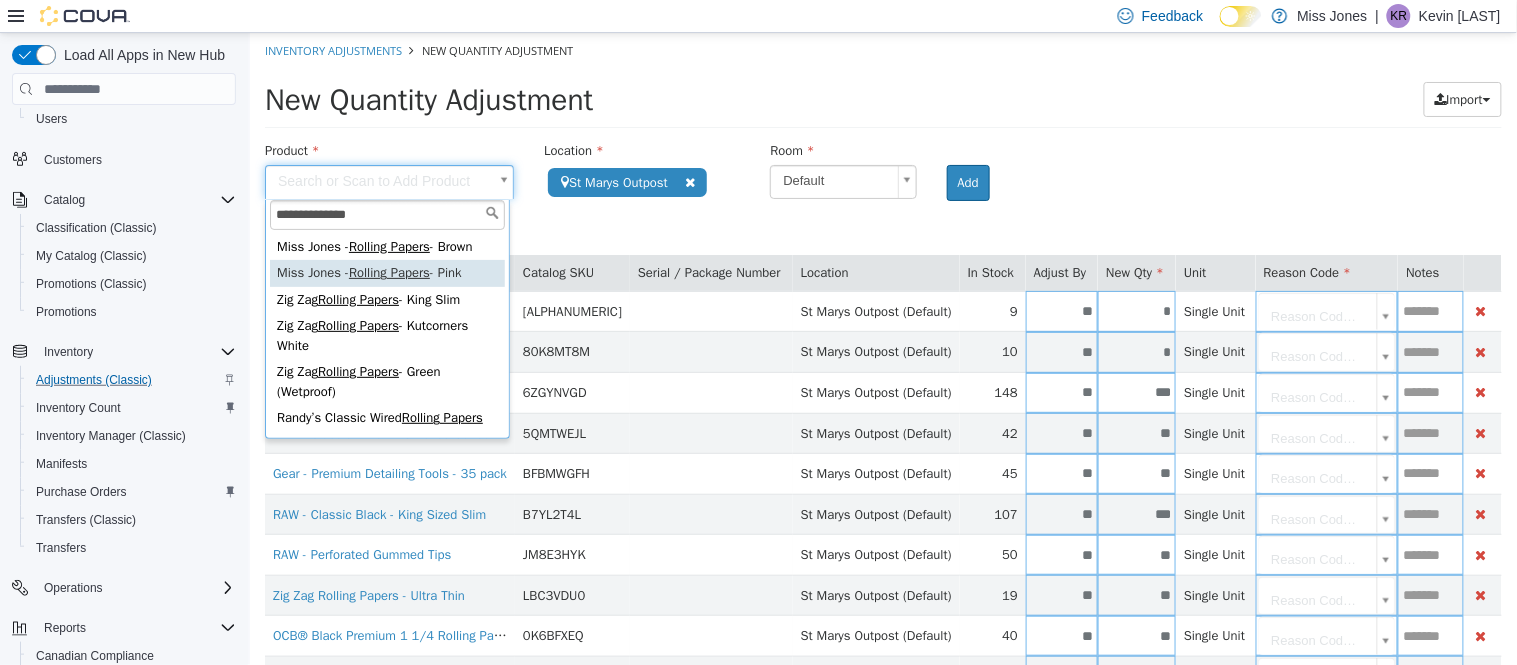 type on "**********" 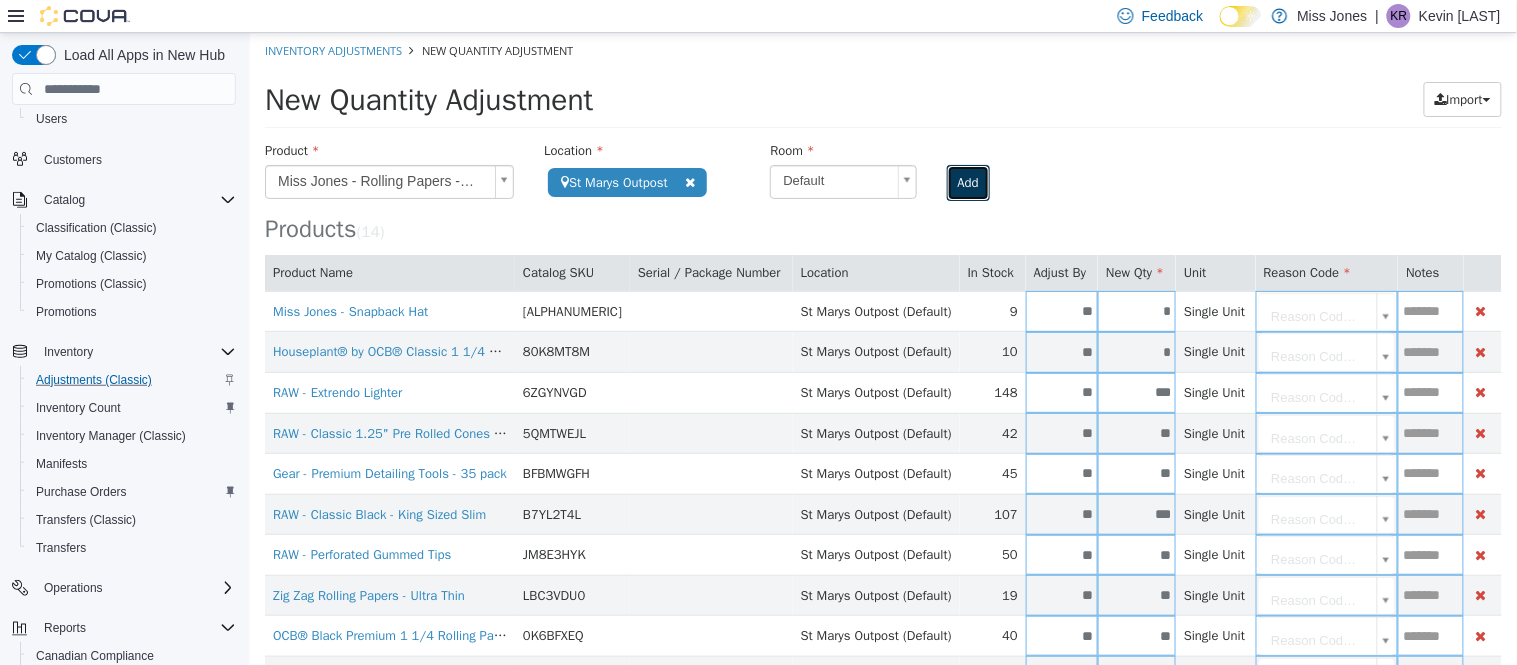 click on "Add" at bounding box center (967, 183) 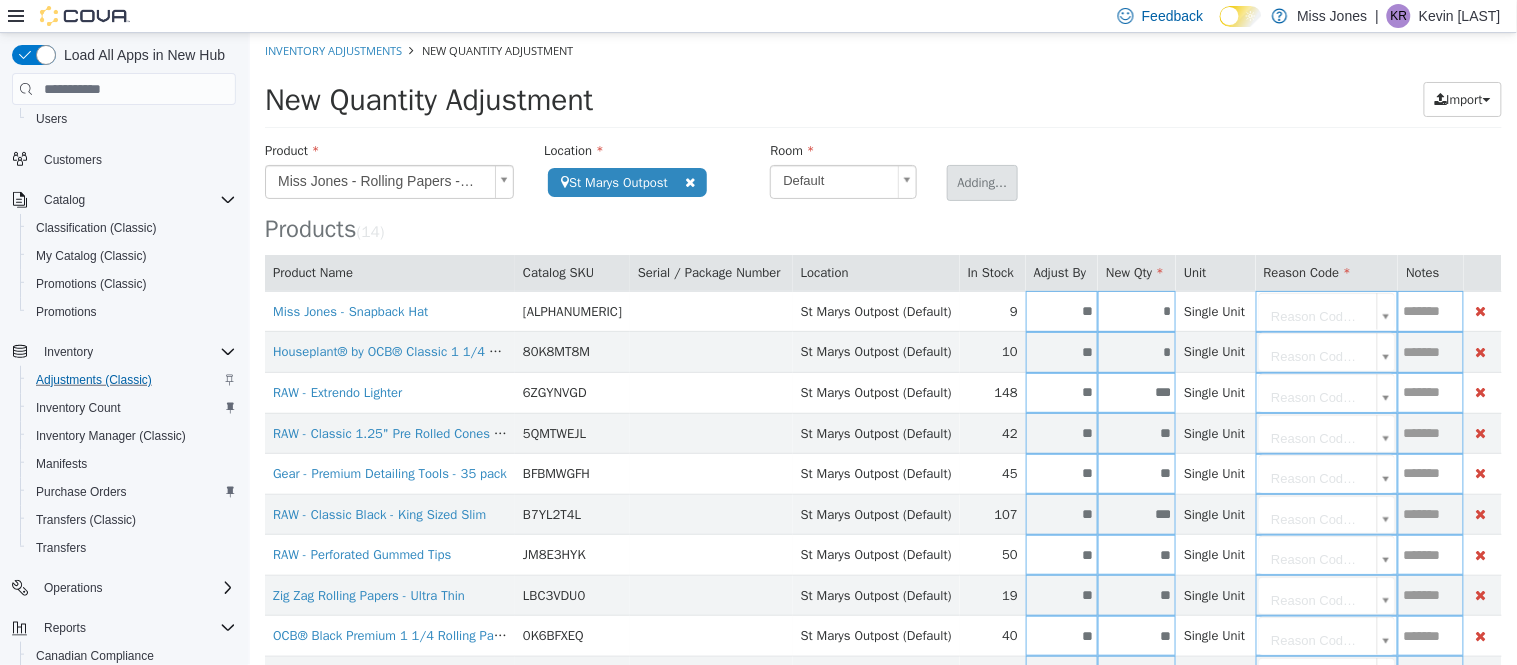 type 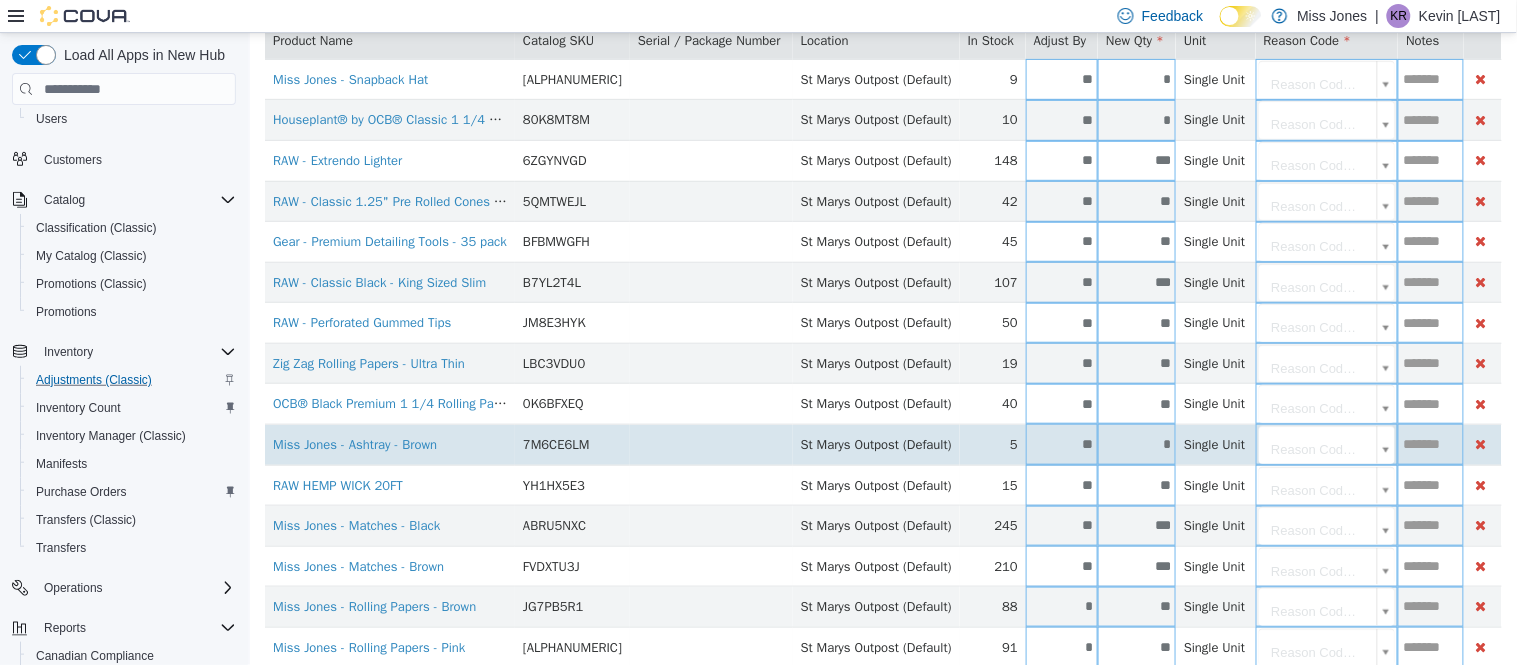 scroll, scrollTop: 294, scrollLeft: 0, axis: vertical 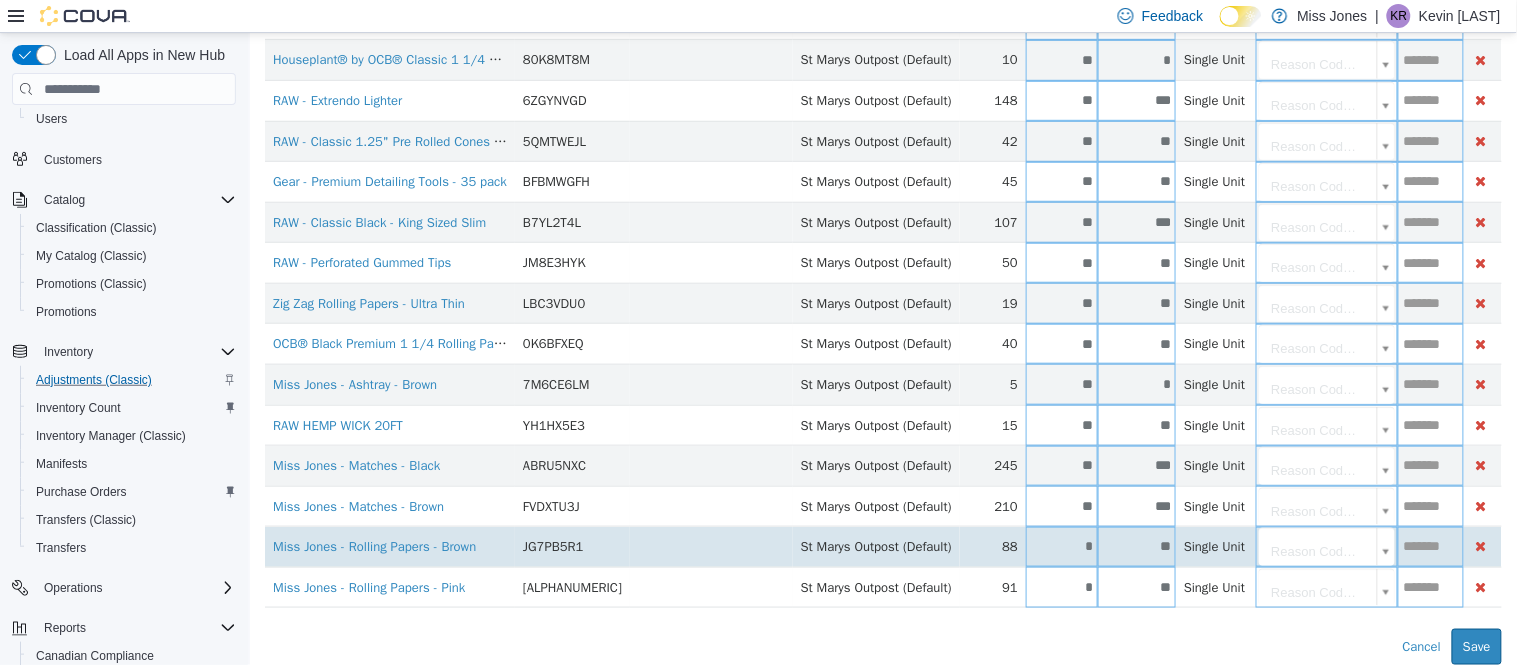 click on "*" at bounding box center (1061, 546) 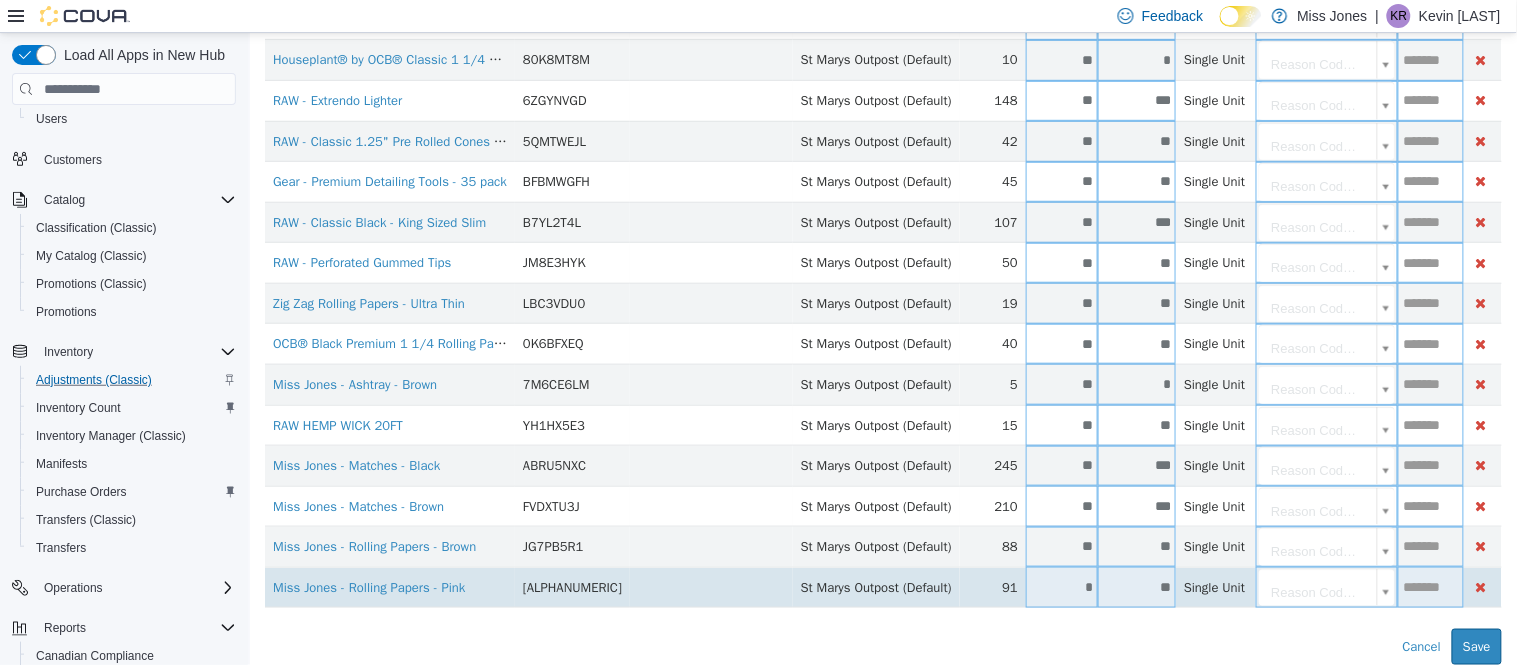 type on "**" 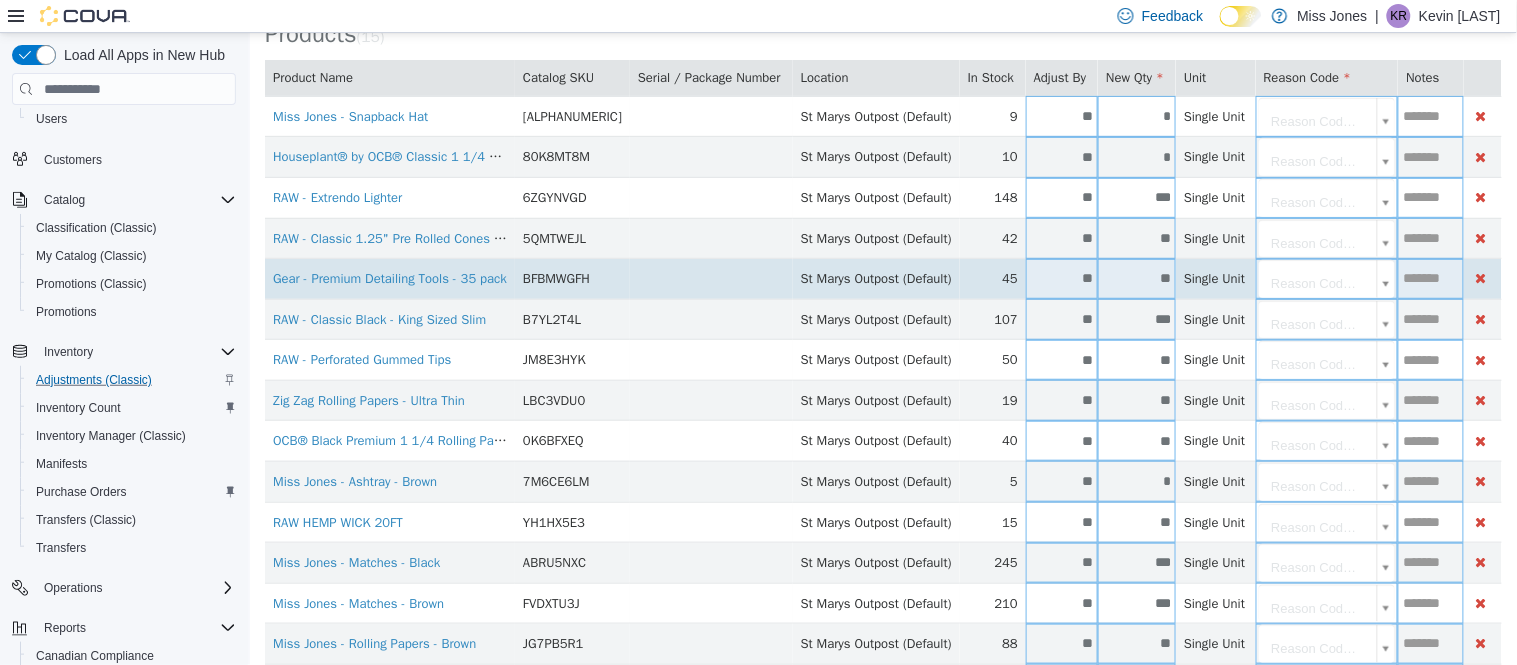 scroll, scrollTop: 0, scrollLeft: 0, axis: both 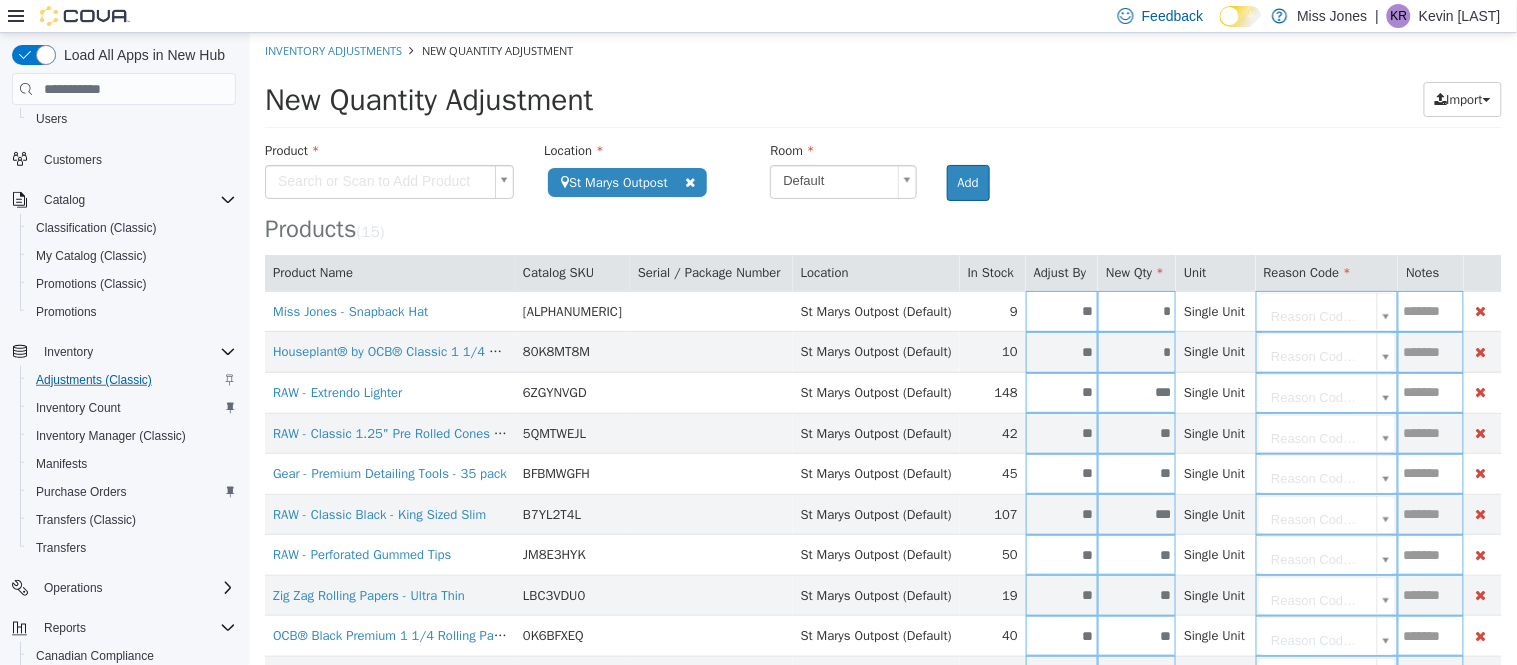 type on "**" 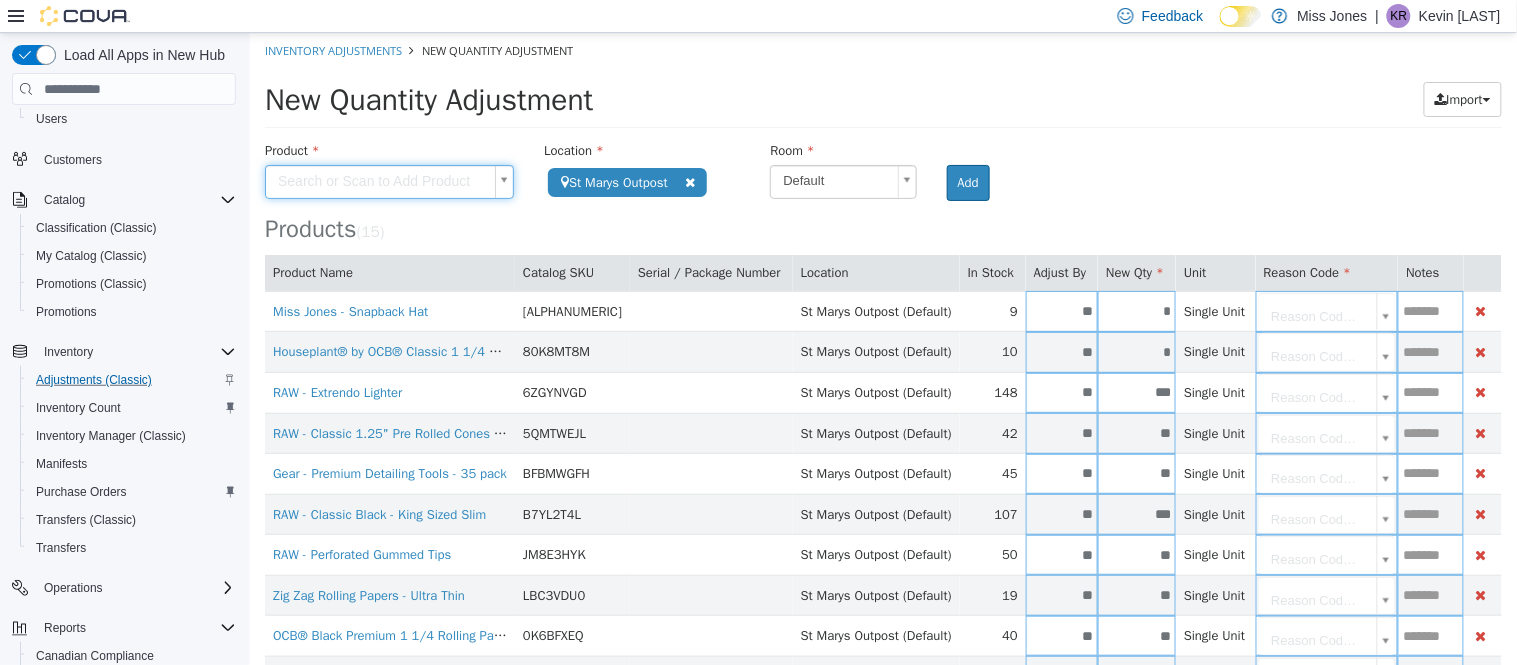click on "**********" at bounding box center [882, 495] 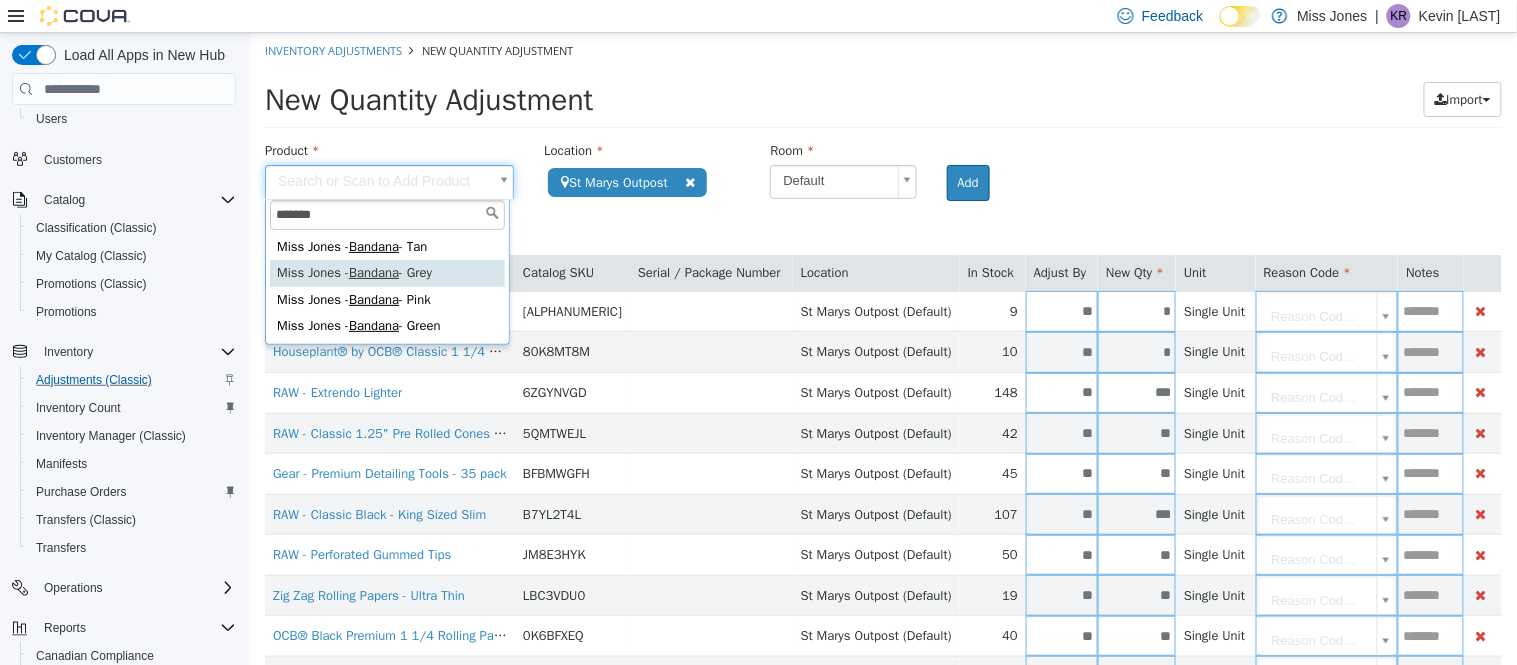 type on "*******" 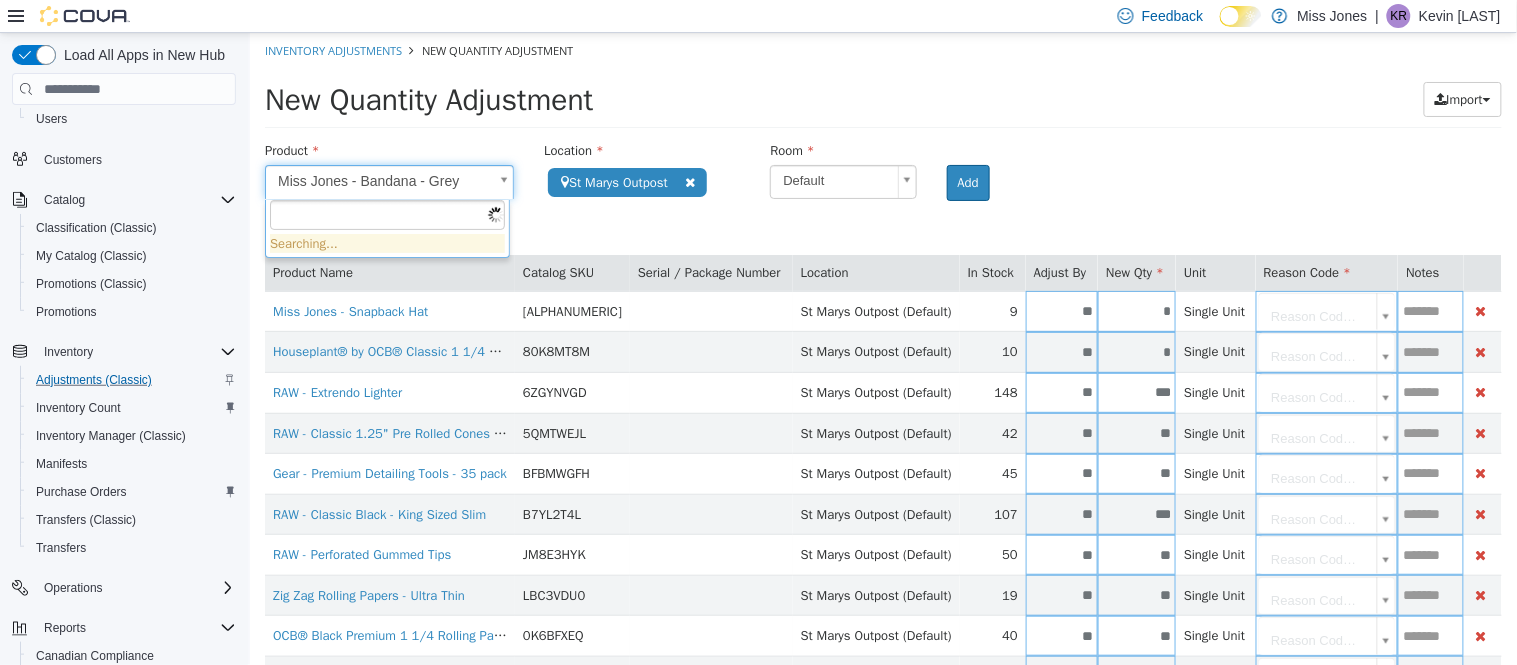 click on "**********" at bounding box center (882, 495) 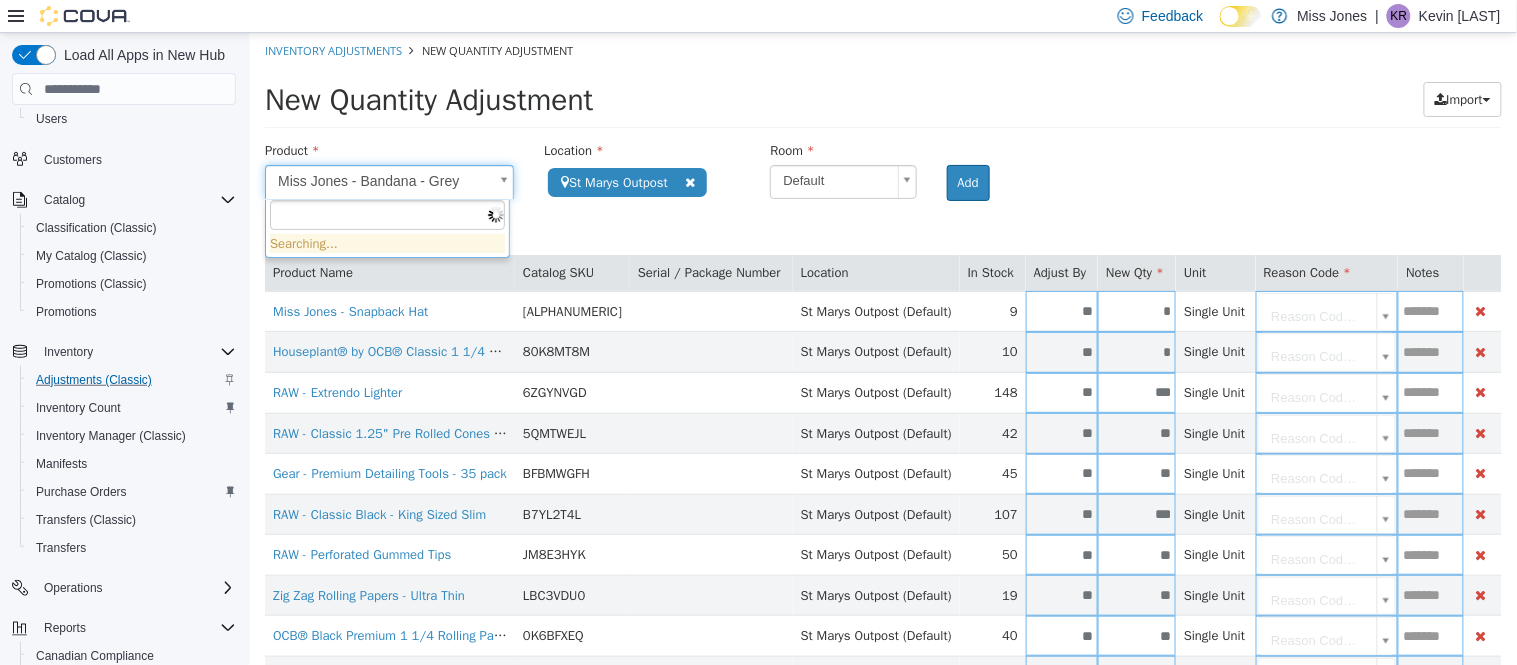click at bounding box center [386, 215] 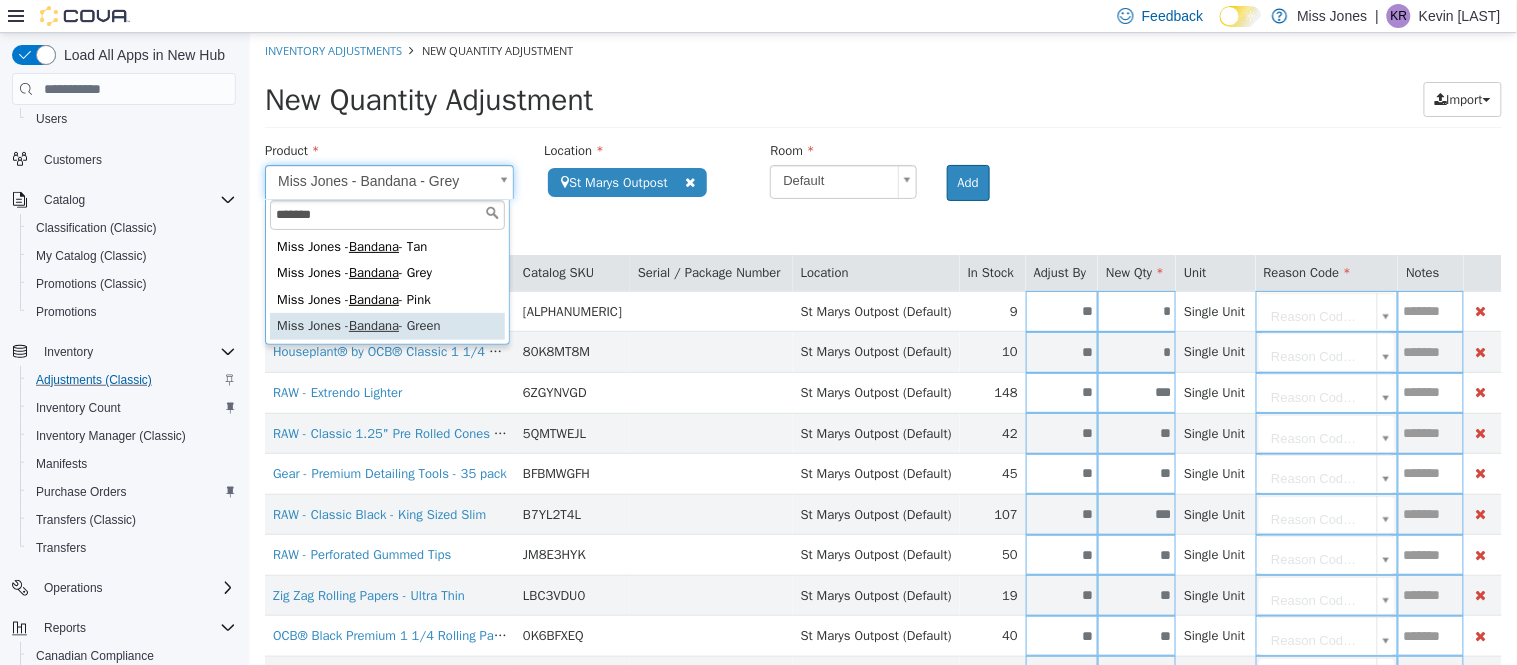 type on "*******" 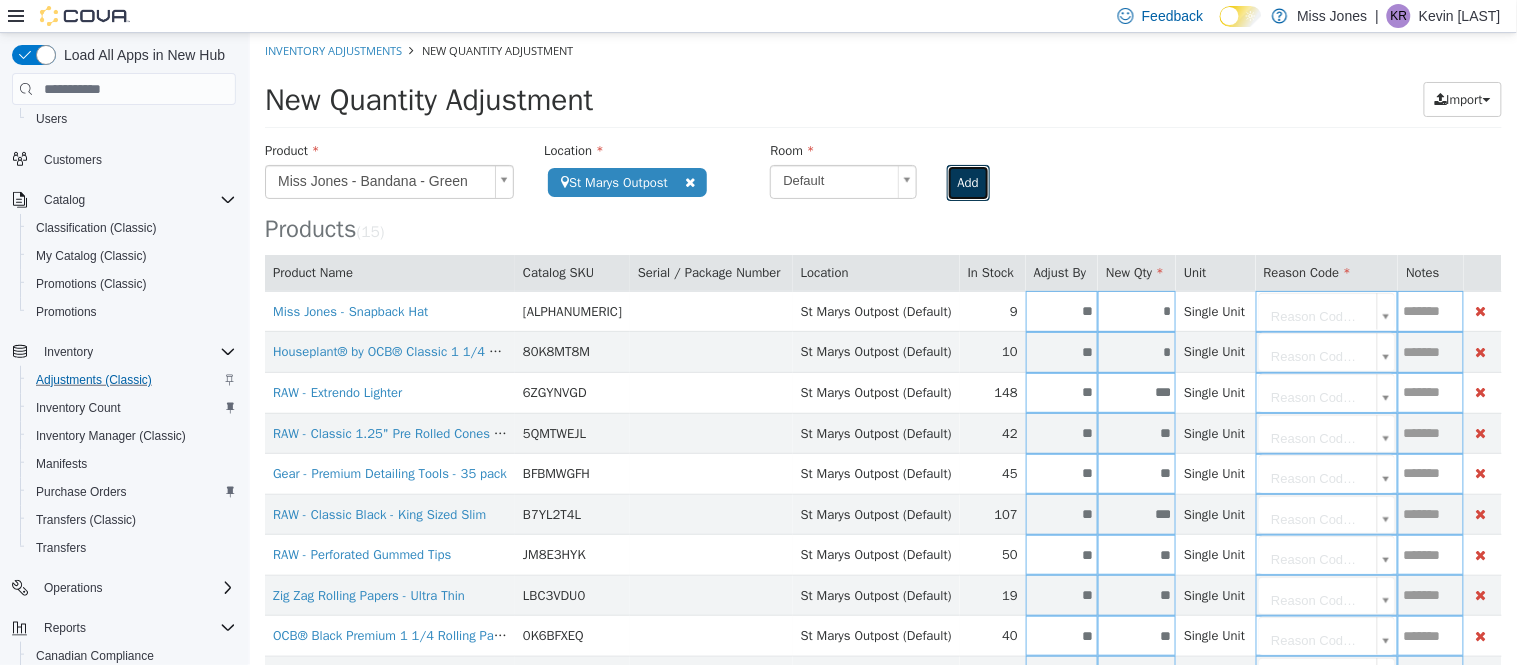 click on "Add" at bounding box center (967, 183) 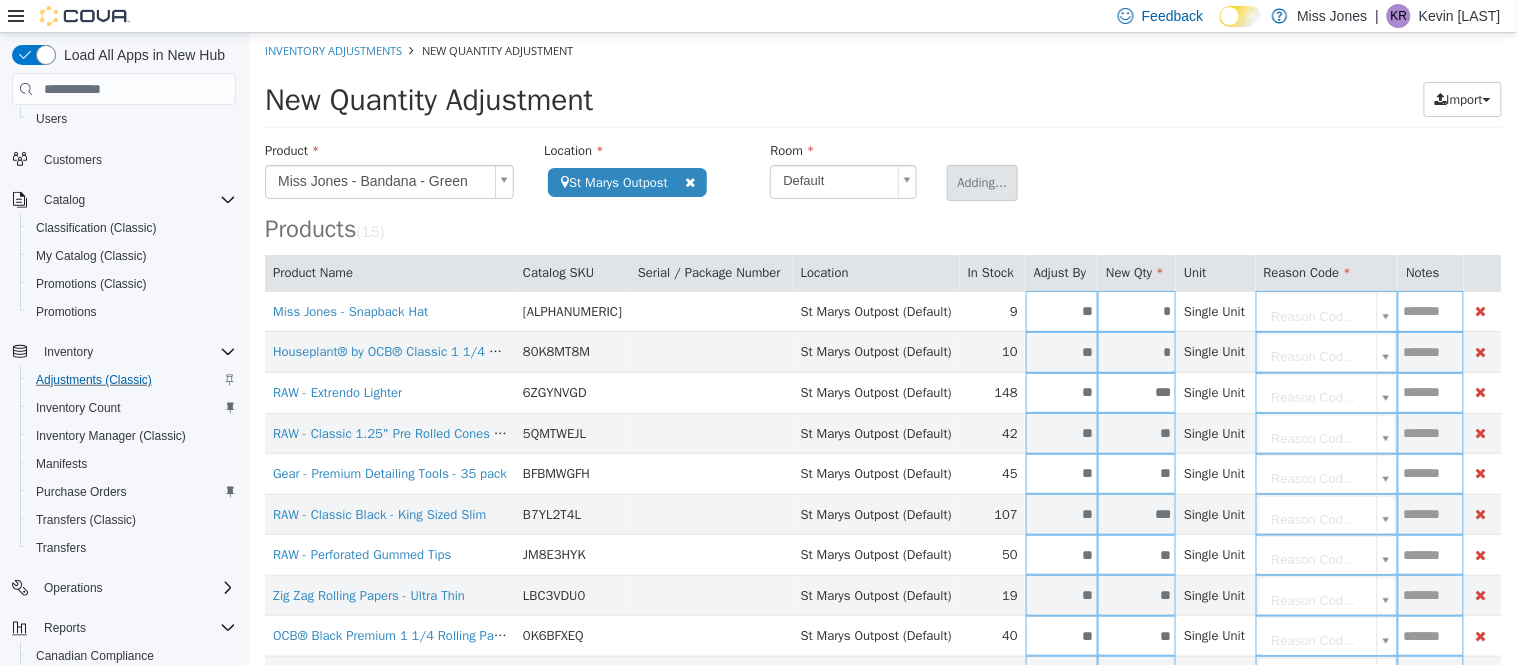 type 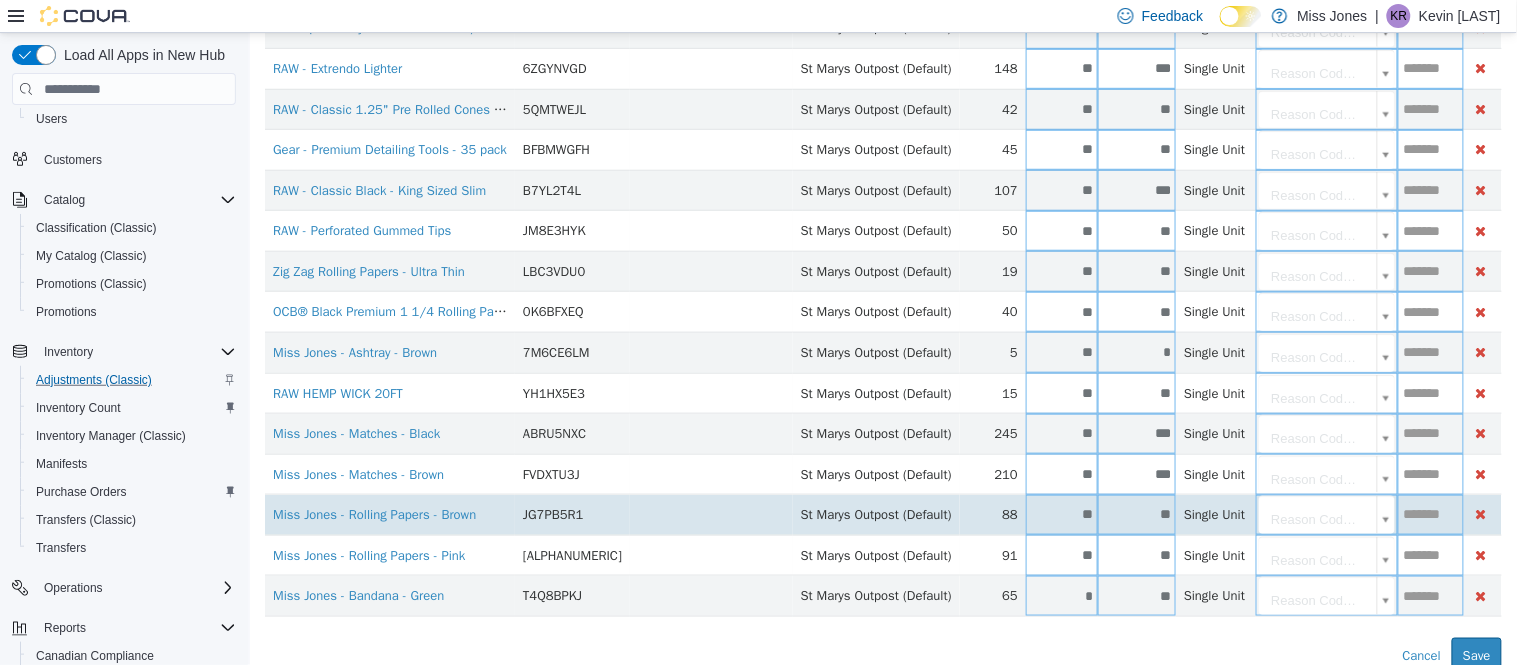 scroll, scrollTop: 335, scrollLeft: 0, axis: vertical 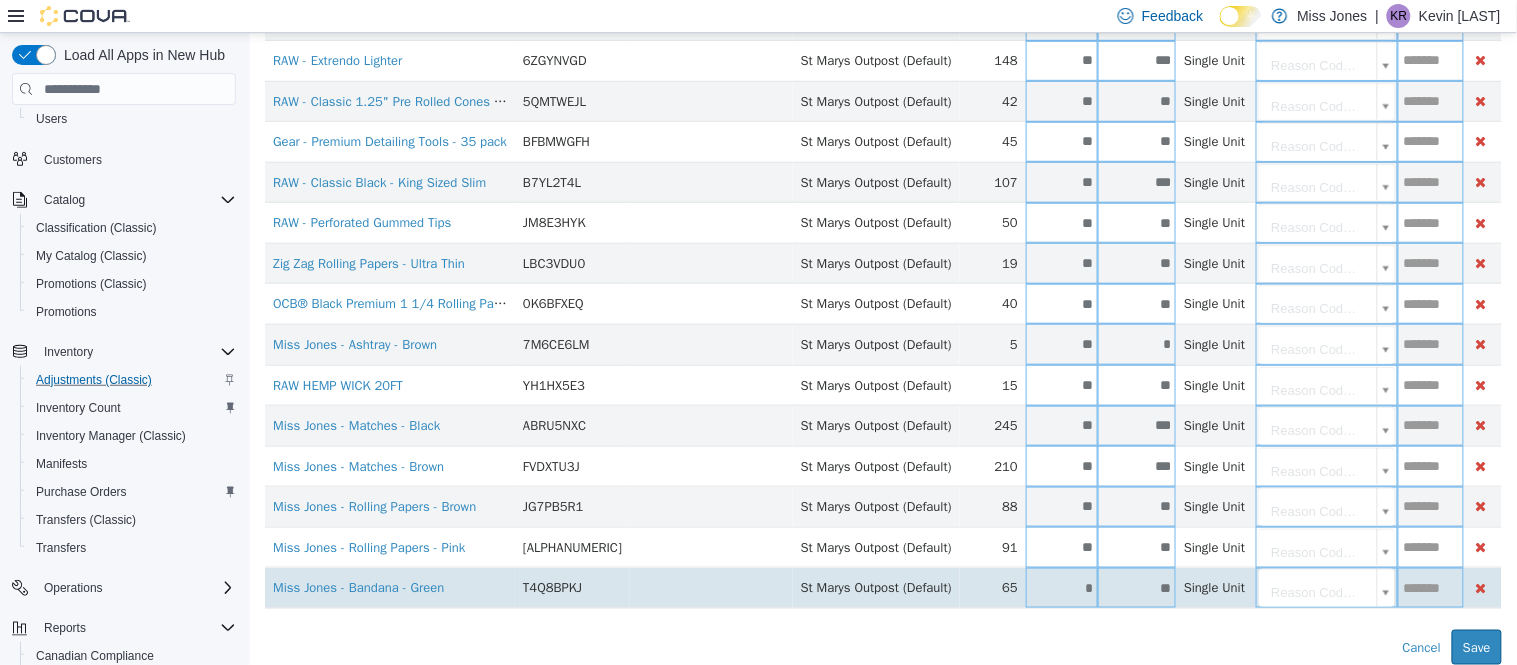 click on "*" at bounding box center (1061, 588) 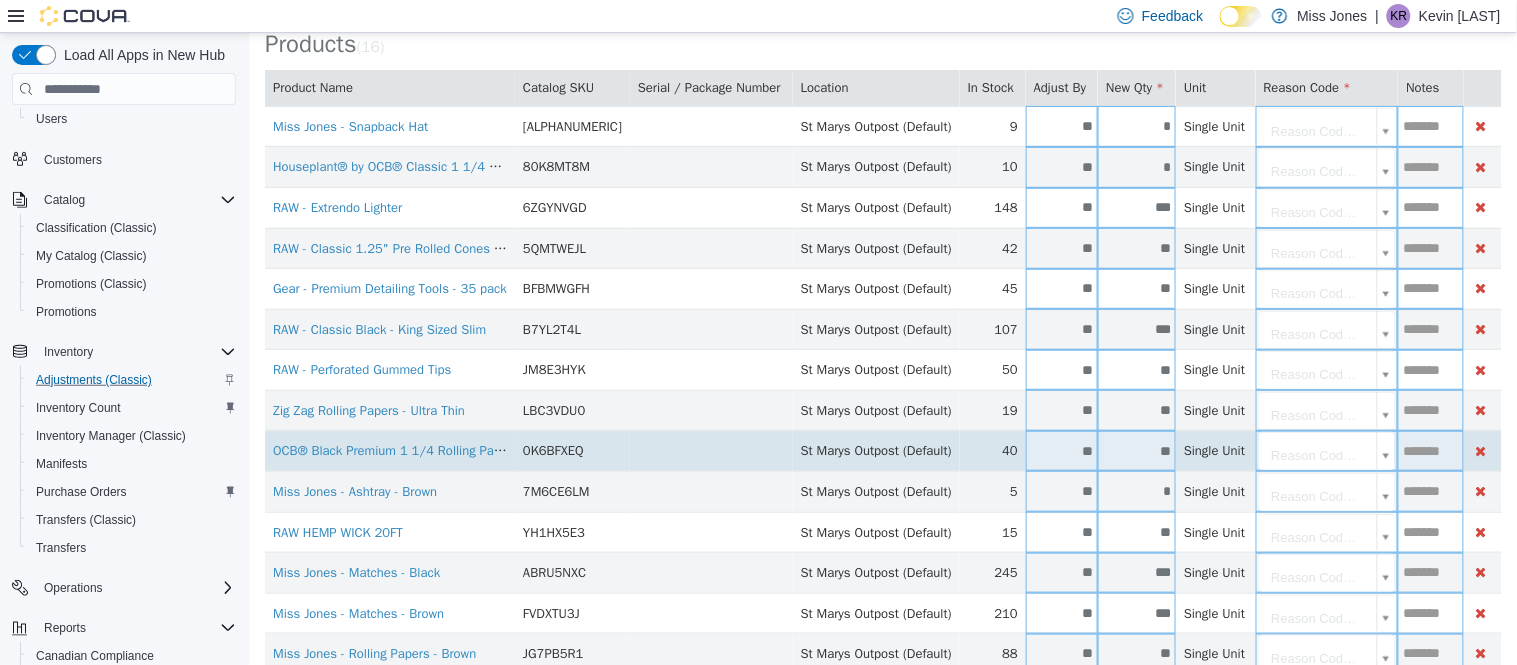 scroll, scrollTop: 0, scrollLeft: 0, axis: both 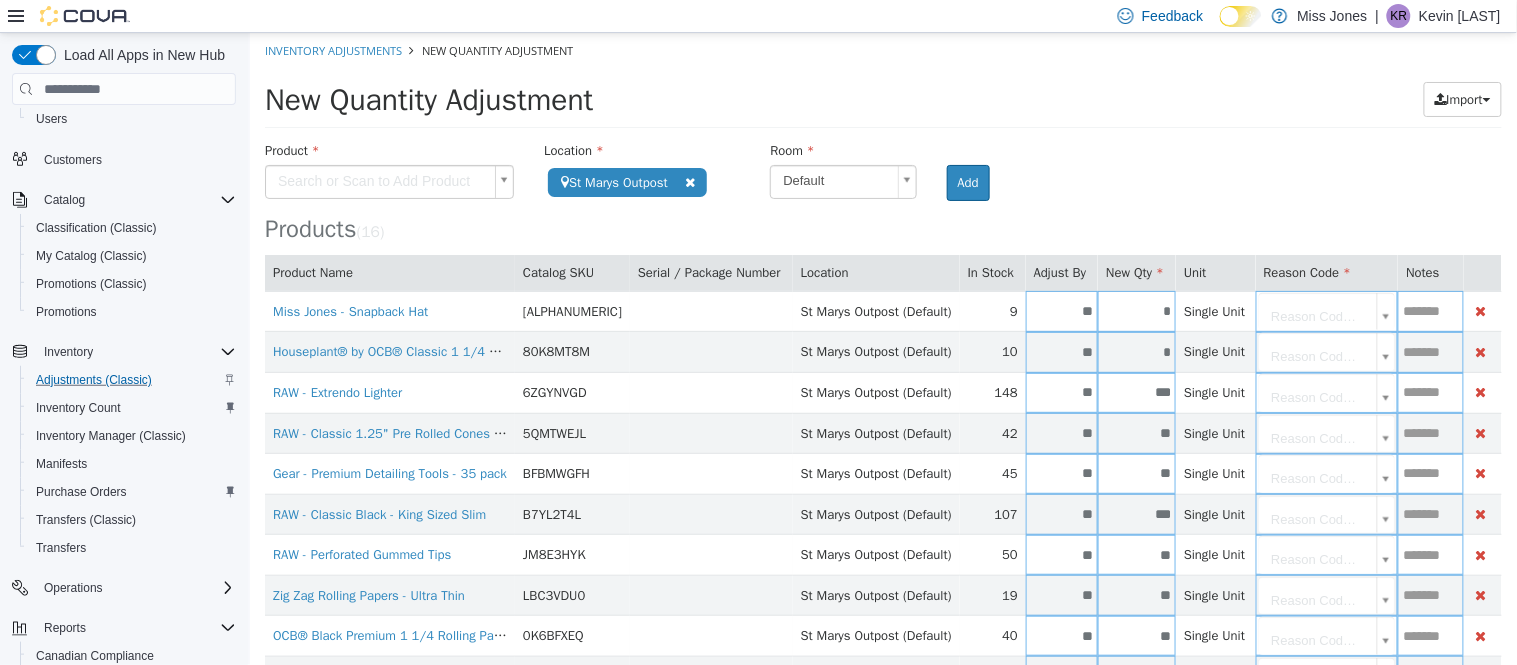 type on "**" 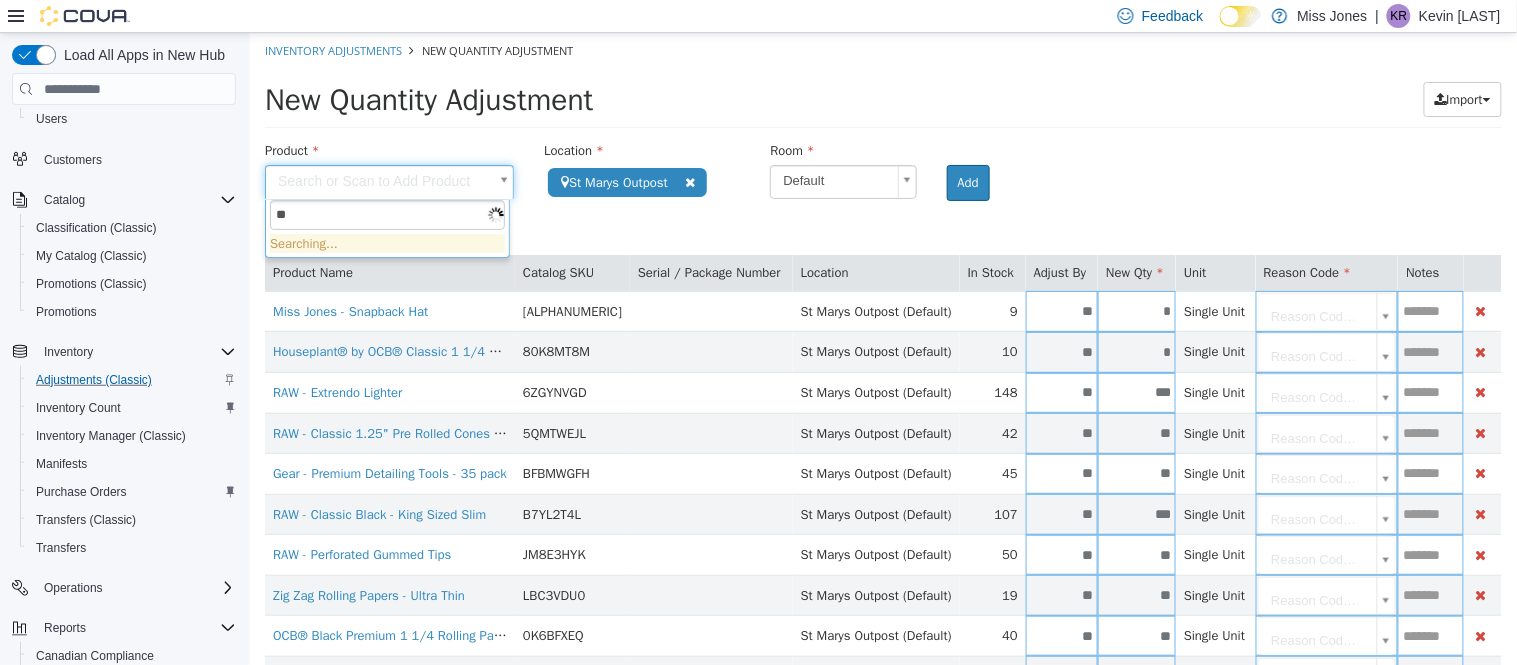 type on "*" 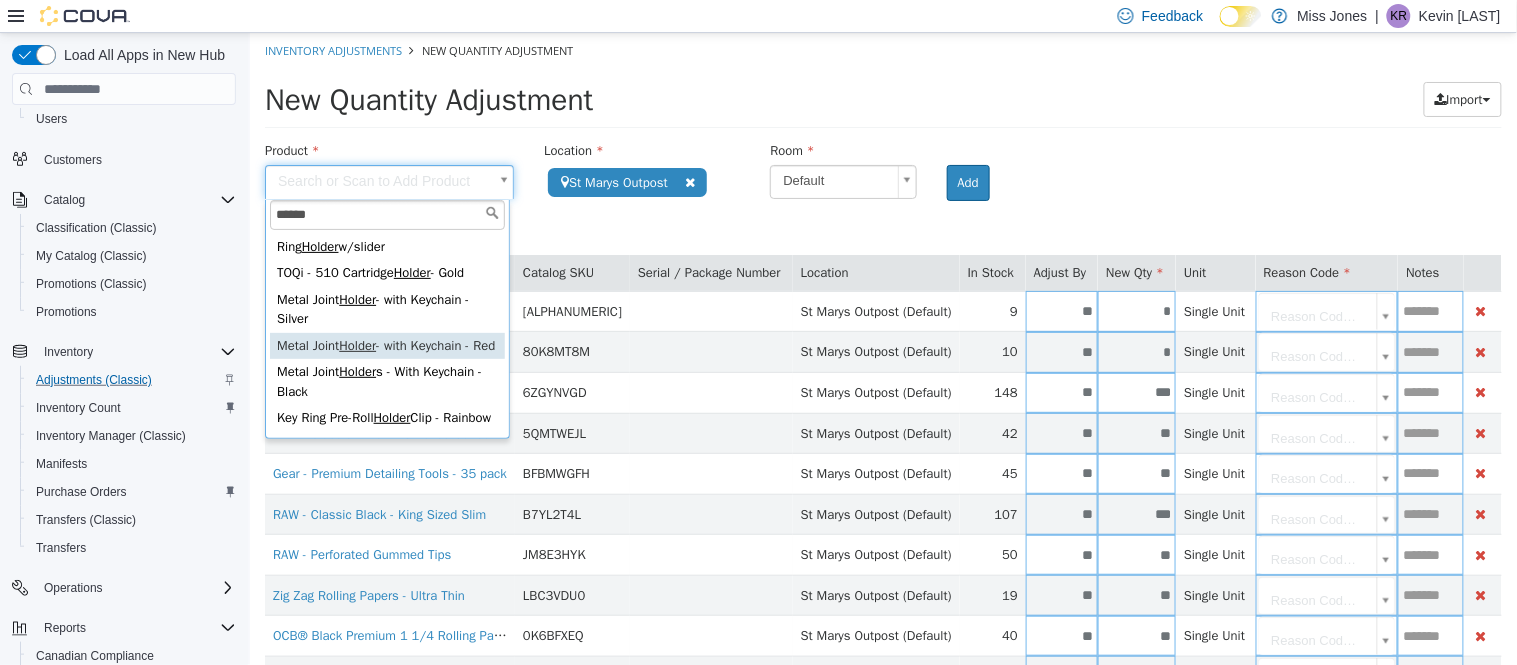 type on "******" 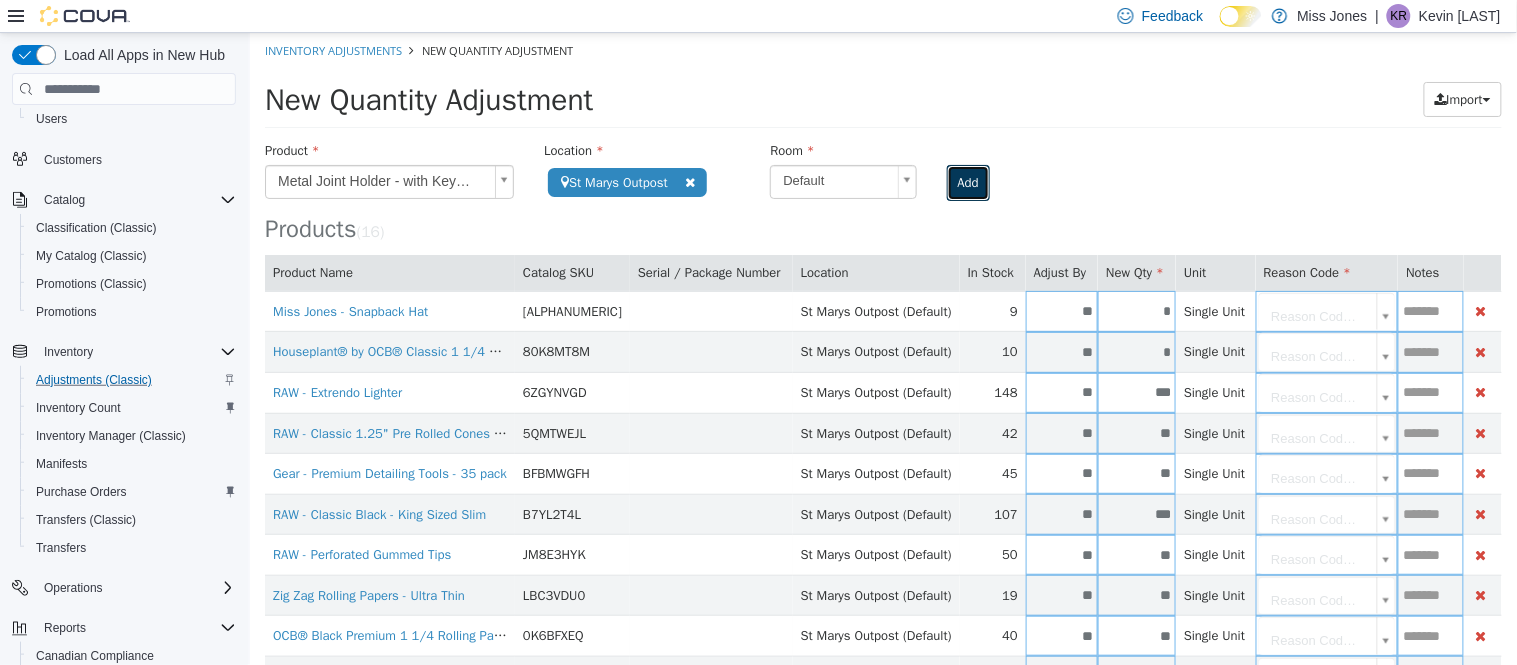 click on "Add" at bounding box center (967, 183) 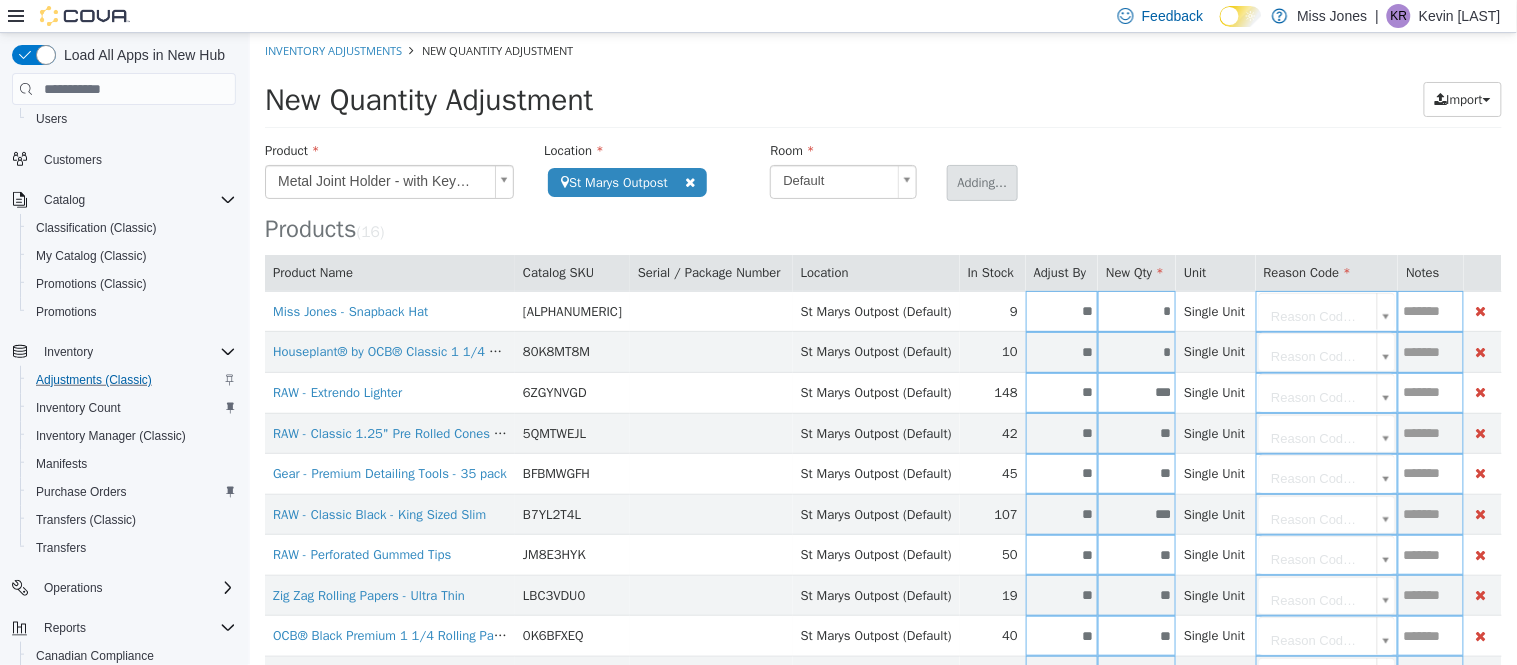type 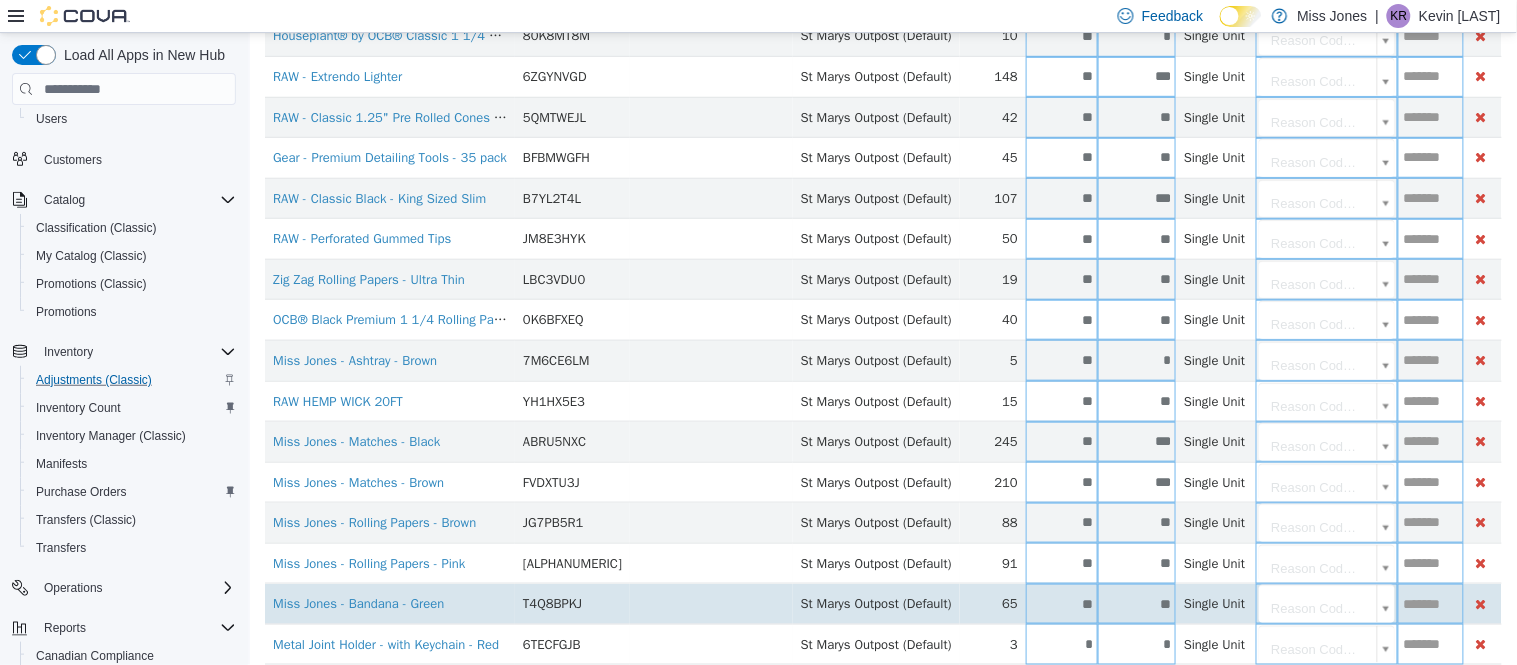 scroll, scrollTop: 375, scrollLeft: 0, axis: vertical 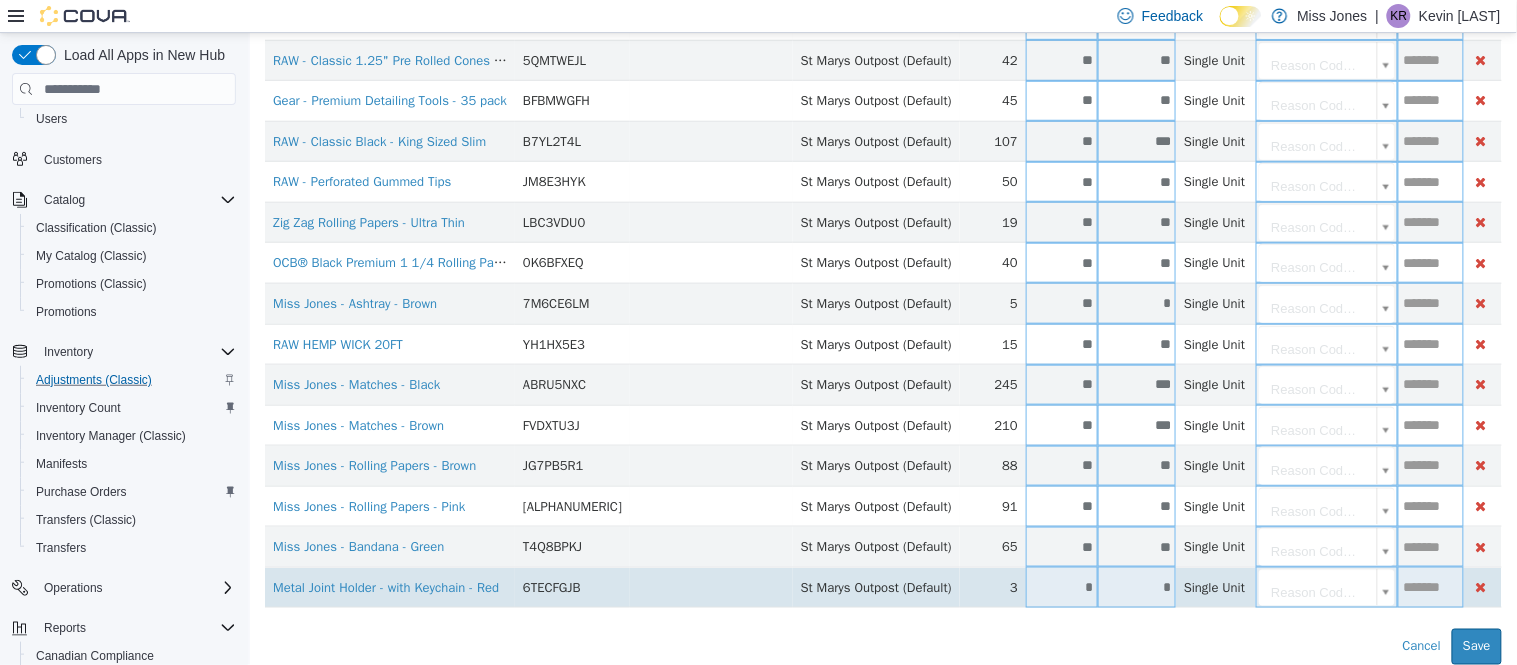 click on "*" at bounding box center (1061, 587) 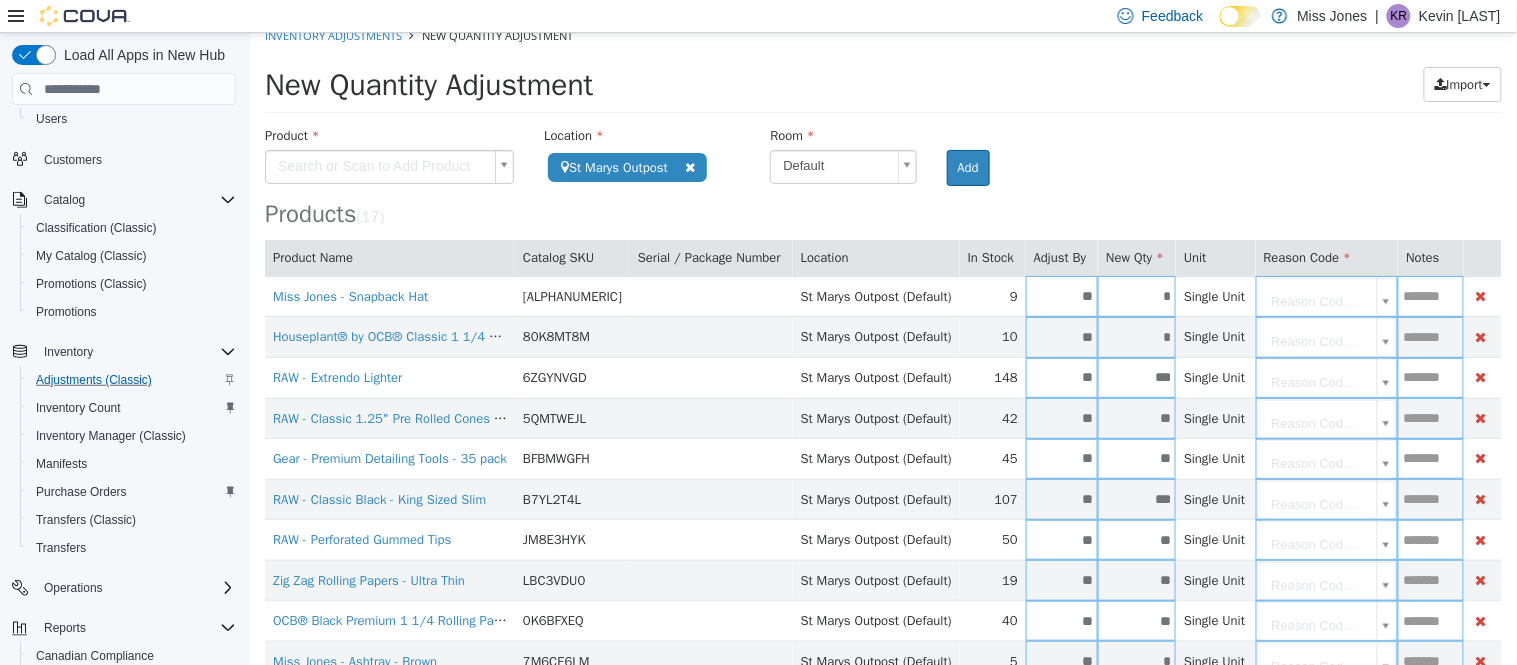 scroll, scrollTop: 0, scrollLeft: 0, axis: both 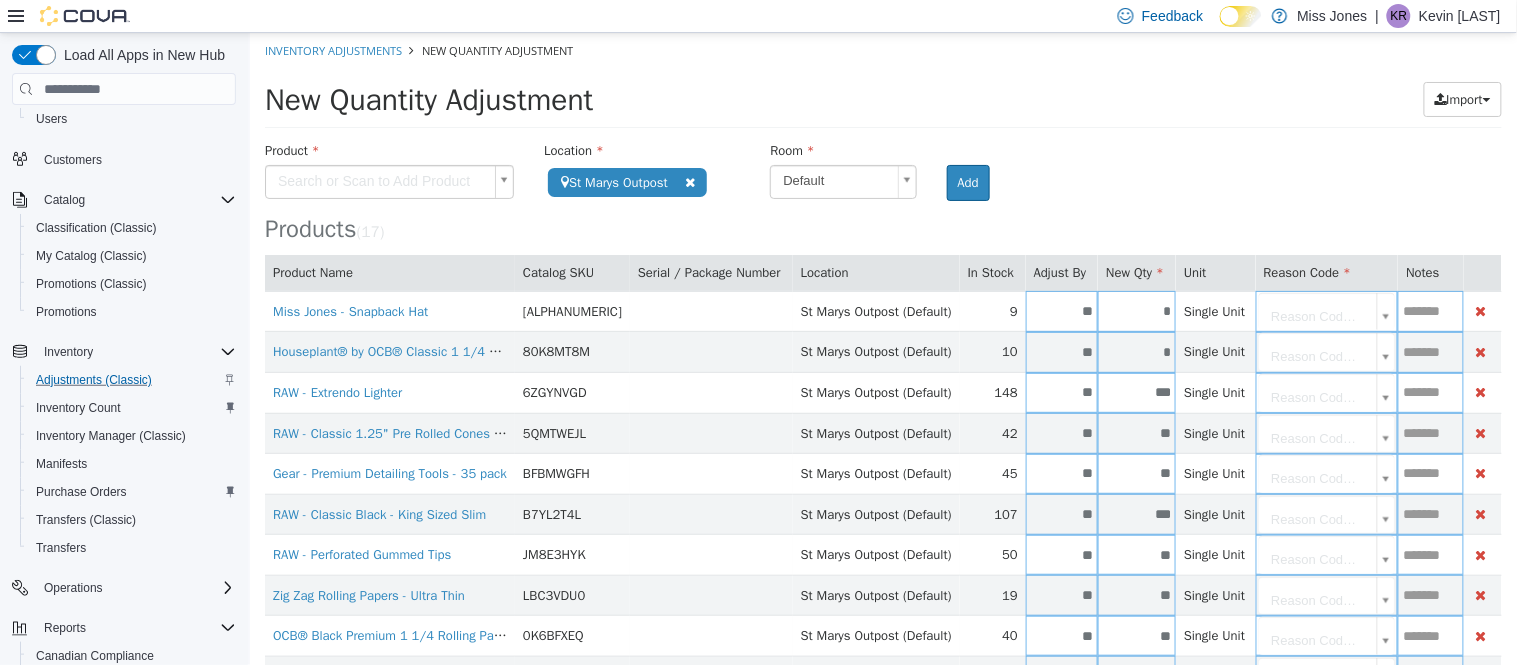 type on "**" 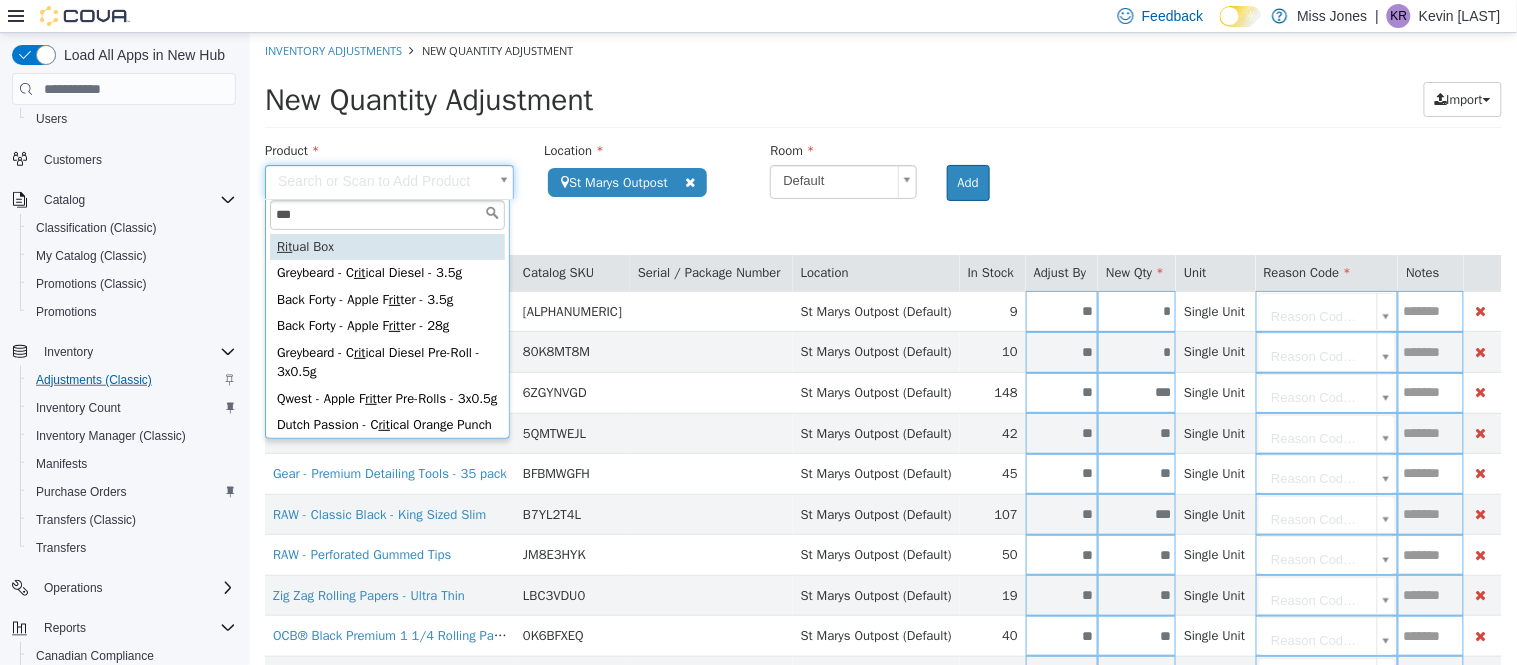 type on "***" 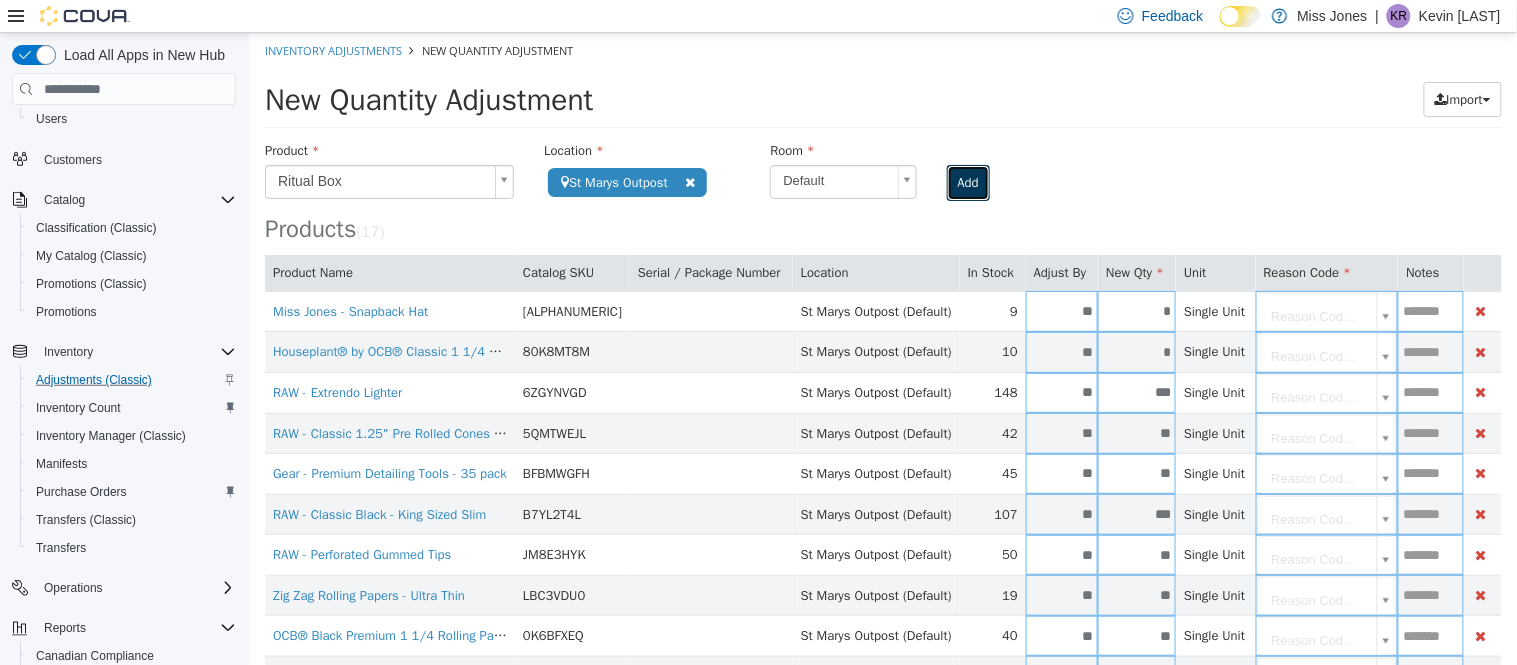 click on "Add" at bounding box center (967, 183) 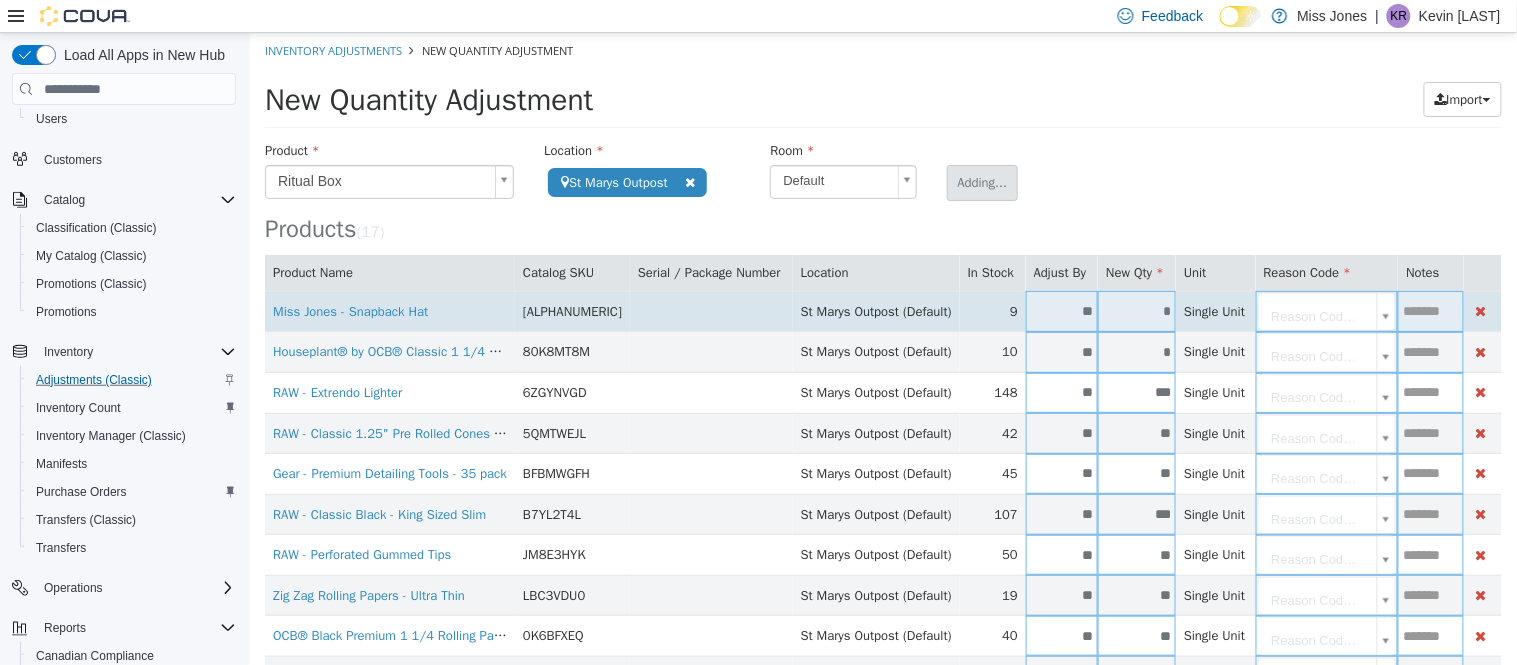 type 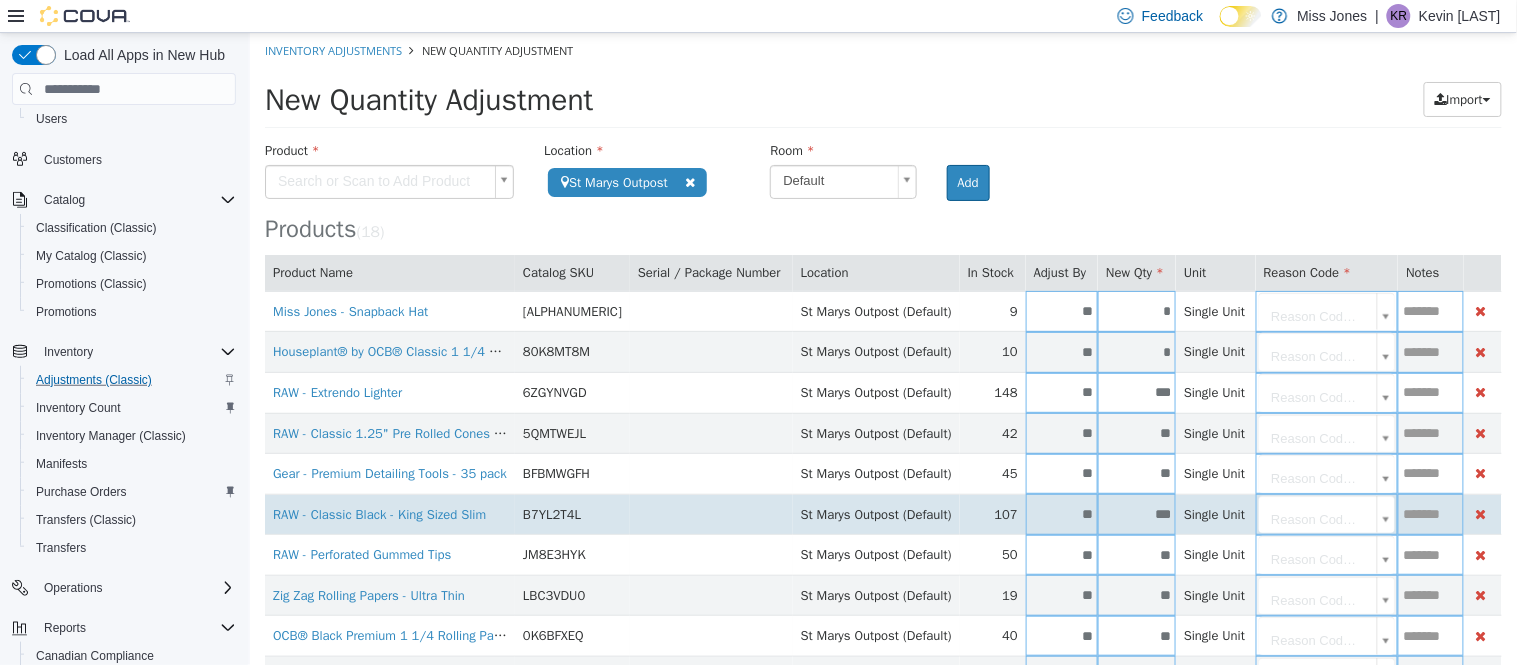 scroll, scrollTop: 416, scrollLeft: 0, axis: vertical 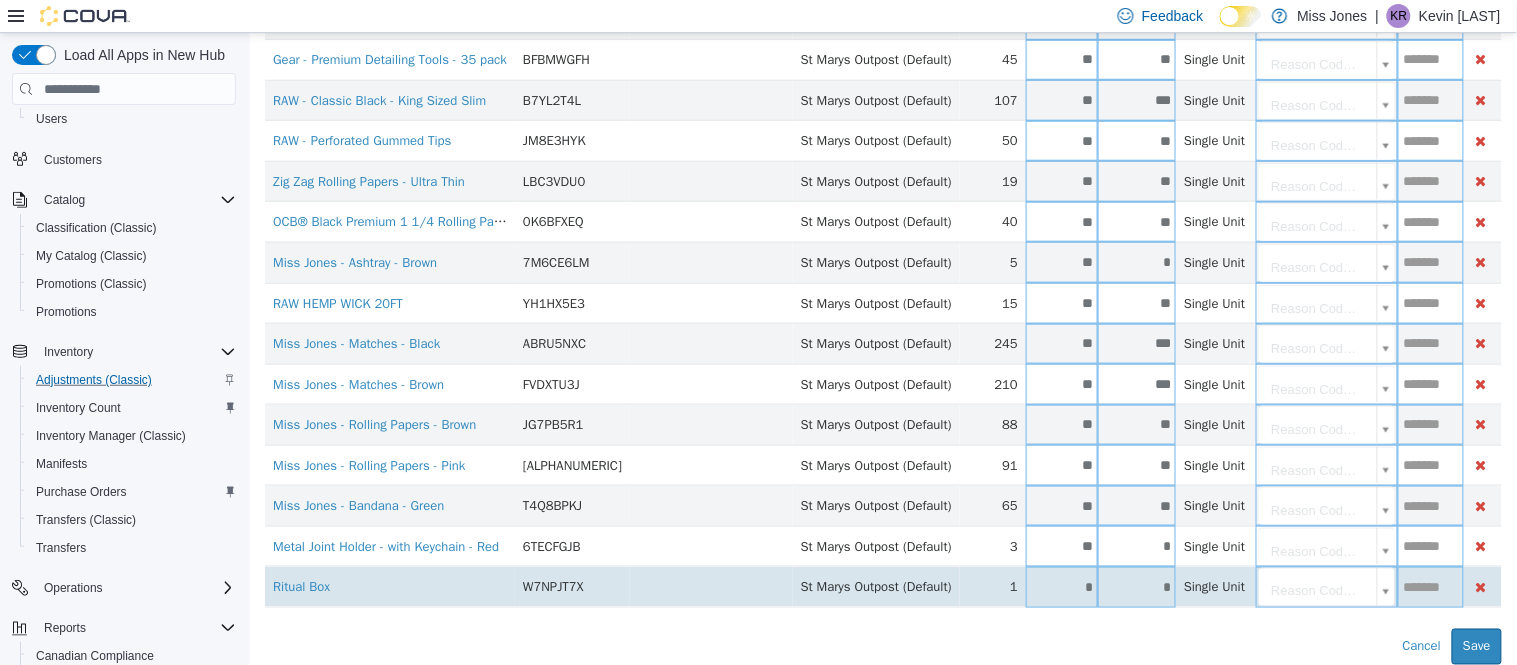 click on "*" at bounding box center (1061, 587) 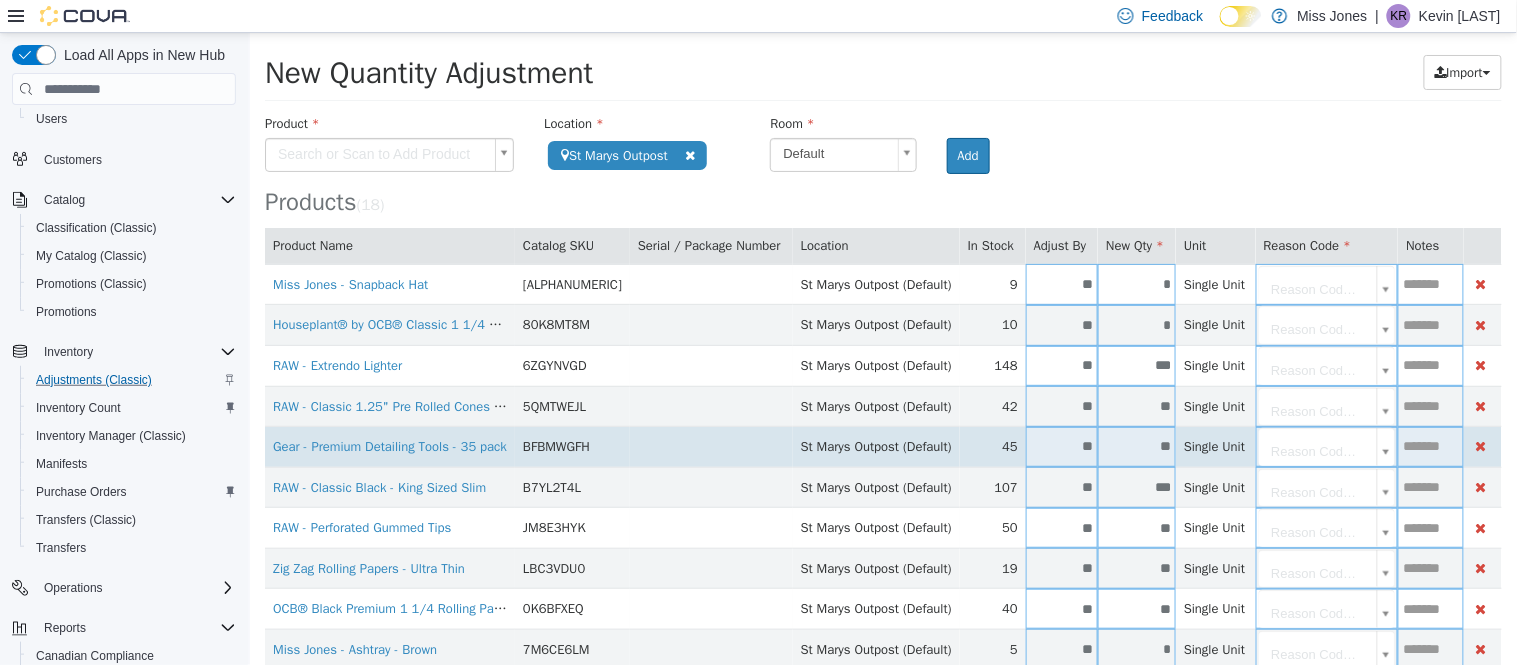 scroll, scrollTop: 0, scrollLeft: 0, axis: both 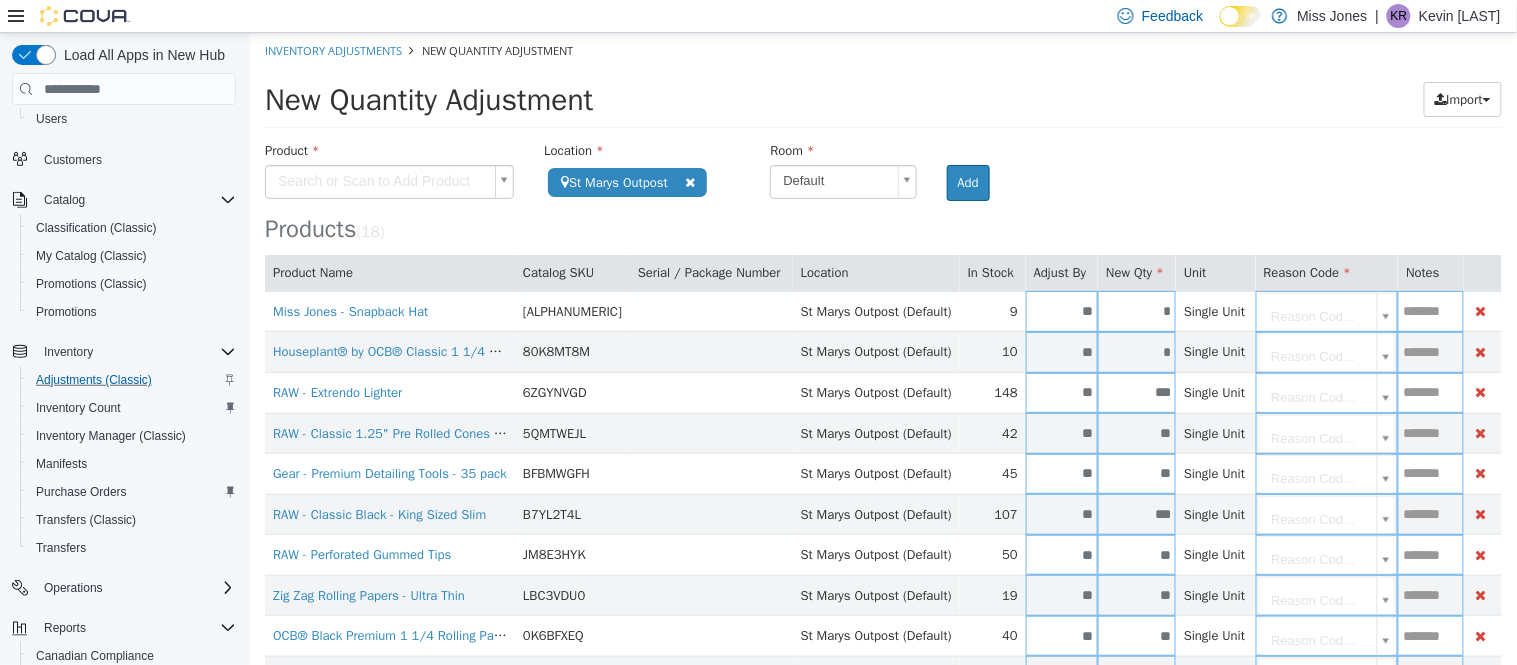 type on "**" 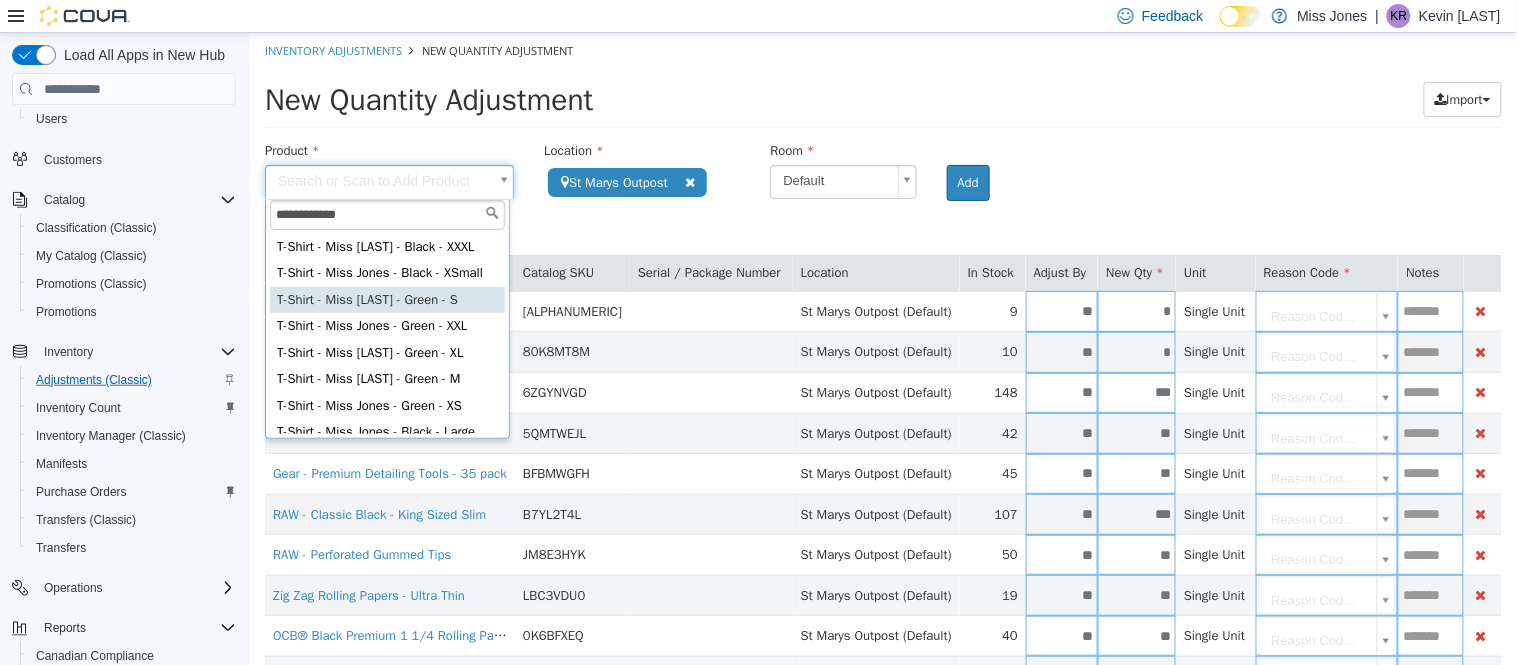 scroll, scrollTop: 111, scrollLeft: 0, axis: vertical 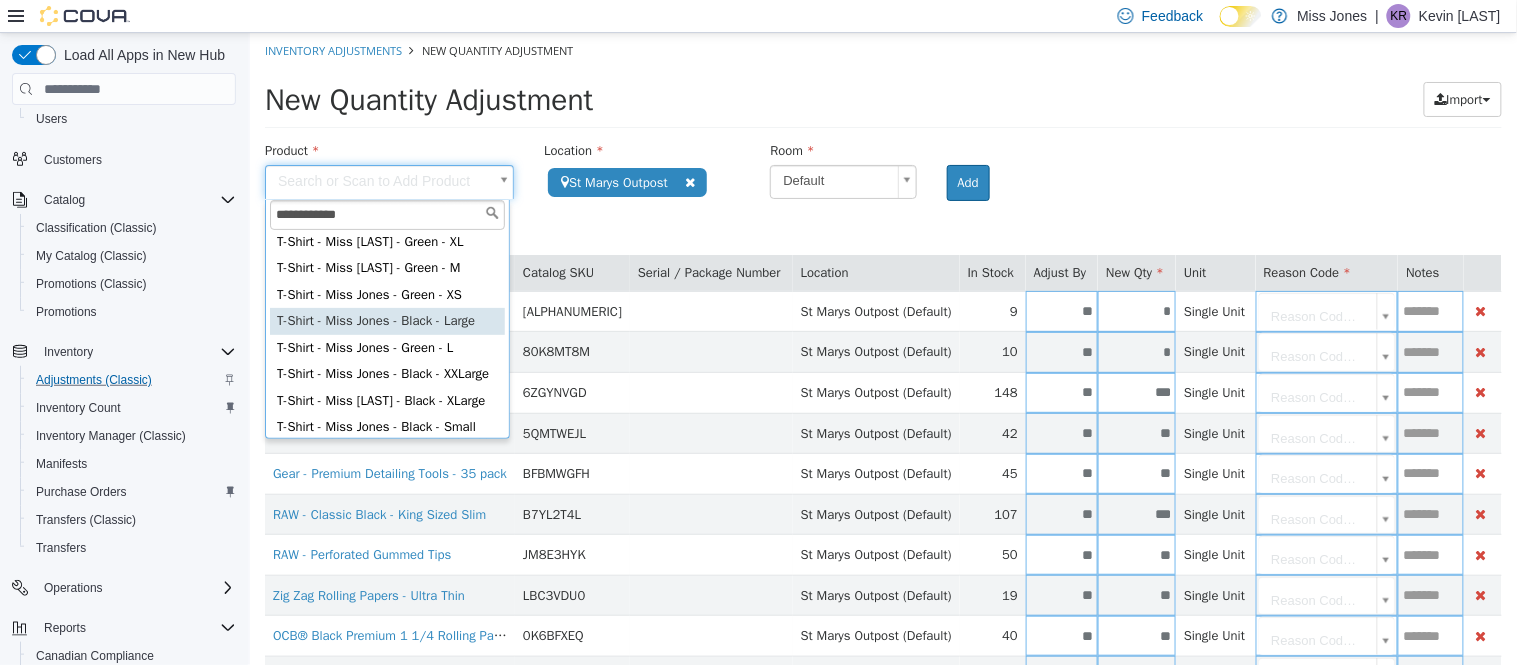 type on "**********" 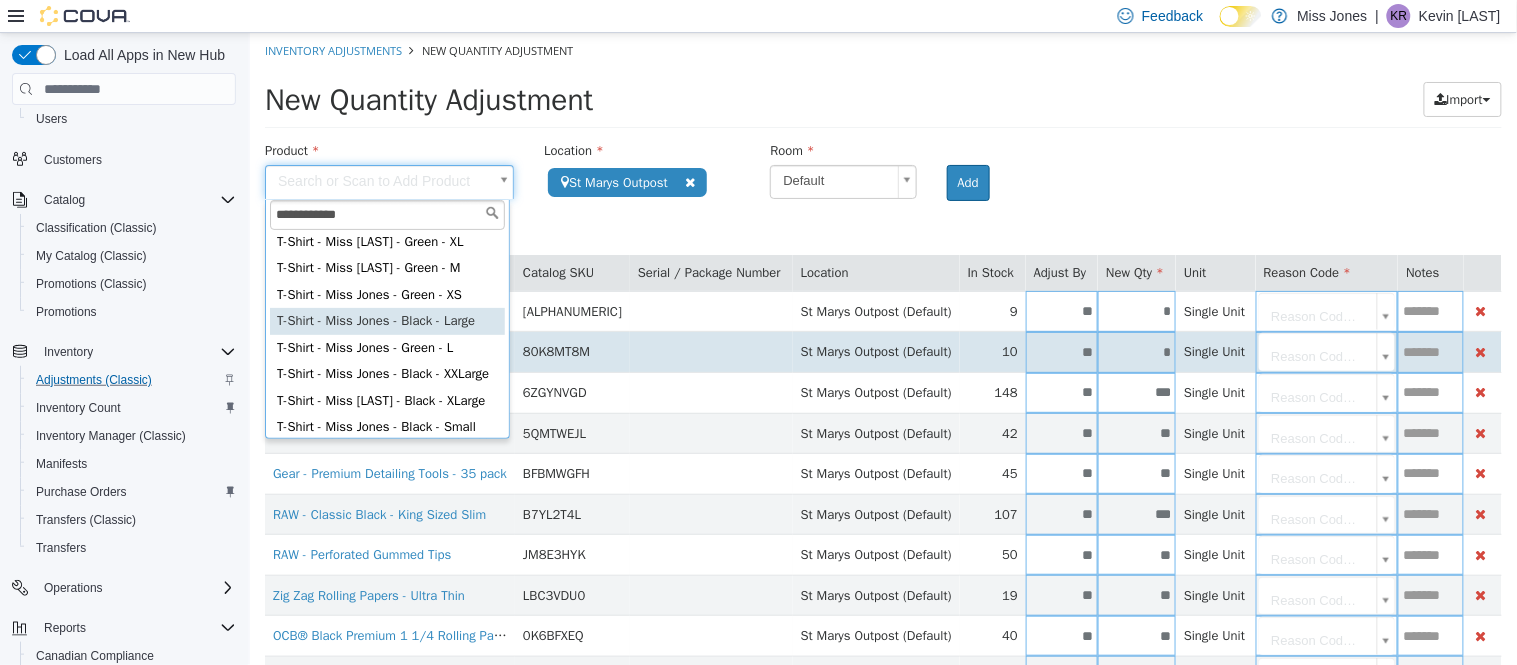 type on "**********" 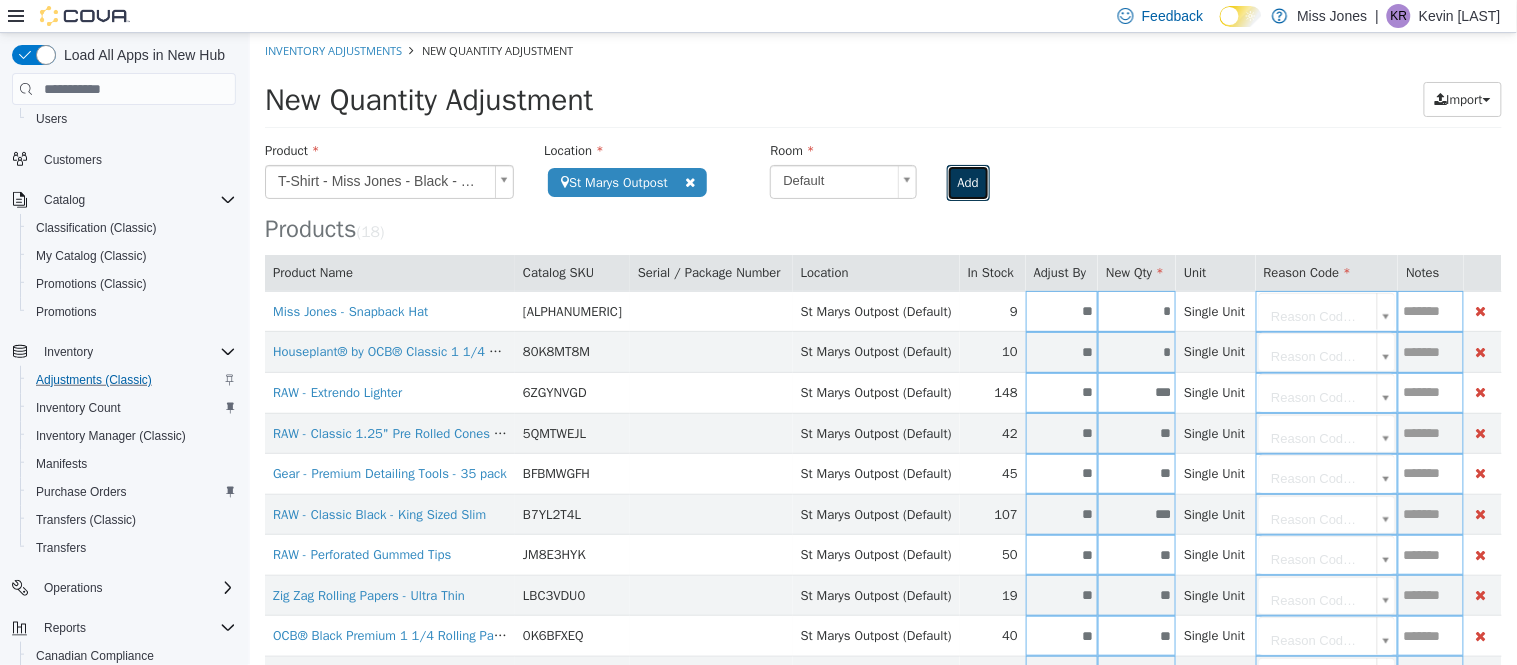 click on "Add" at bounding box center [967, 183] 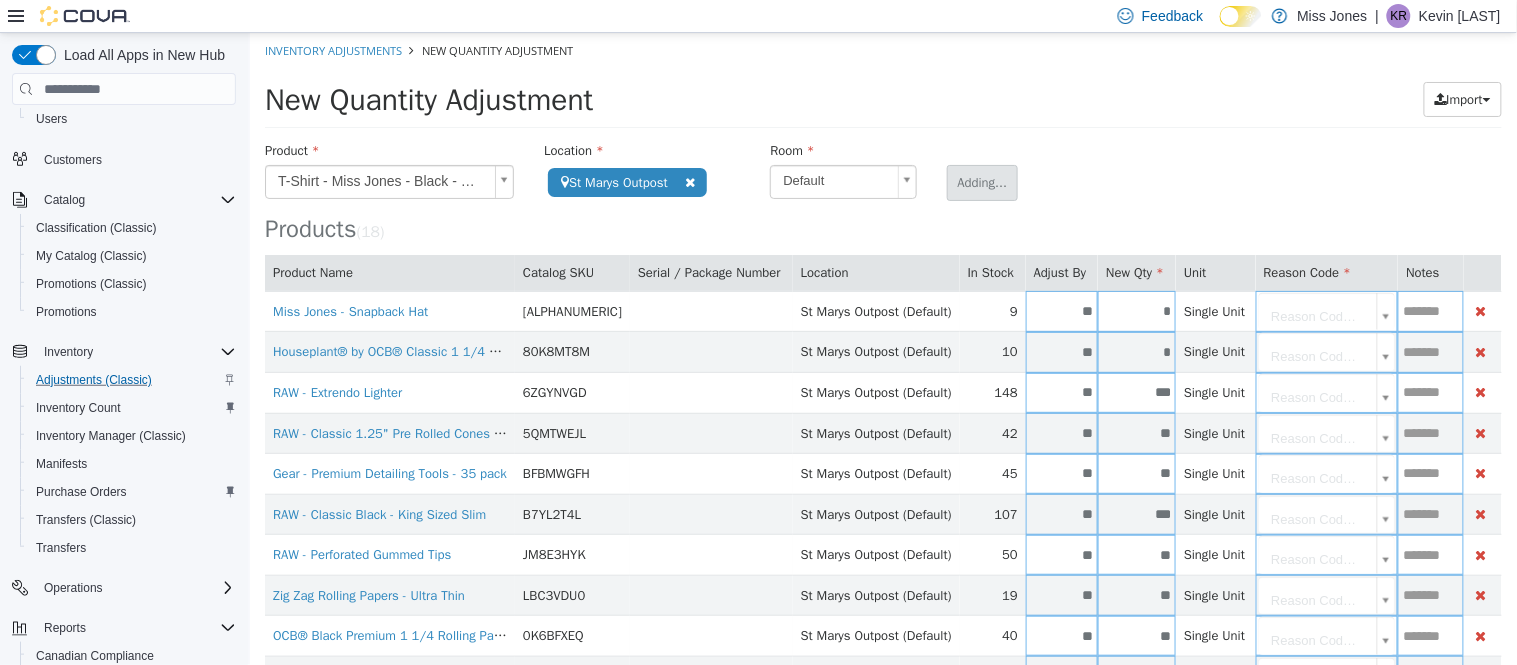 type 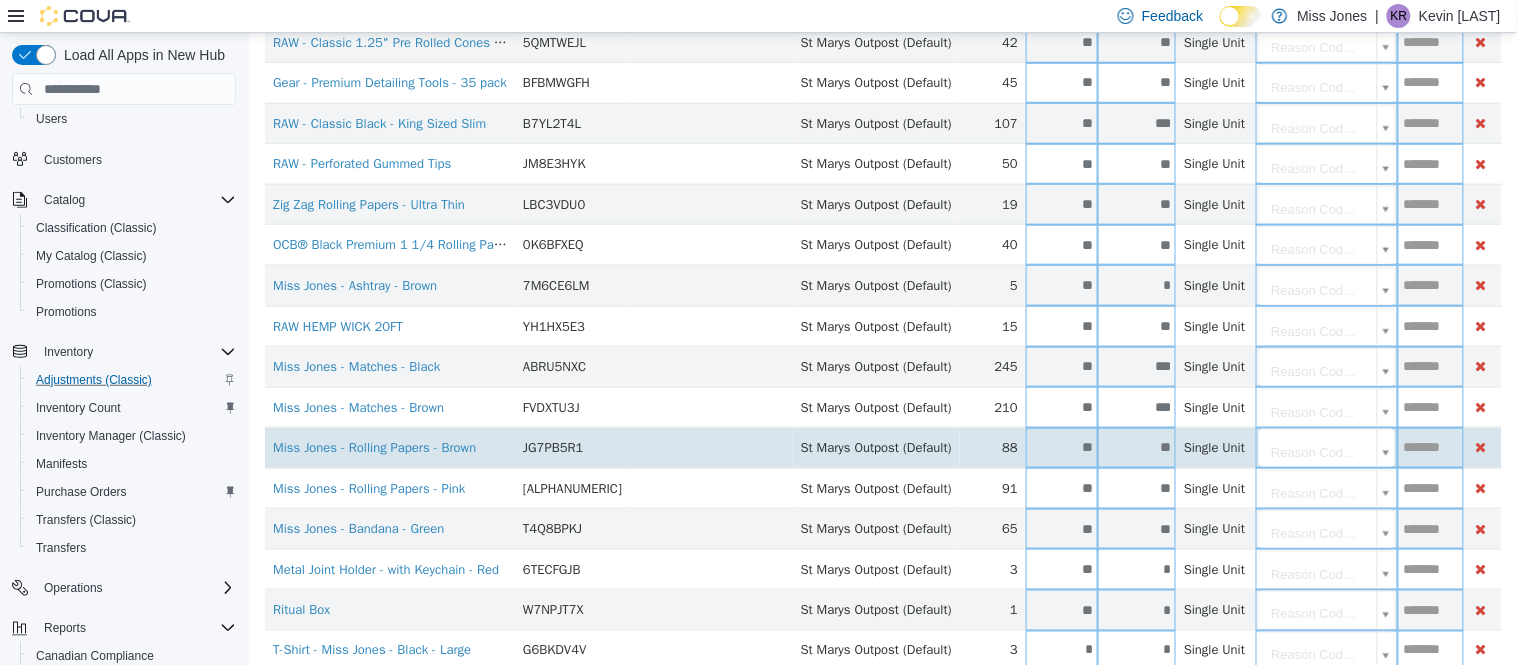scroll, scrollTop: 444, scrollLeft: 0, axis: vertical 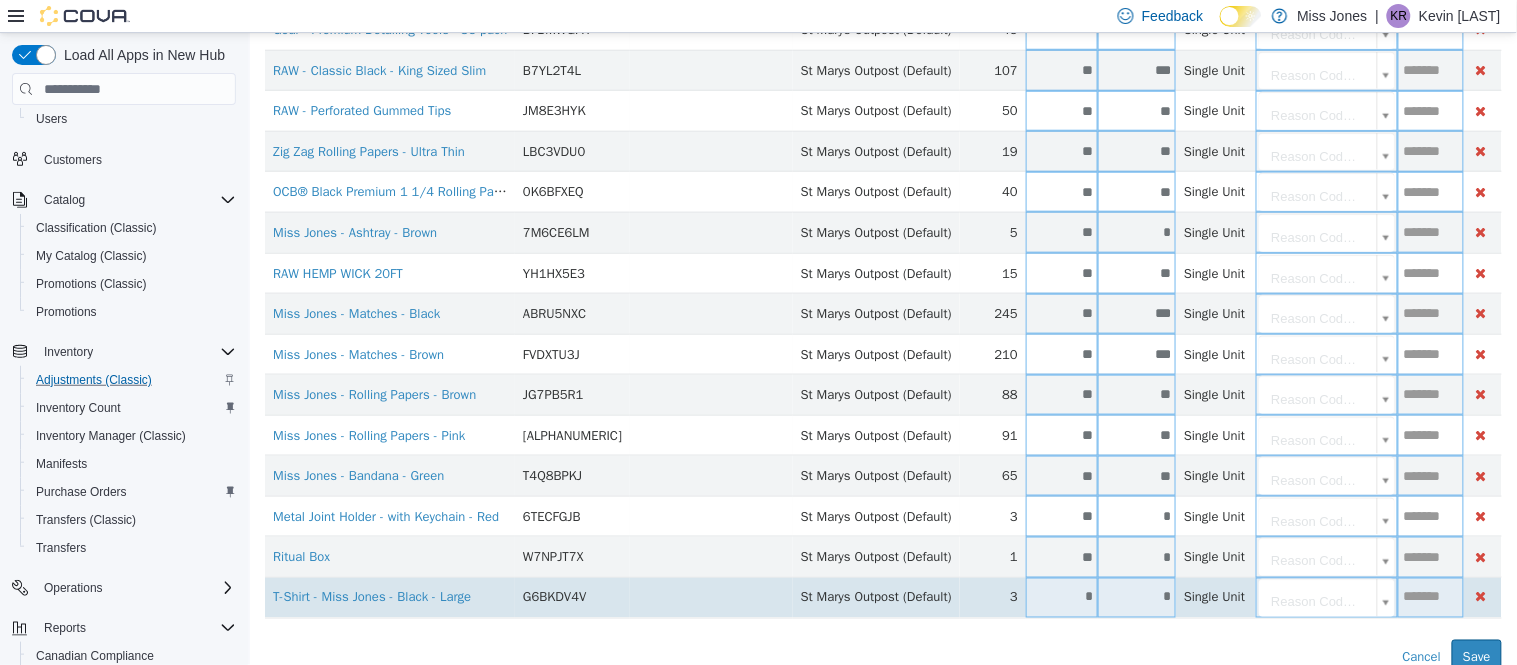 click on "*" at bounding box center (1061, 597) 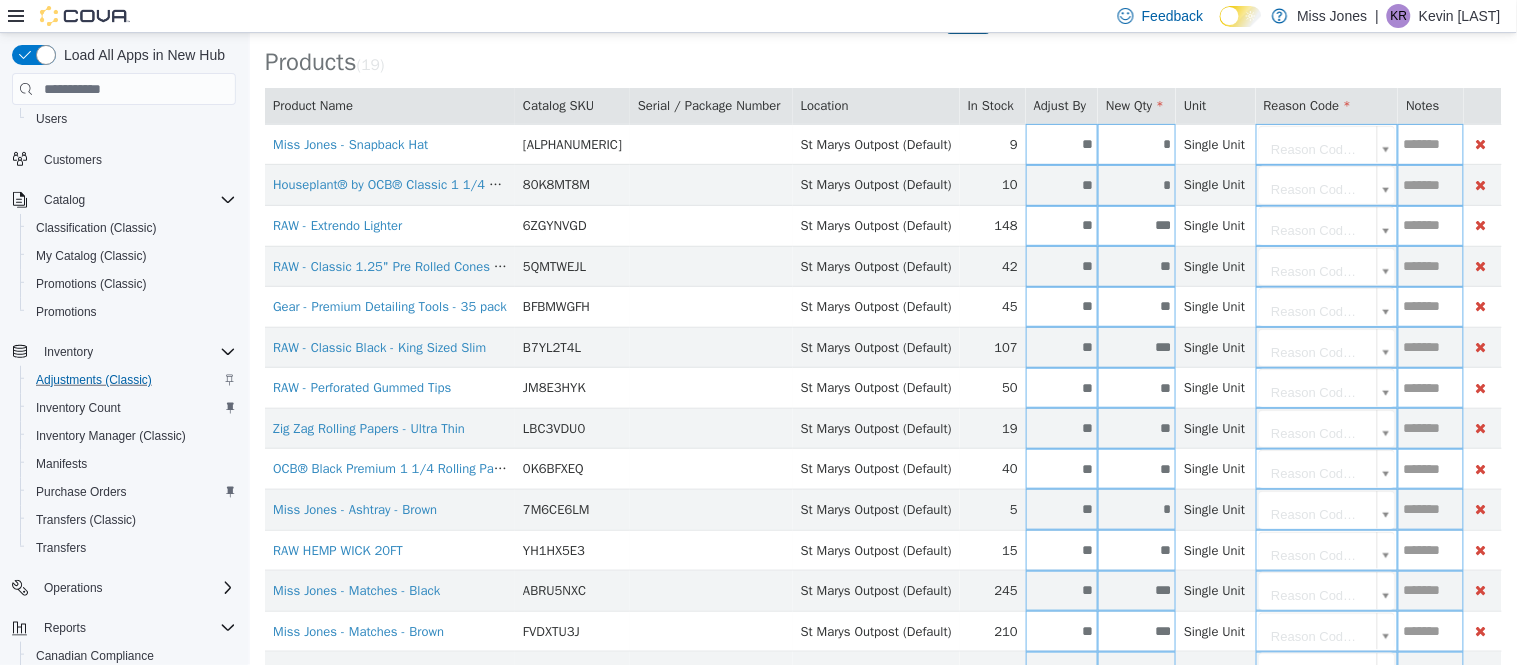 scroll, scrollTop: 0, scrollLeft: 0, axis: both 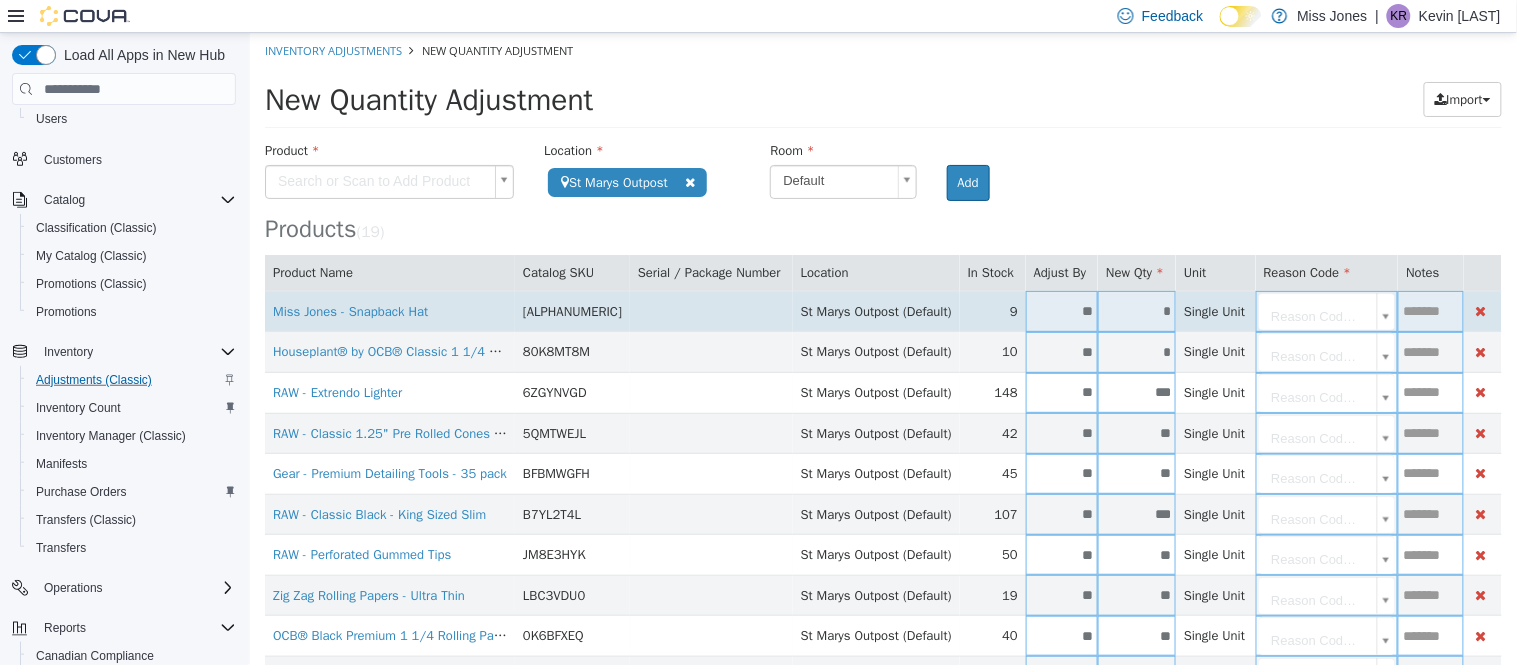 type on "**" 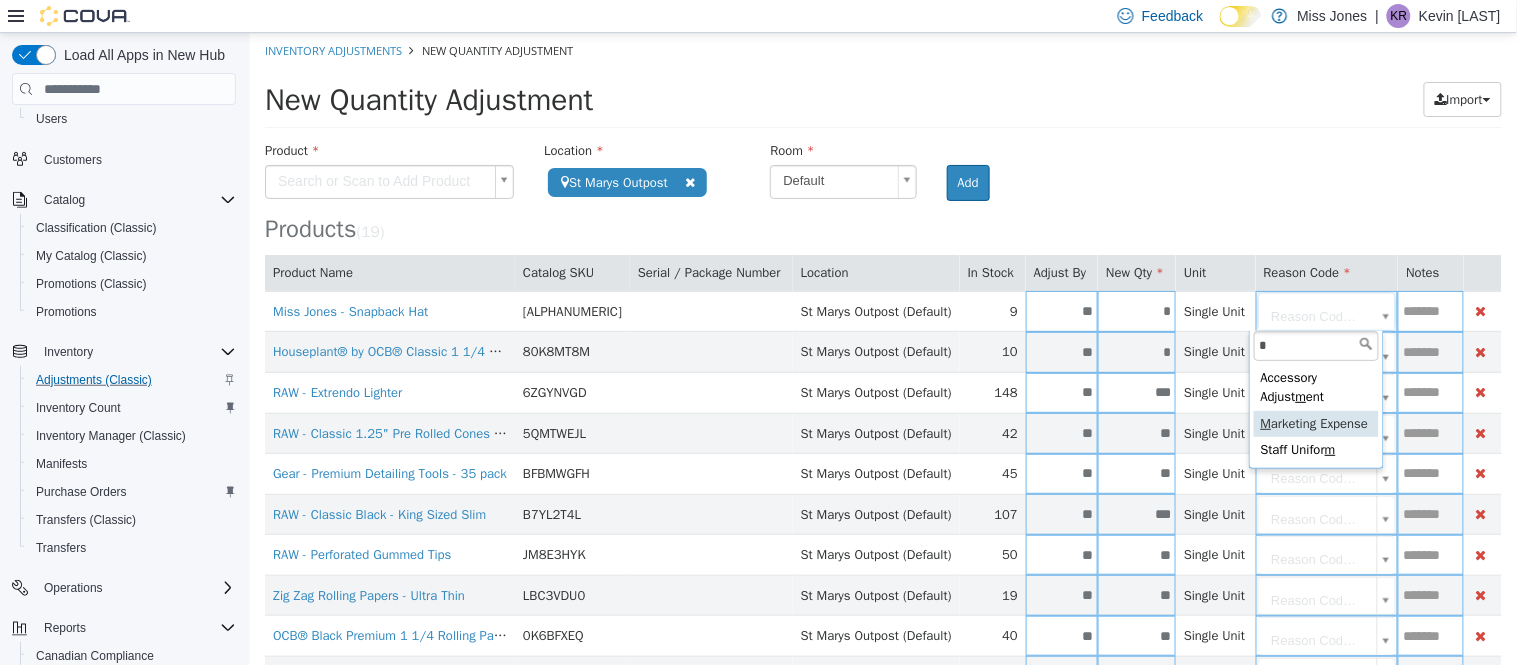 type on "*" 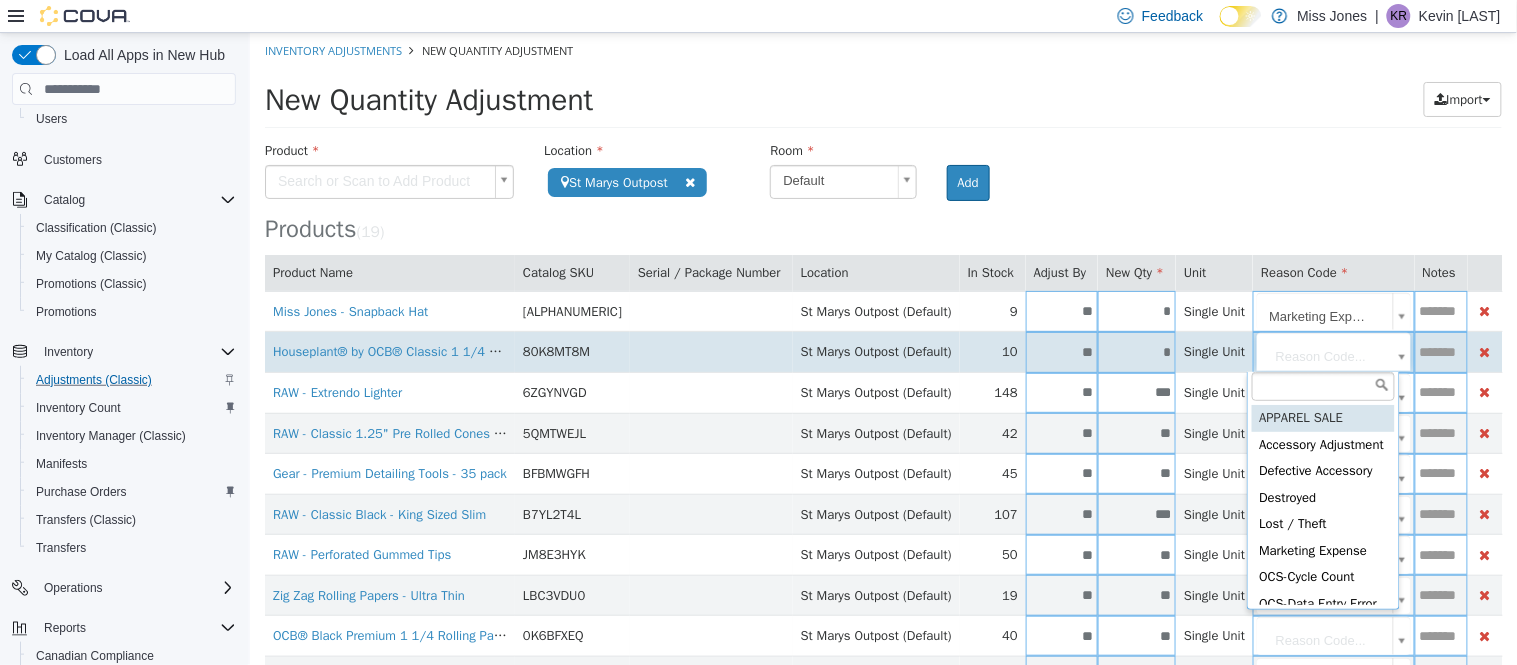 click on "**********" at bounding box center (882, 576) 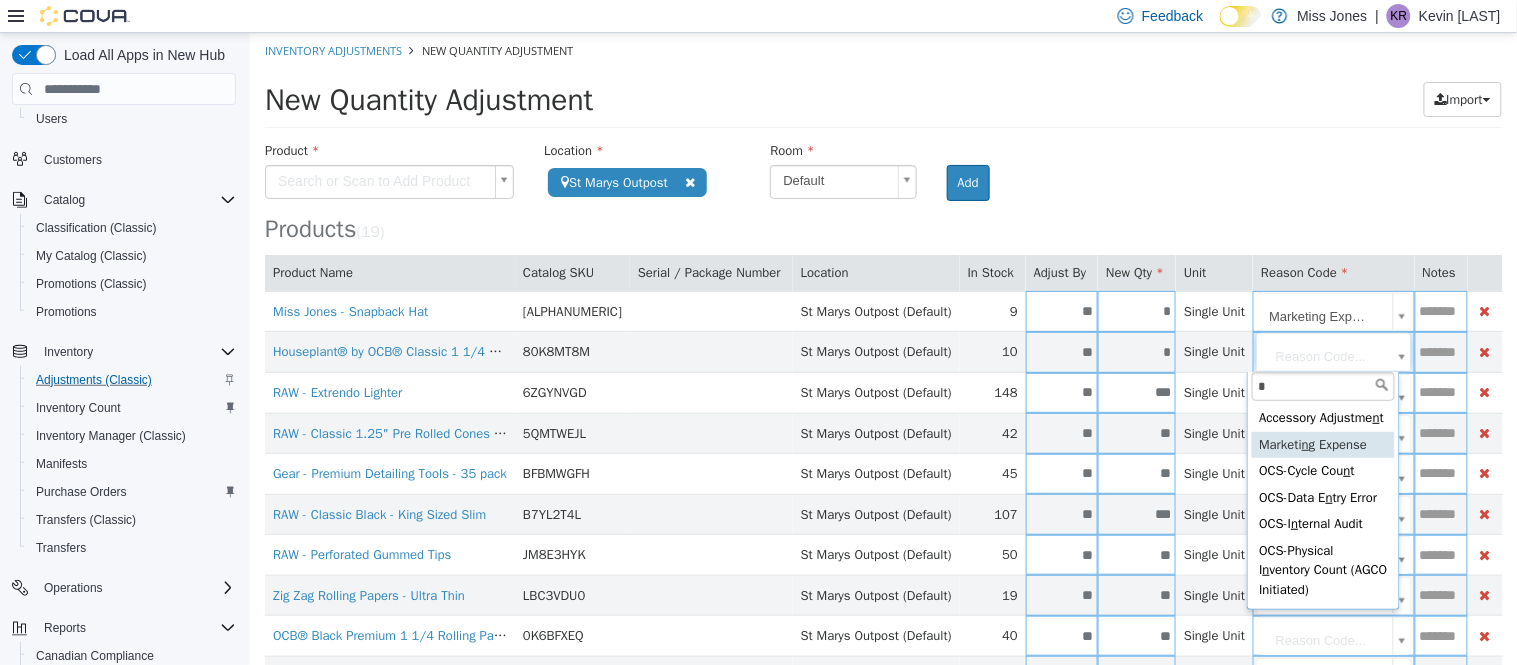 type on "*" 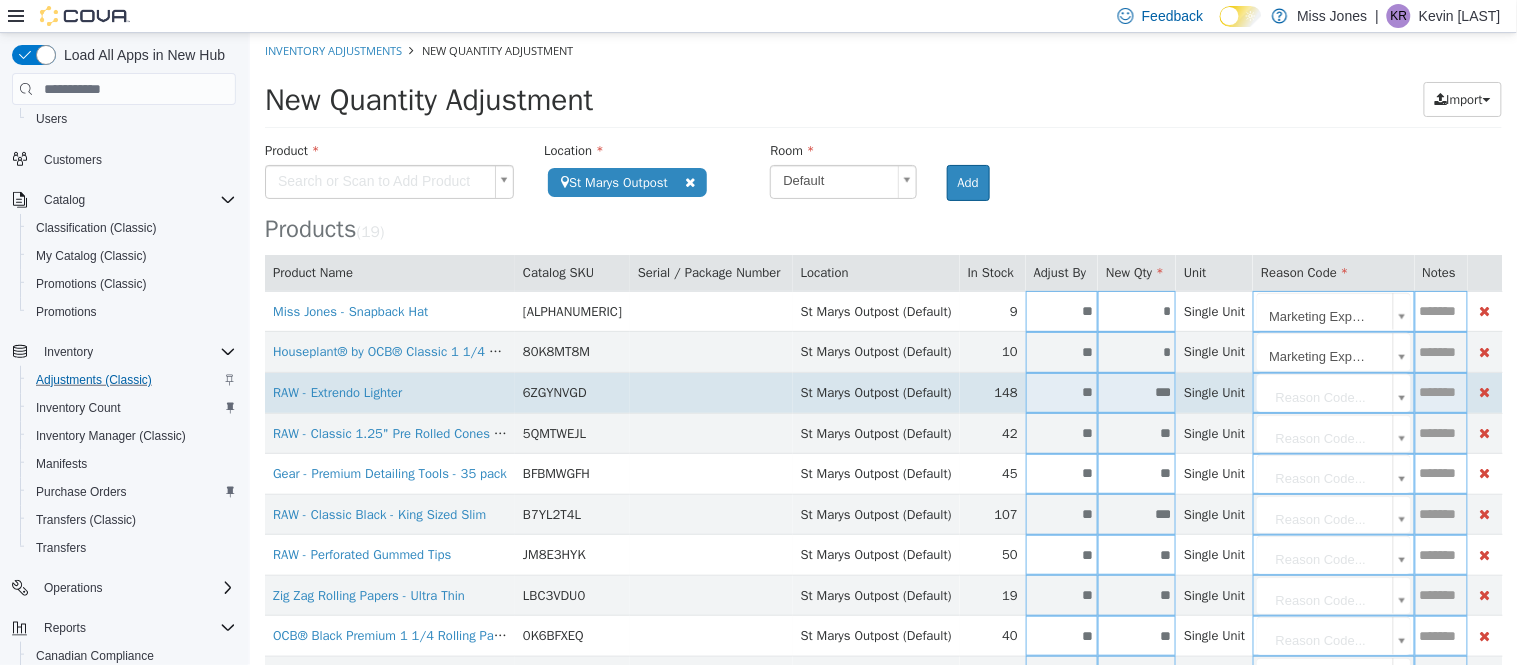 click on "**********" at bounding box center [882, 576] 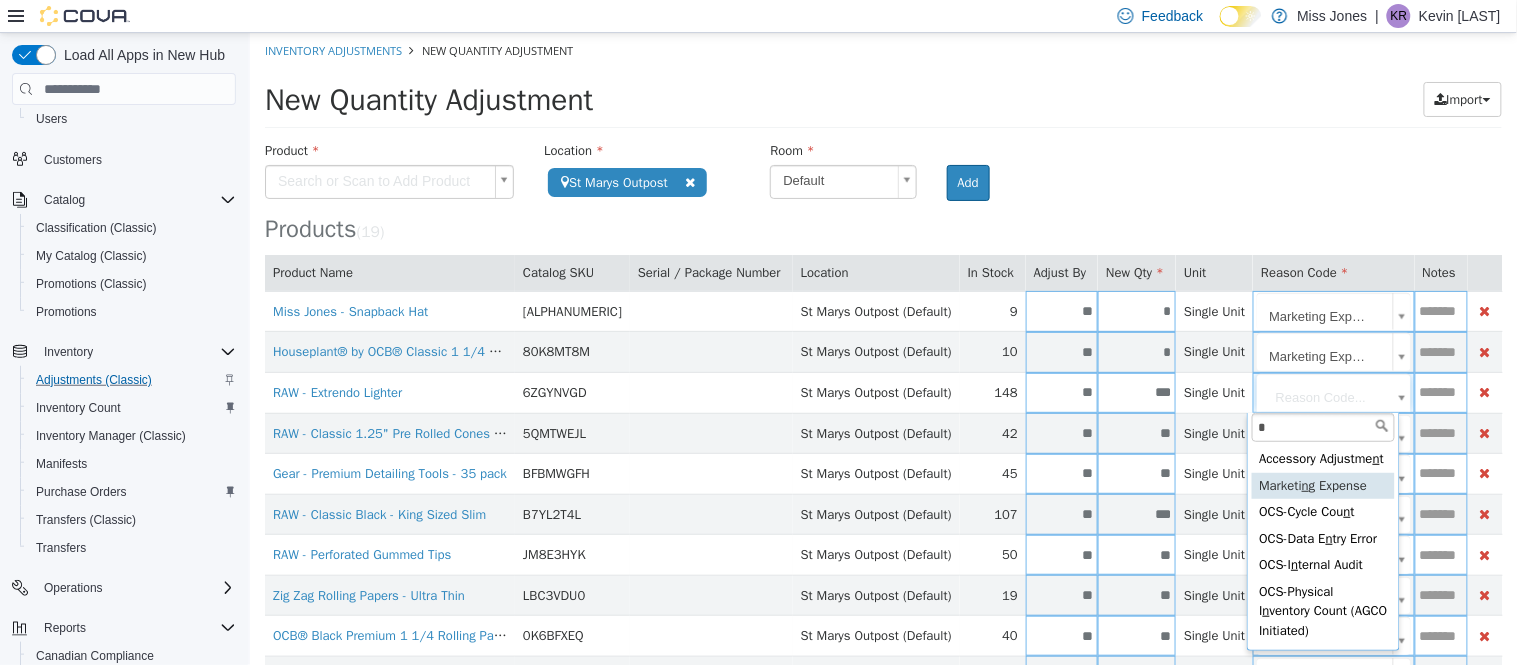 type on "*" 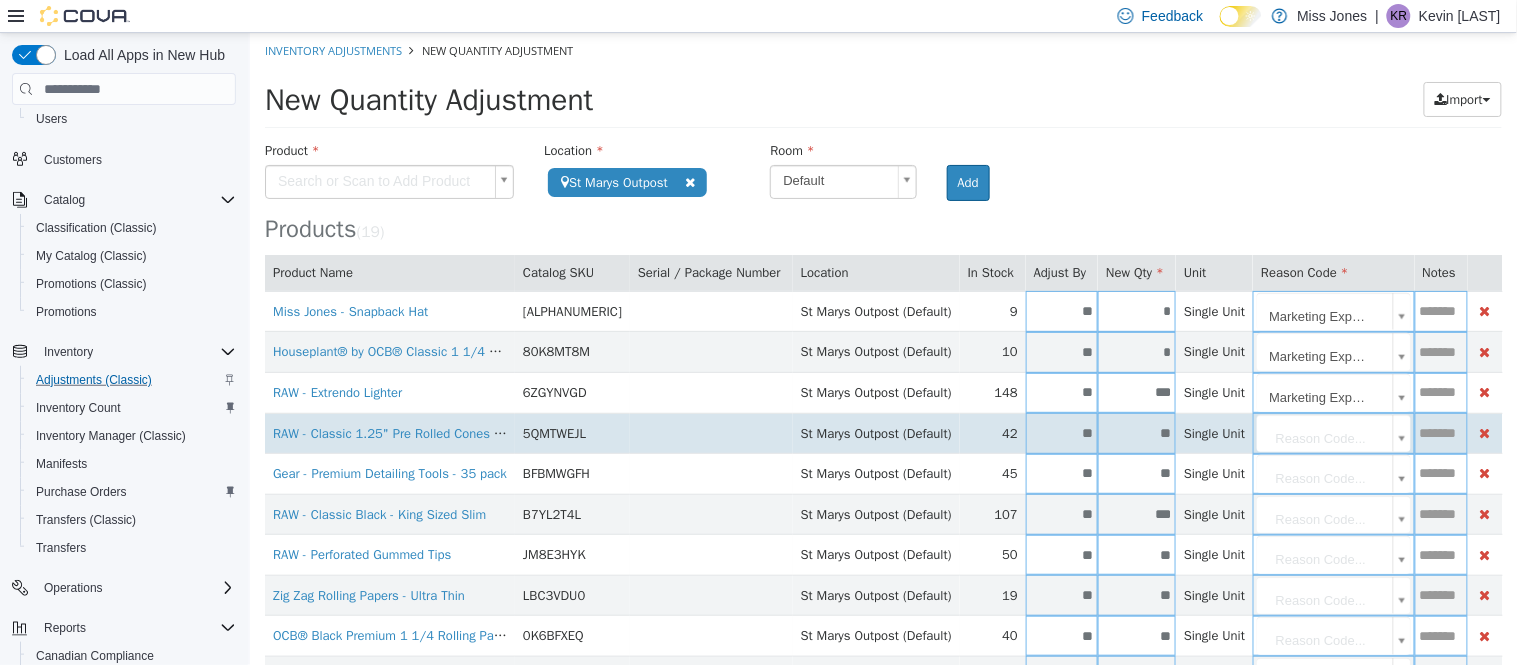 click on "**********" at bounding box center (882, 576) 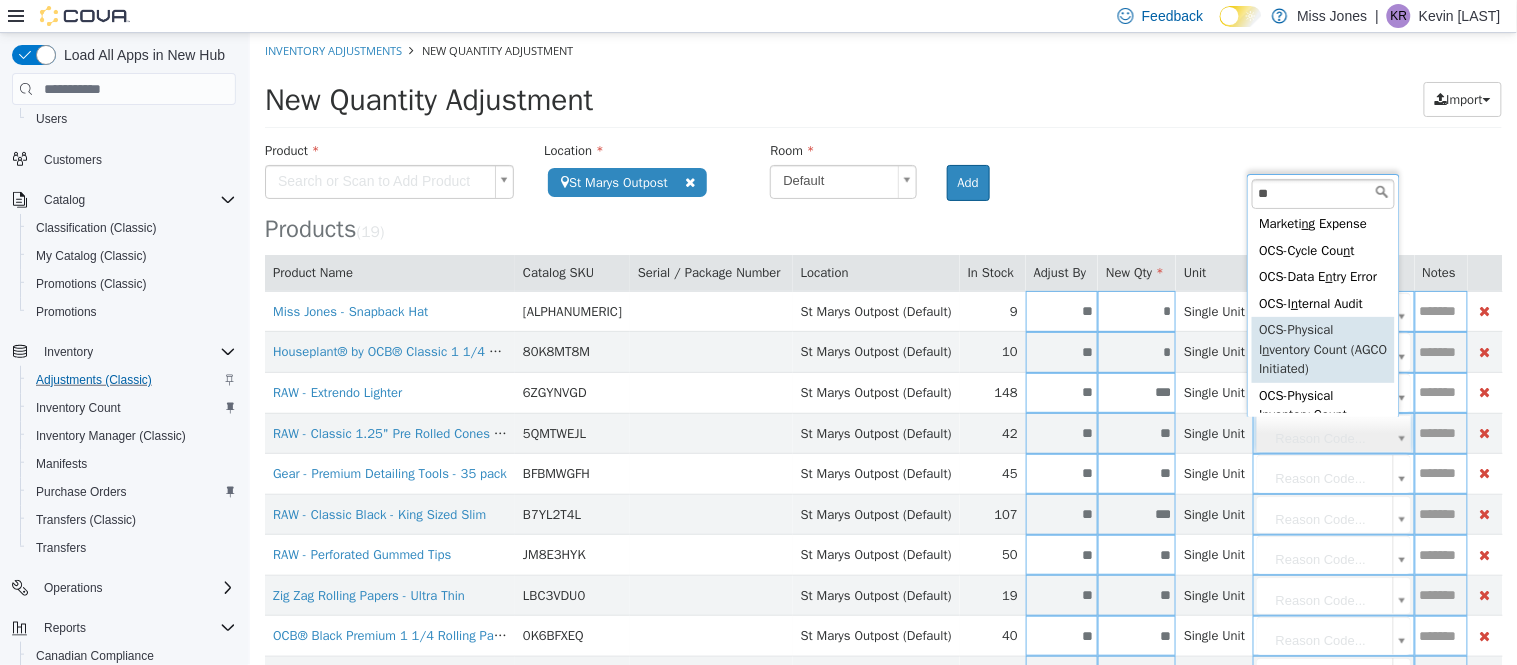 scroll, scrollTop: 0, scrollLeft: 0, axis: both 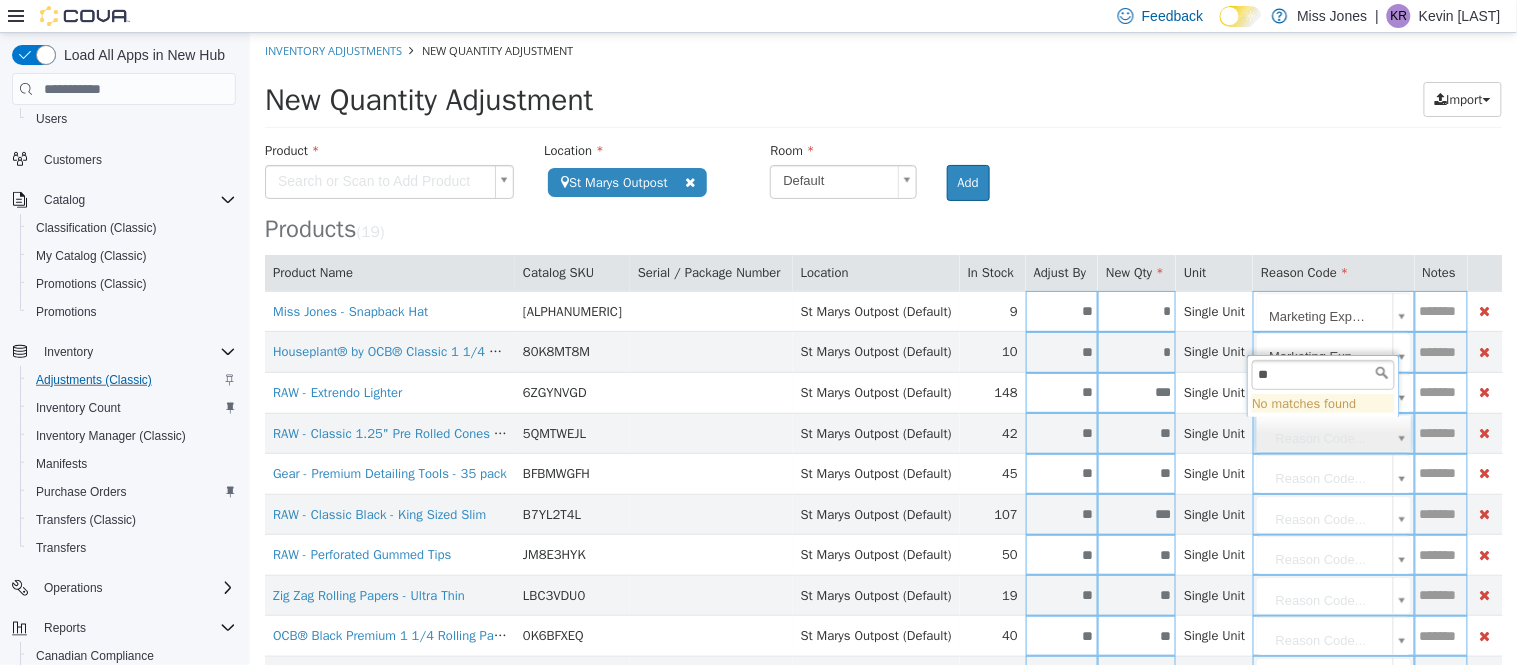 type on "*" 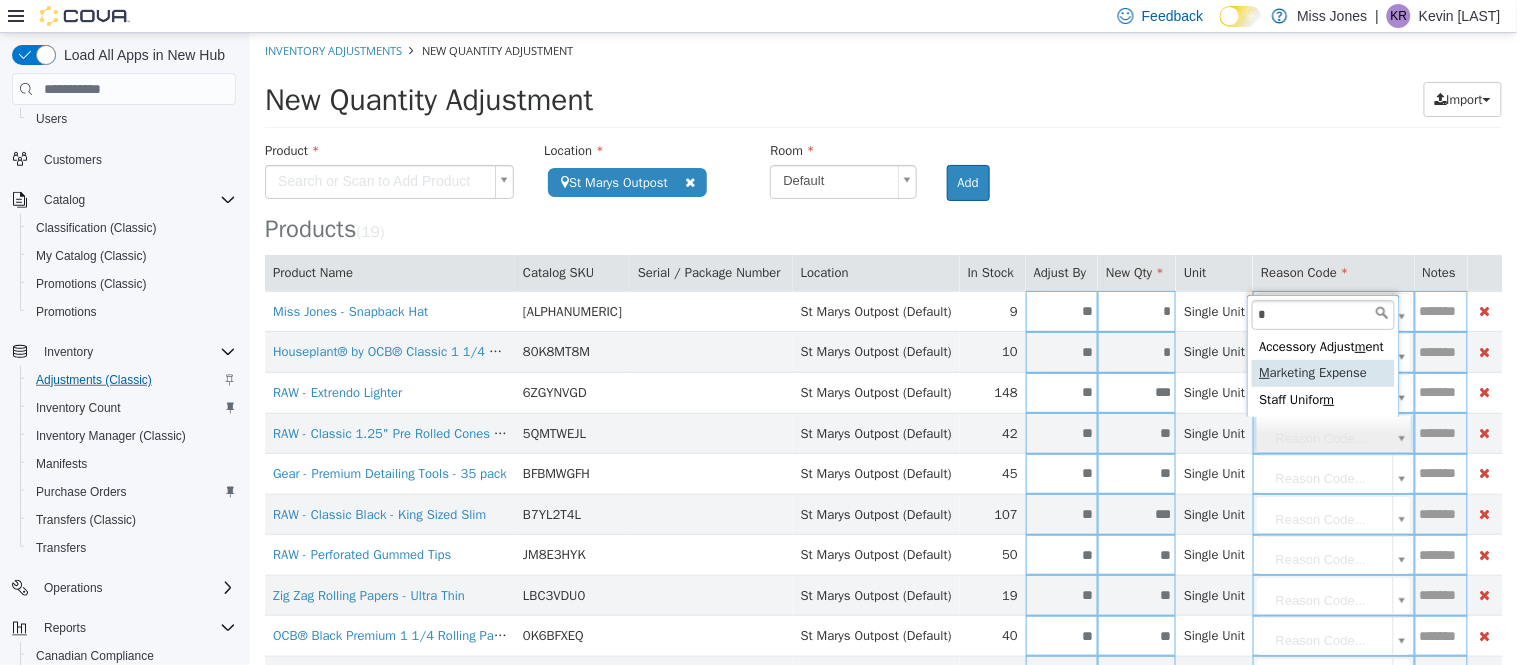 type on "*" 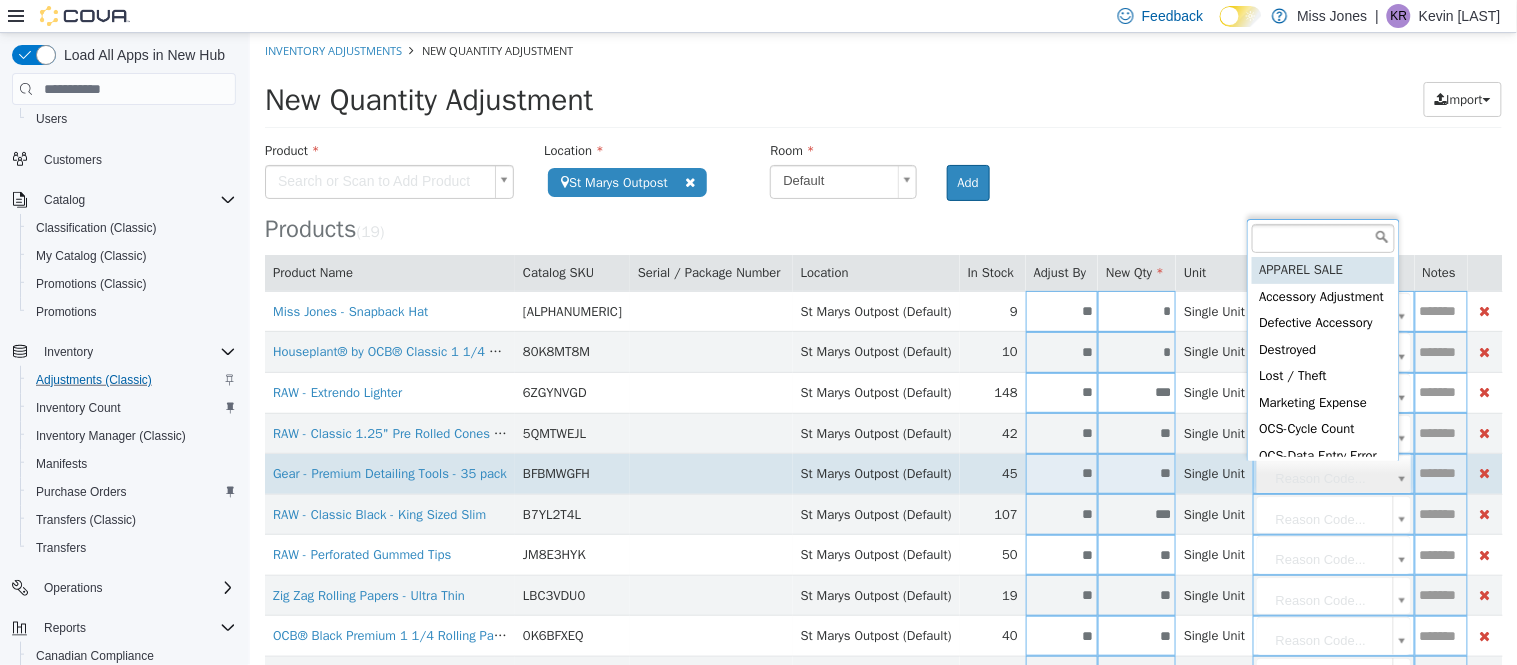 click on "**********" at bounding box center (882, 576) 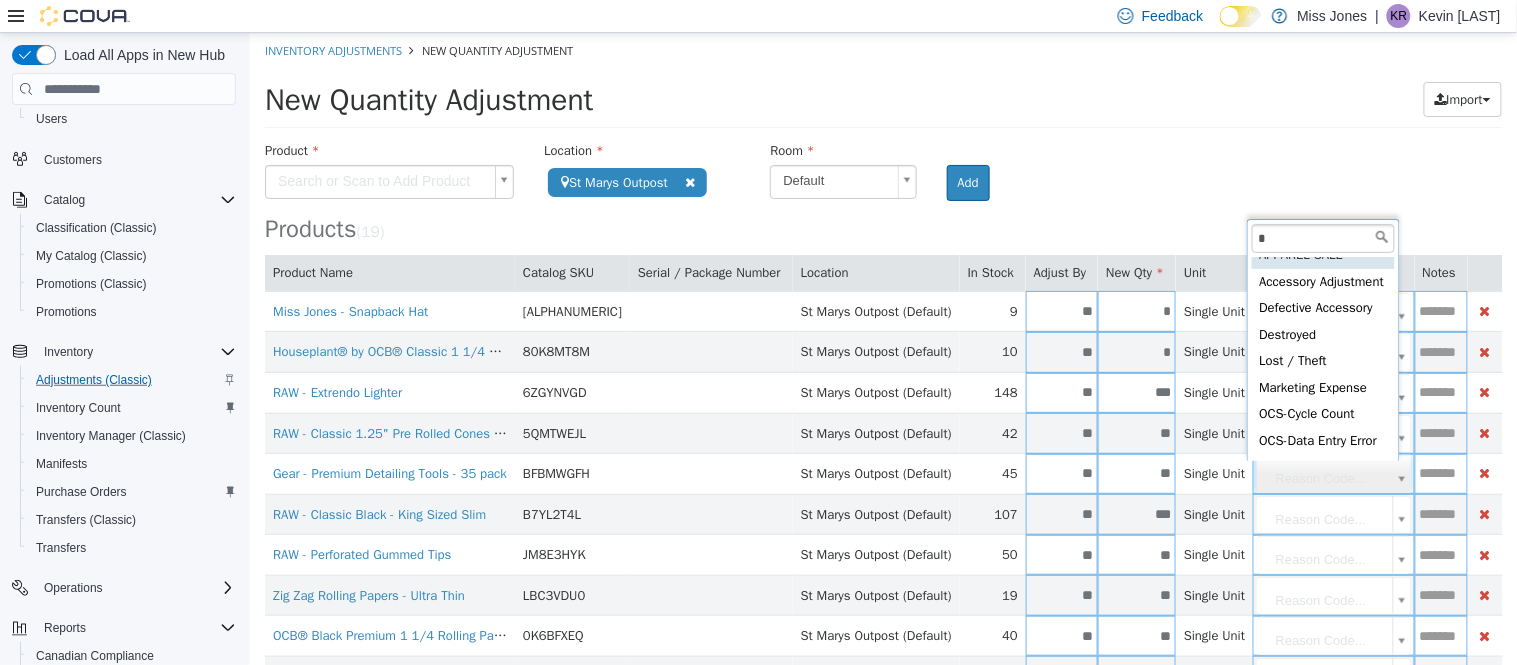 scroll, scrollTop: 0, scrollLeft: 0, axis: both 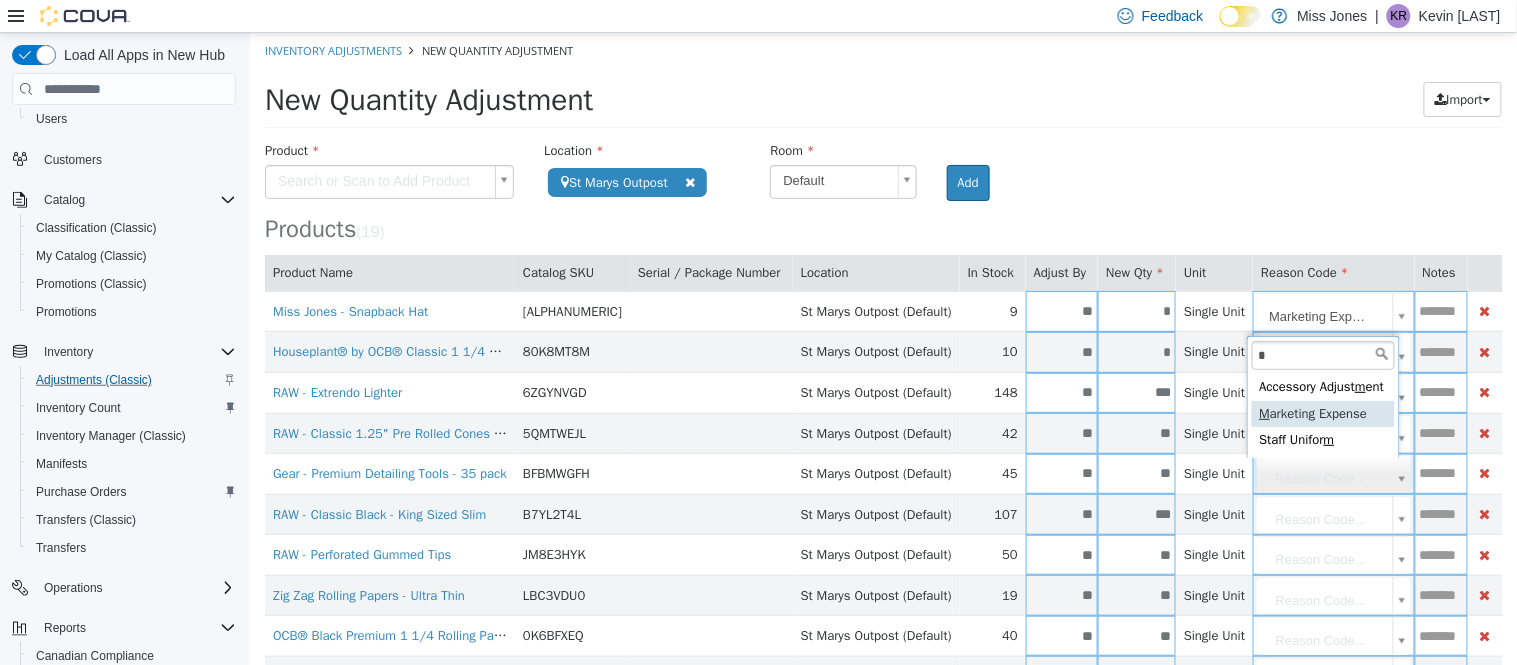 type on "*" 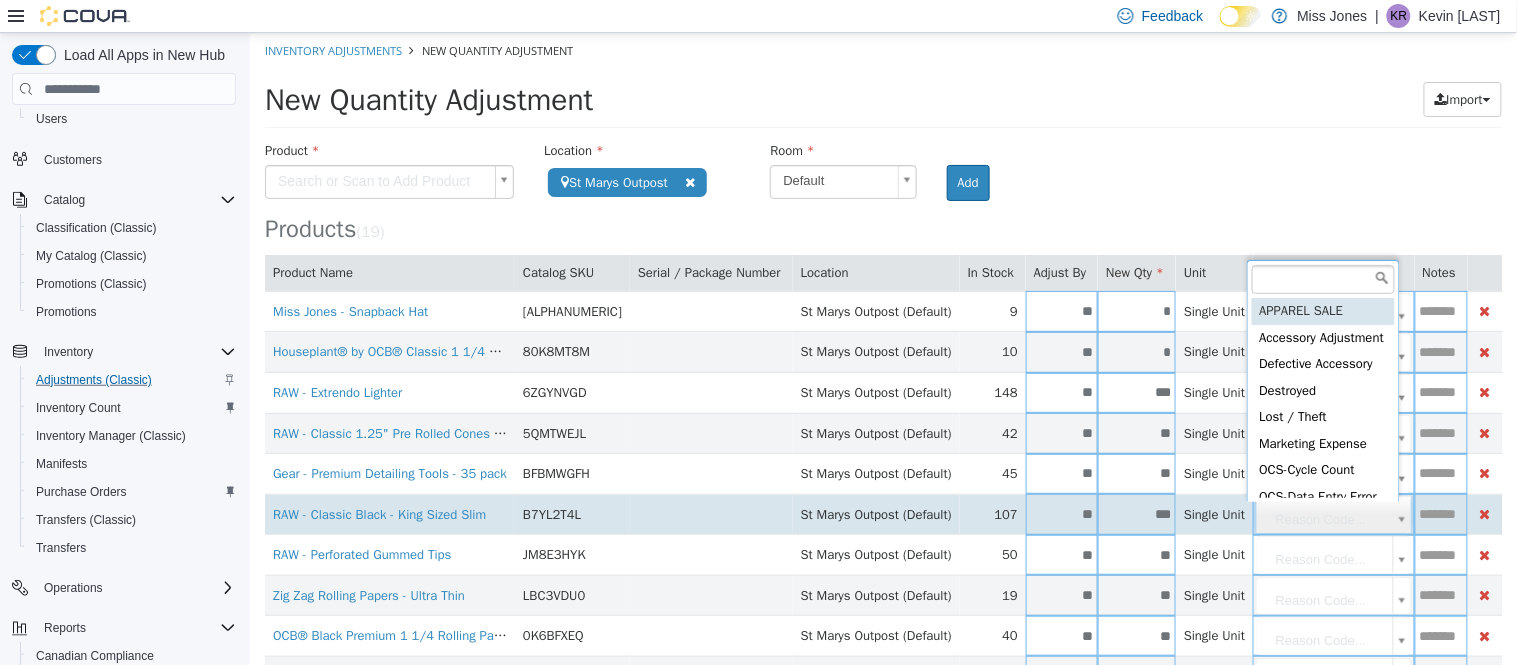 click on "**********" at bounding box center (882, 576) 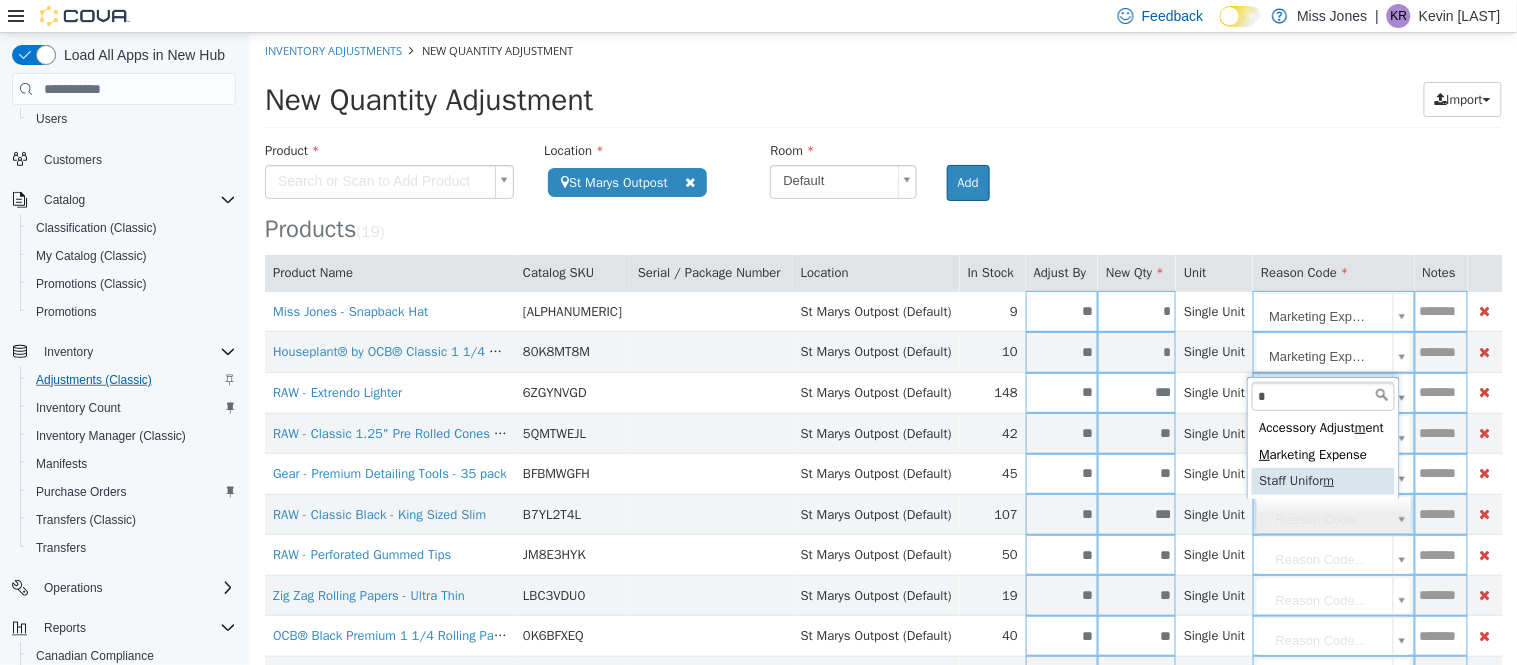 type on "*" 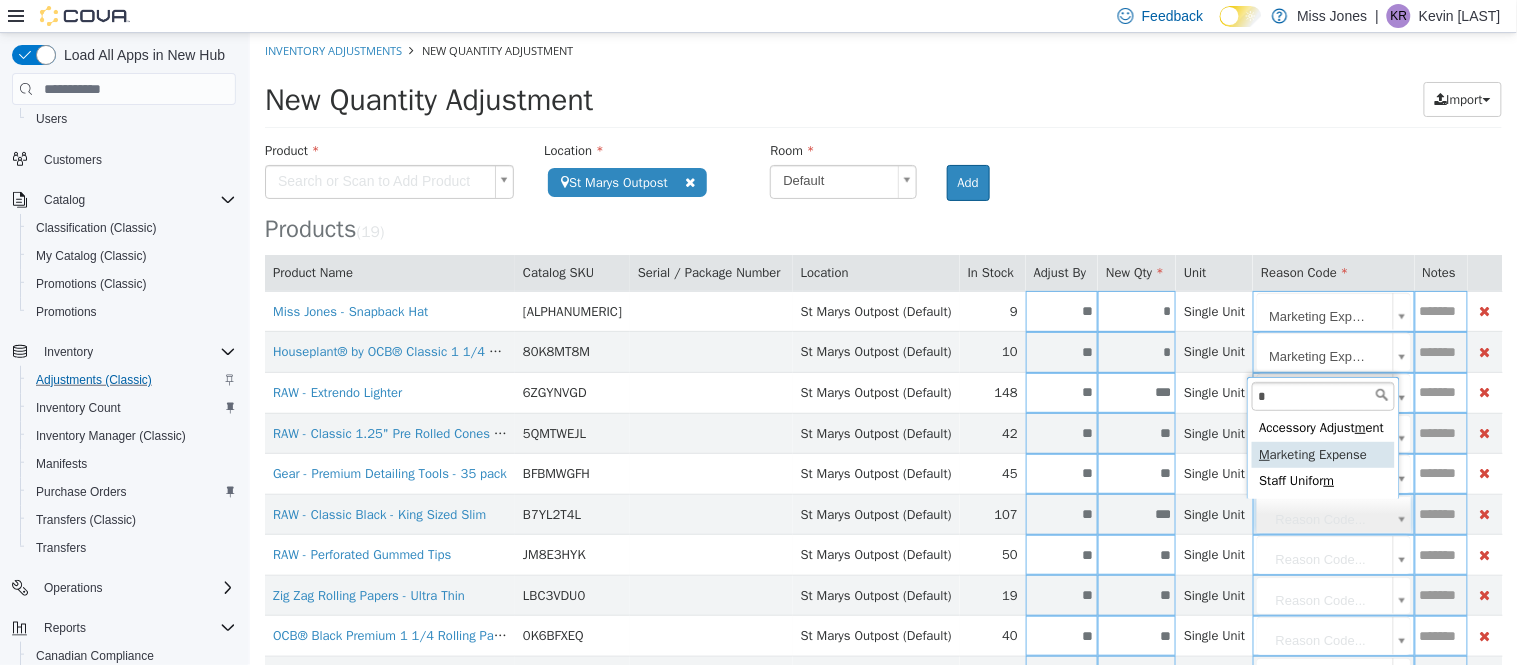 type on "**********" 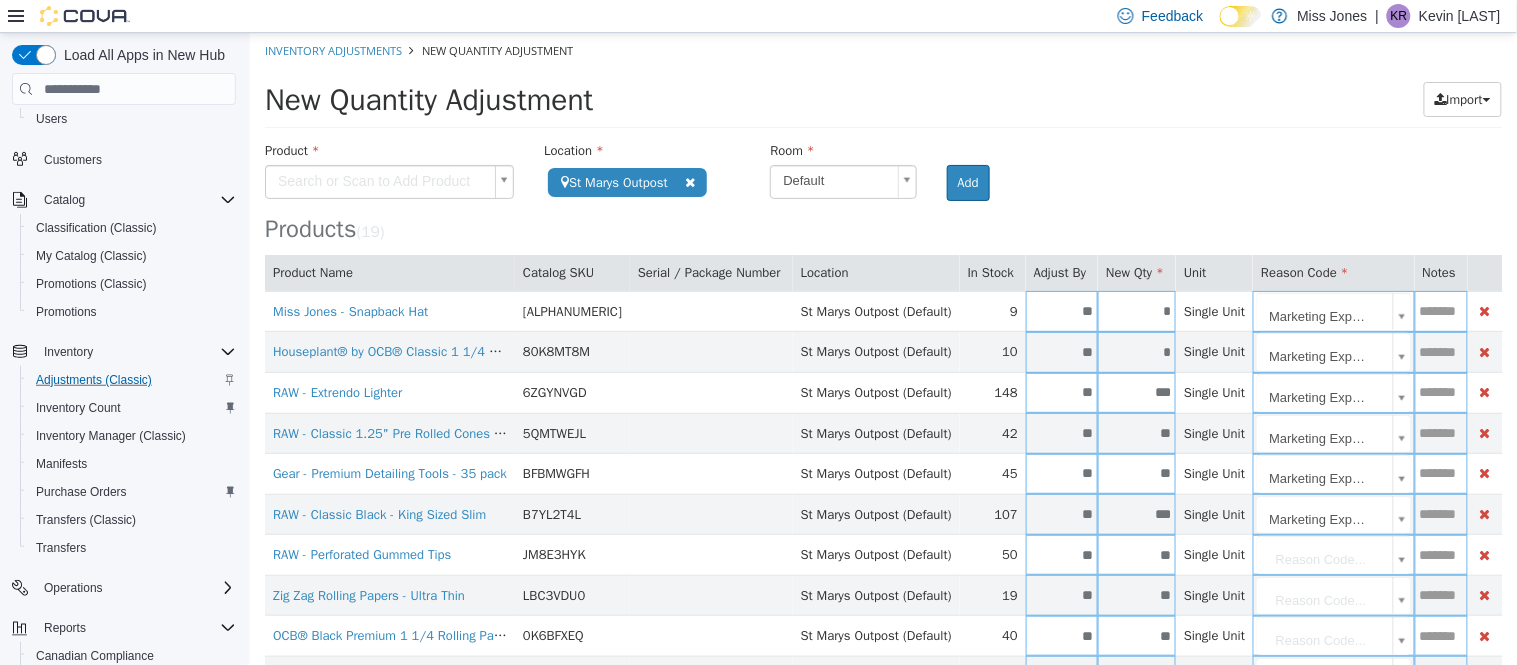 click on "**********" at bounding box center (882, 576) 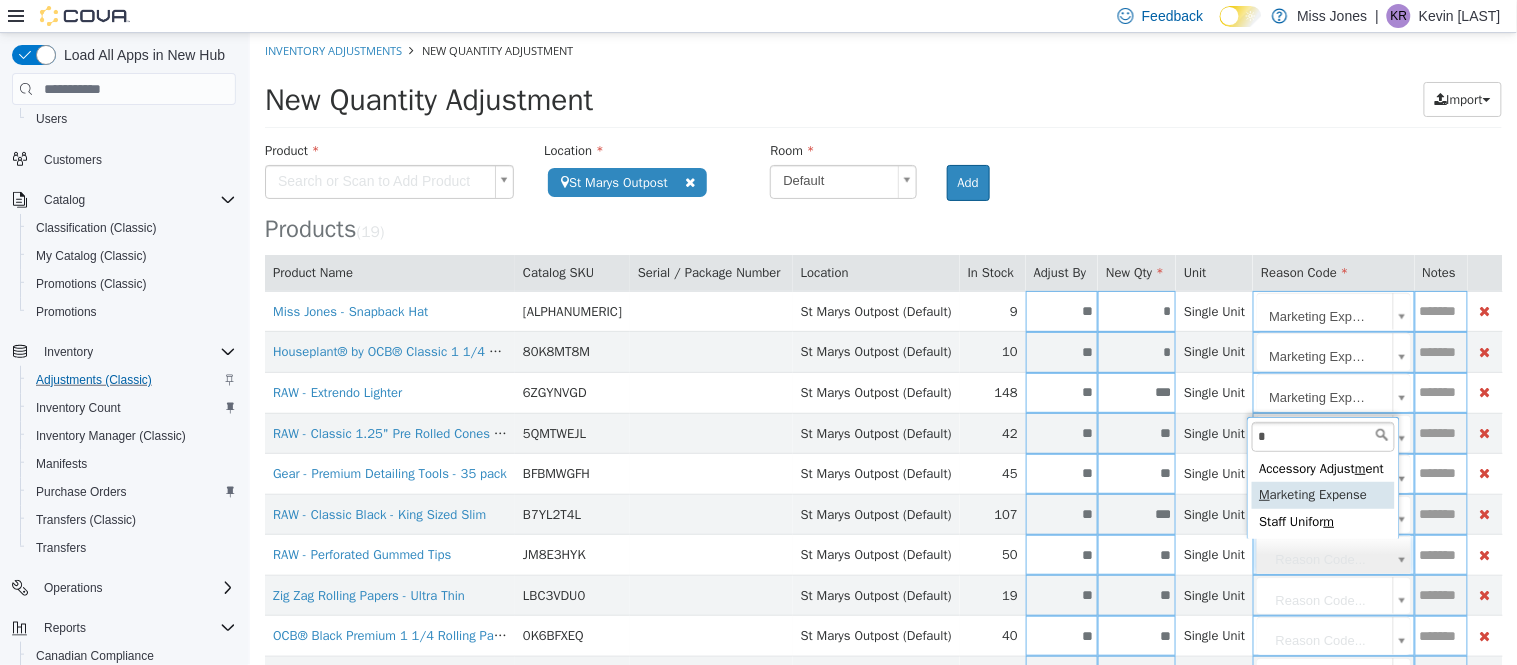 type on "*" 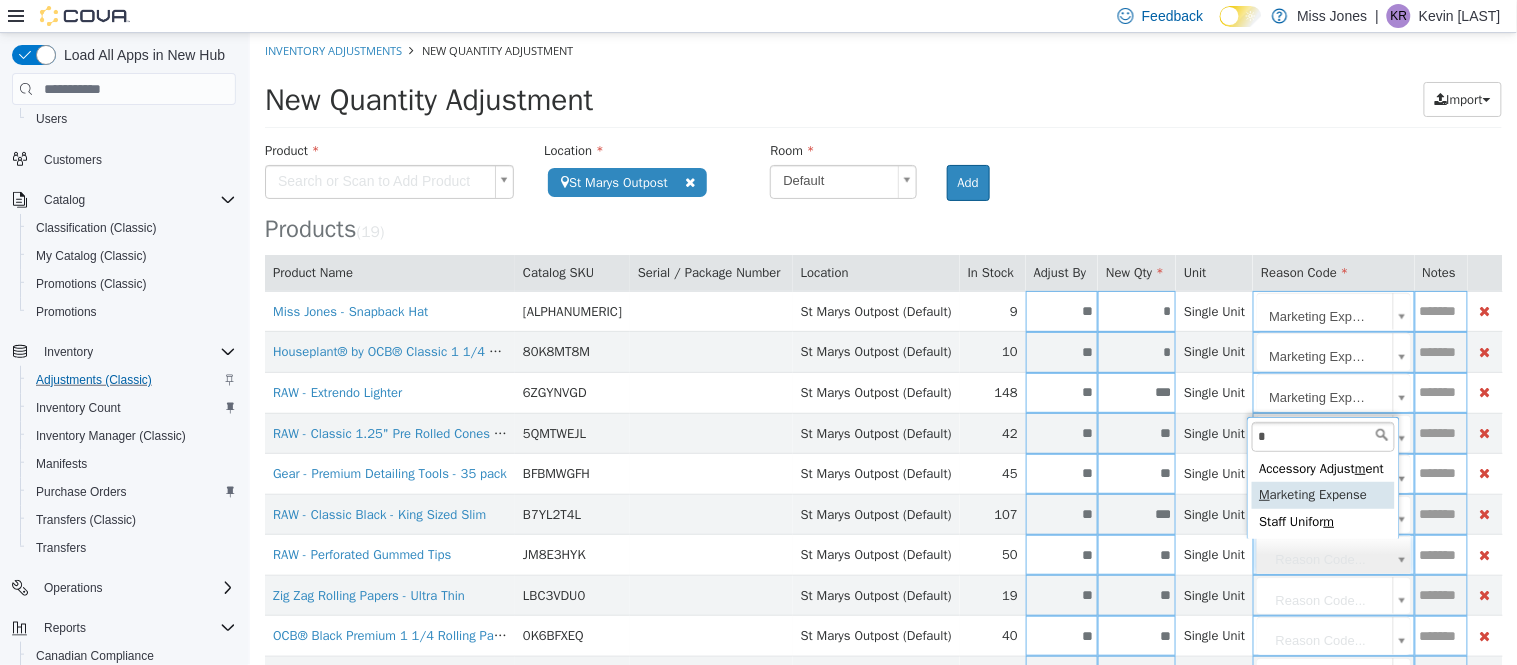 type on "**********" 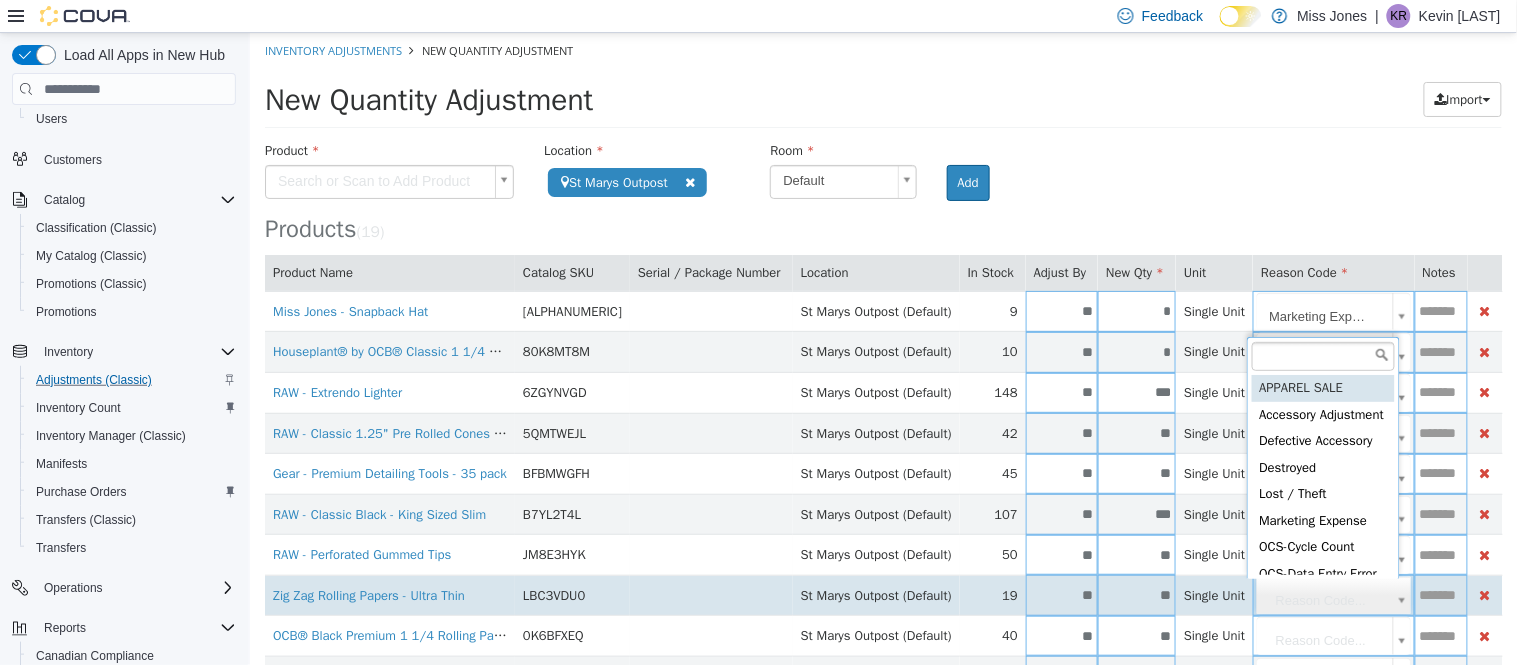 click on "**********" at bounding box center (882, 576) 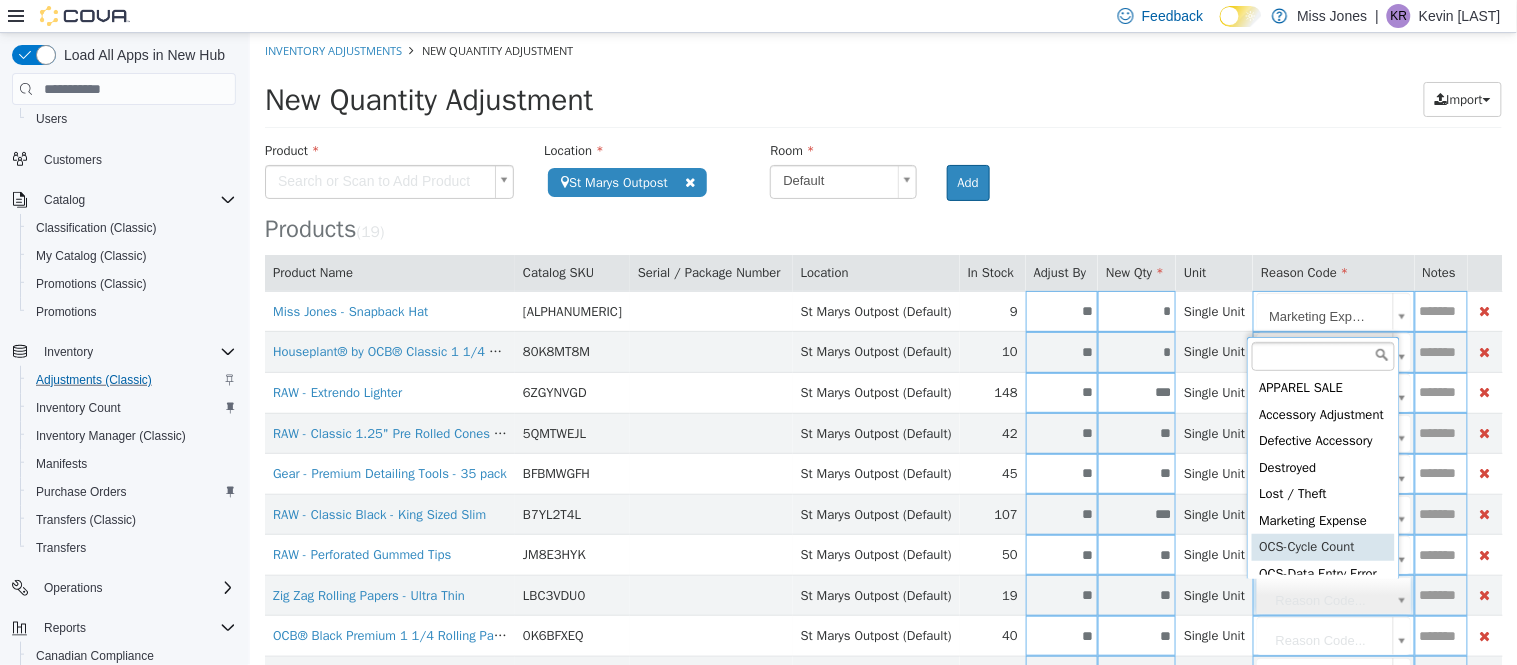scroll, scrollTop: 15, scrollLeft: 0, axis: vertical 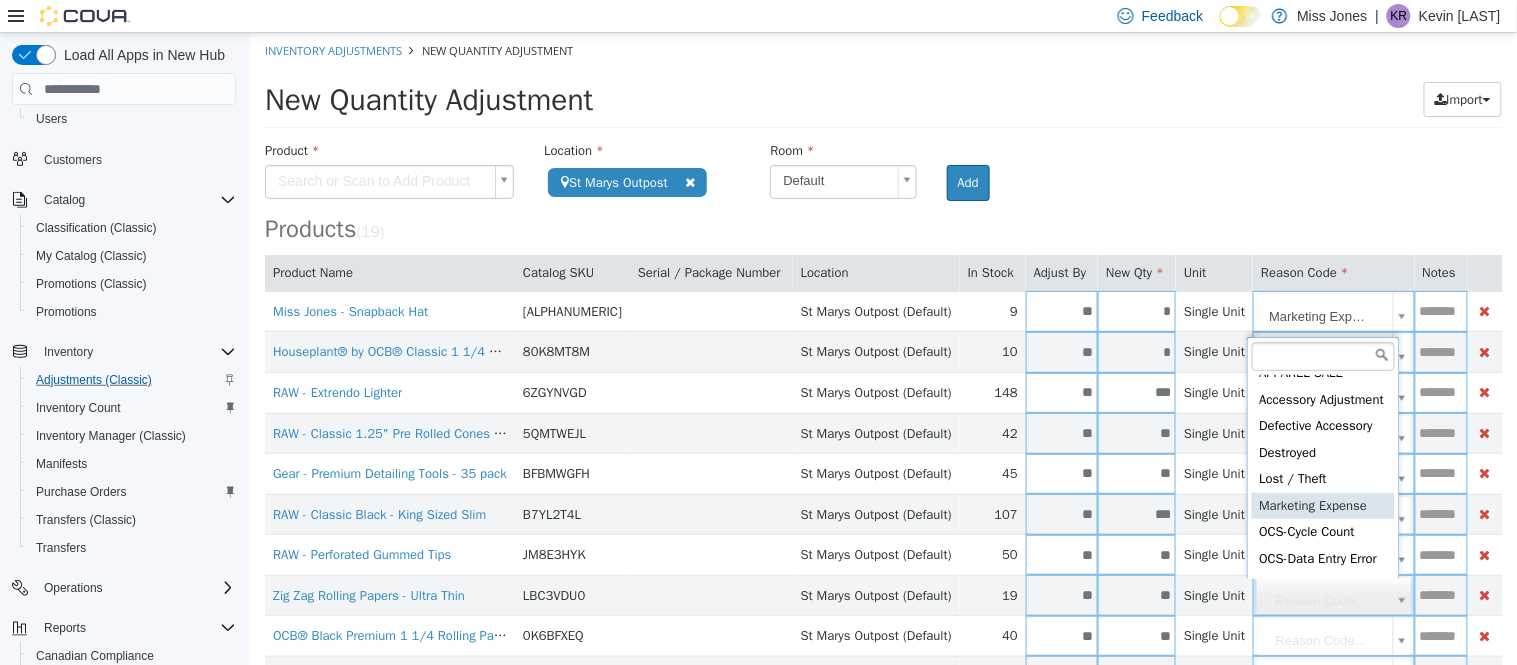 type on "**********" 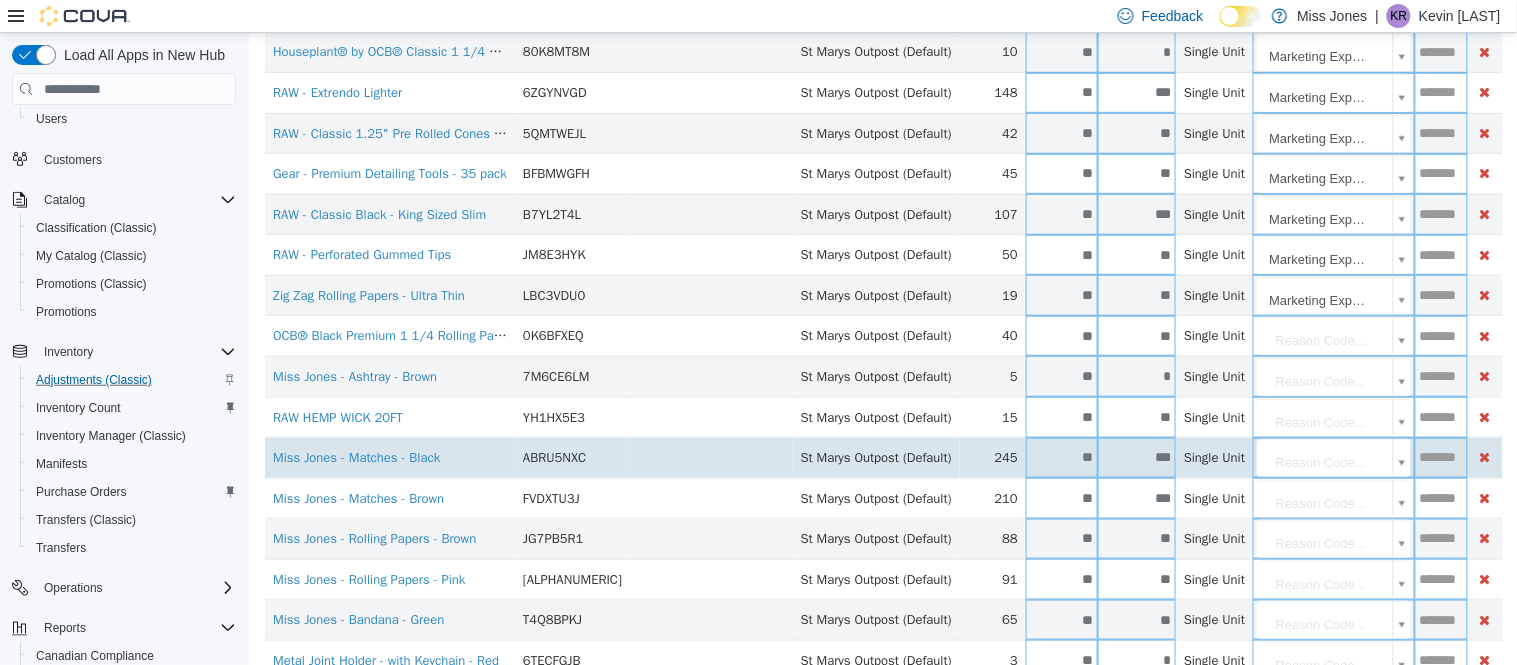 scroll, scrollTop: 333, scrollLeft: 0, axis: vertical 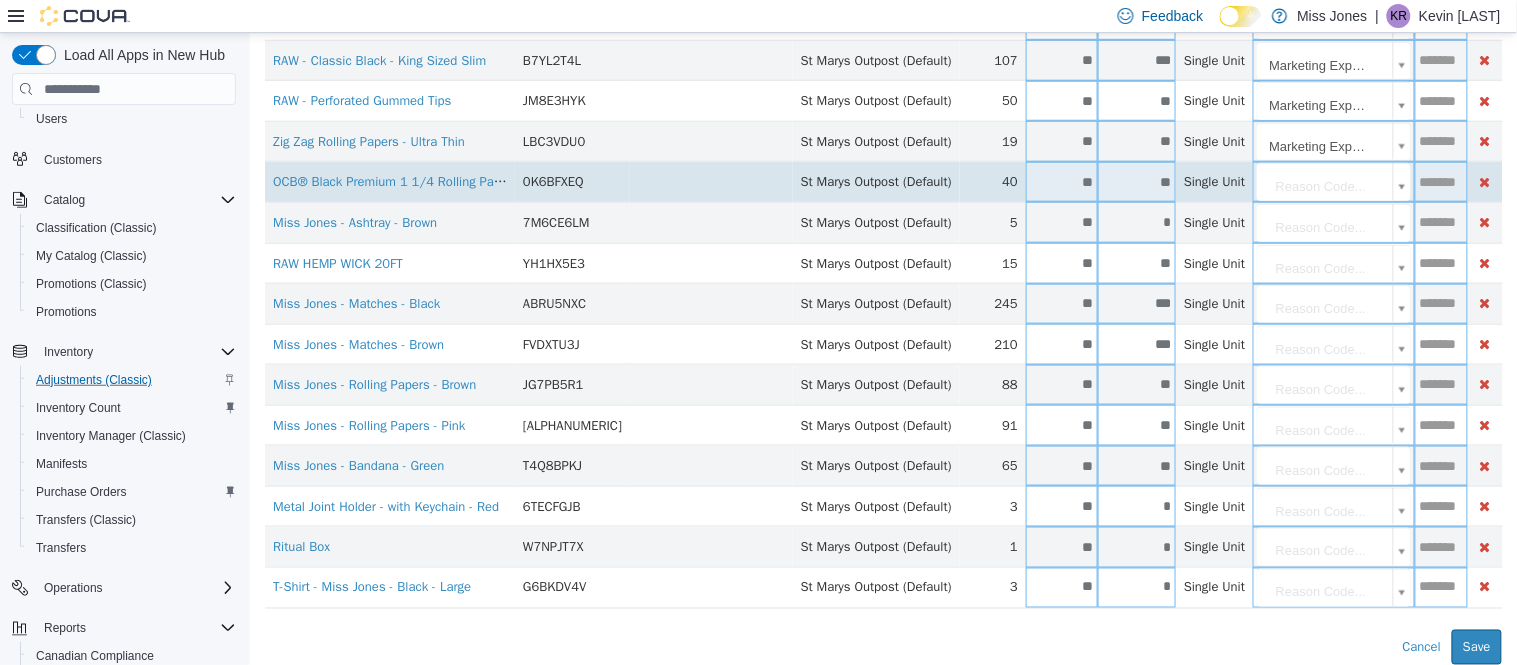 click on "**********" at bounding box center [882, 122] 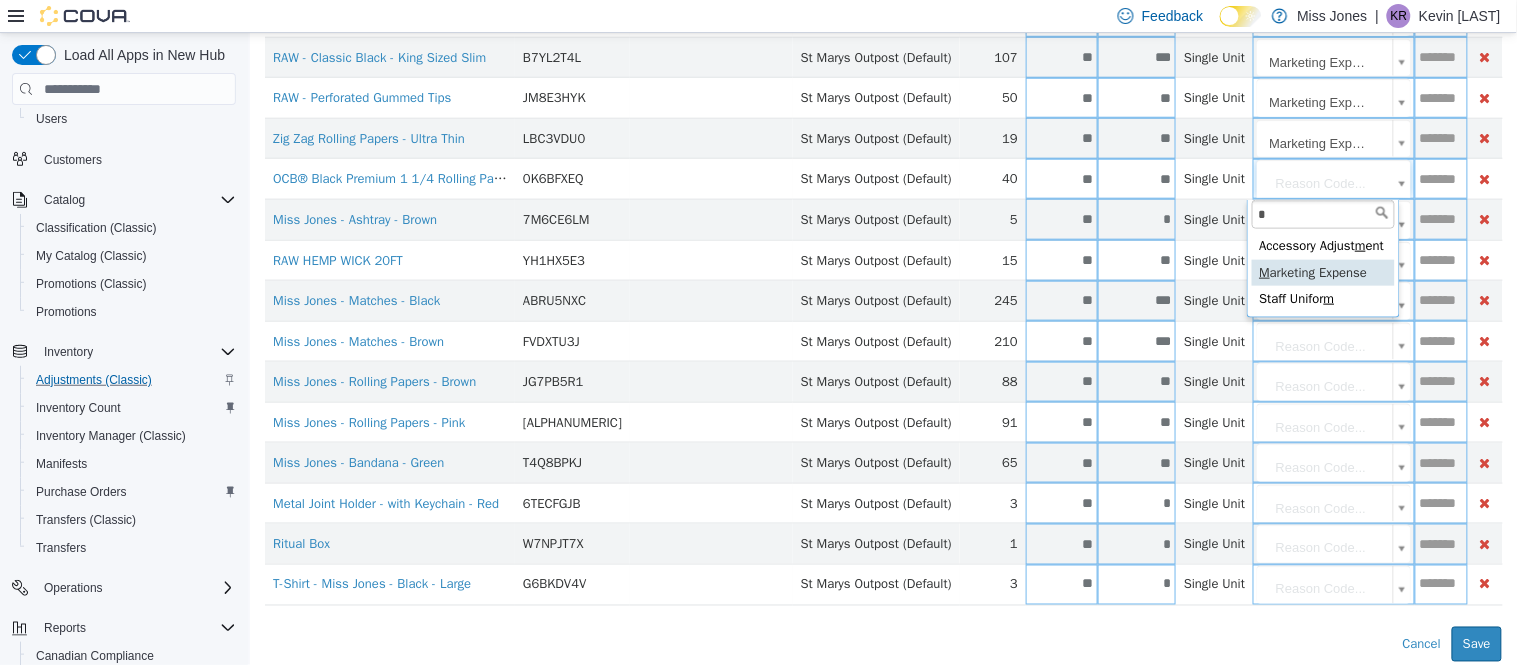 type on "*" 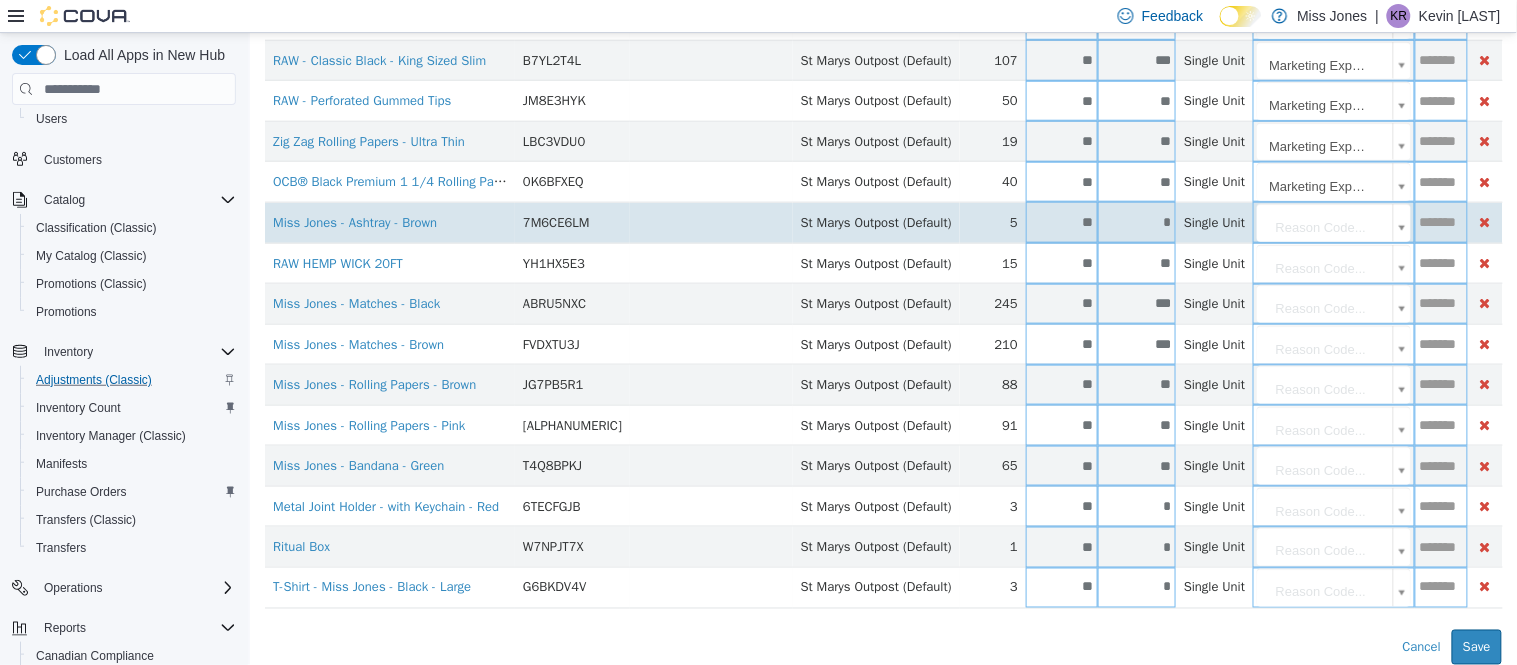 click on "**********" at bounding box center [882, 122] 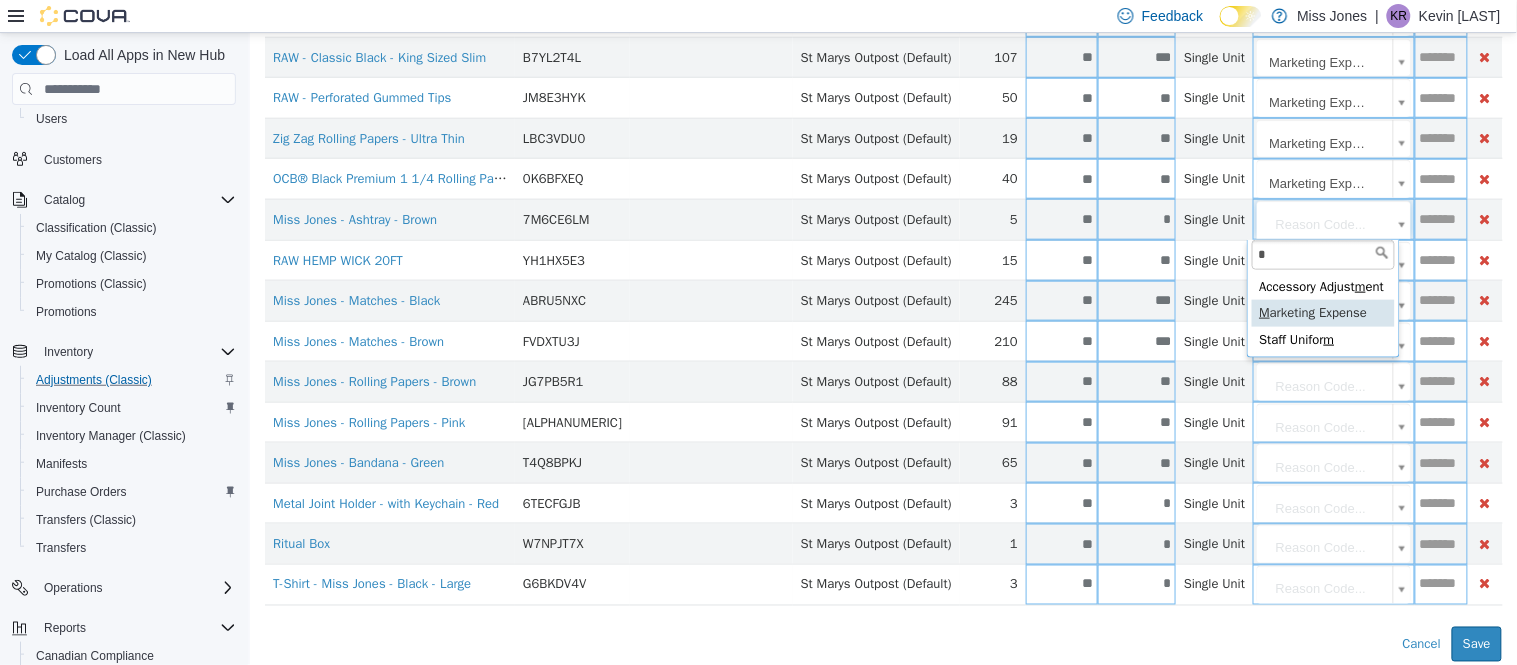 type on "*" 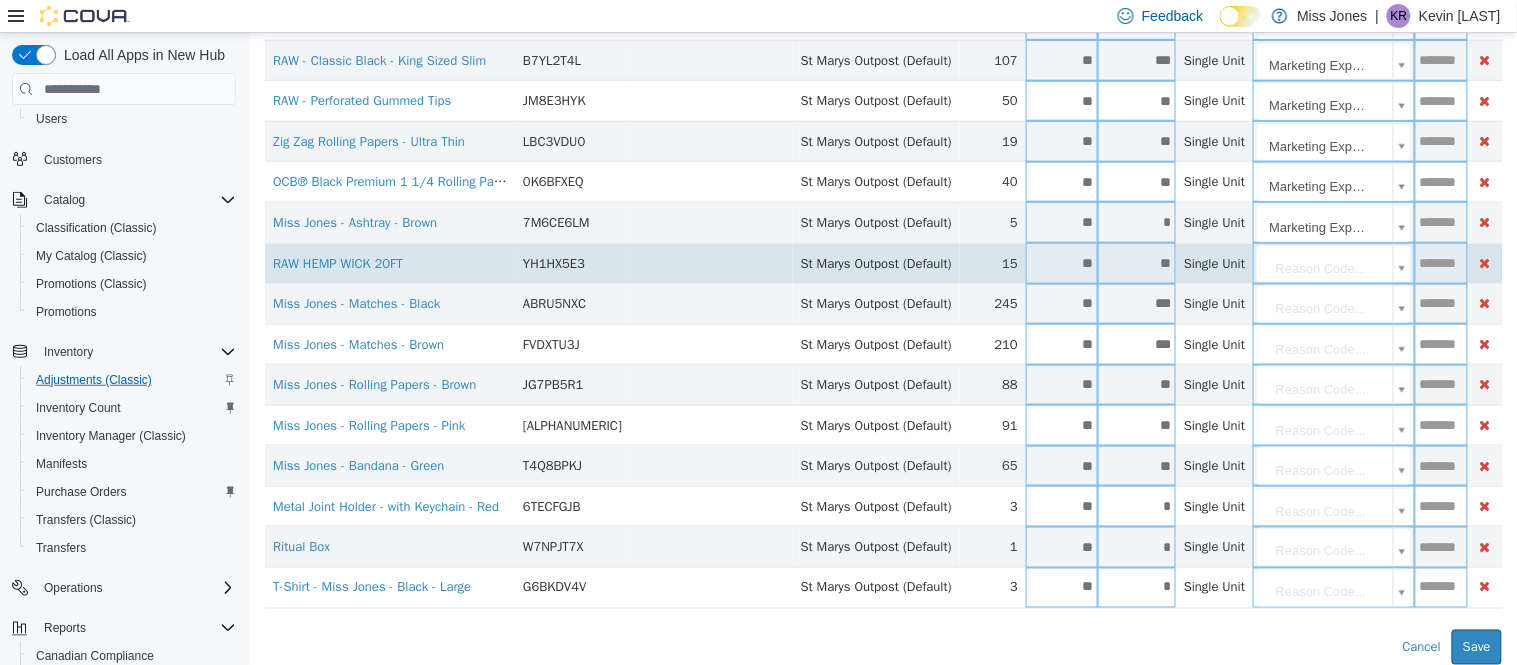 click on "**********" at bounding box center (882, 122) 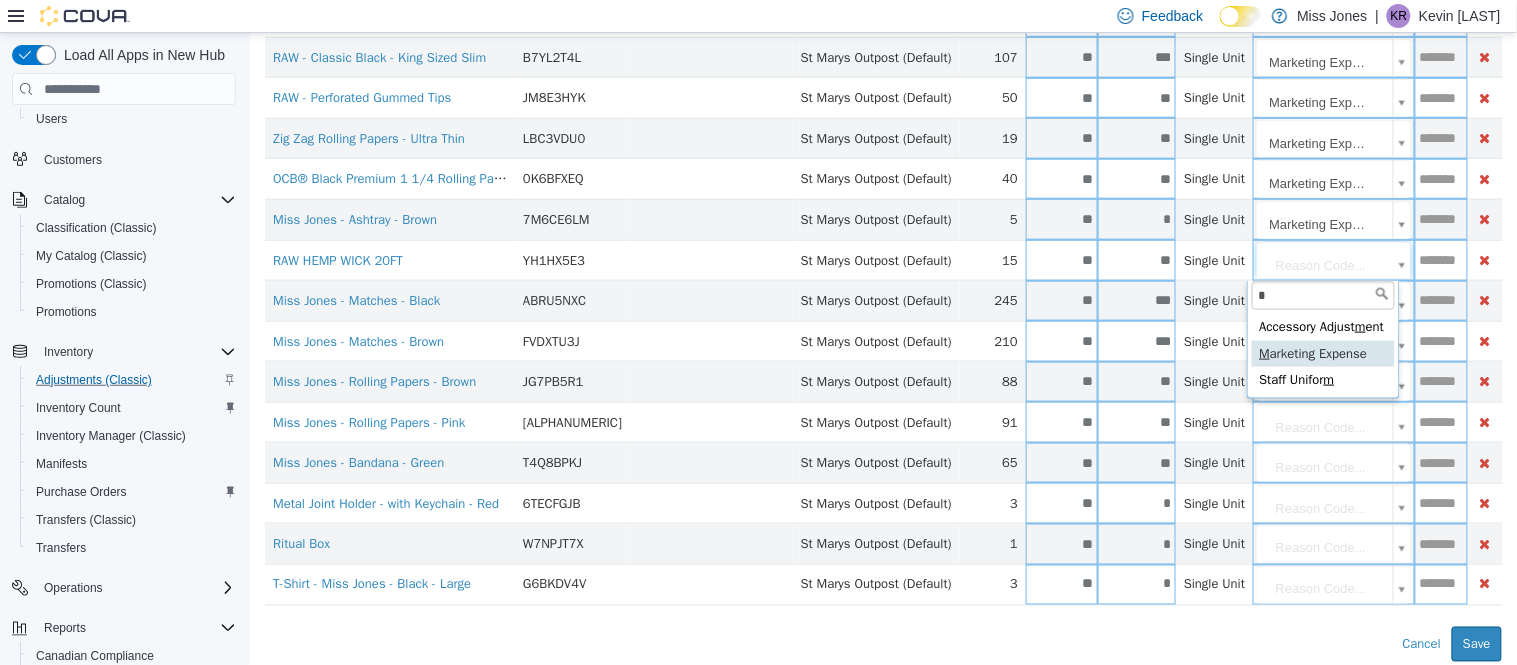 type on "*" 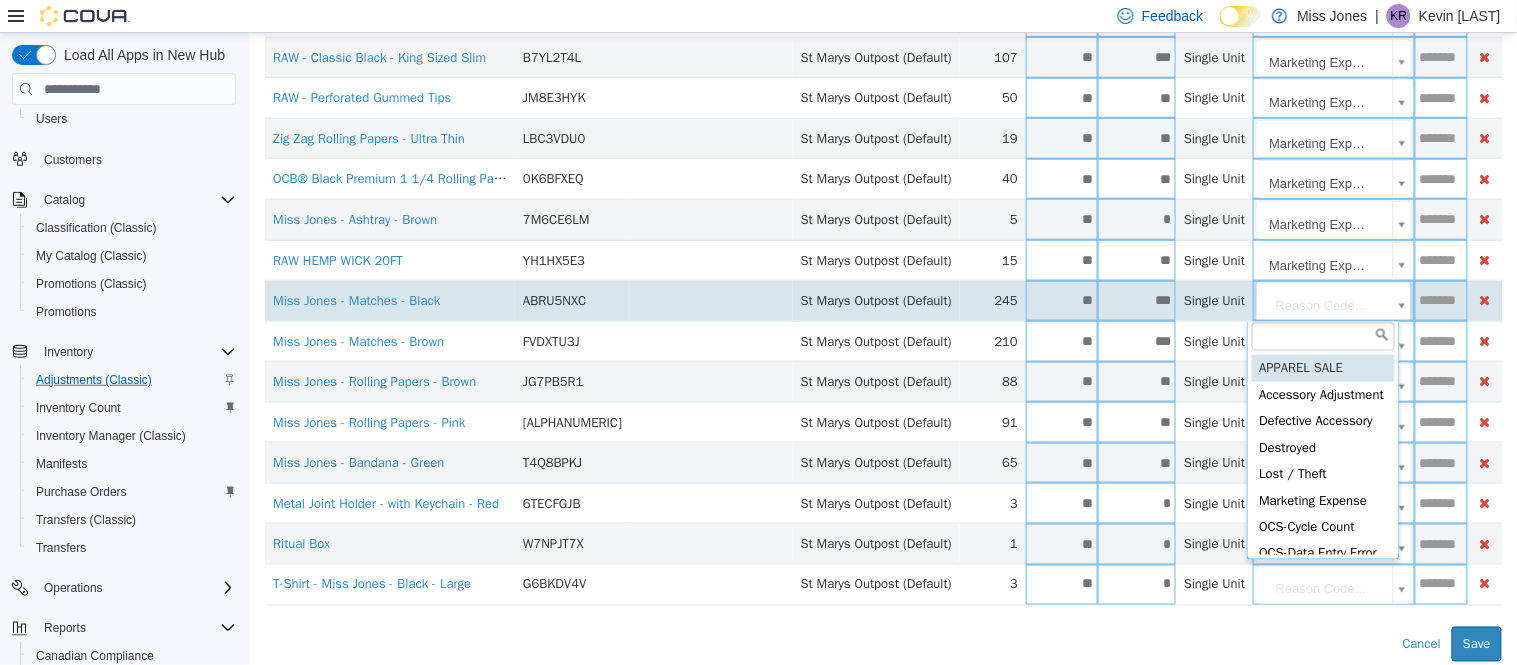 click on "**********" at bounding box center (882, 119) 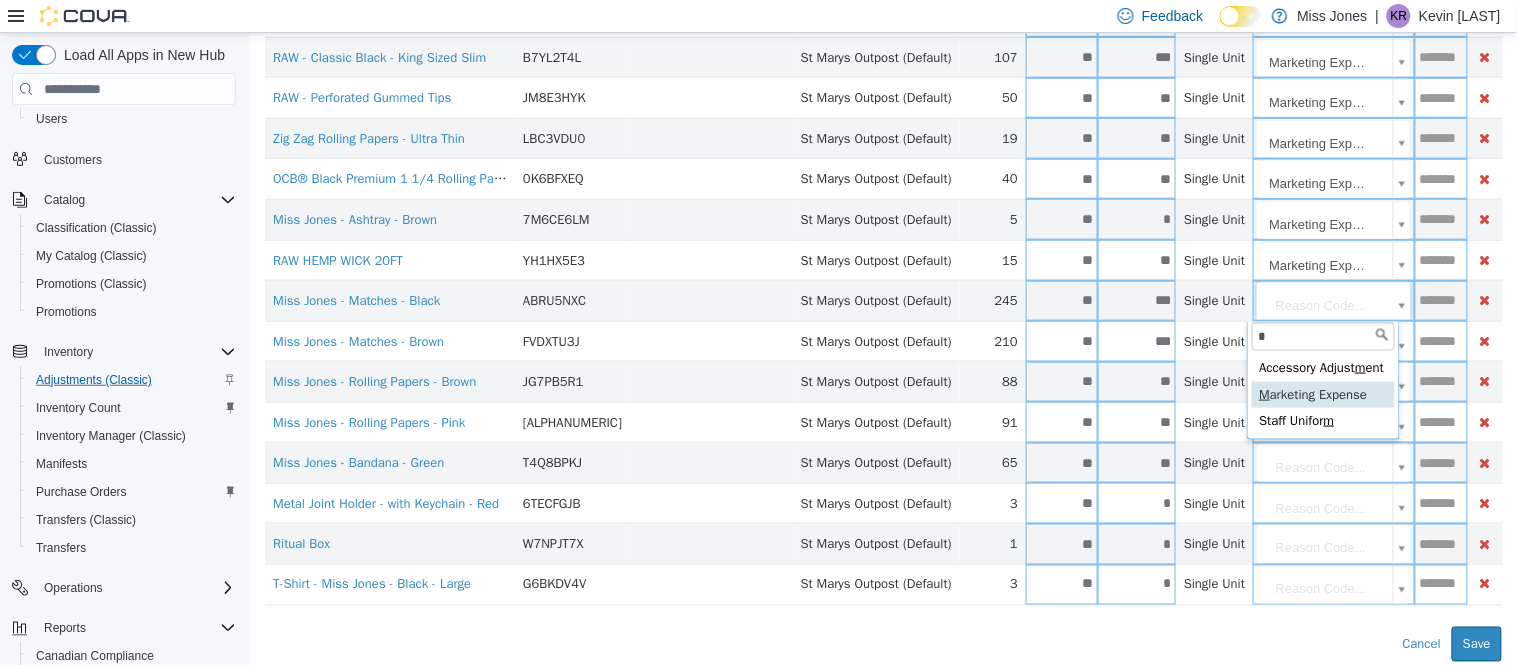 type on "*" 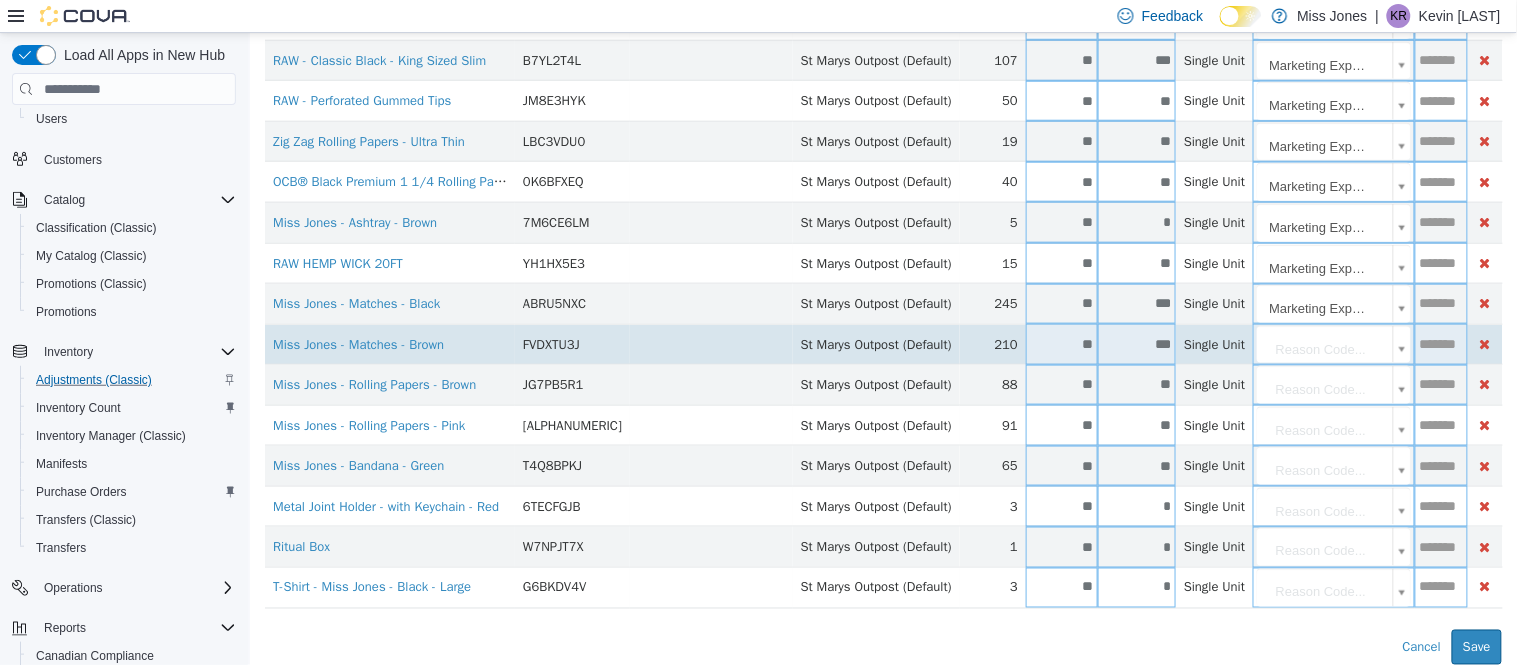 click on "**********" at bounding box center (882, 122) 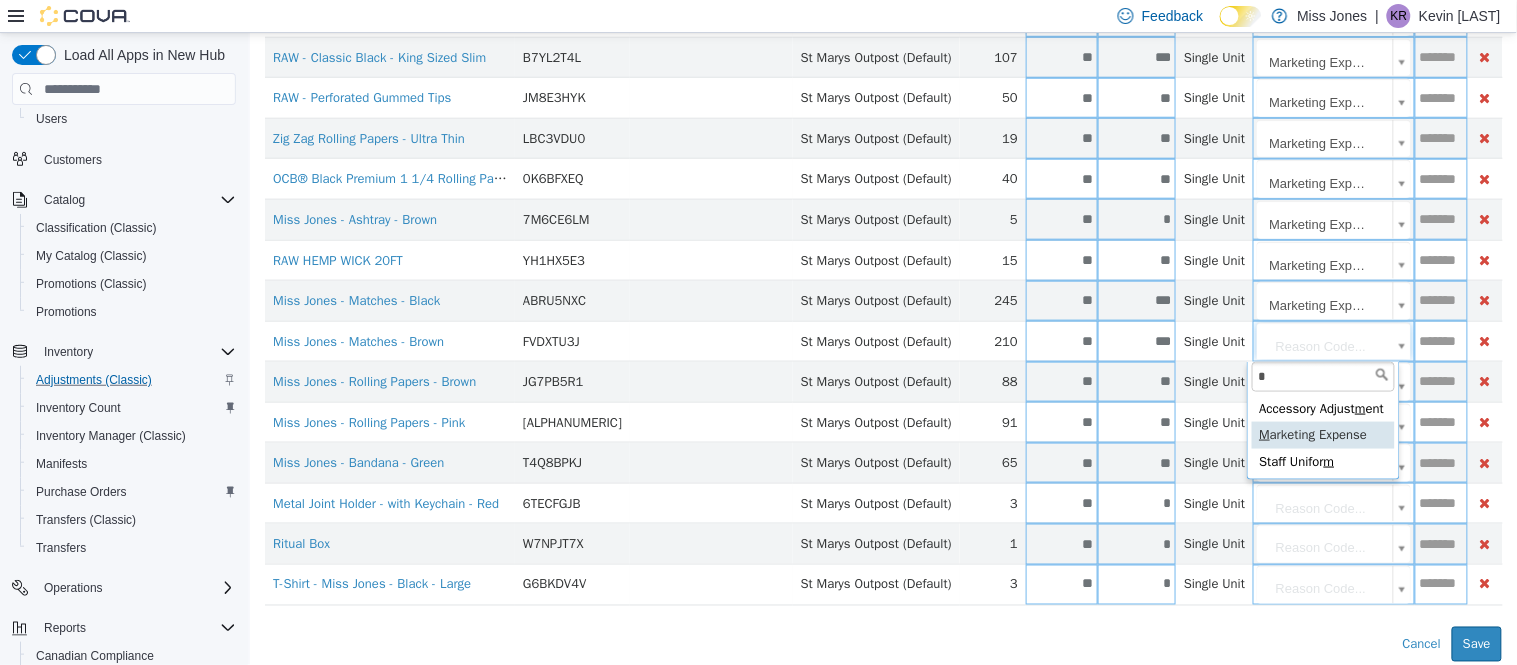 type on "*" 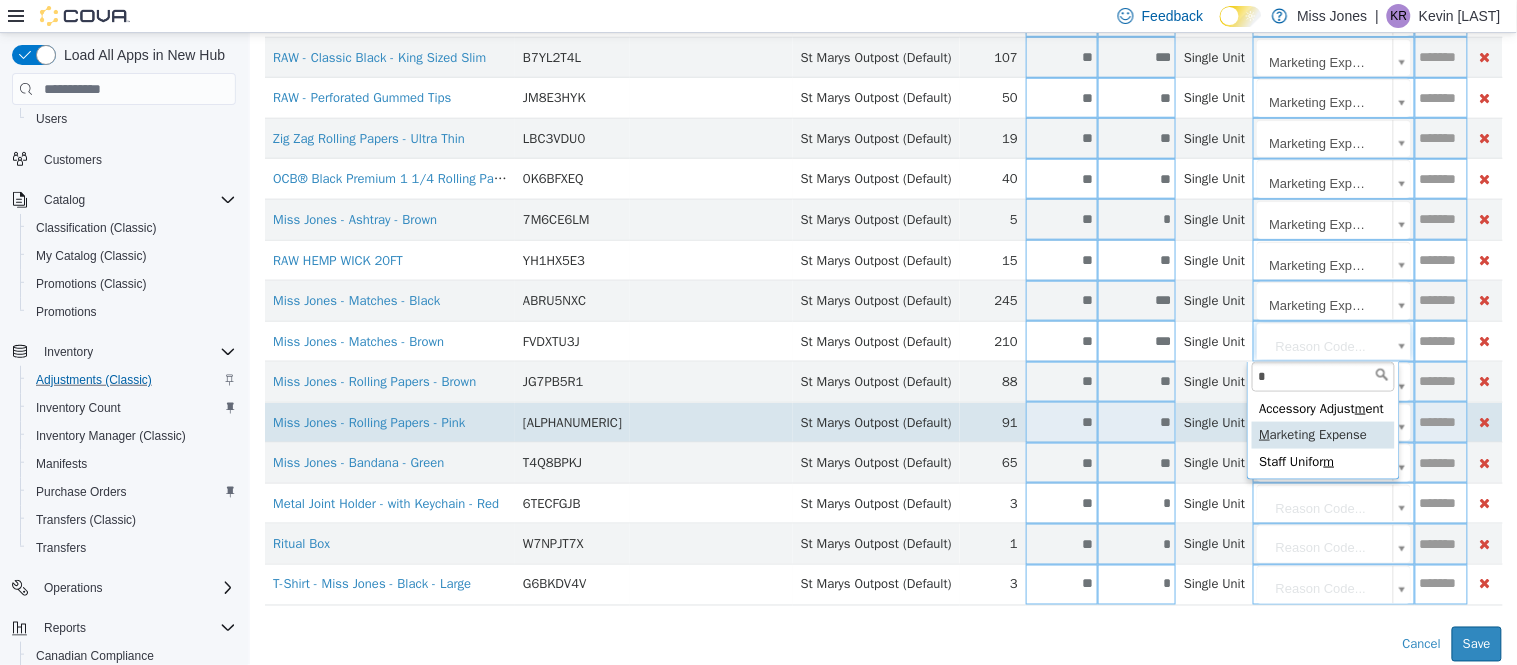 type on "**********" 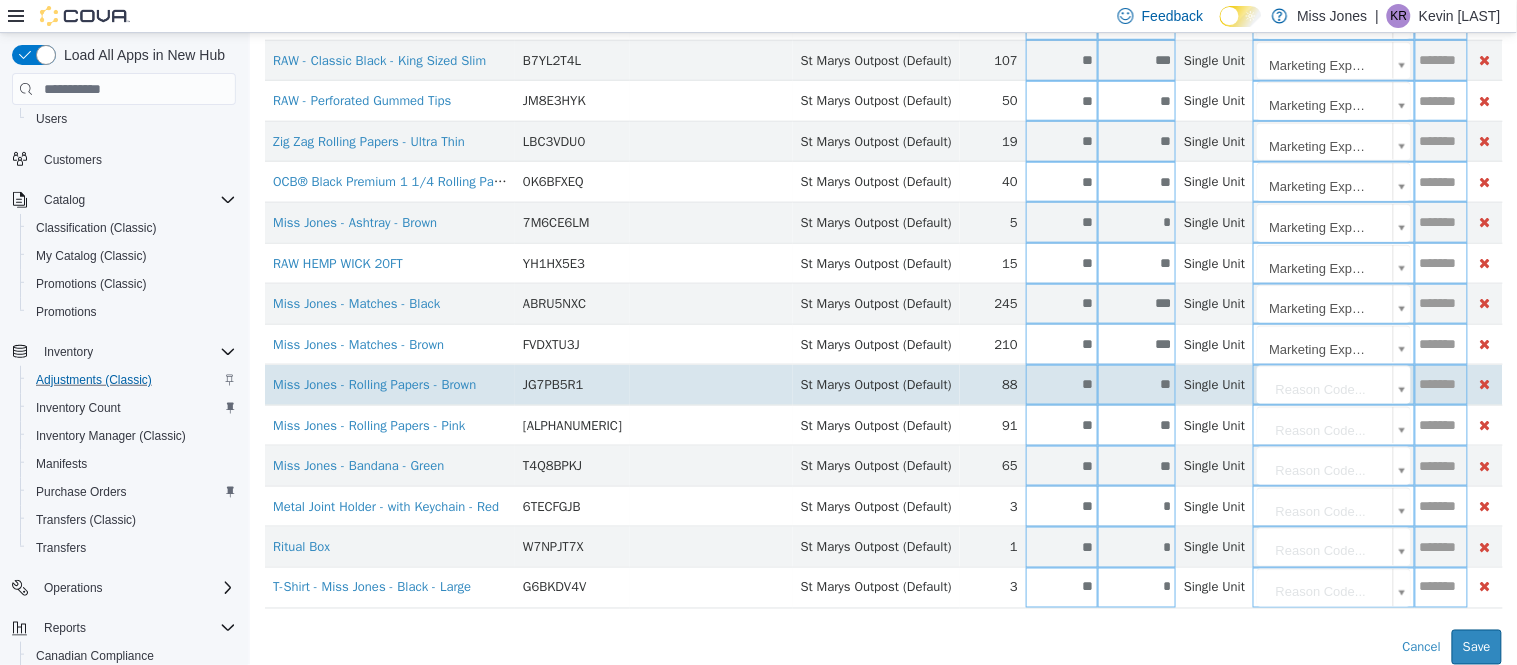 click on "**********" at bounding box center [882, 122] 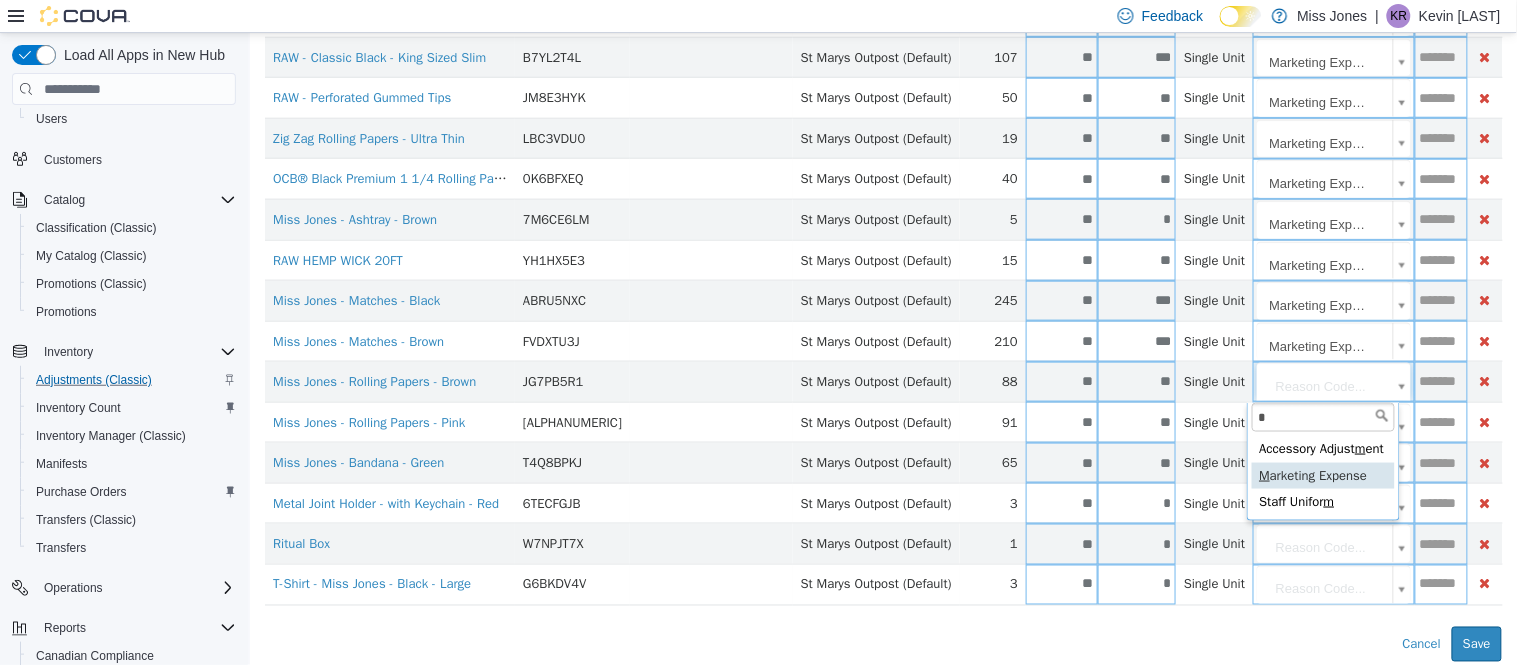 type on "*" 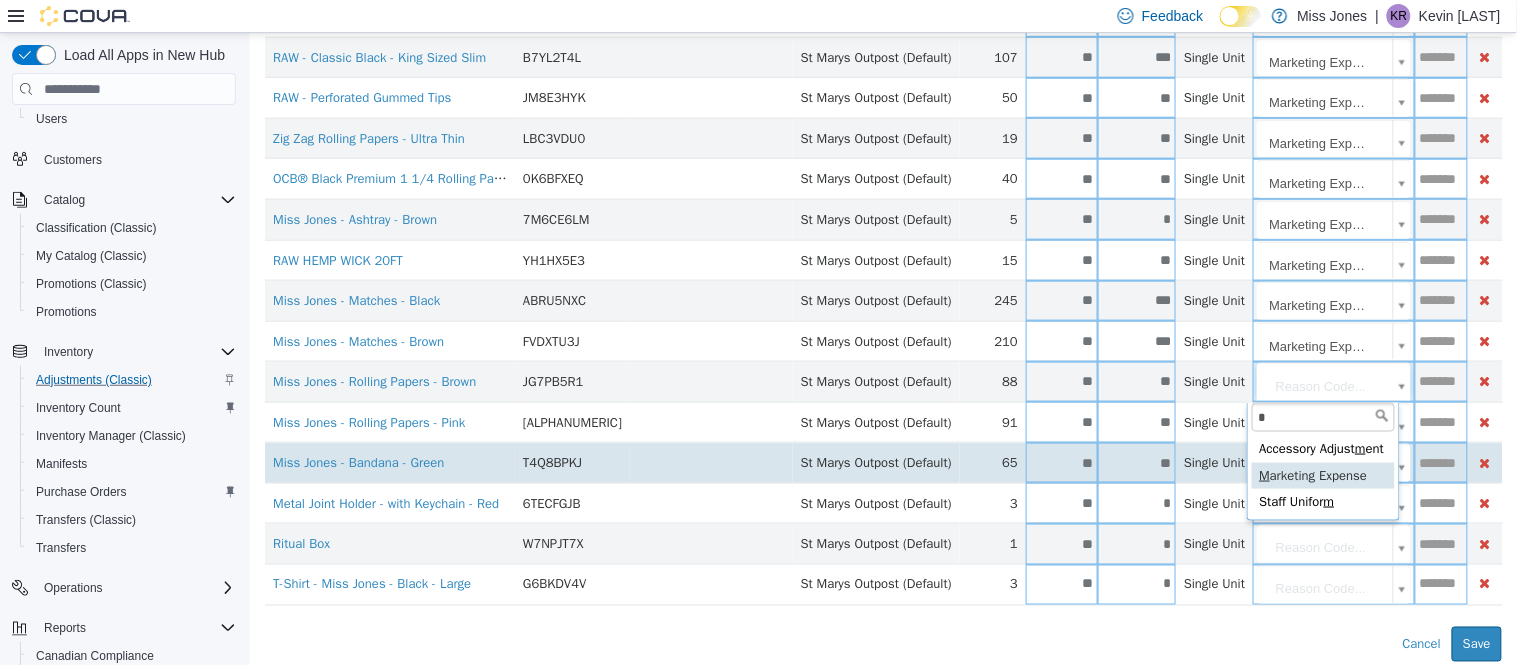 type on "**********" 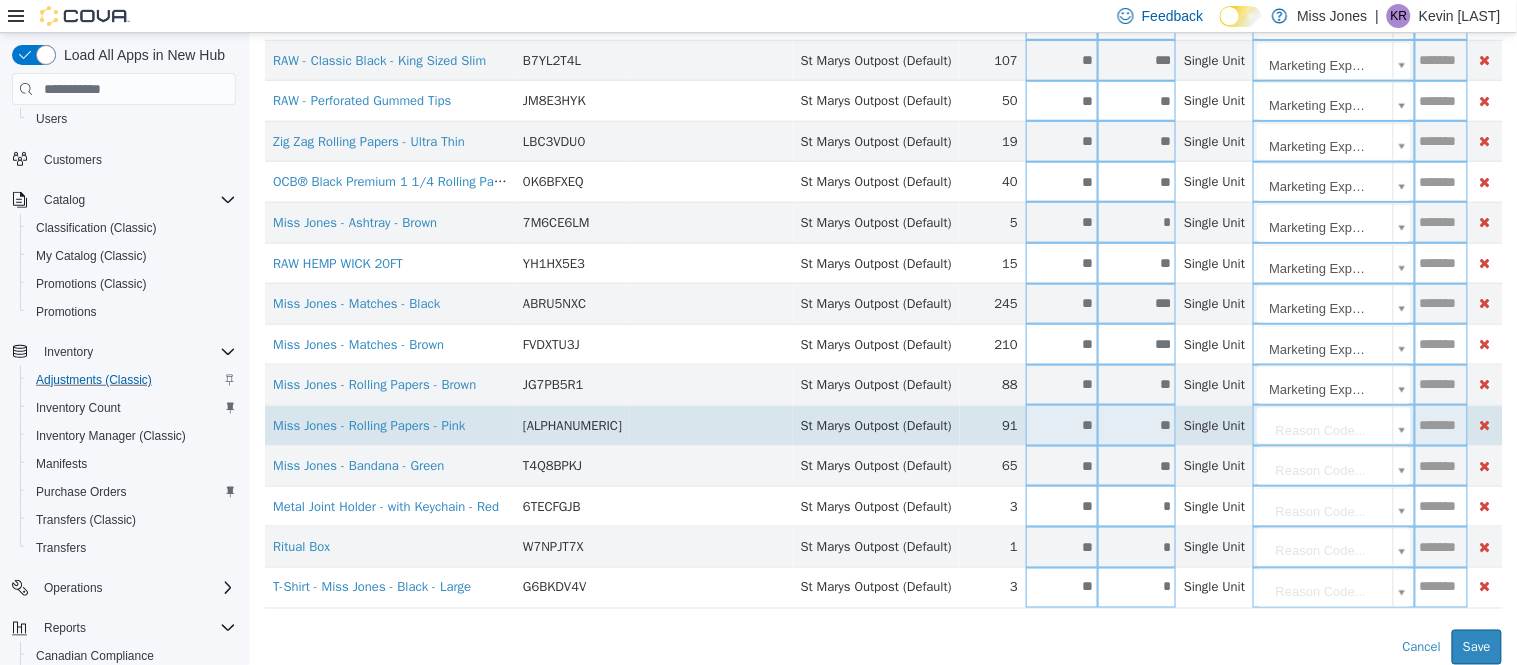 click on "**********" at bounding box center (882, 122) 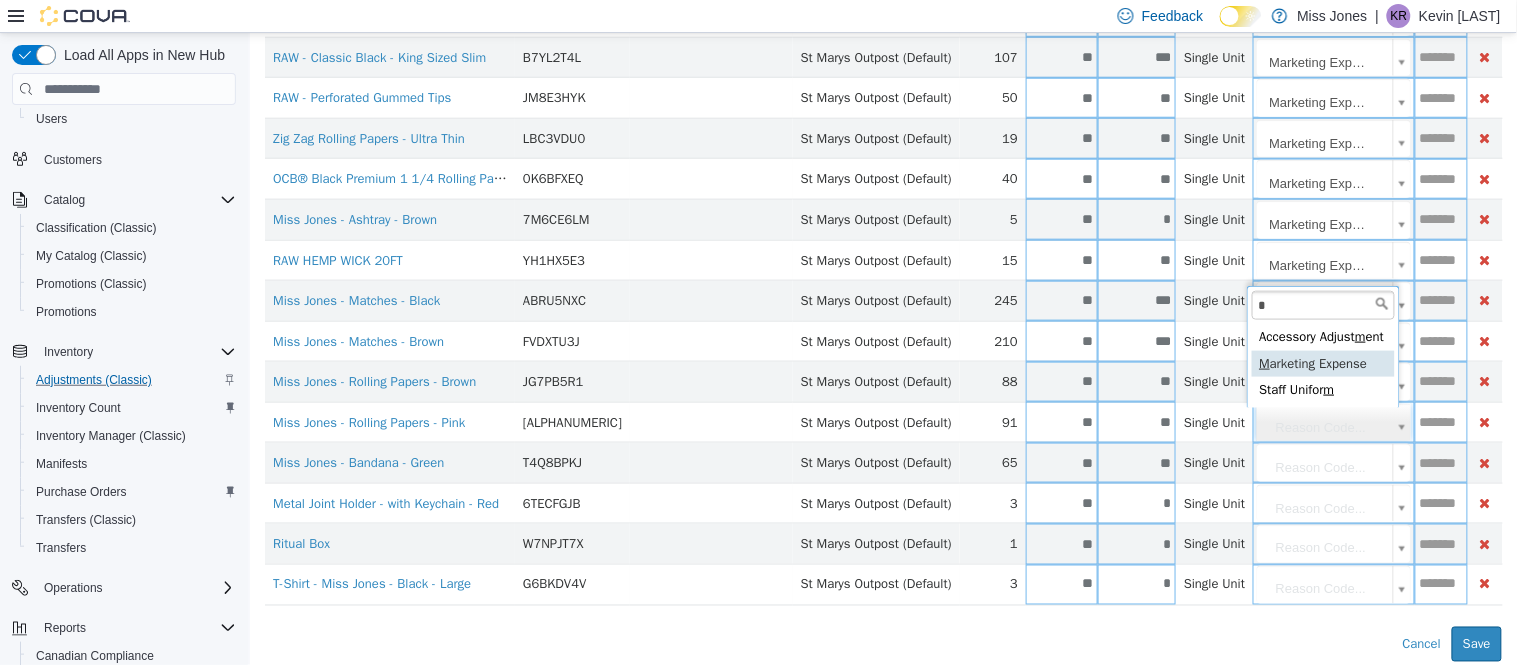 type on "*" 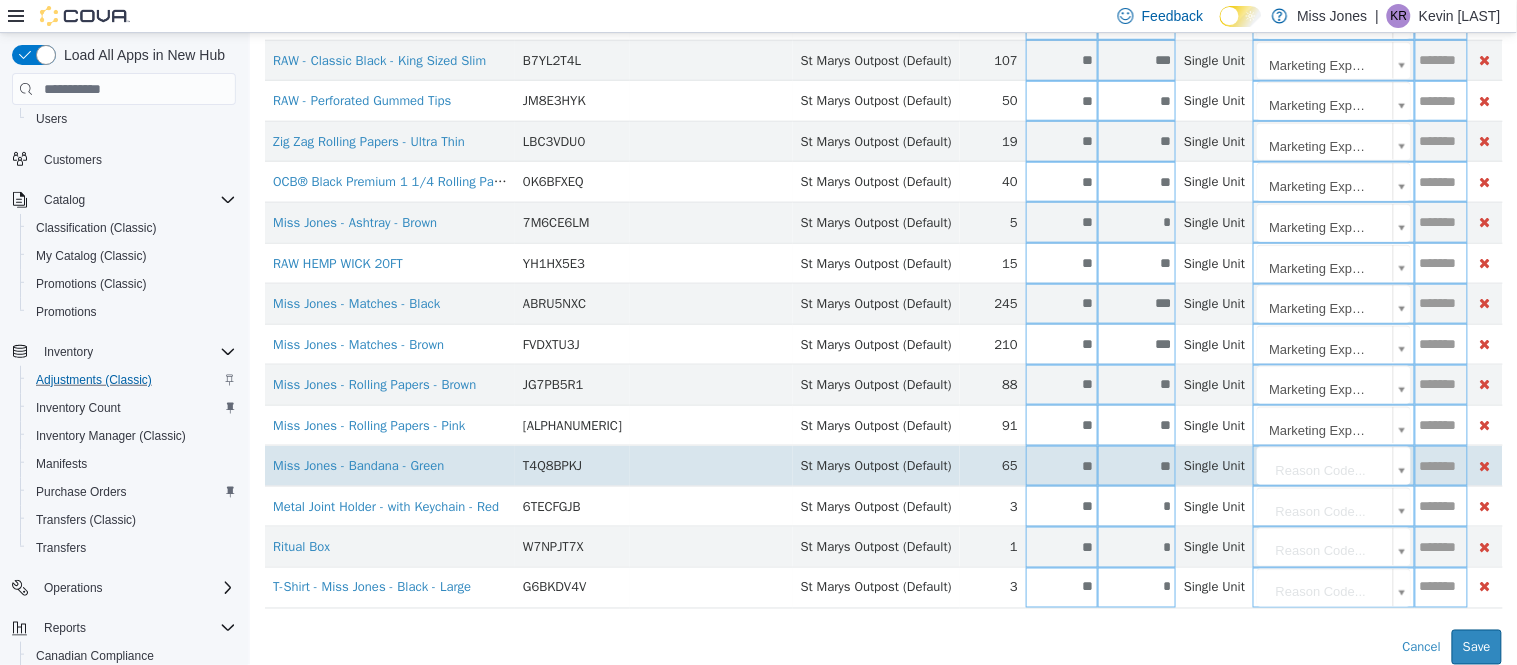 click on "**********" at bounding box center (882, 122) 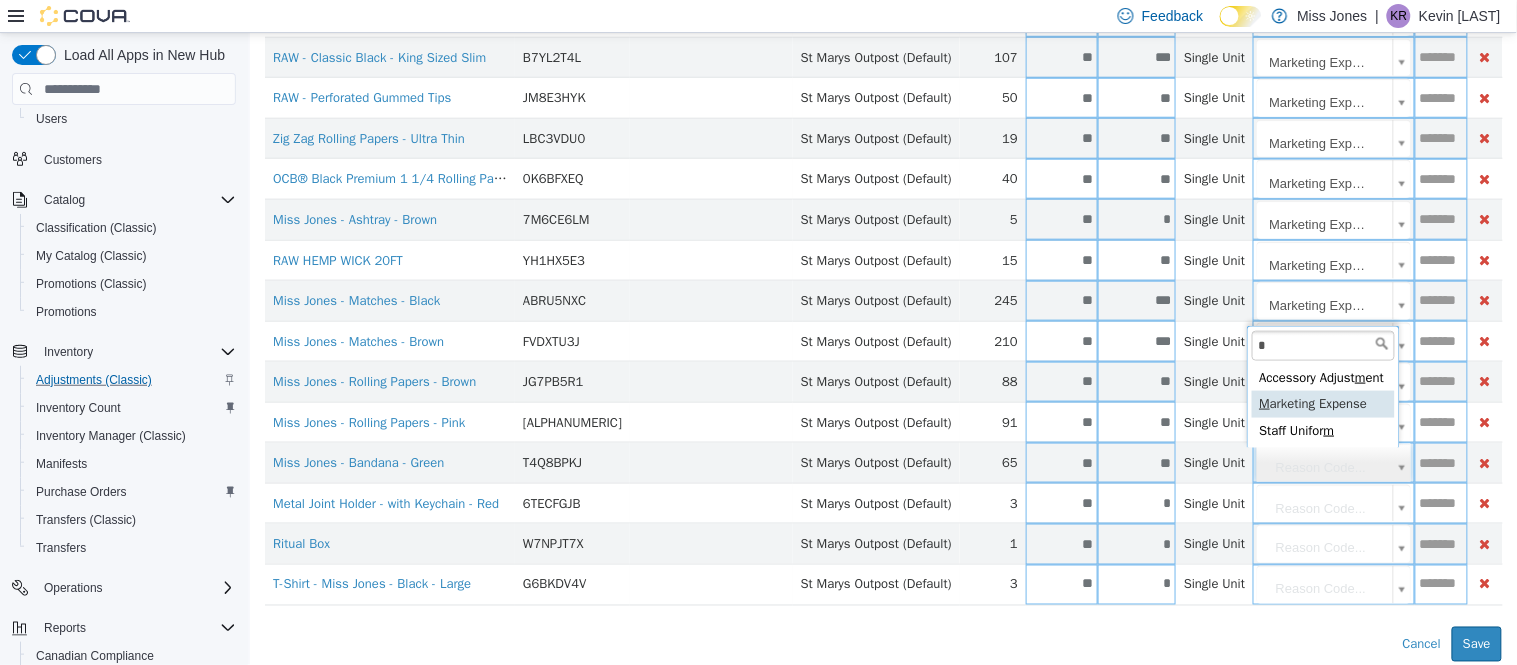 type on "*" 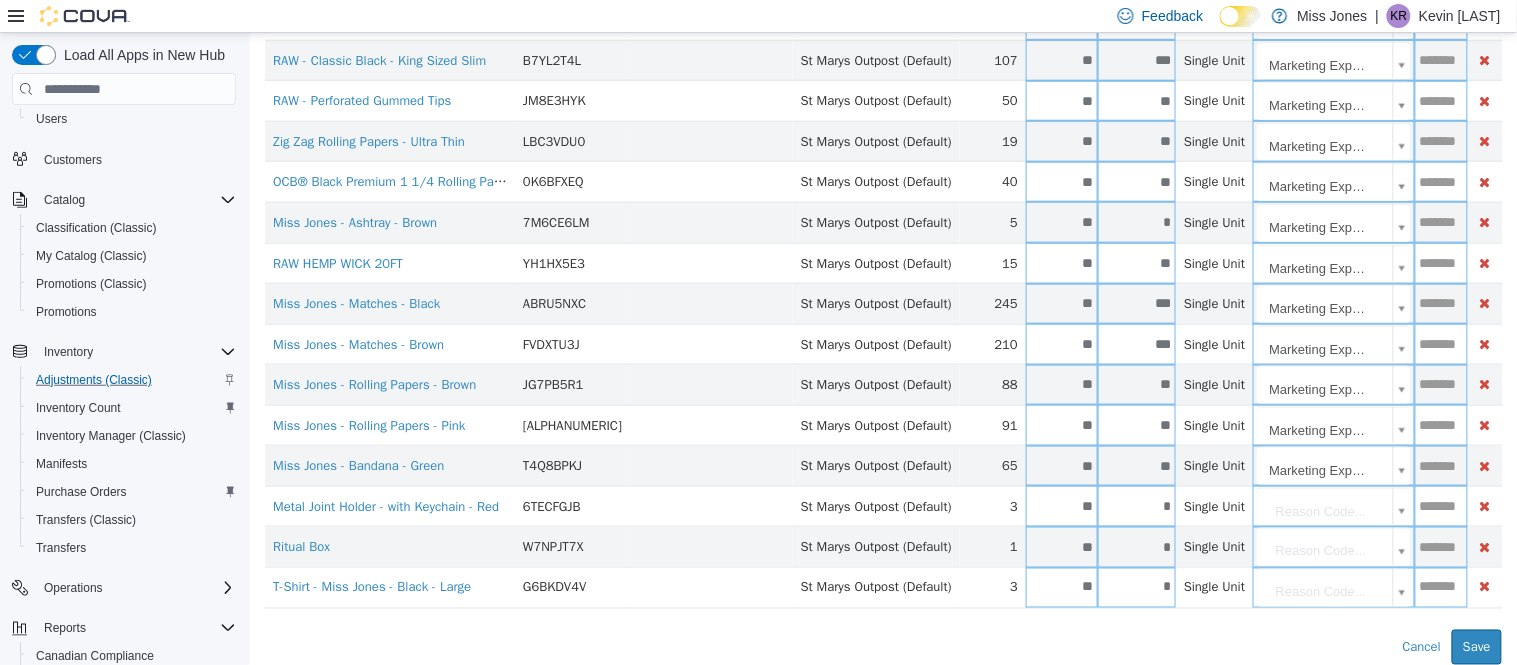 click on "**********" at bounding box center [882, 122] 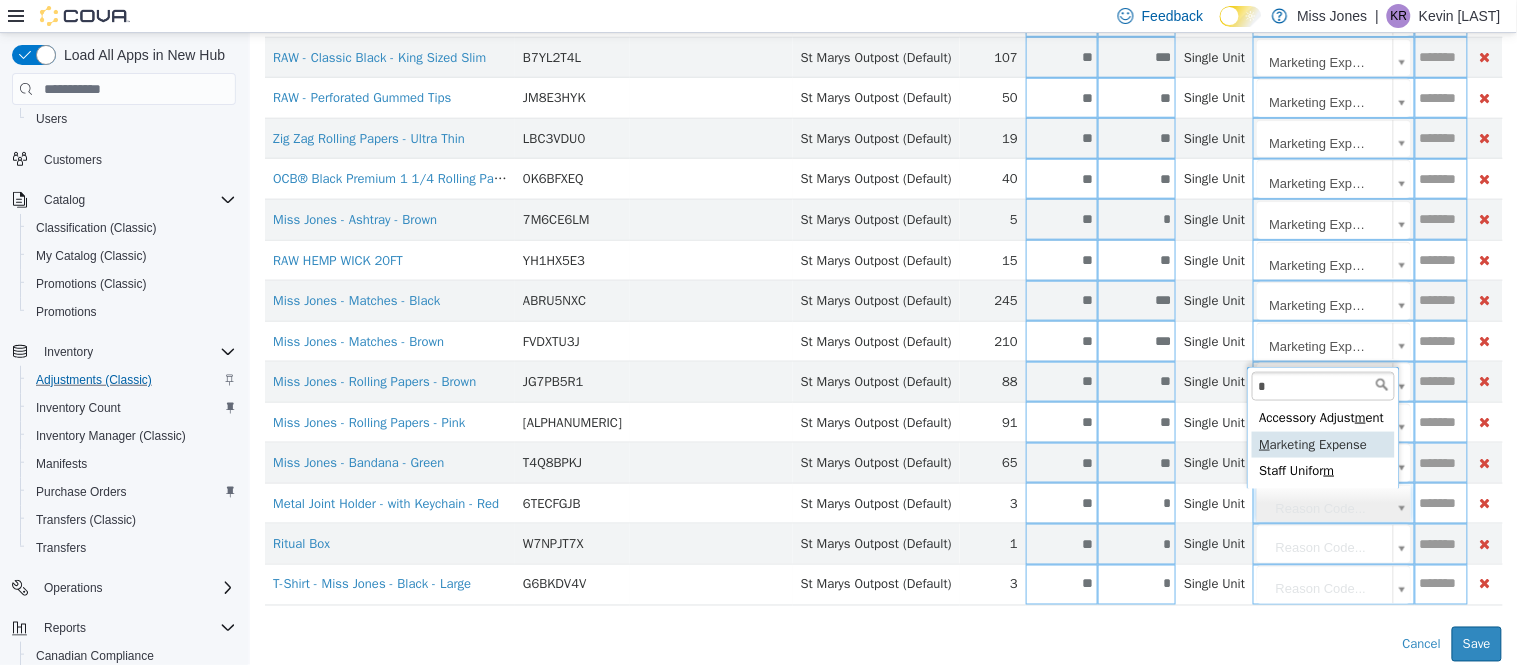 type on "*" 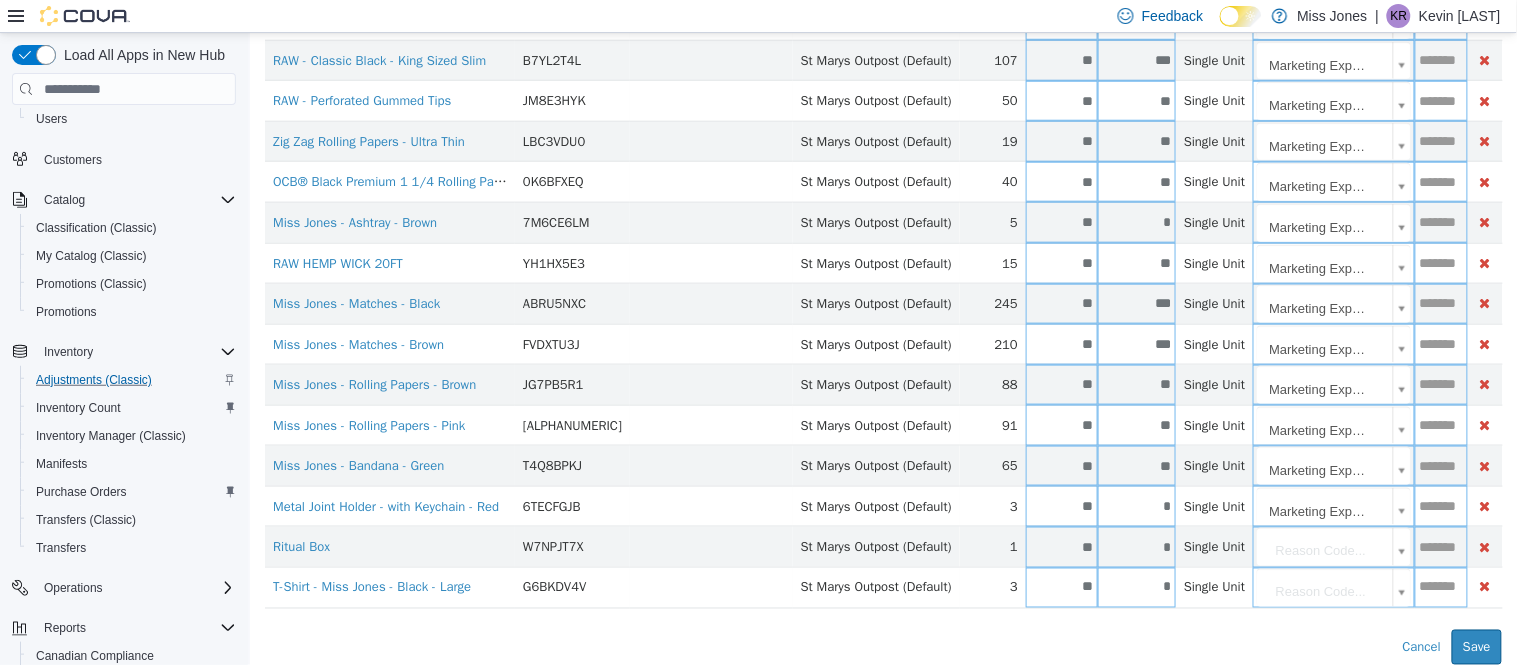 click on "**********" at bounding box center [882, 122] 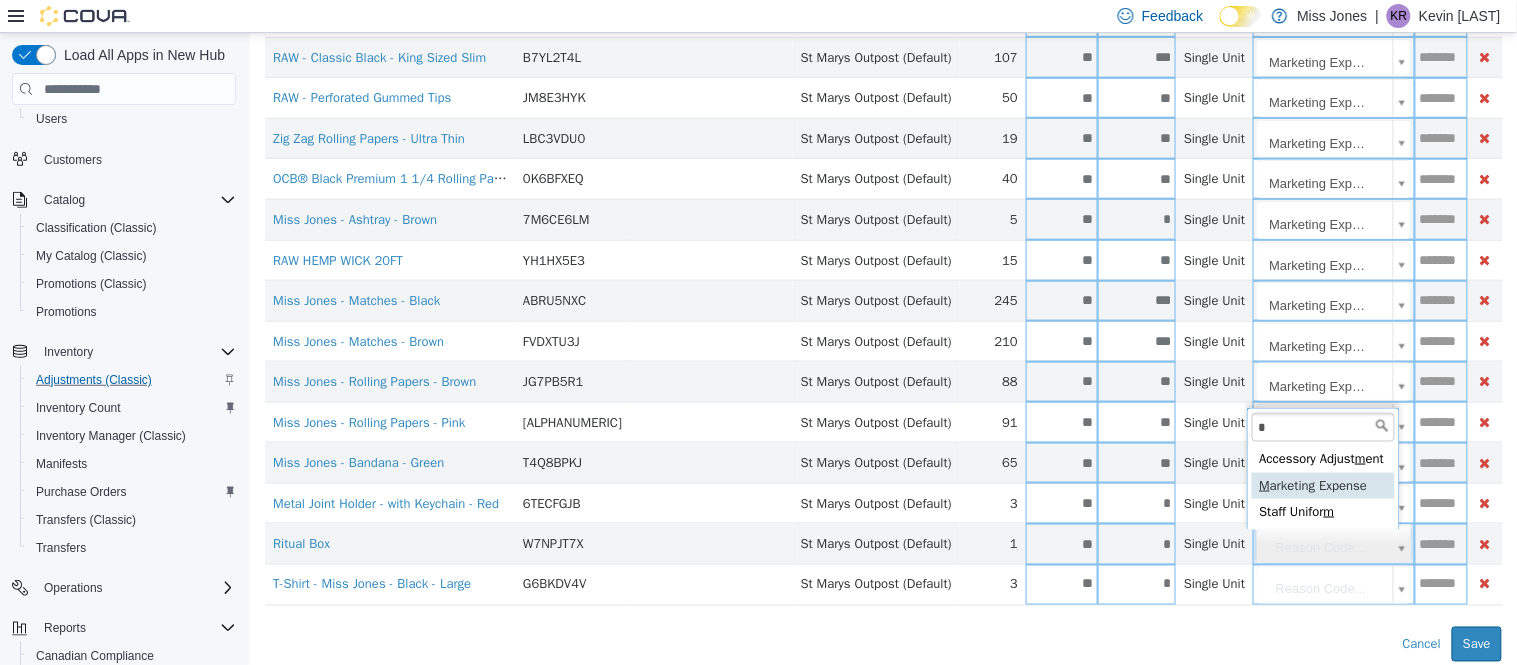 type on "*" 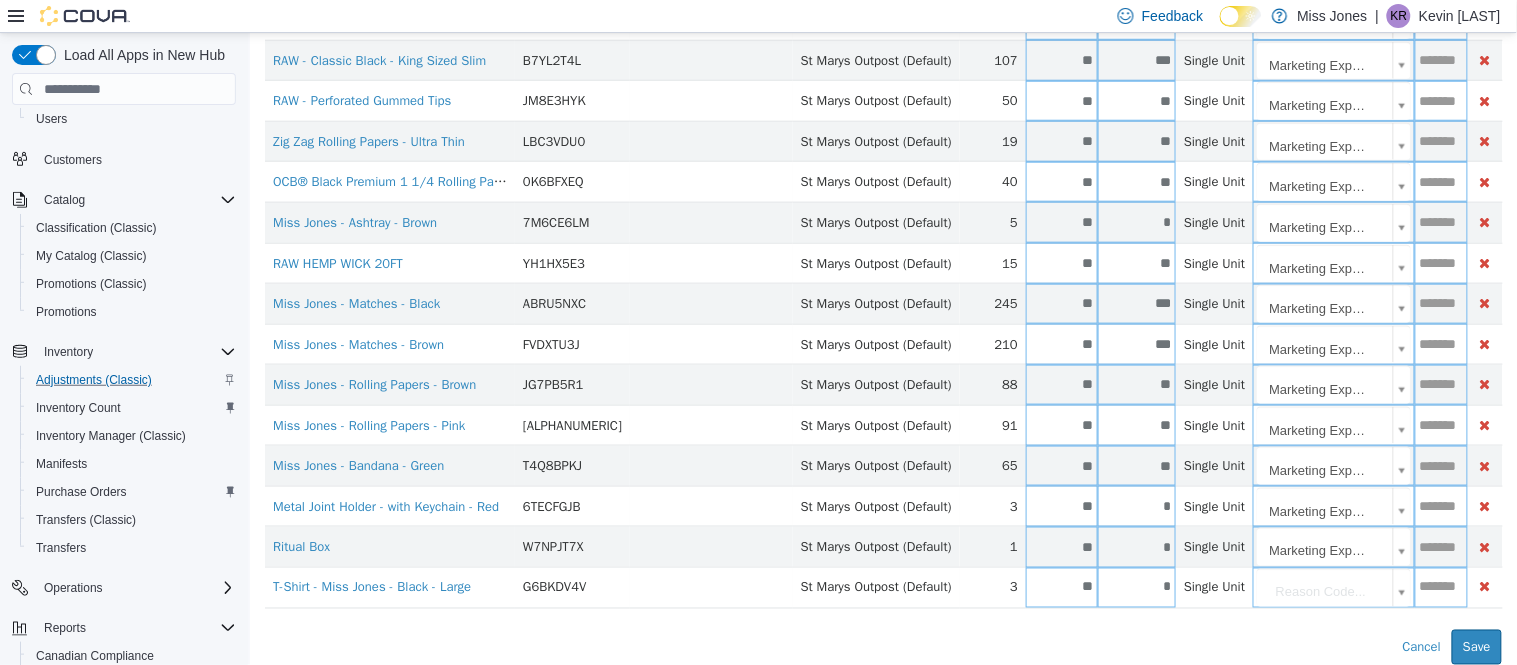 click on "**********" at bounding box center [882, 122] 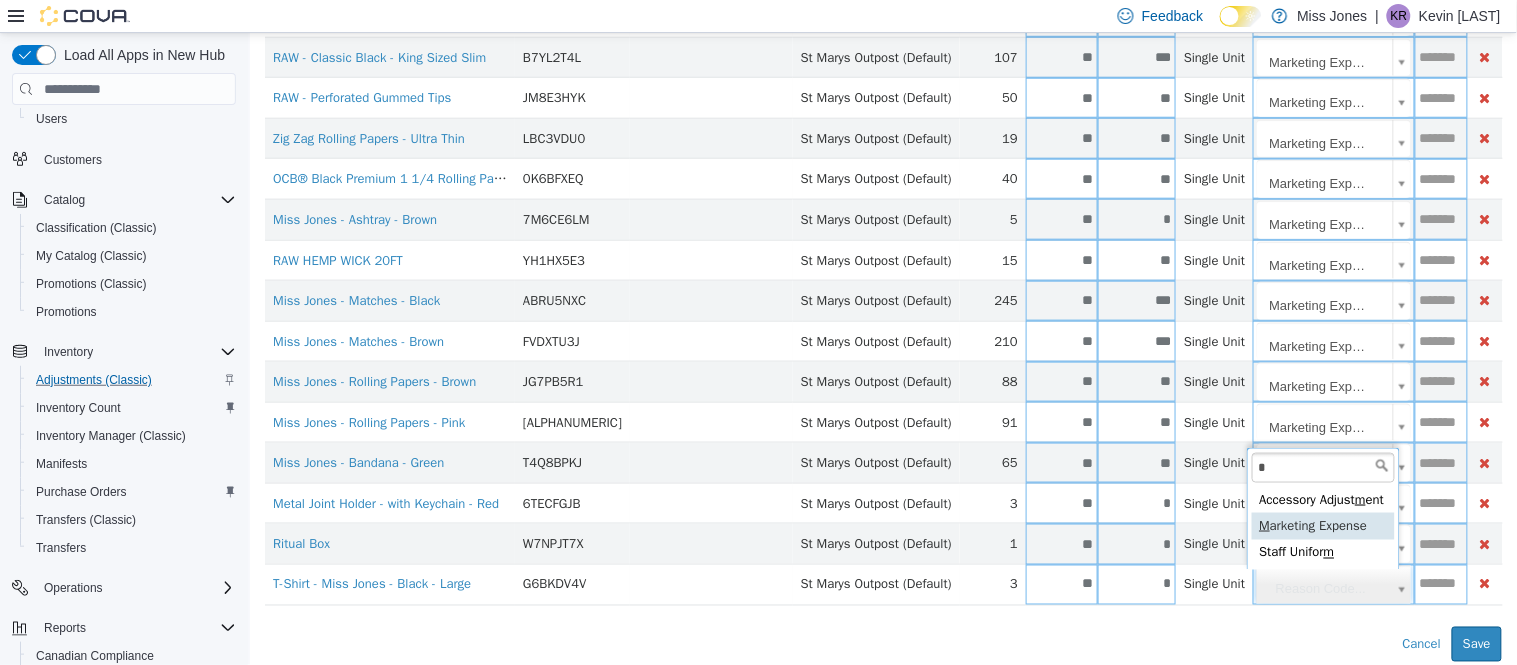 type on "*" 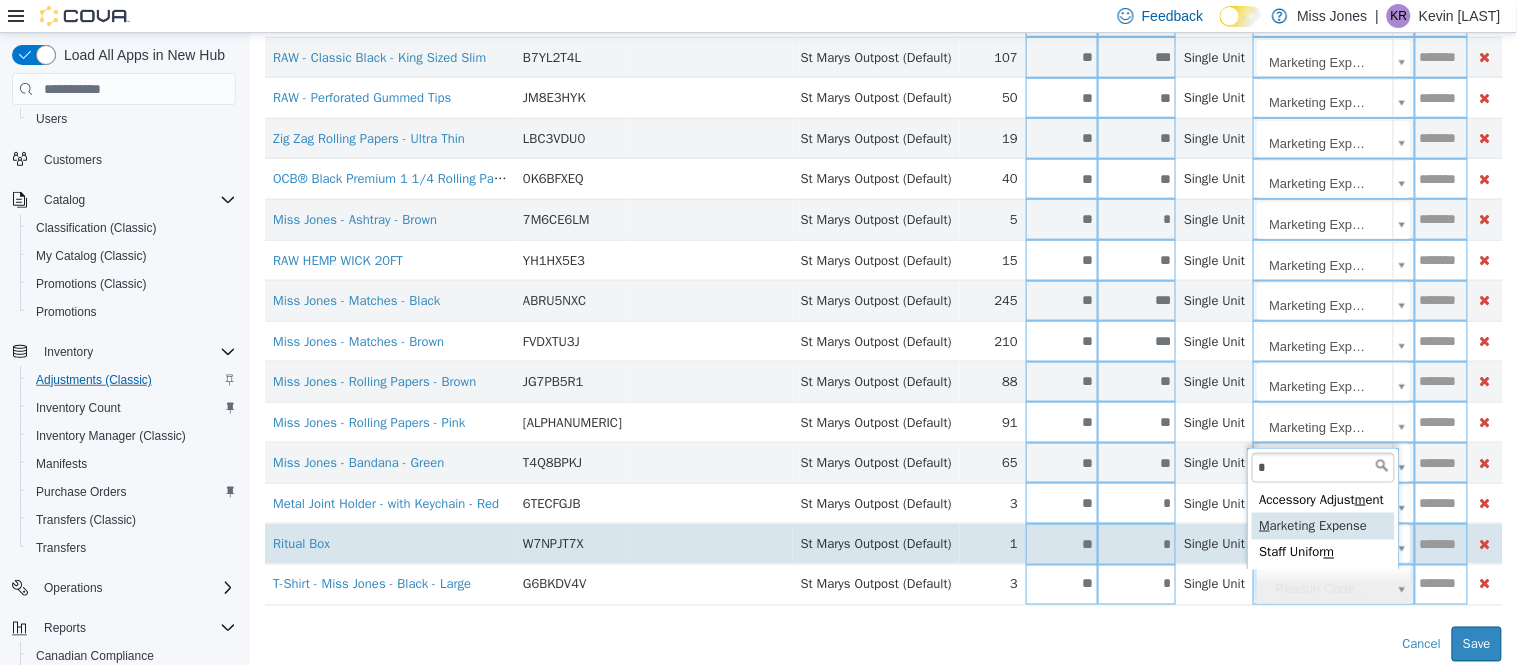type on "**********" 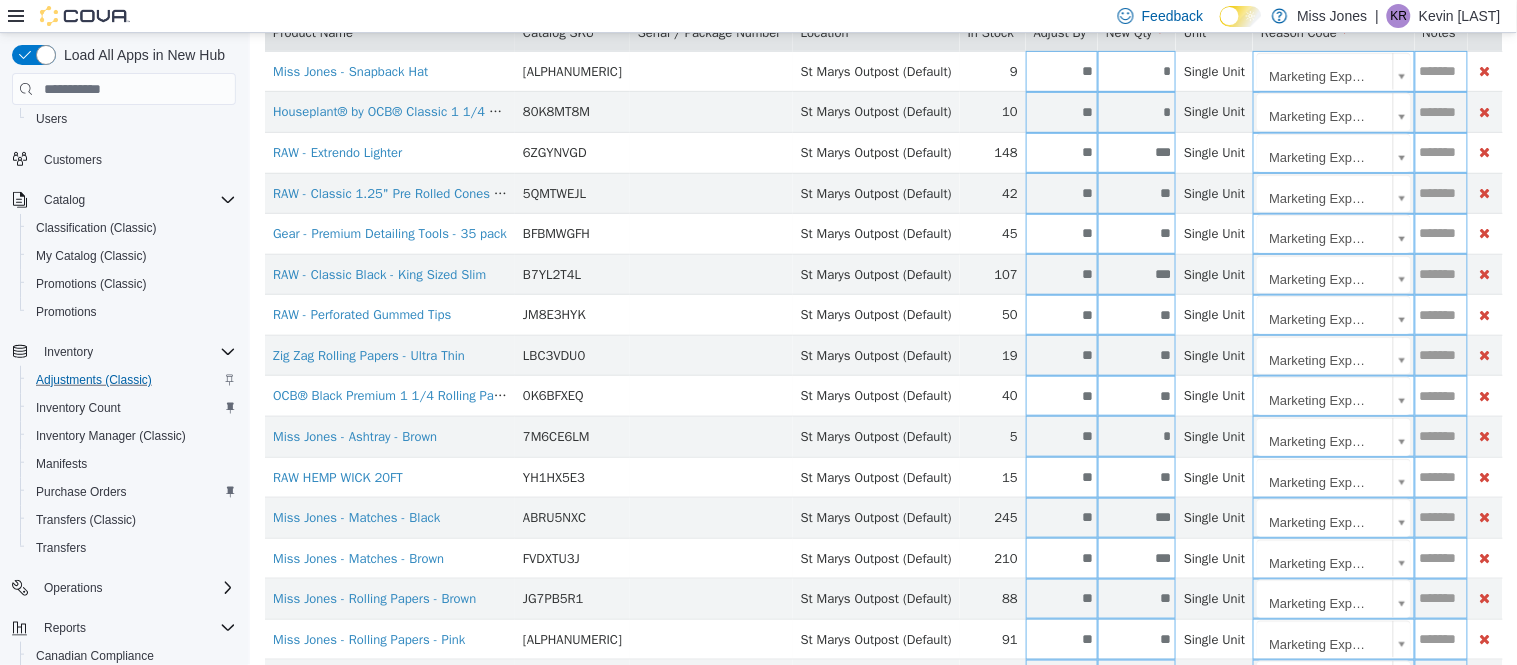 scroll, scrollTop: 0, scrollLeft: 0, axis: both 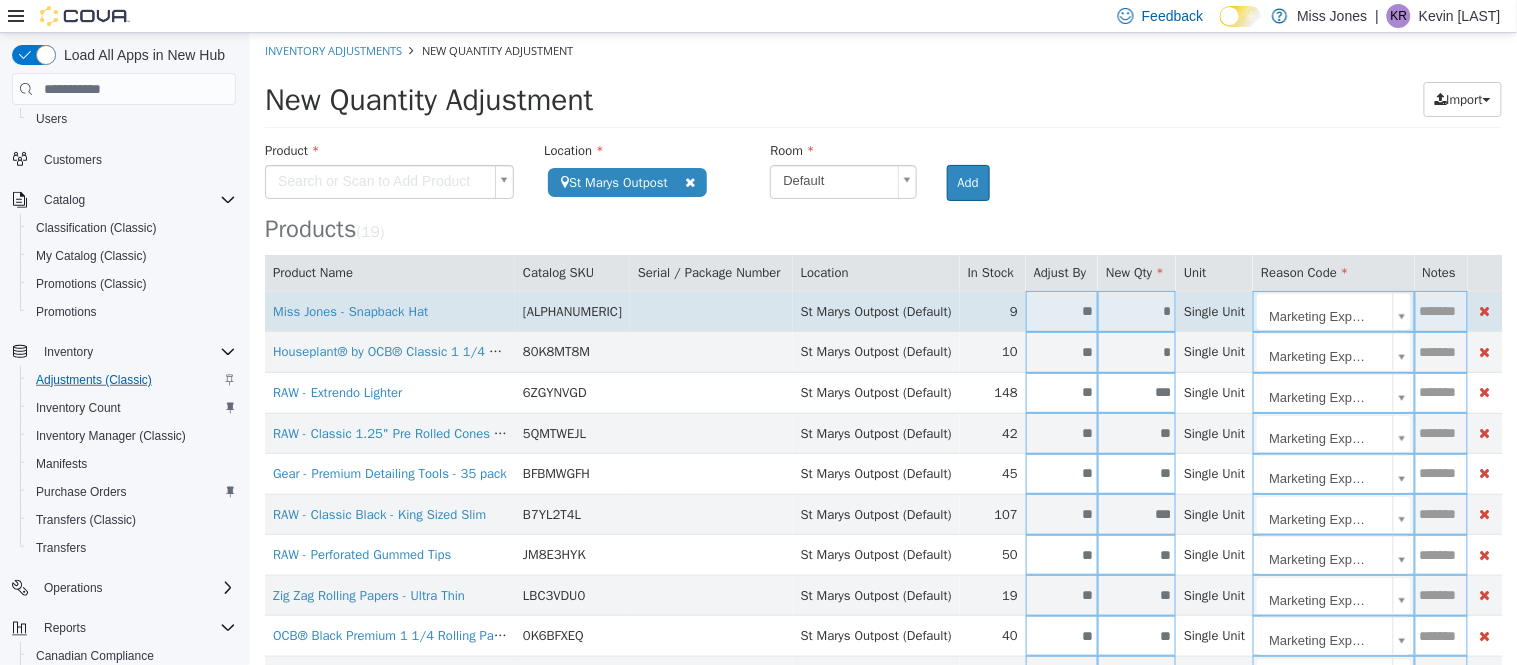 click at bounding box center (1440, 311) 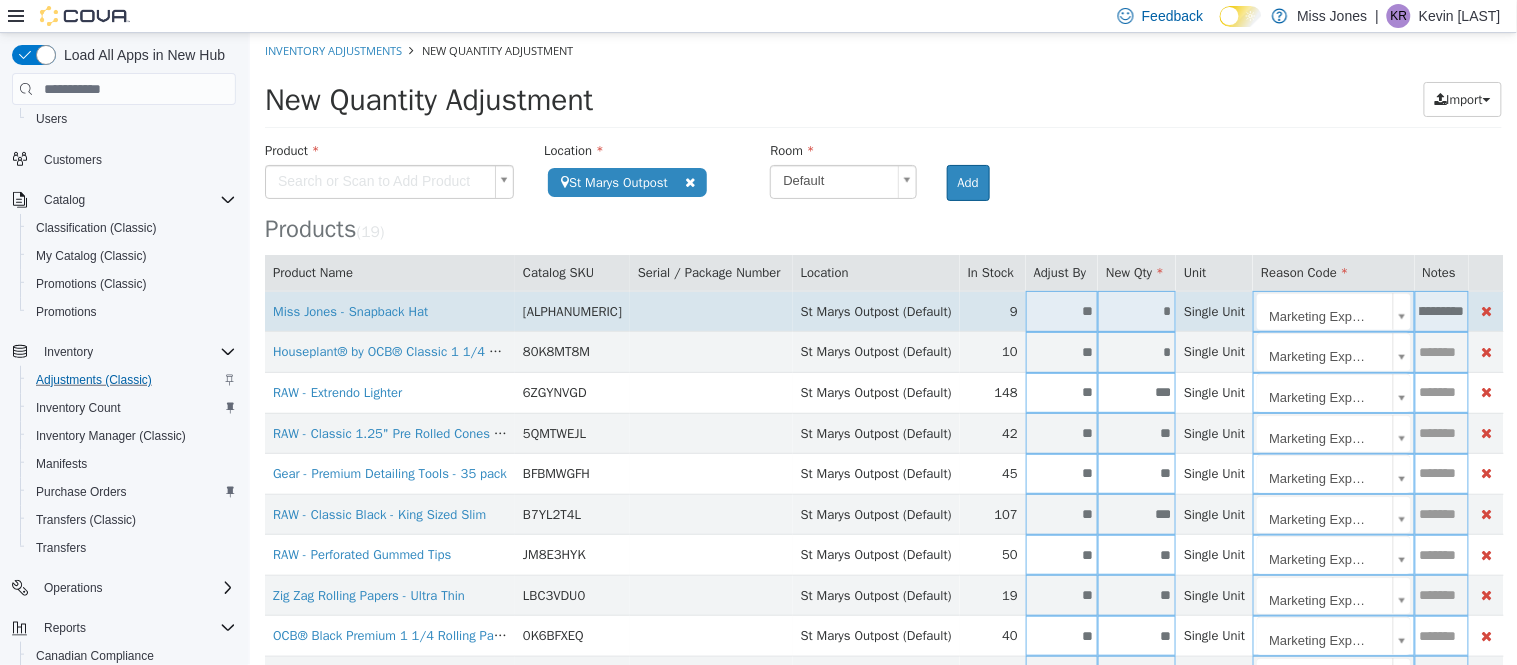 scroll, scrollTop: 0, scrollLeft: 70, axis: horizontal 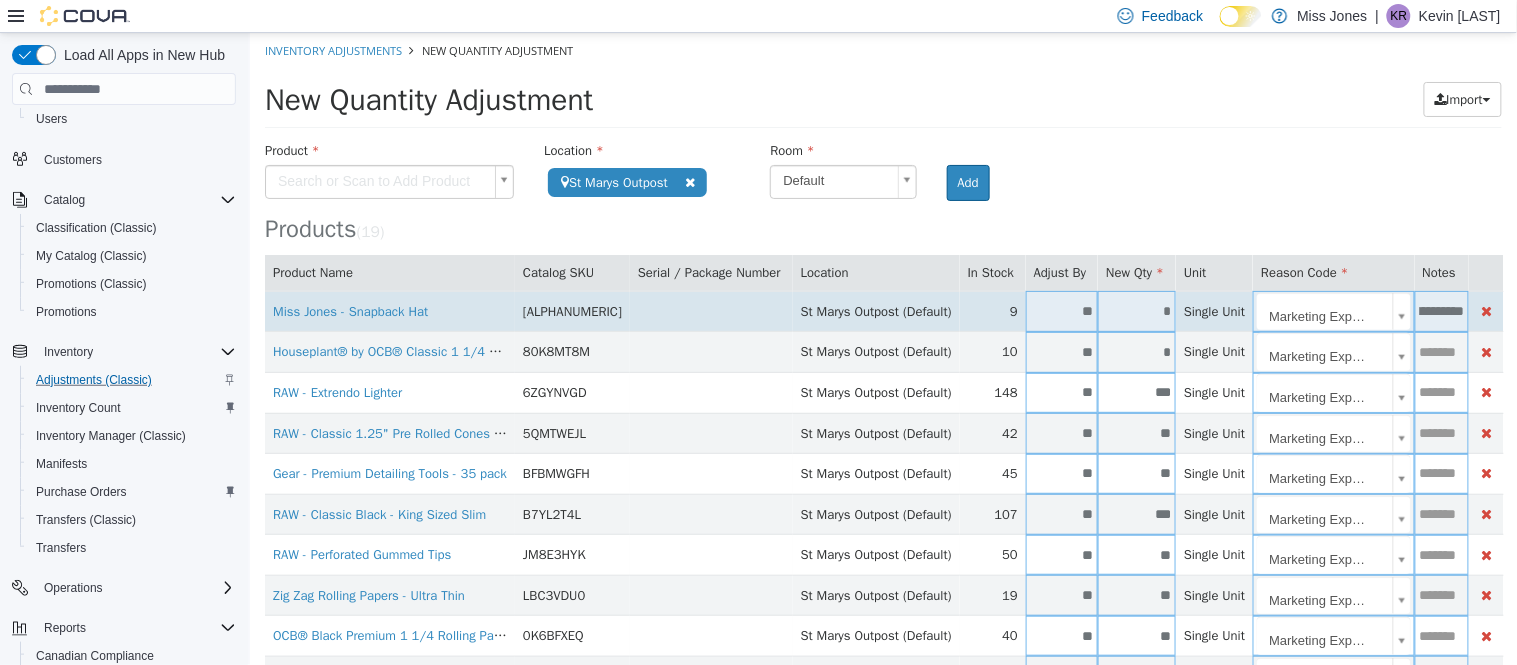 click on "**********" at bounding box center [1441, 311] 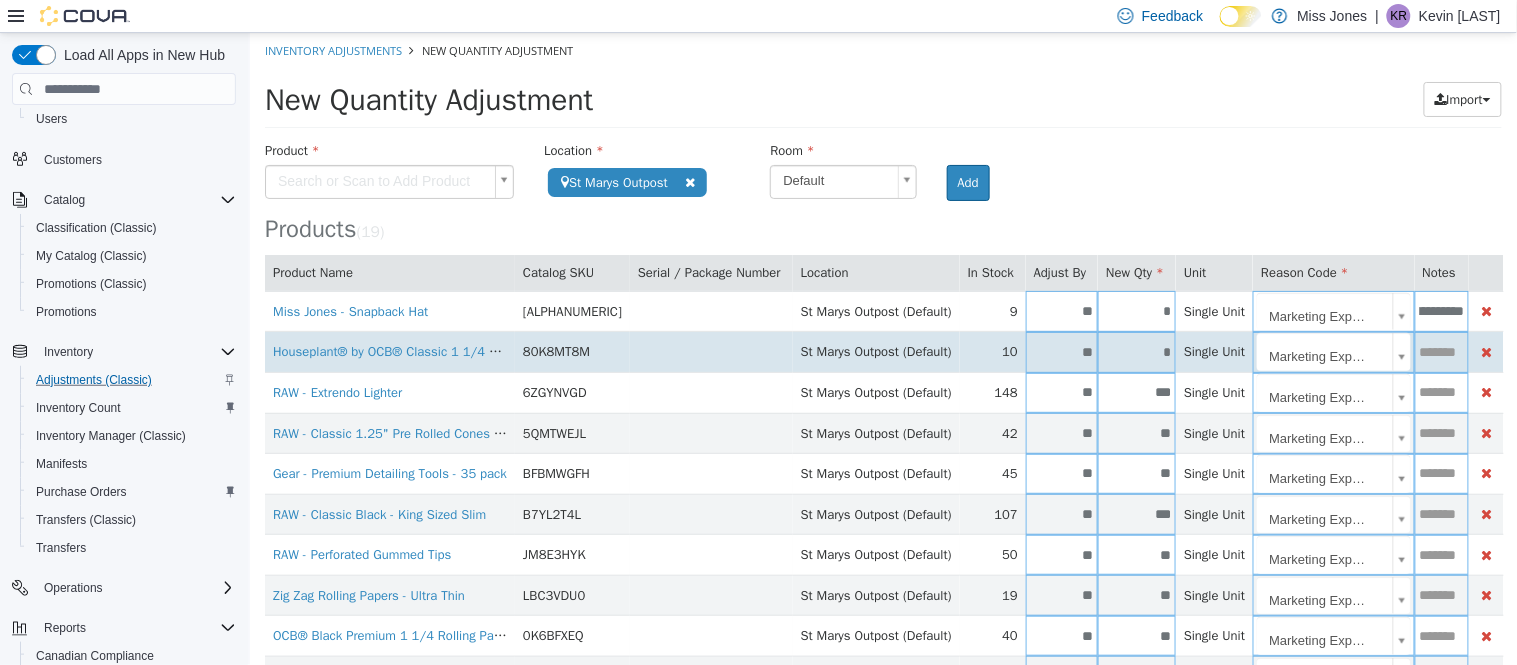 type on "**********" 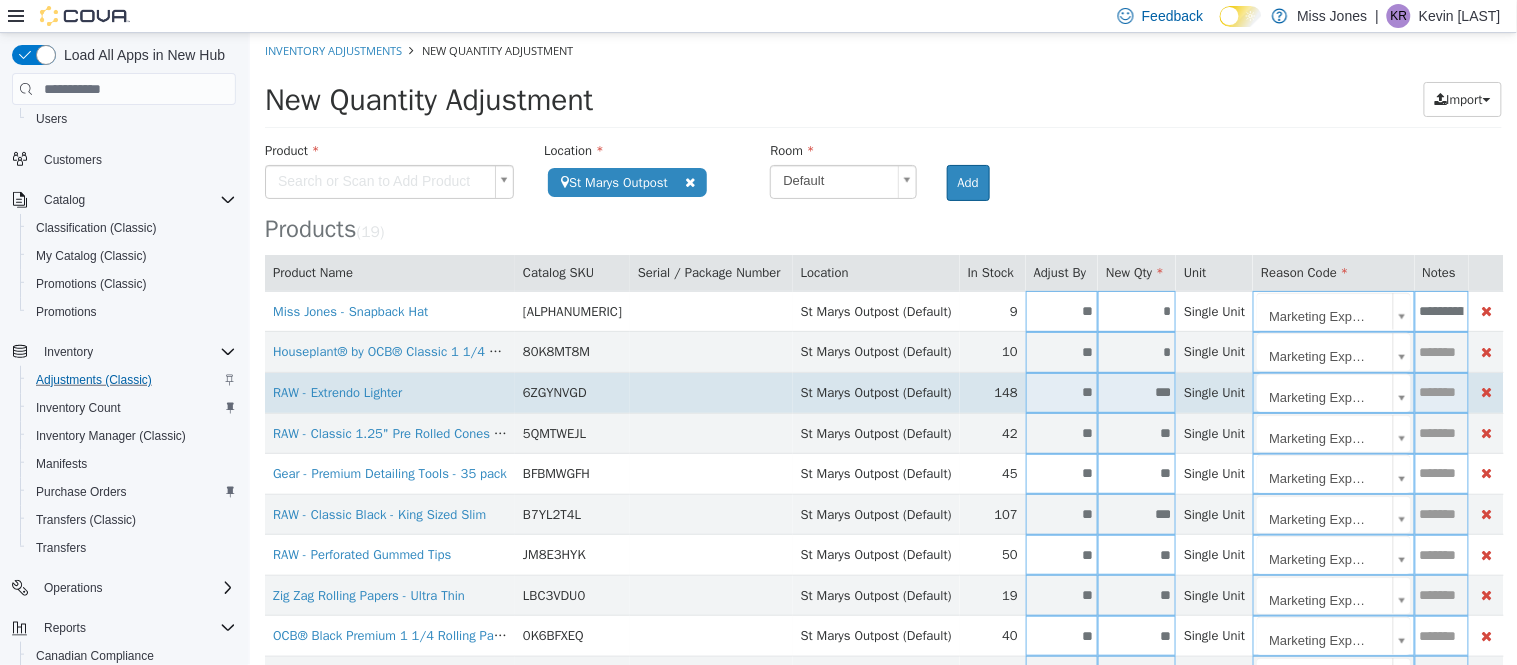 paste on "**********" 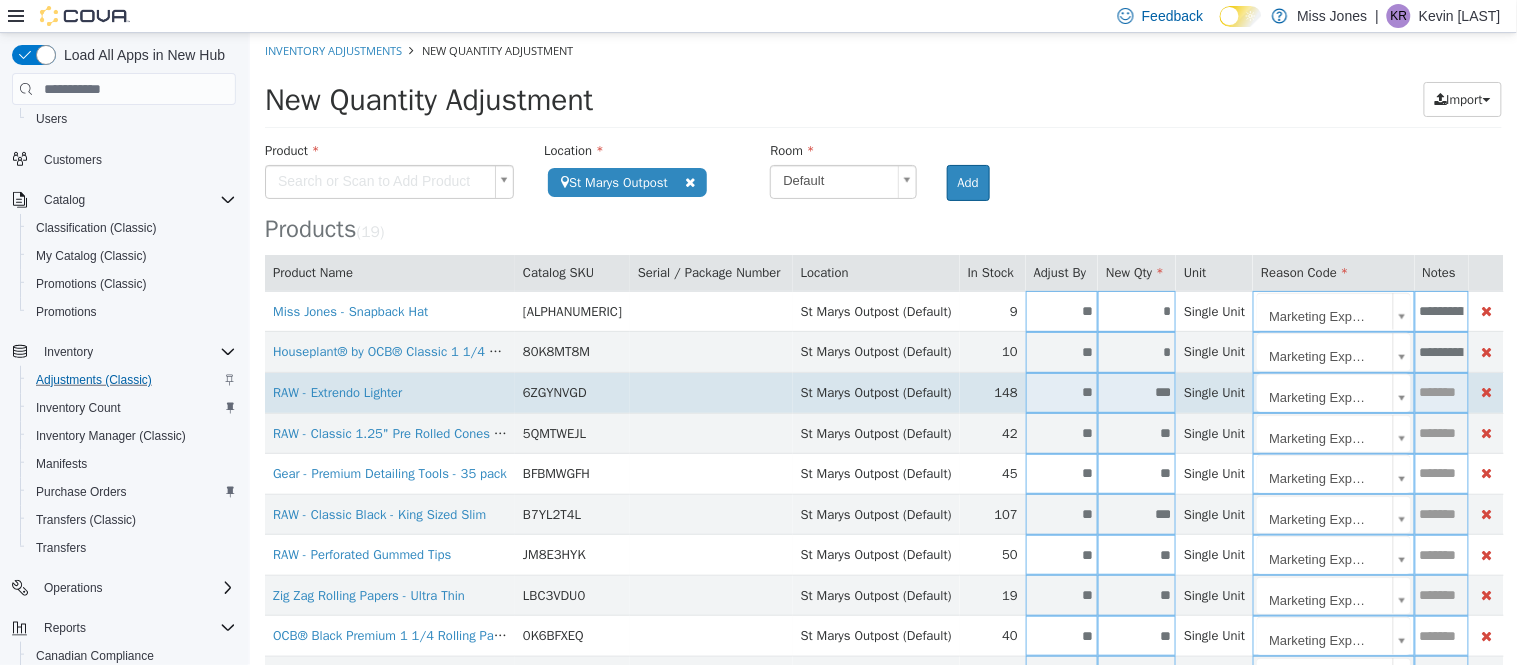 scroll, scrollTop: 0, scrollLeft: 70, axis: horizontal 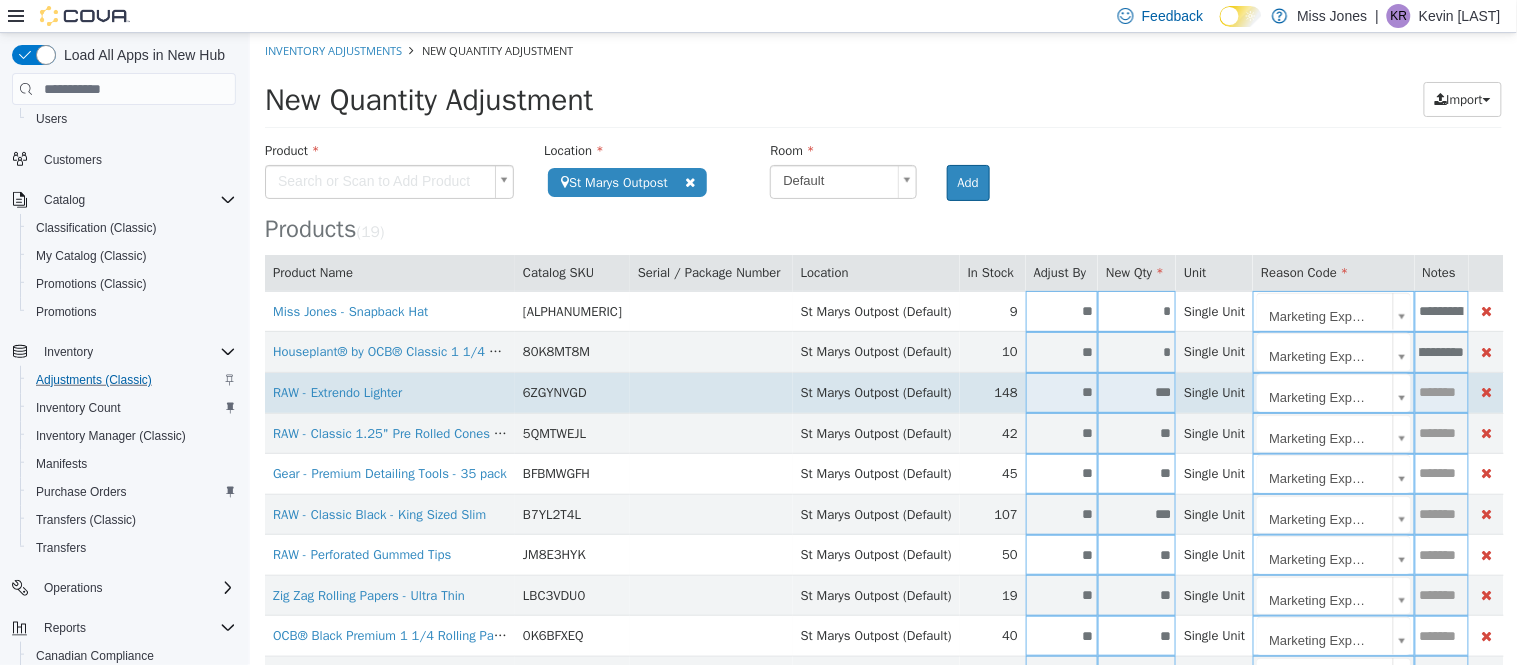 type on "**********" 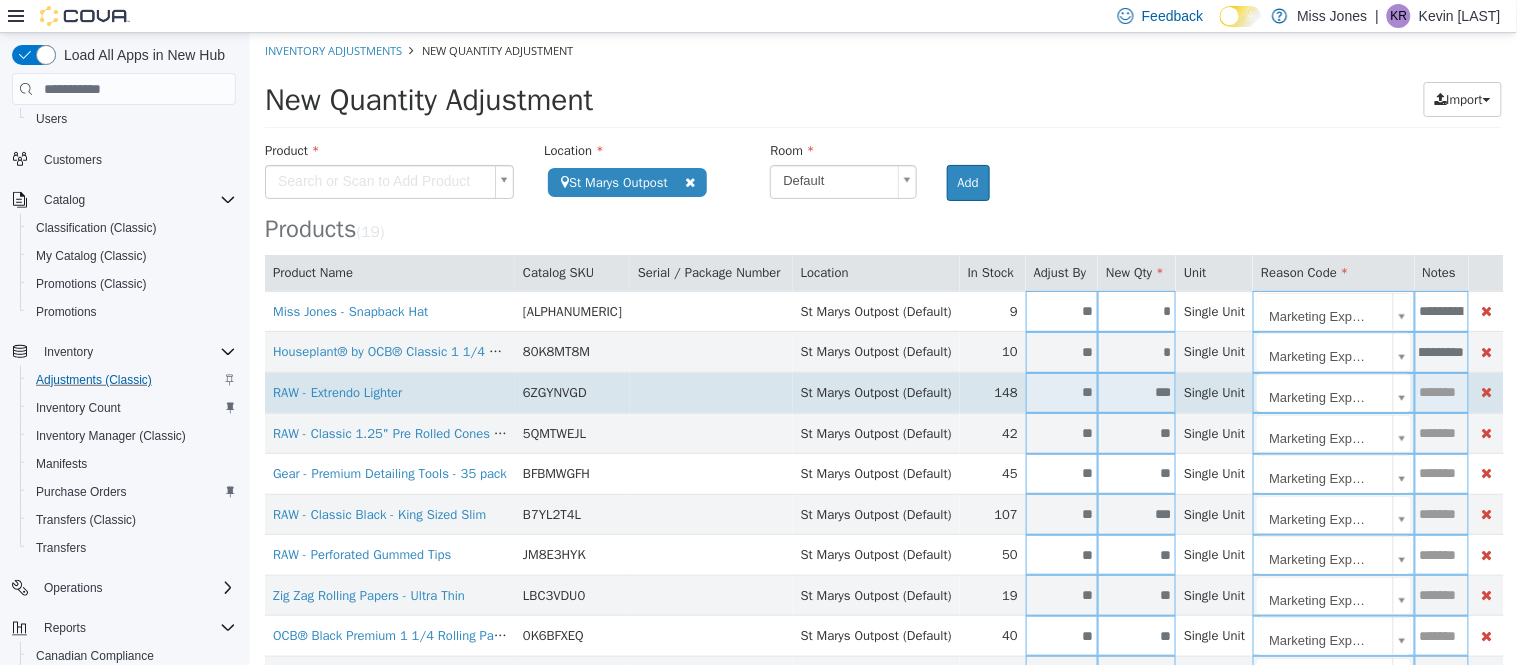 click at bounding box center (1441, 392) 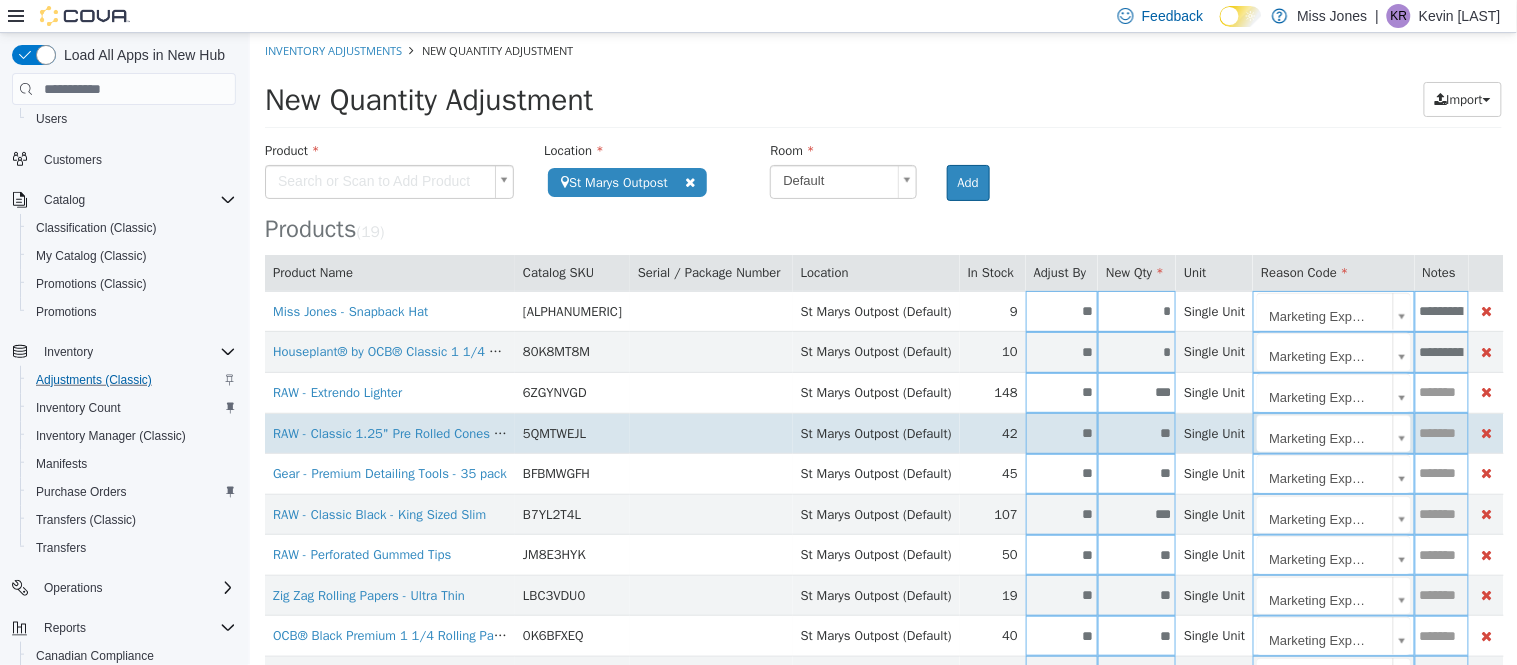 paste on "**********" 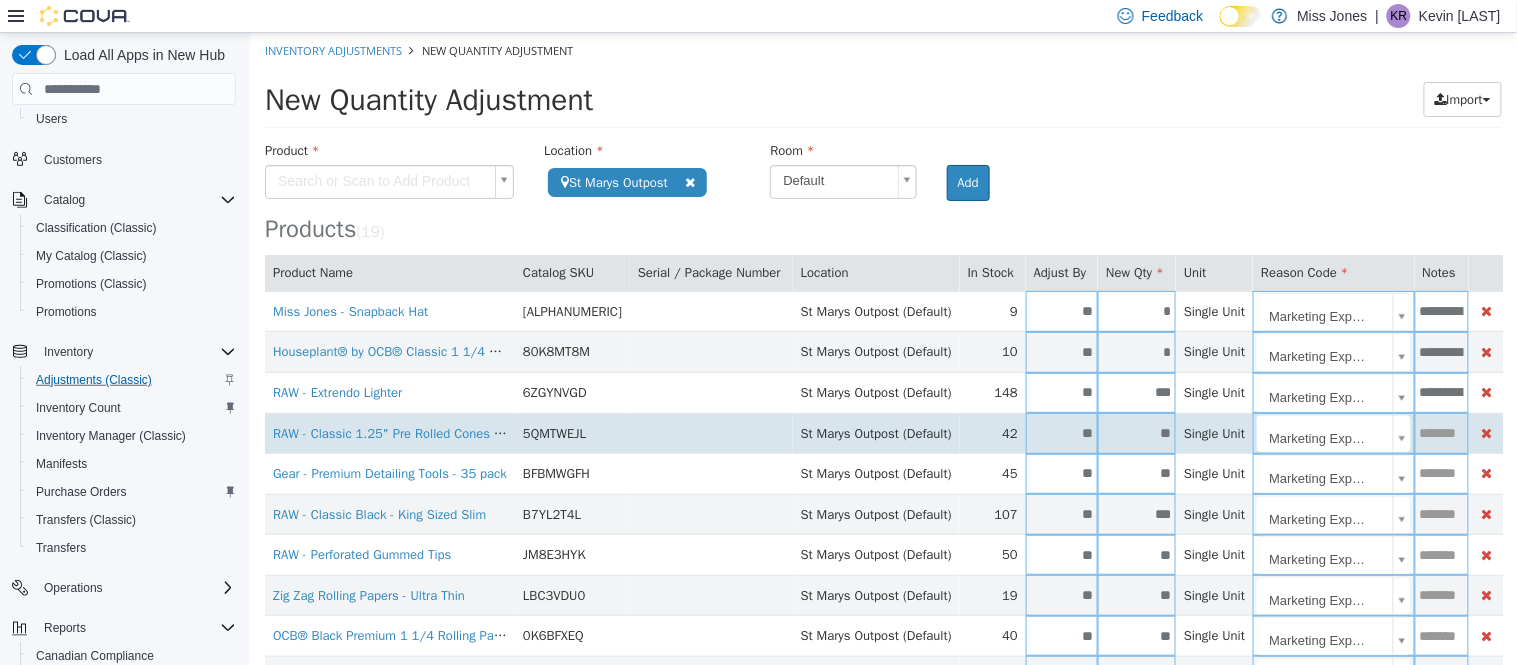 scroll, scrollTop: 0, scrollLeft: 70, axis: horizontal 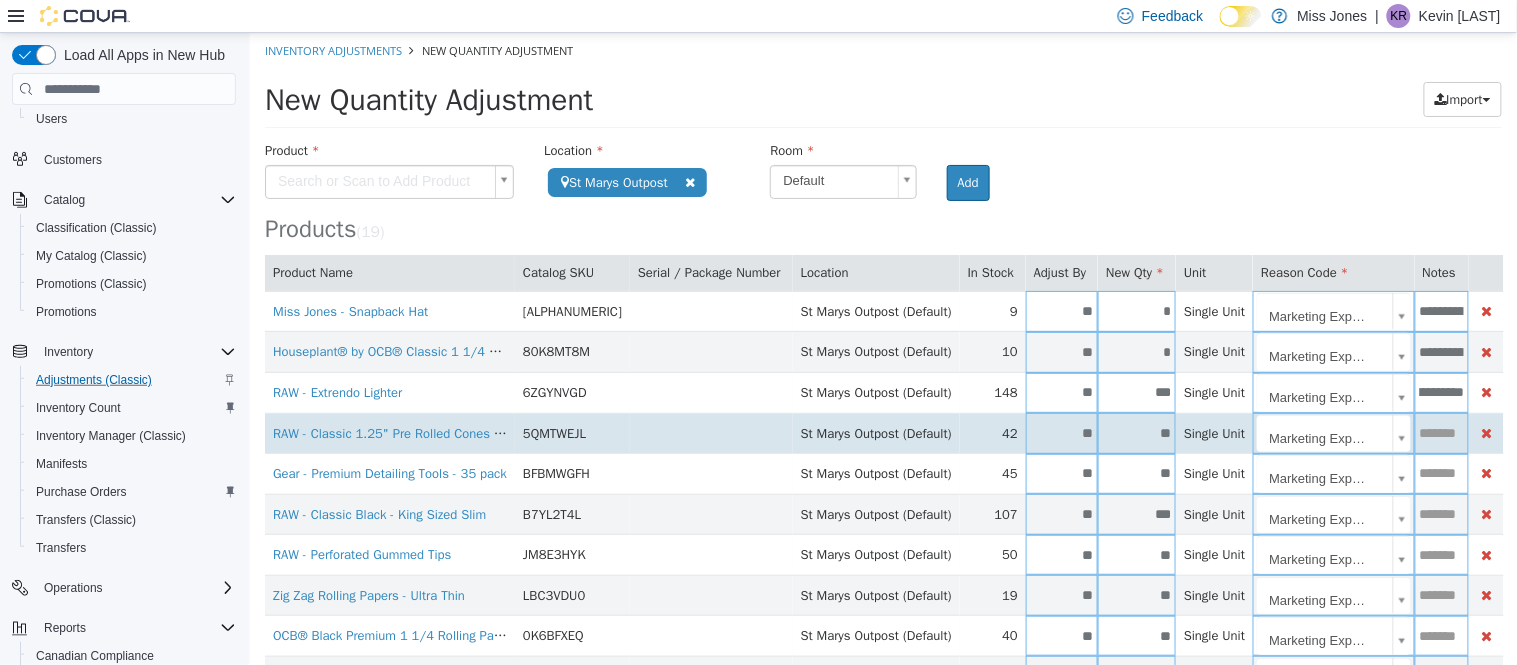 type on "**********" 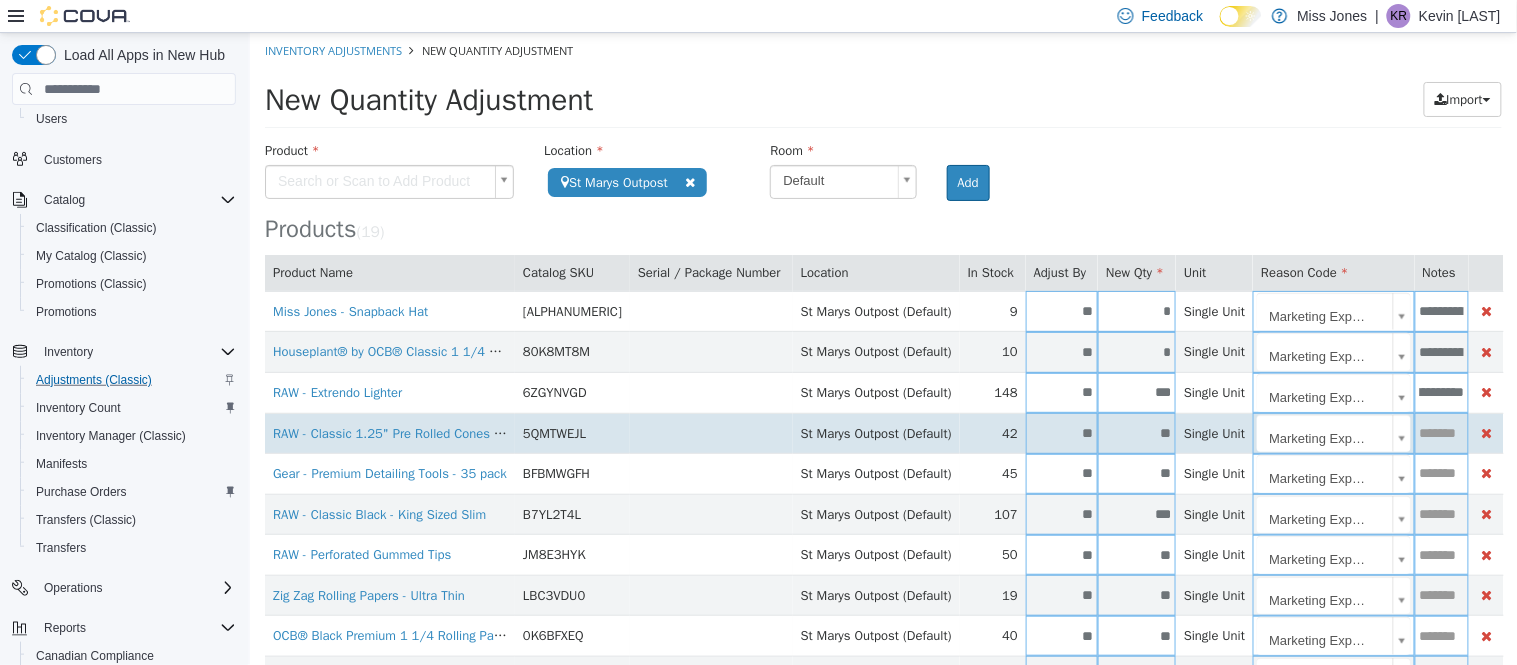 scroll, scrollTop: 0, scrollLeft: 0, axis: both 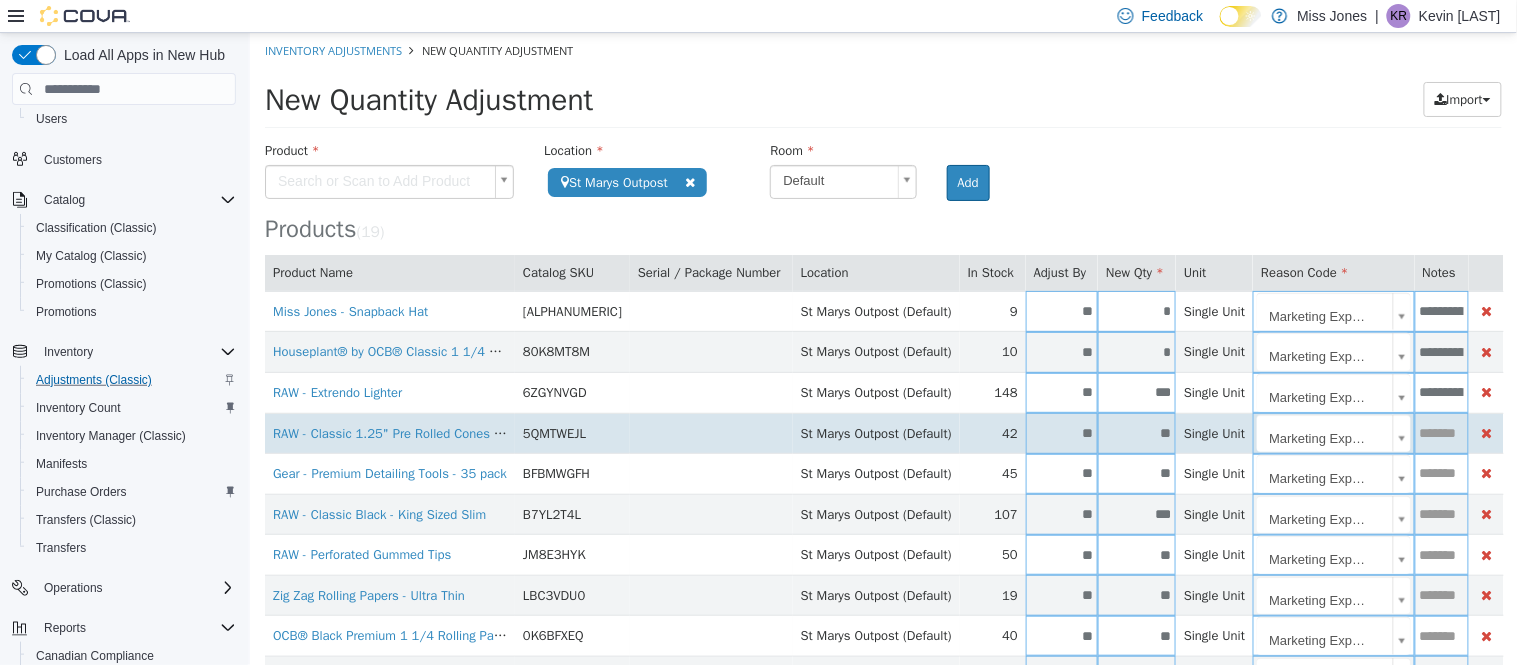 click at bounding box center [1441, 433] 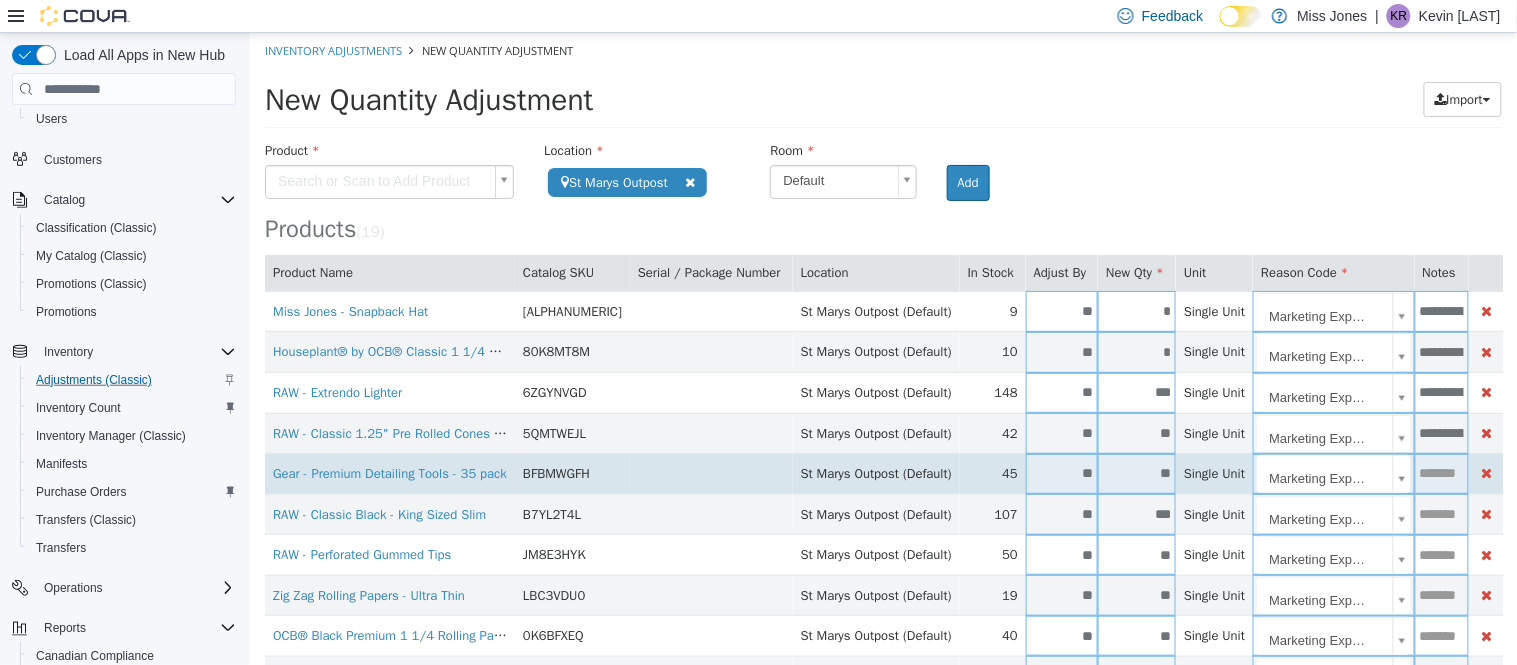 scroll, scrollTop: 0, scrollLeft: 70, axis: horizontal 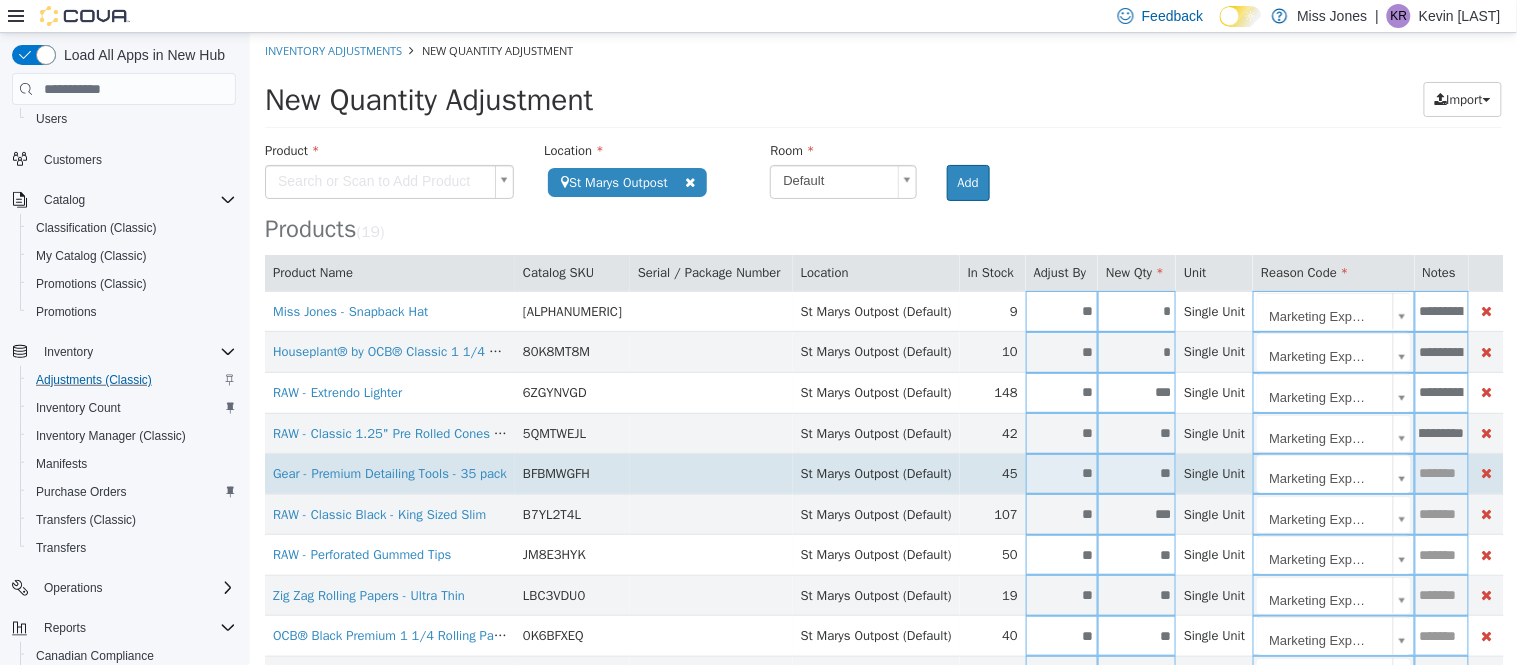 type on "**********" 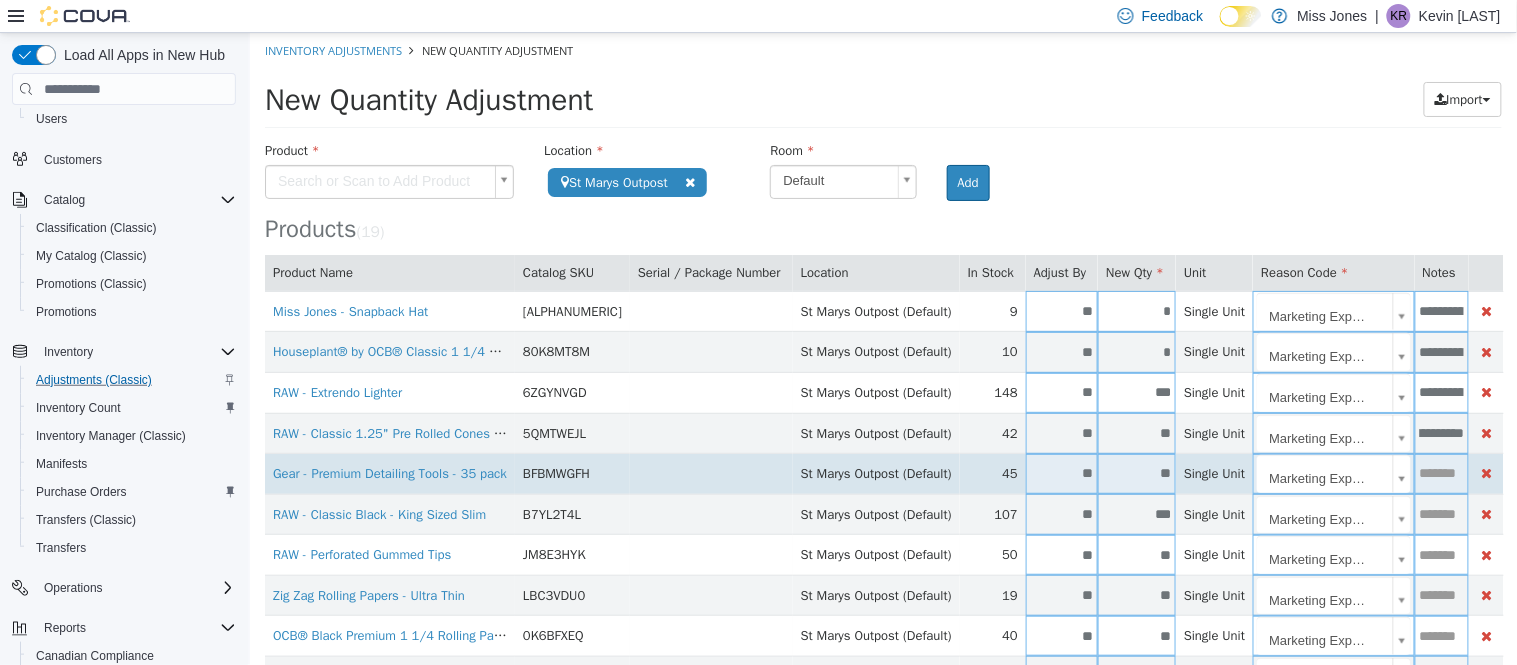click at bounding box center [1441, 473] 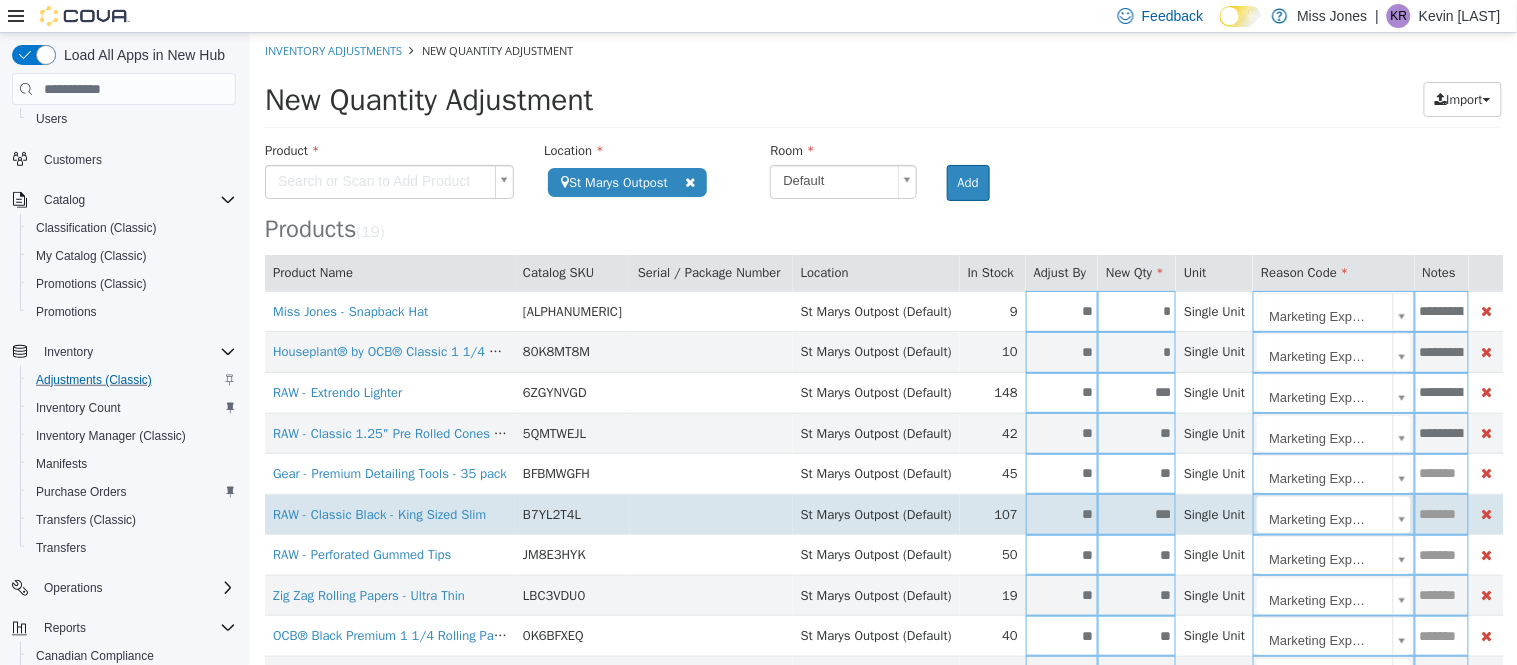 paste on "**********" 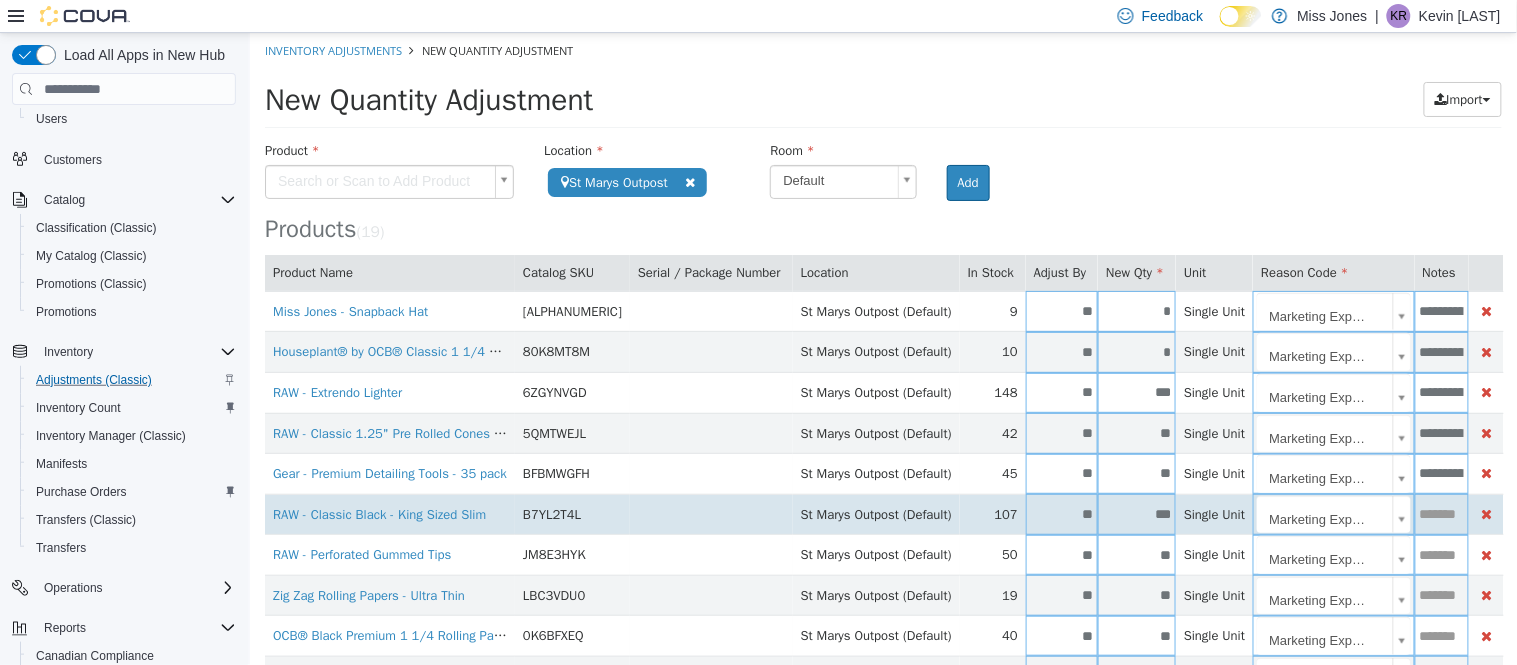 scroll, scrollTop: 0, scrollLeft: 70, axis: horizontal 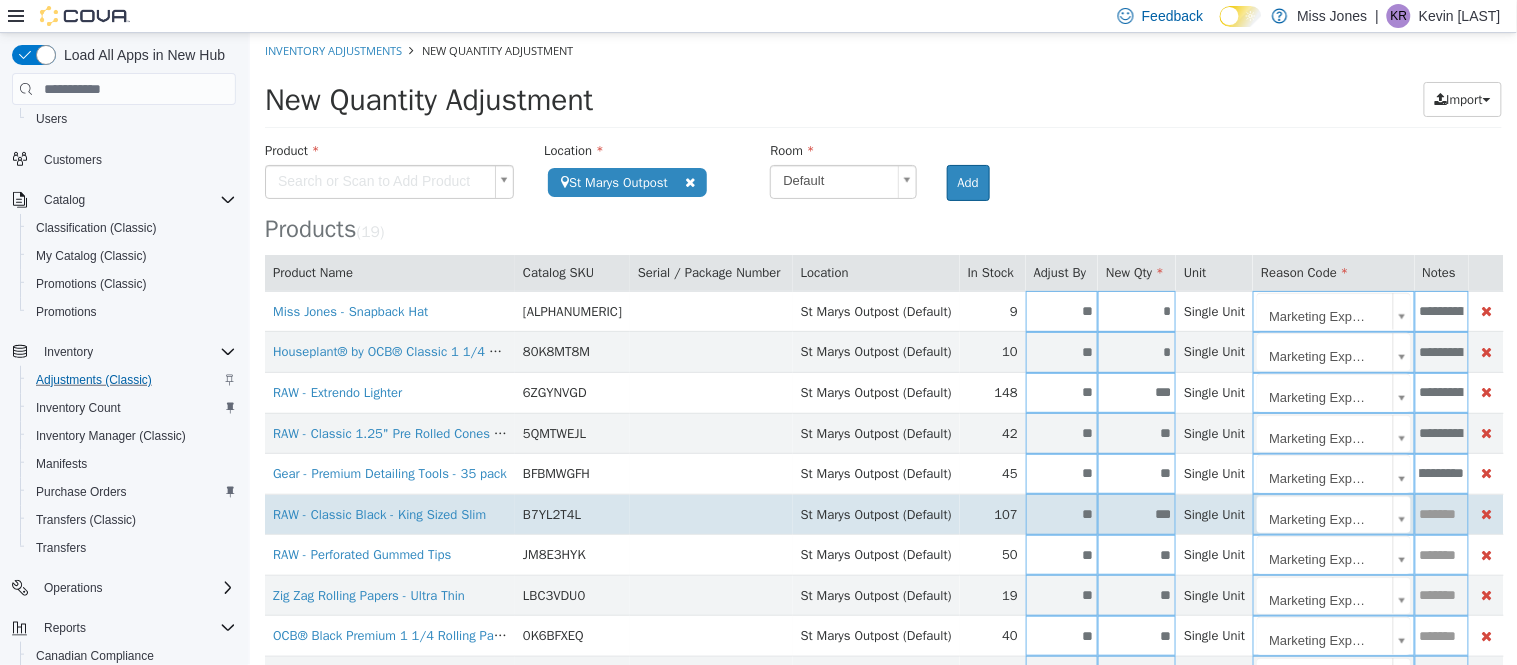 type on "**********" 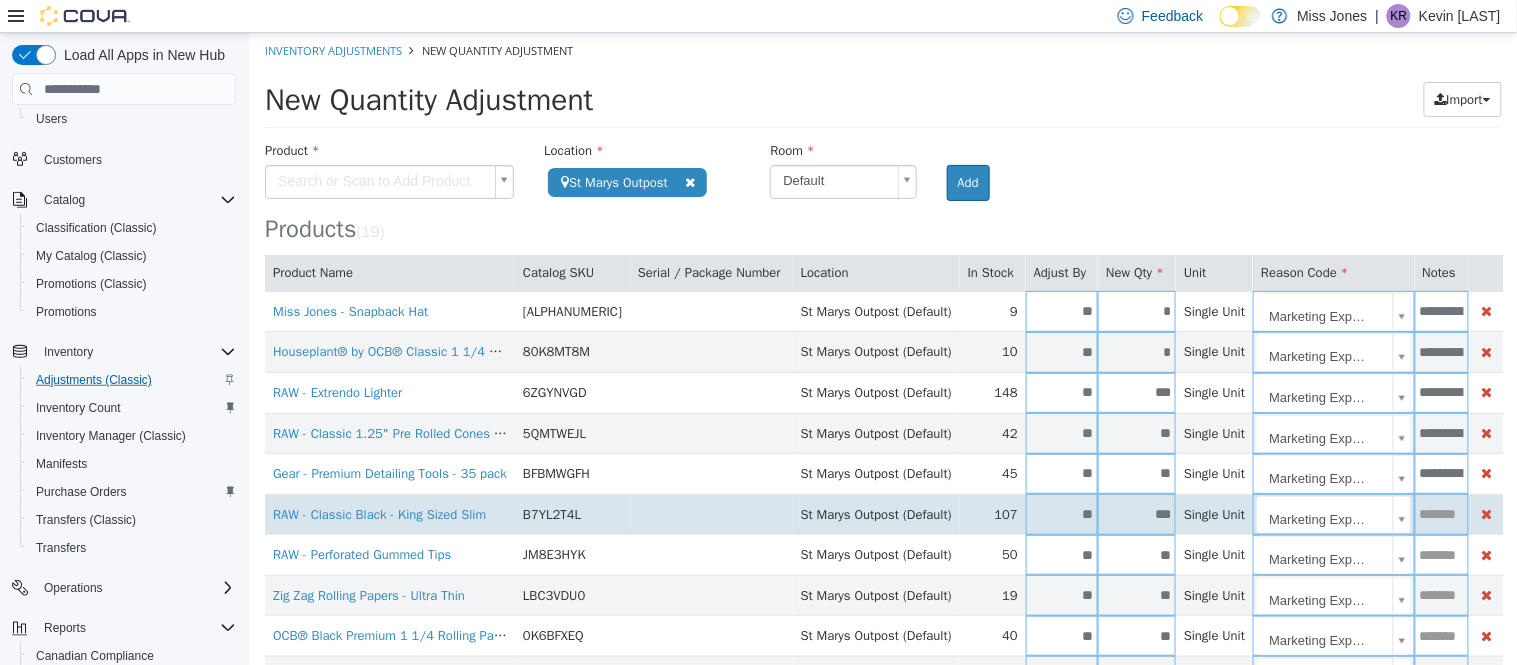 paste on "**********" 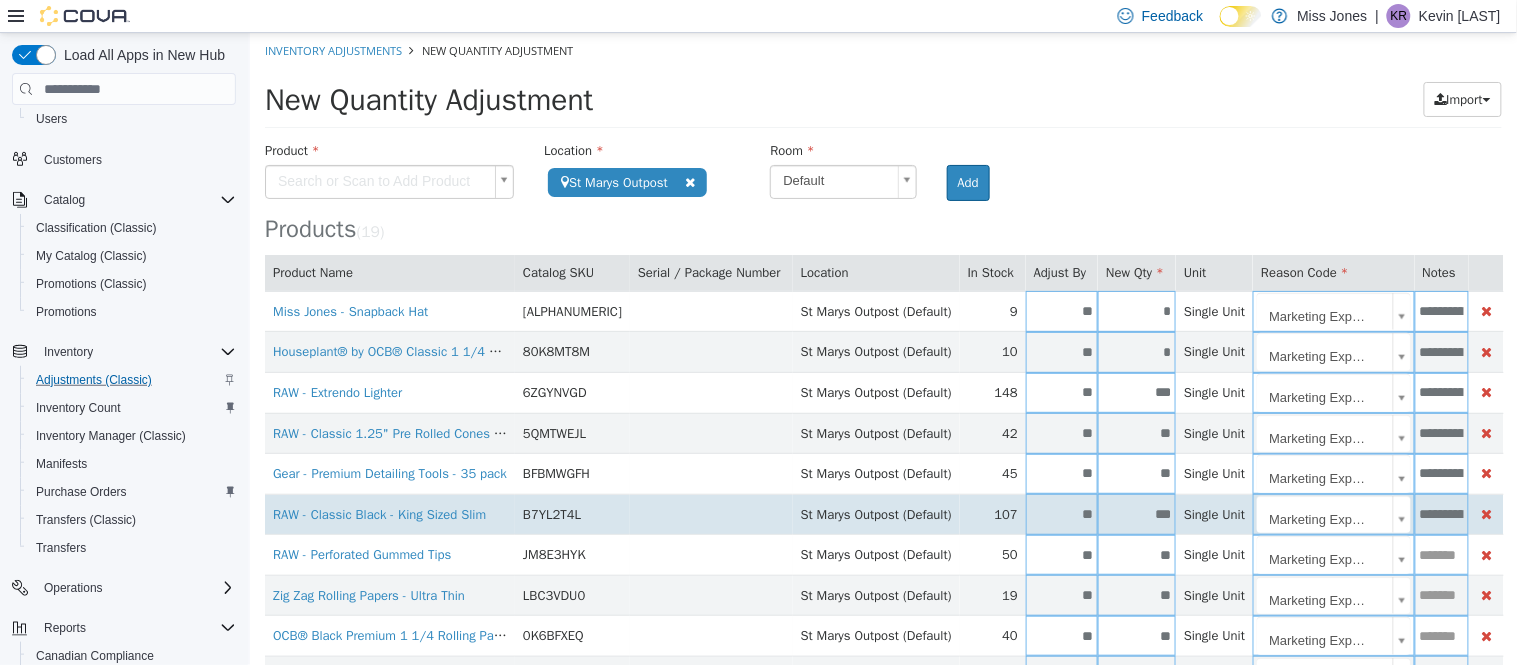 scroll, scrollTop: 0, scrollLeft: 70, axis: horizontal 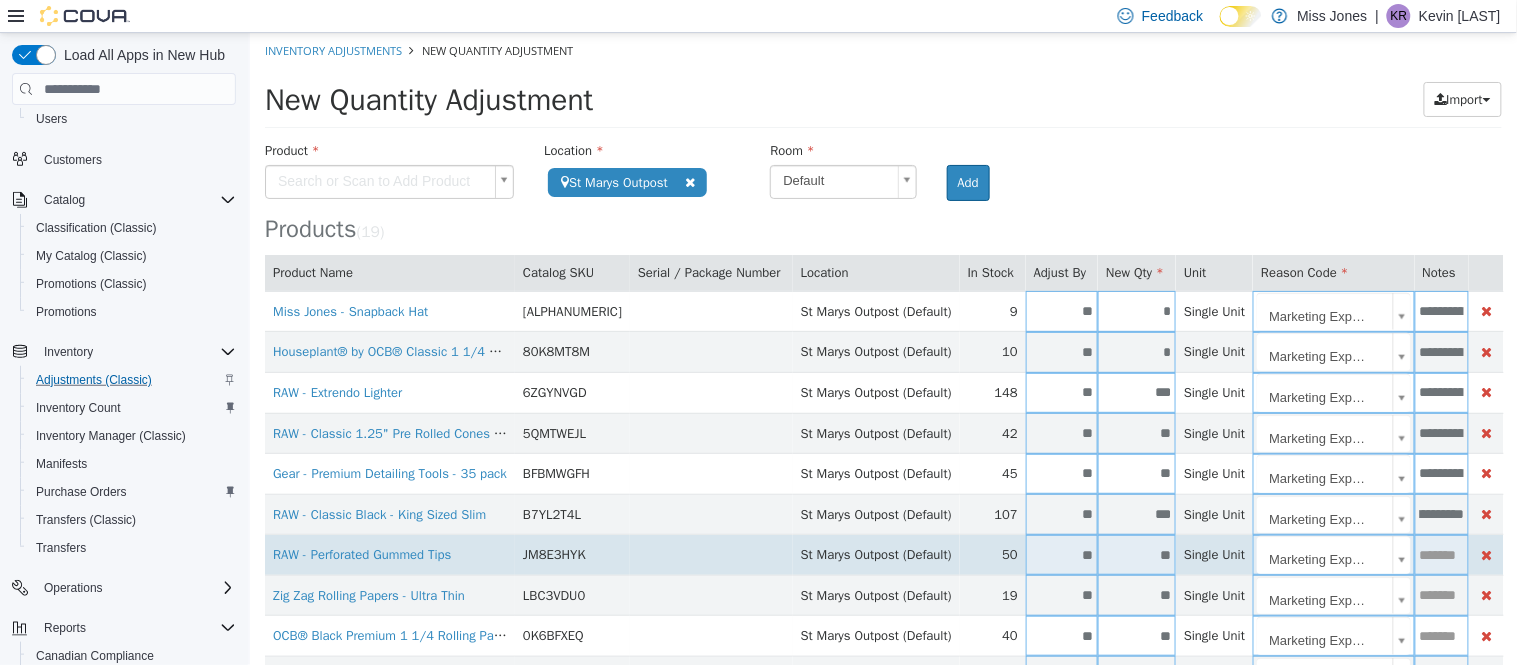 type on "**********" 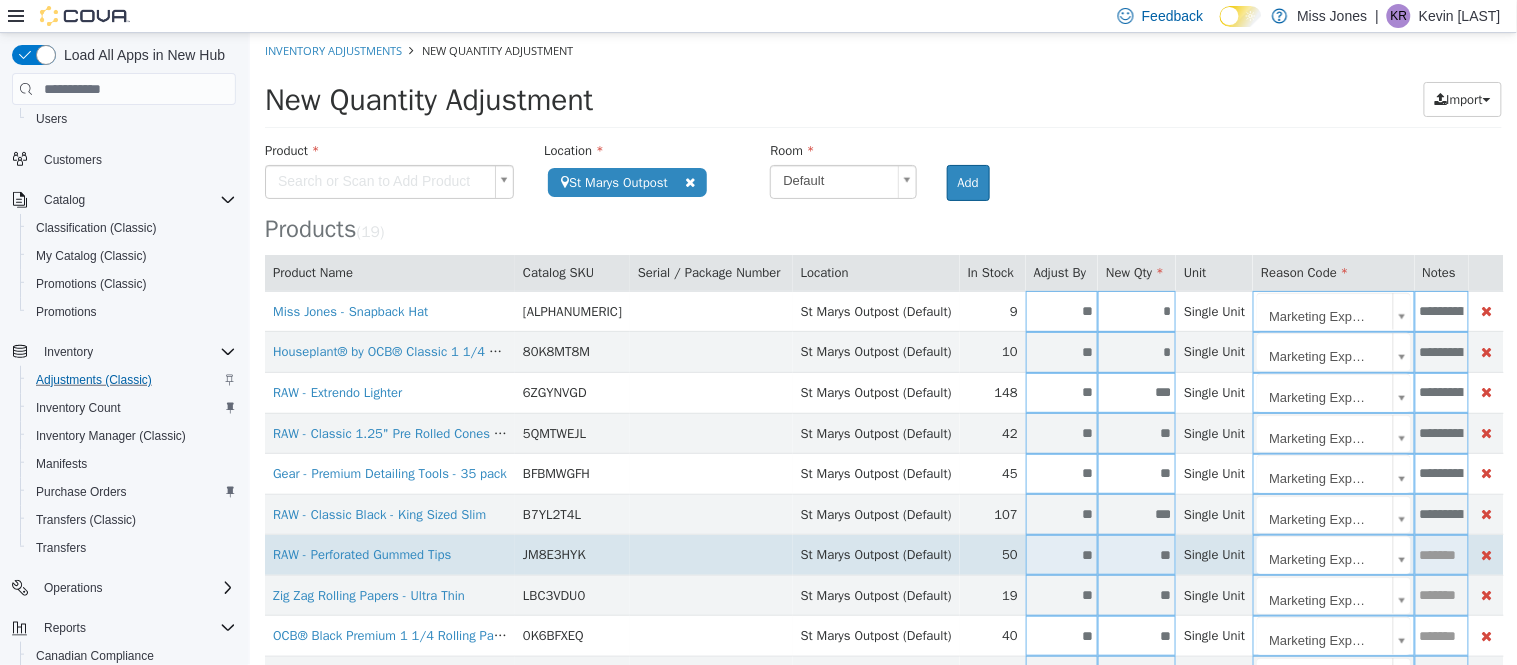 click at bounding box center [1441, 555] 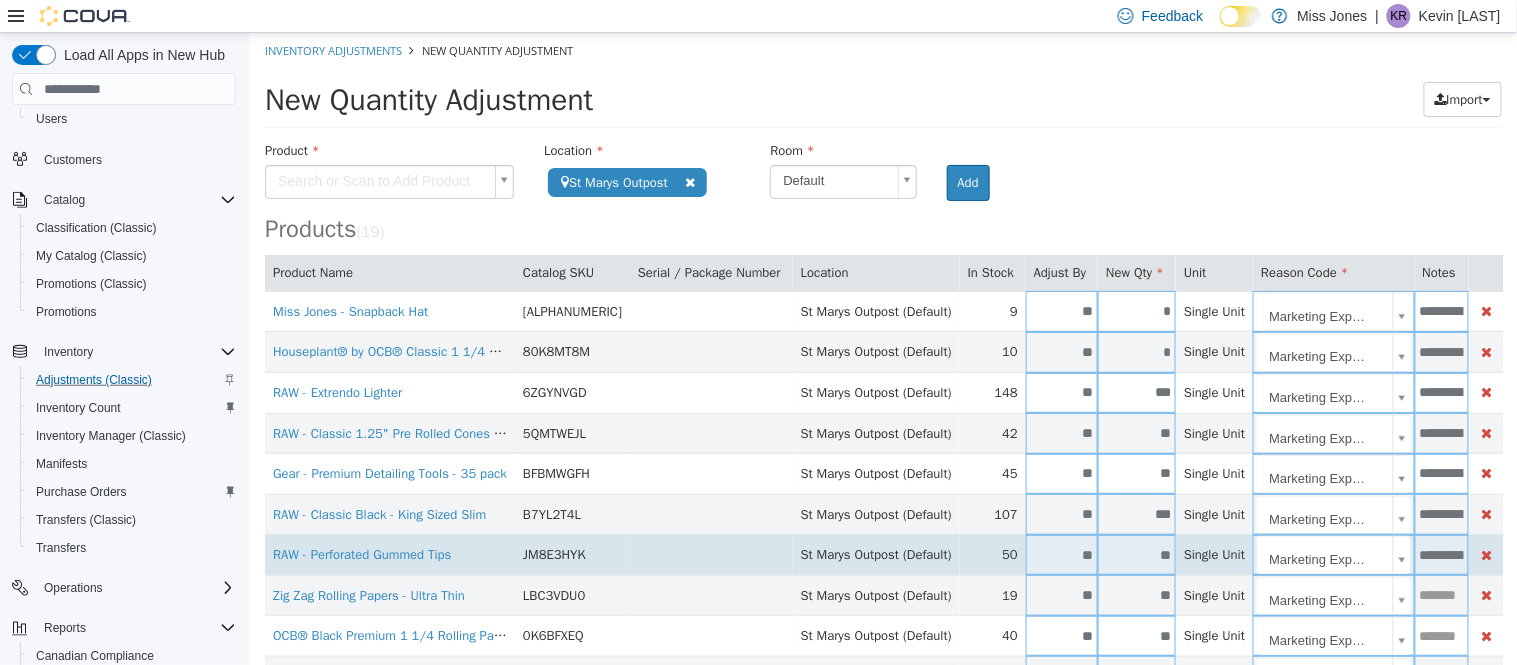 scroll, scrollTop: 0, scrollLeft: 70, axis: horizontal 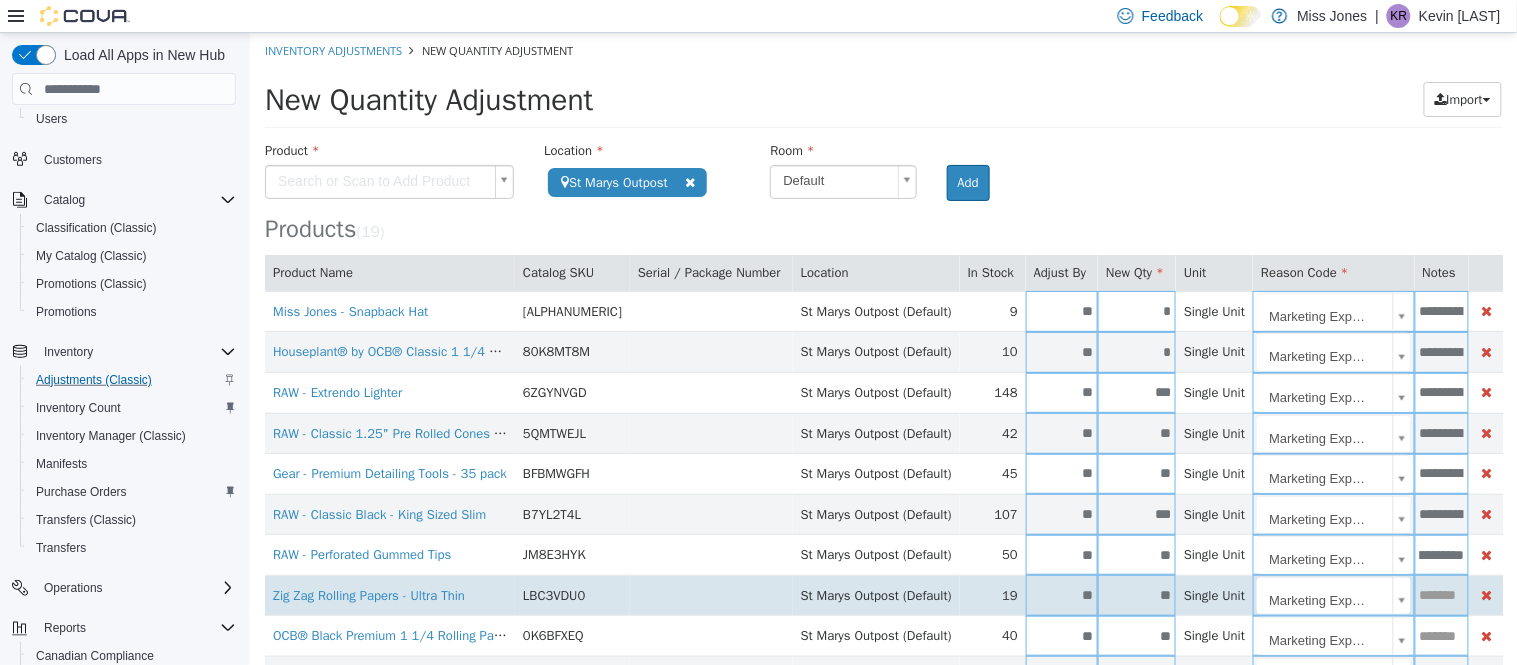 type on "**********" 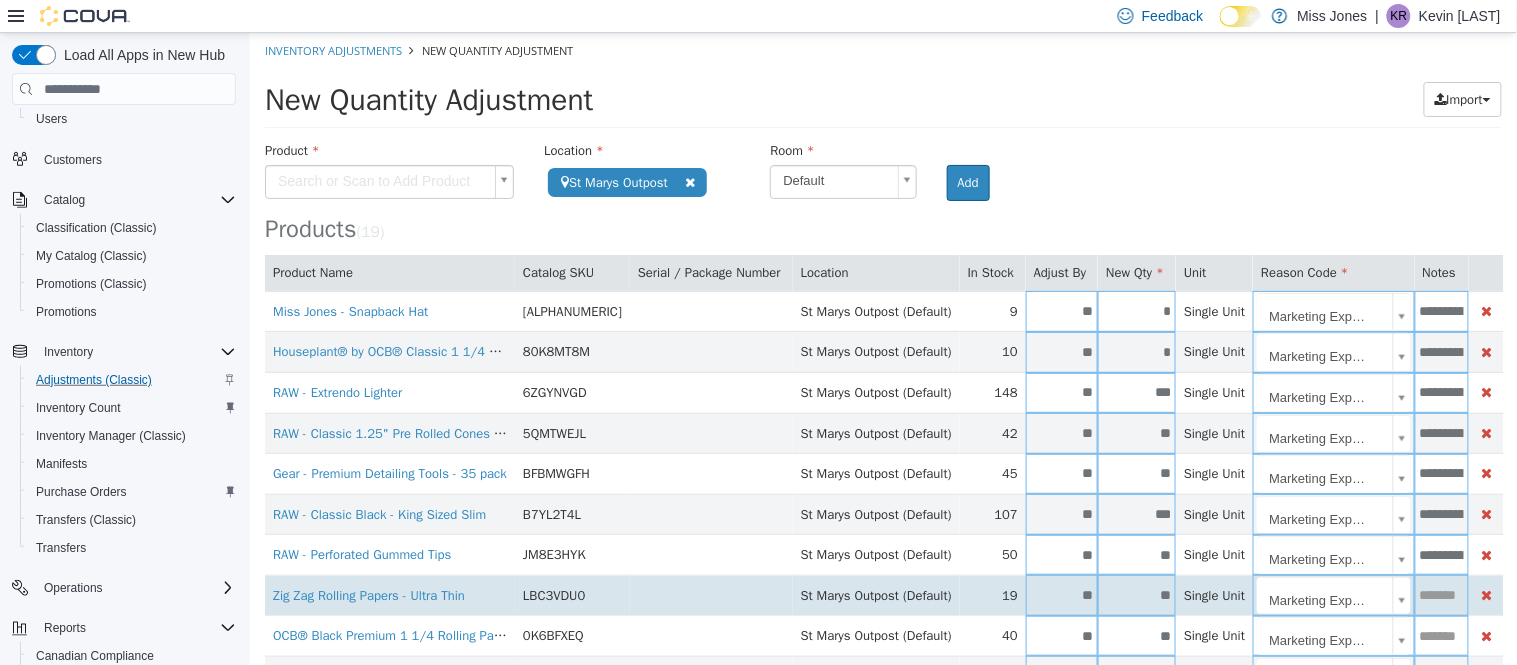 click at bounding box center [1441, 595] 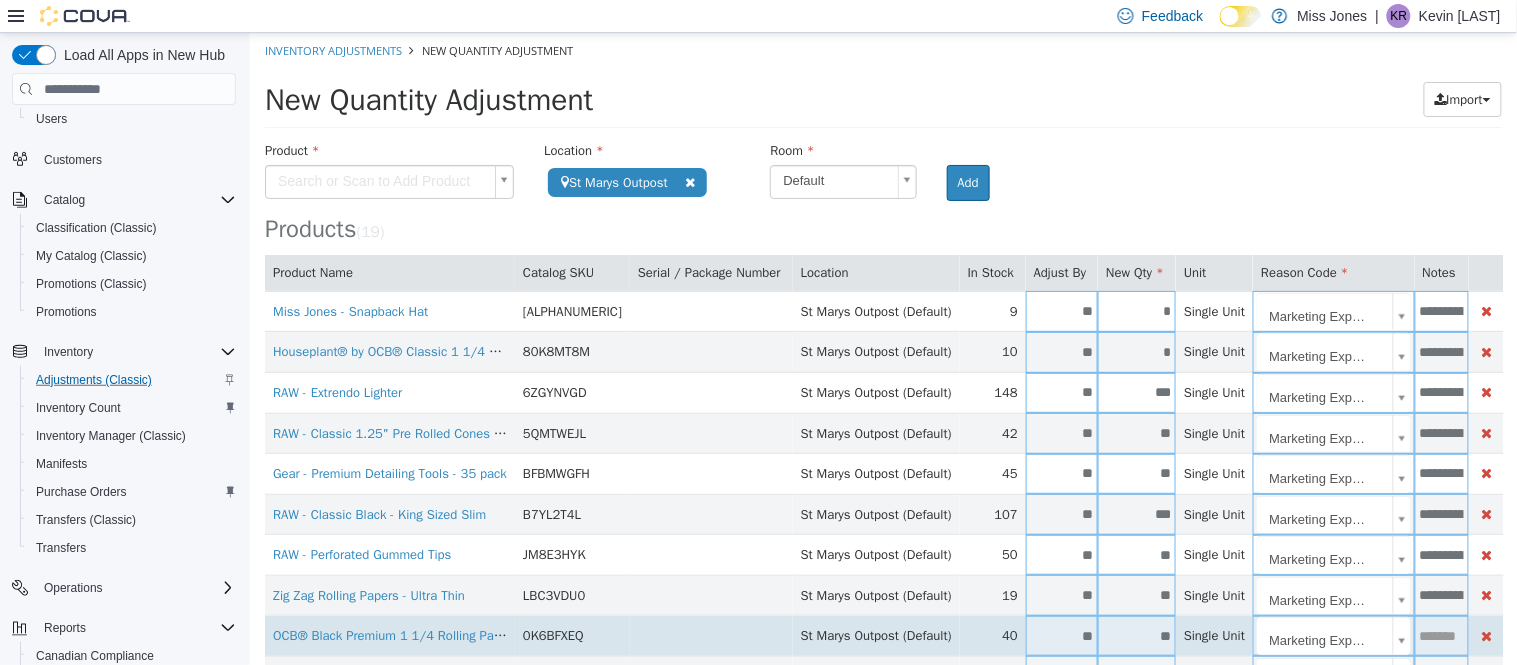 scroll, scrollTop: 0, scrollLeft: 70, axis: horizontal 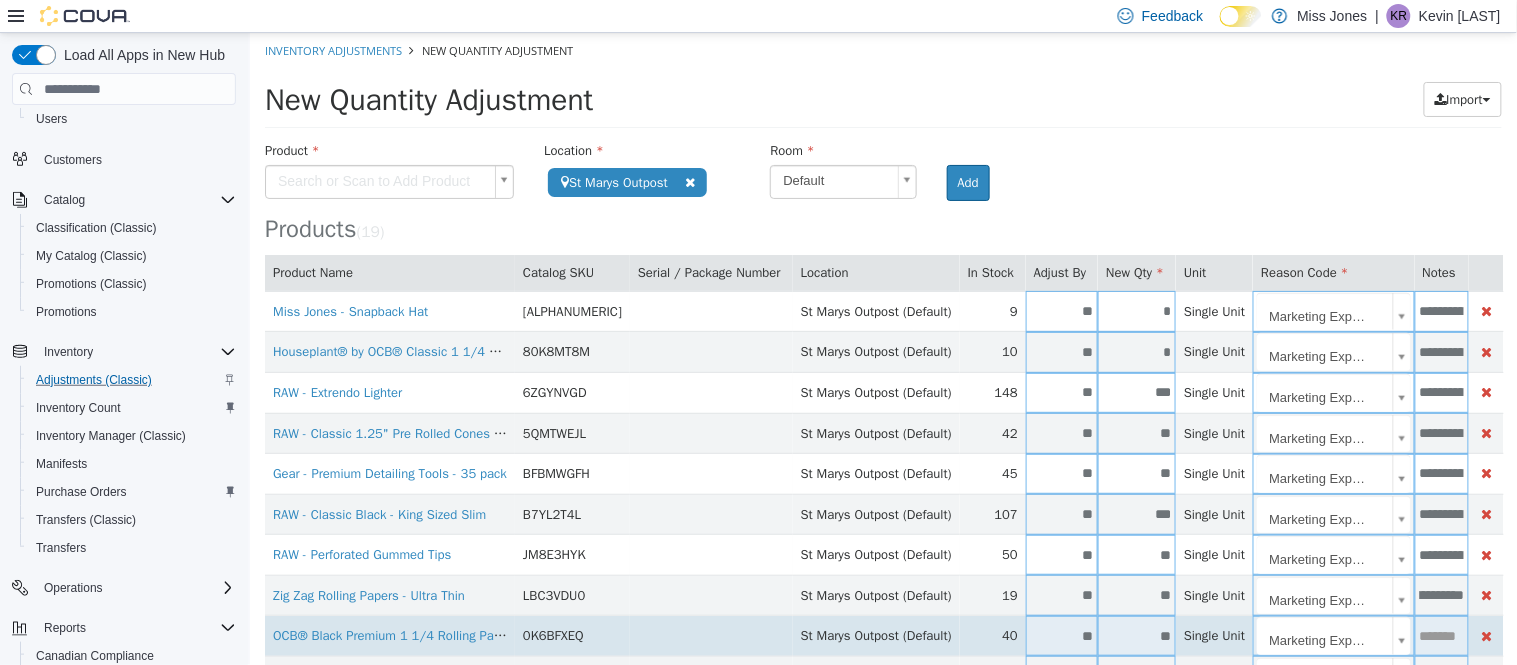type on "**********" 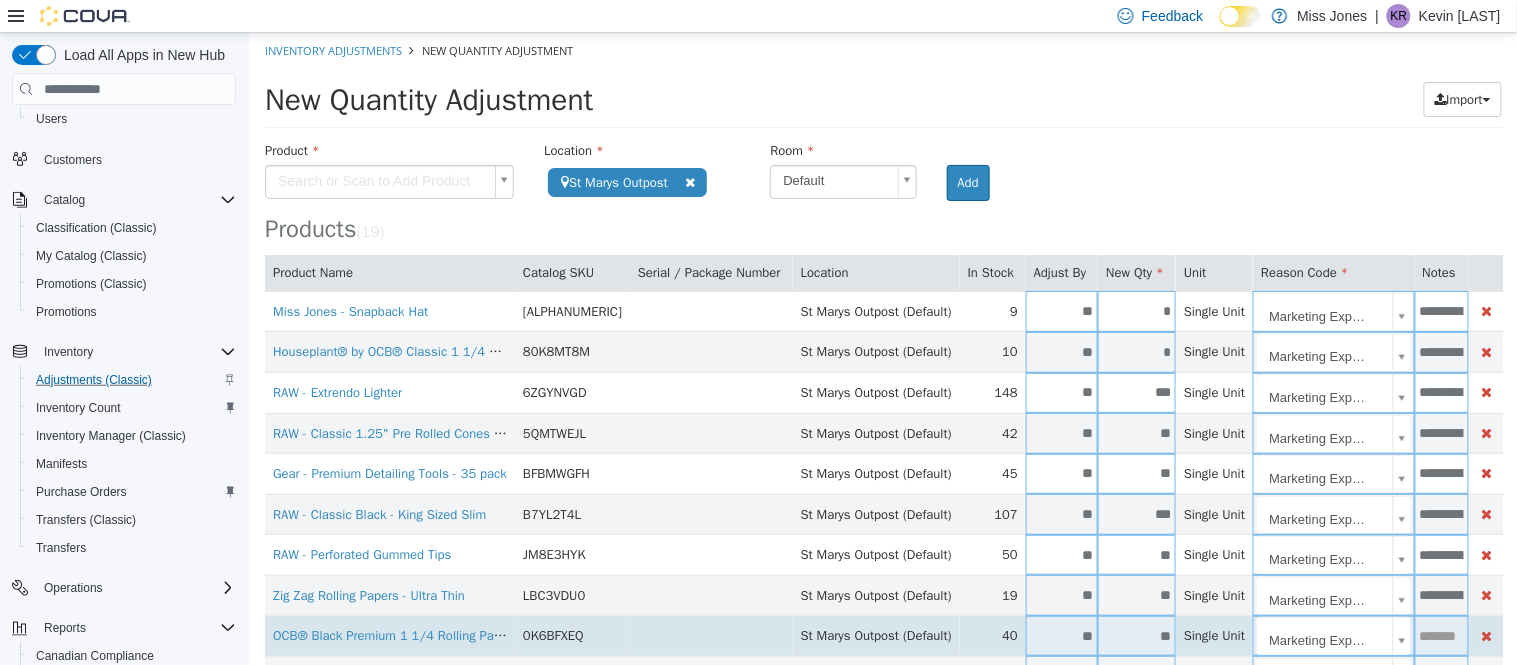 paste on "**********" 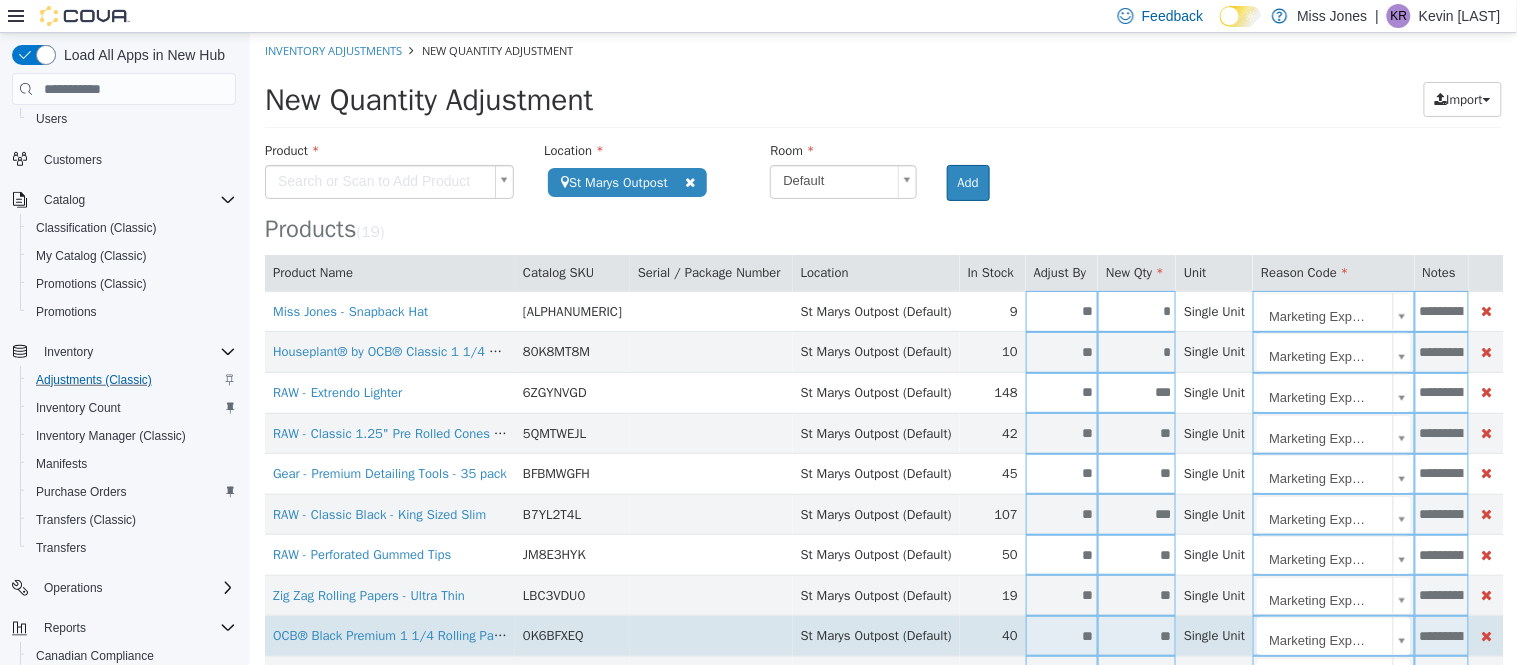 scroll, scrollTop: 0, scrollLeft: 70, axis: horizontal 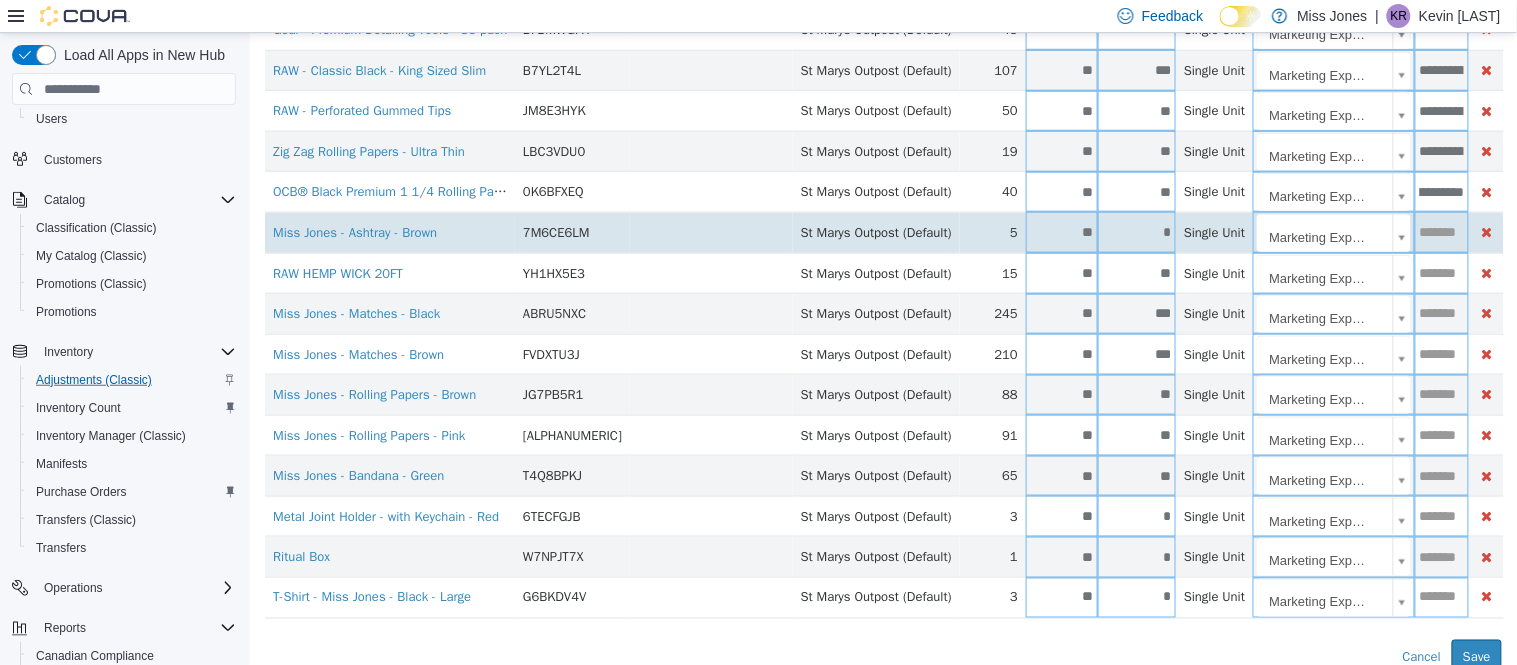 type on "**********" 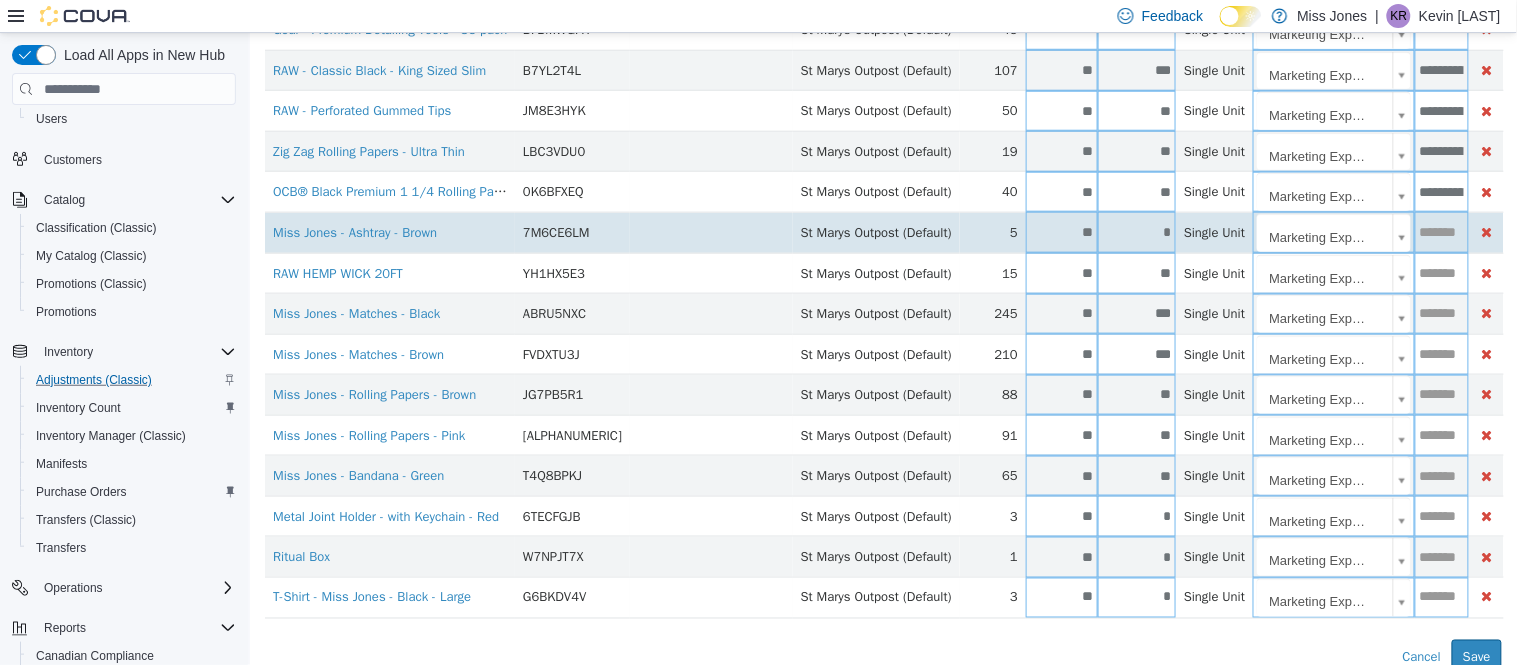 paste on "**********" 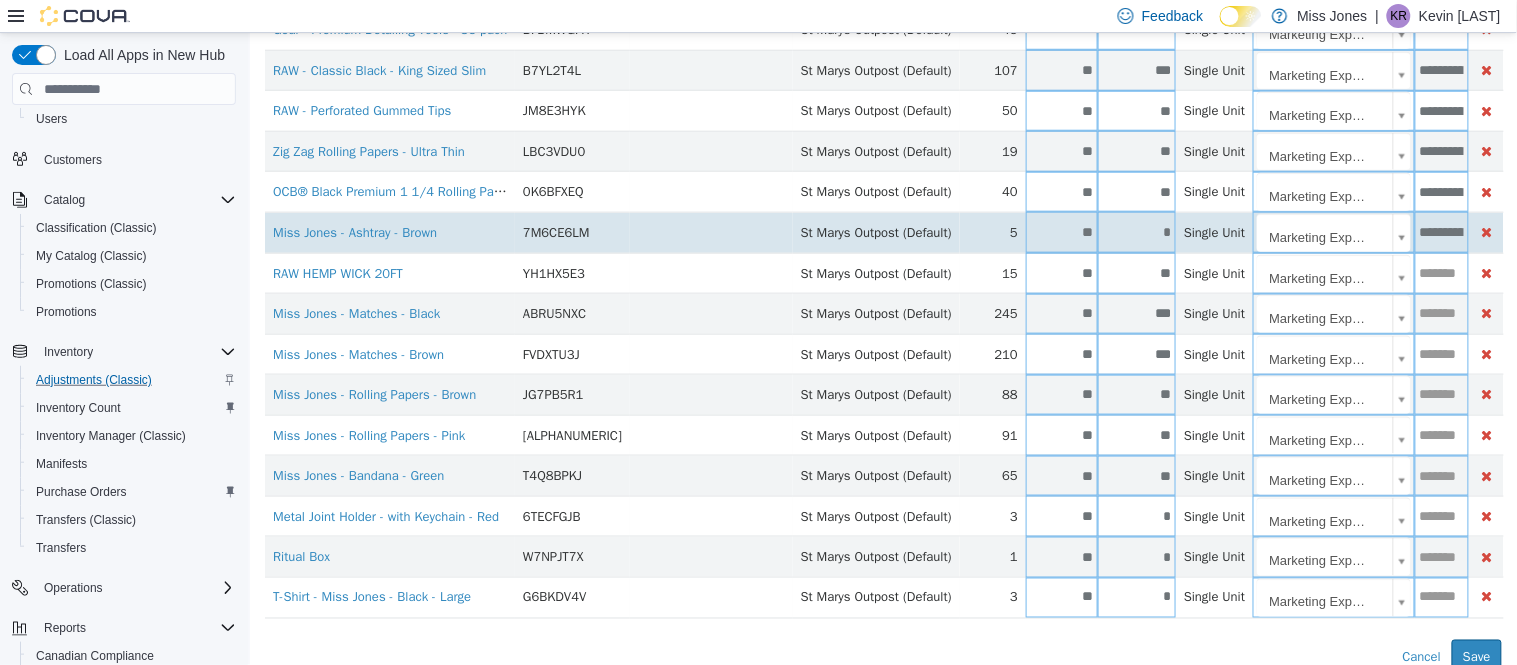 scroll, scrollTop: 0, scrollLeft: 70, axis: horizontal 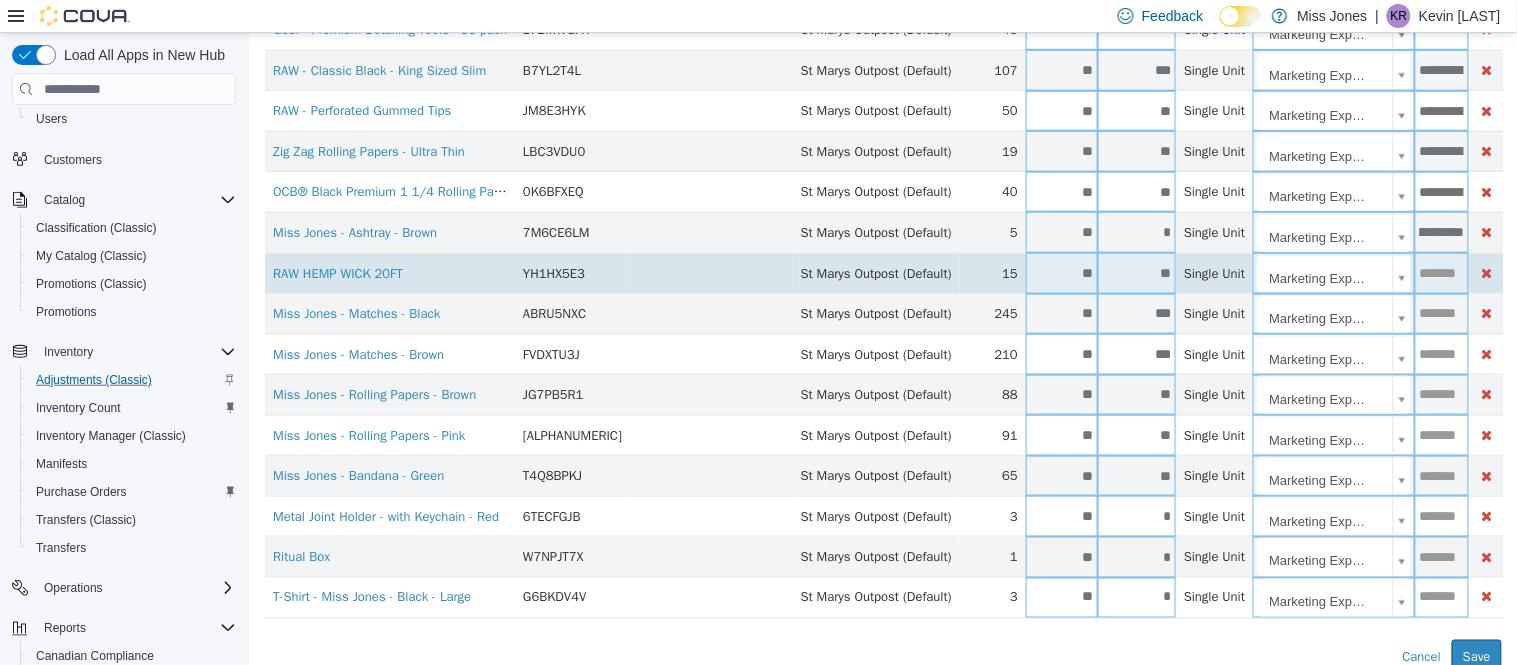 type on "**********" 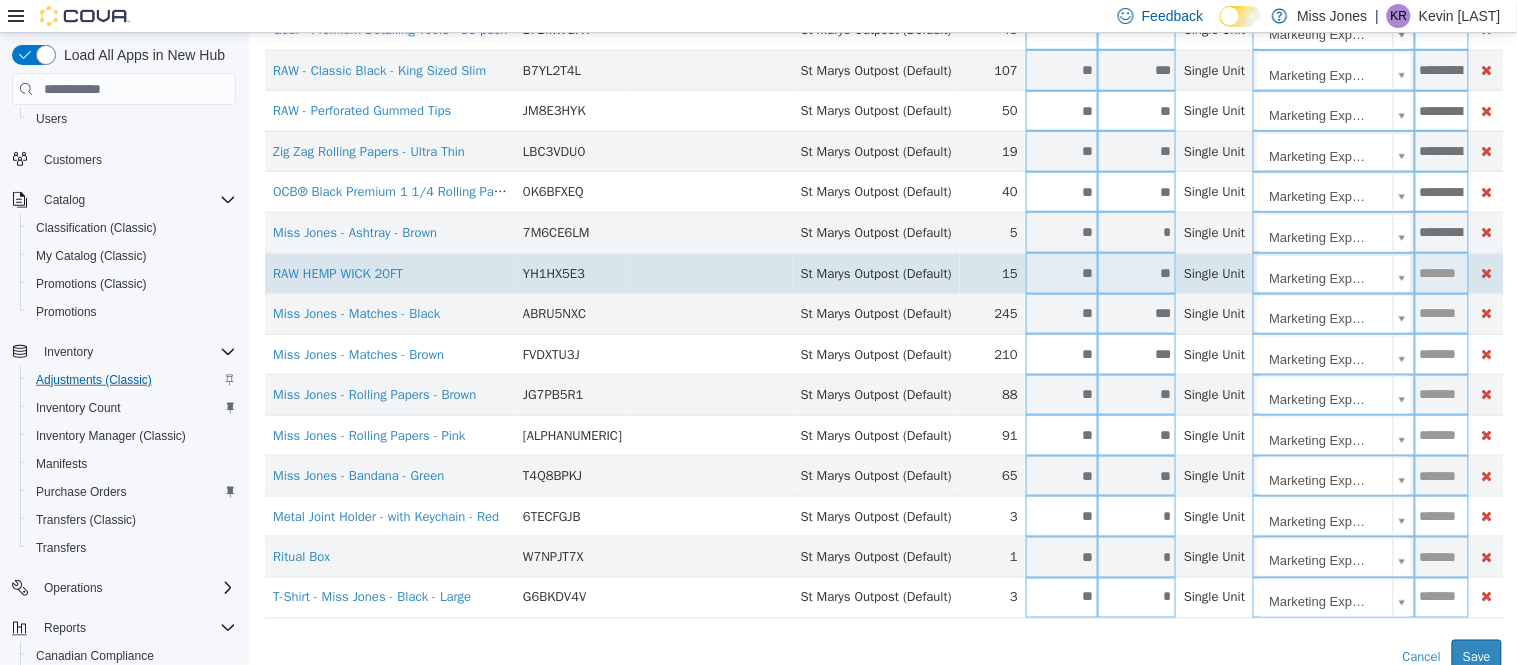 paste on "**********" 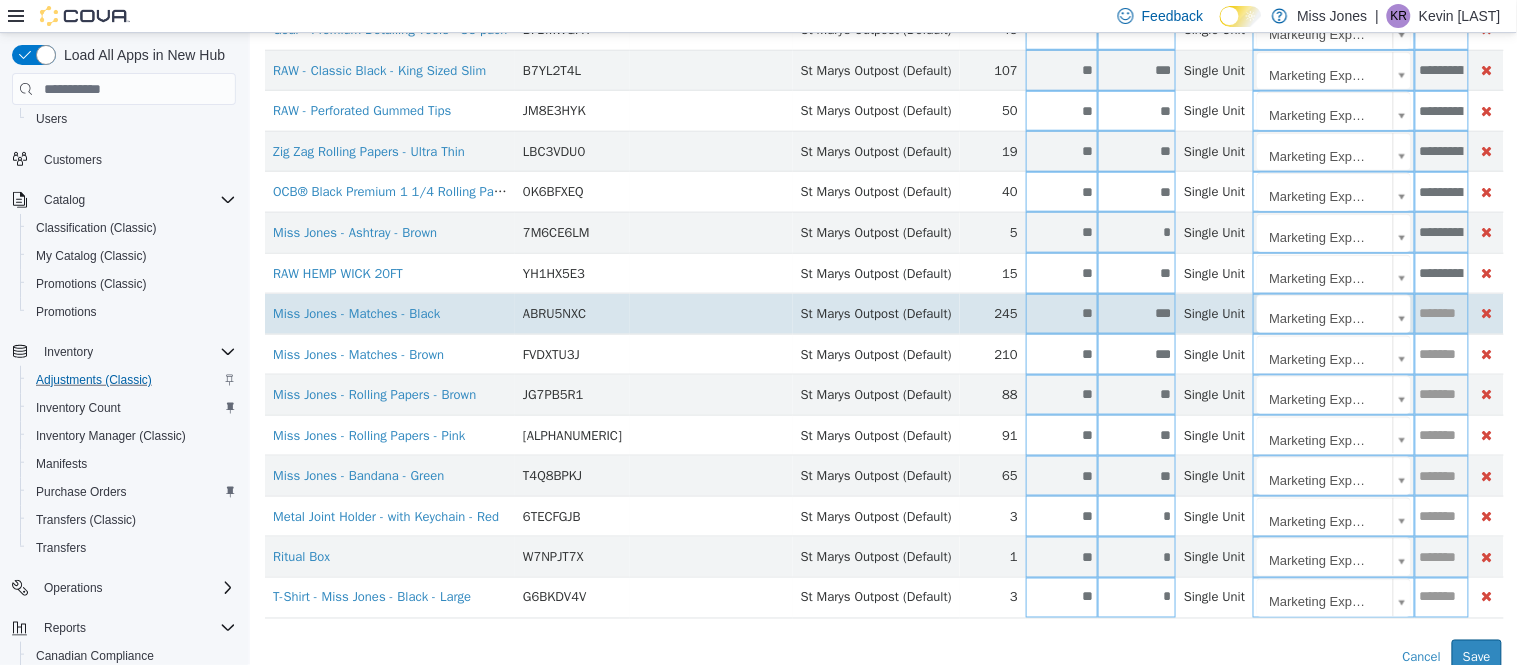 scroll, scrollTop: 0, scrollLeft: 70, axis: horizontal 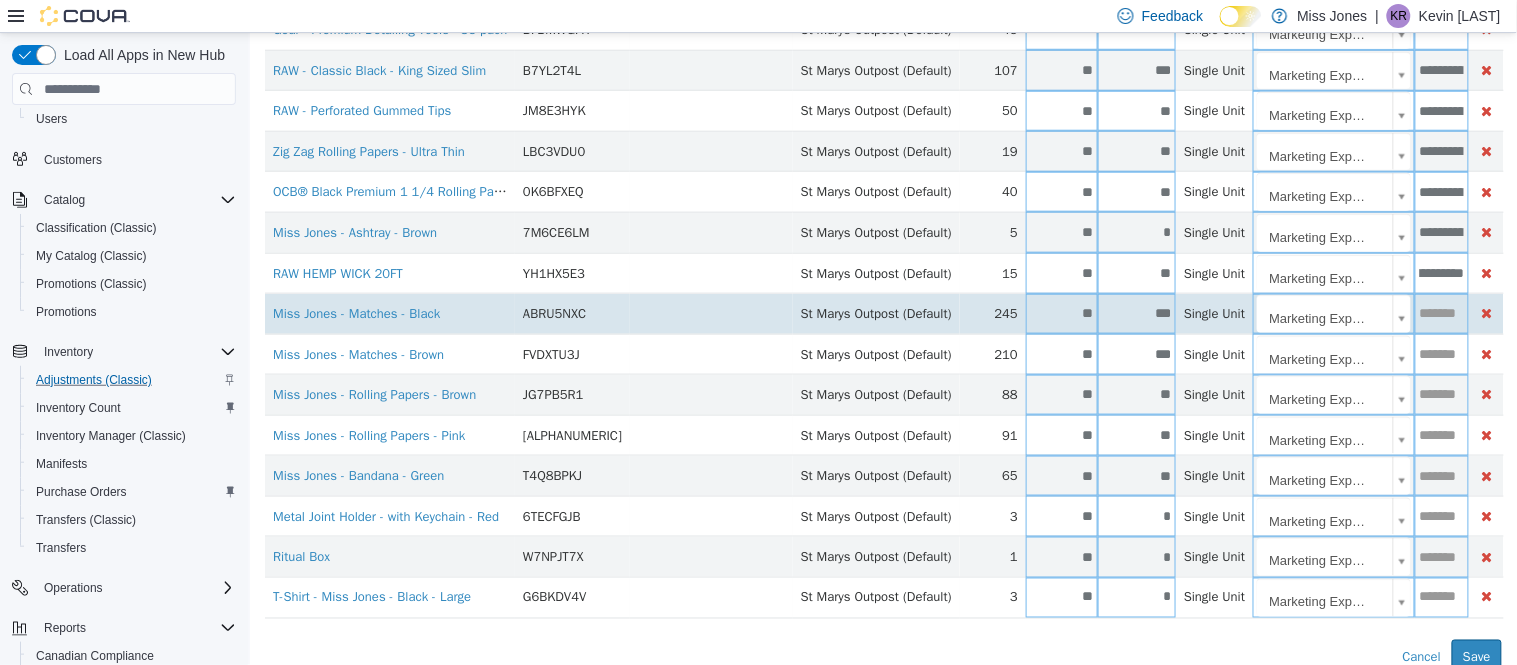 type on "**********" 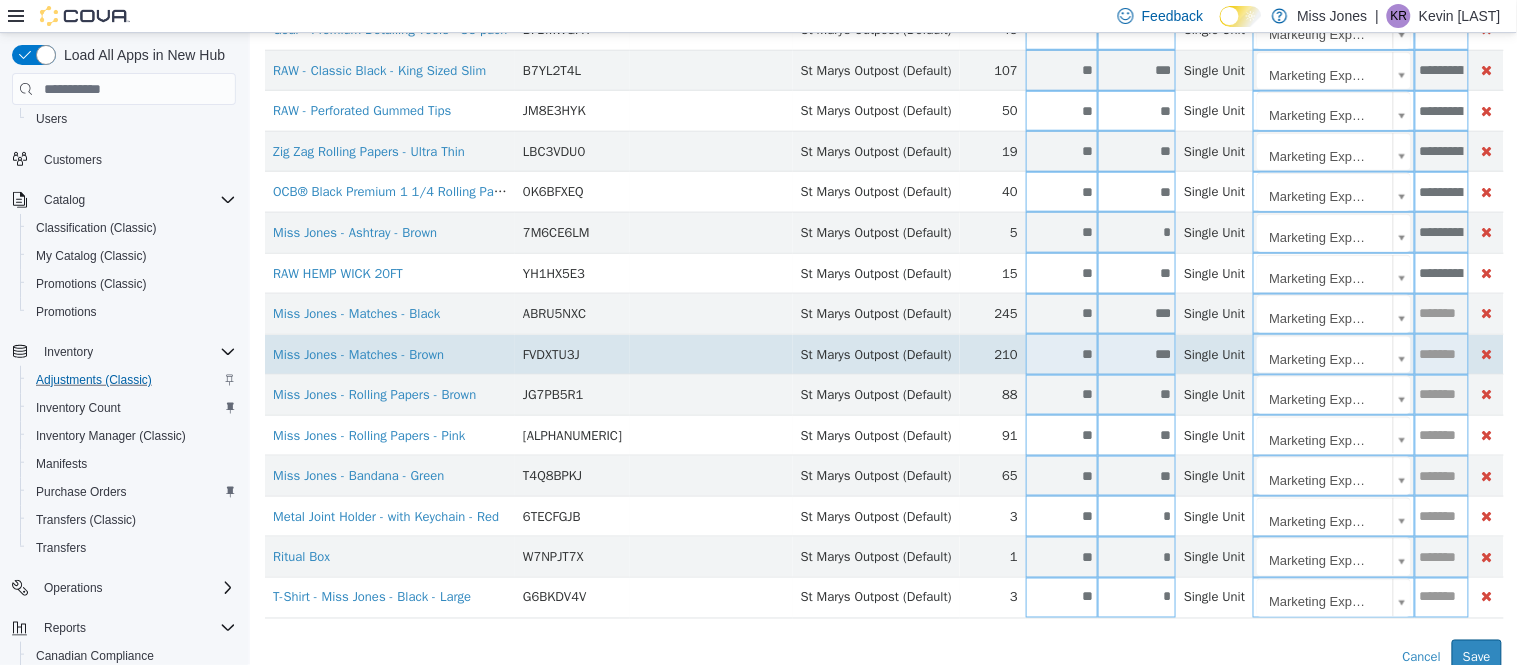 paste on "**********" 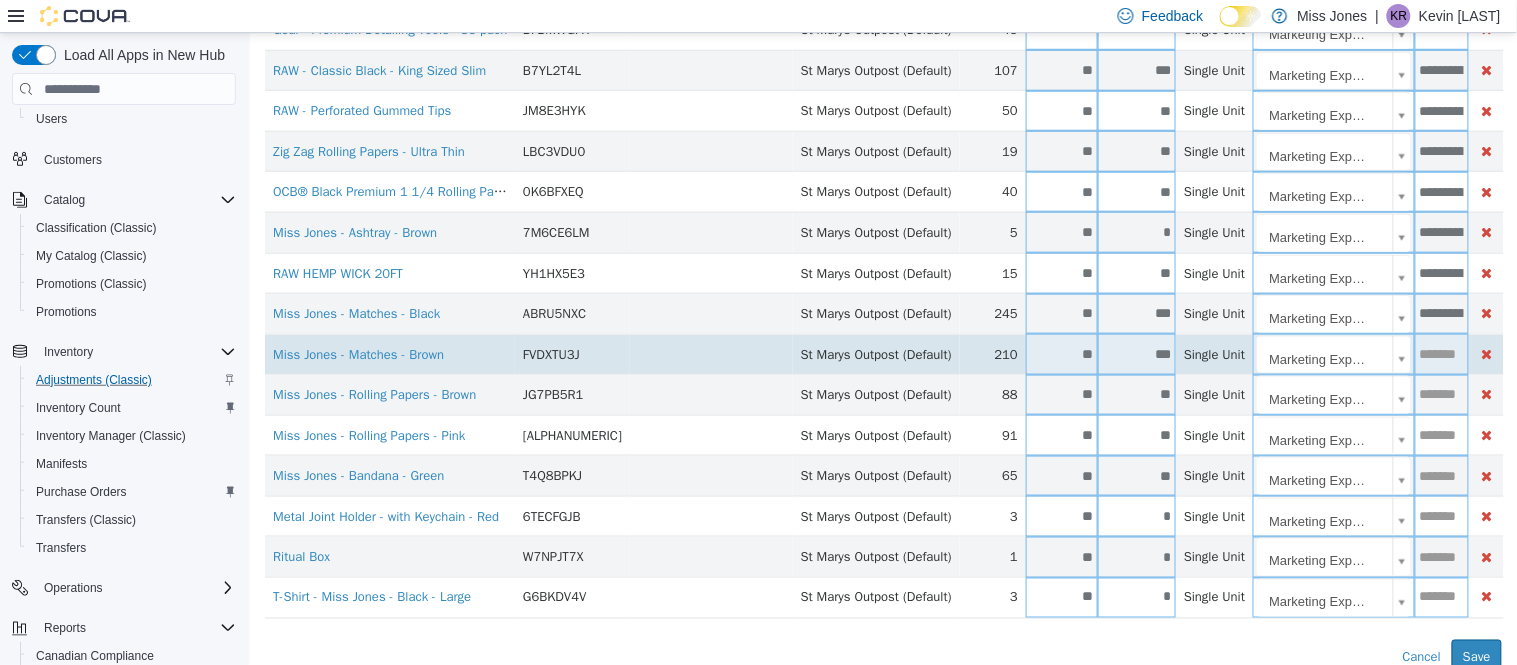 scroll, scrollTop: 0, scrollLeft: 70, axis: horizontal 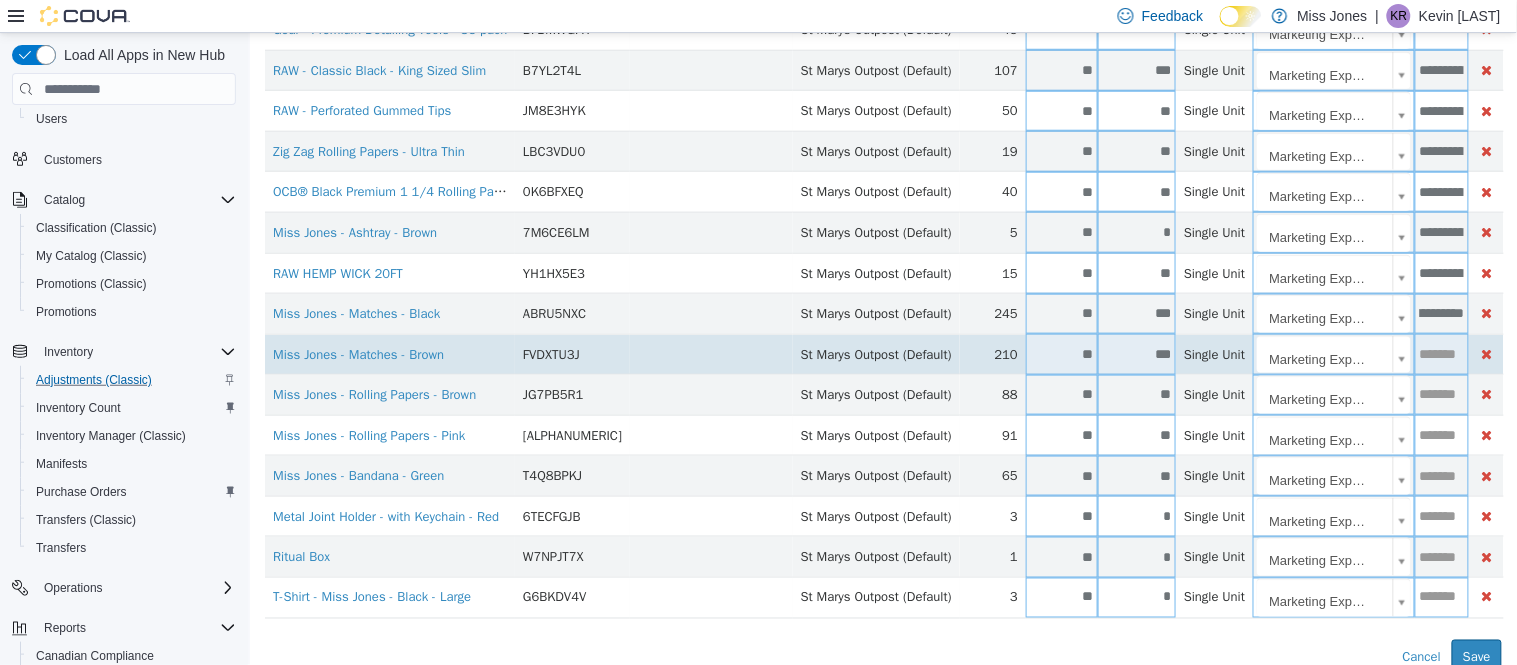 type on "**********" 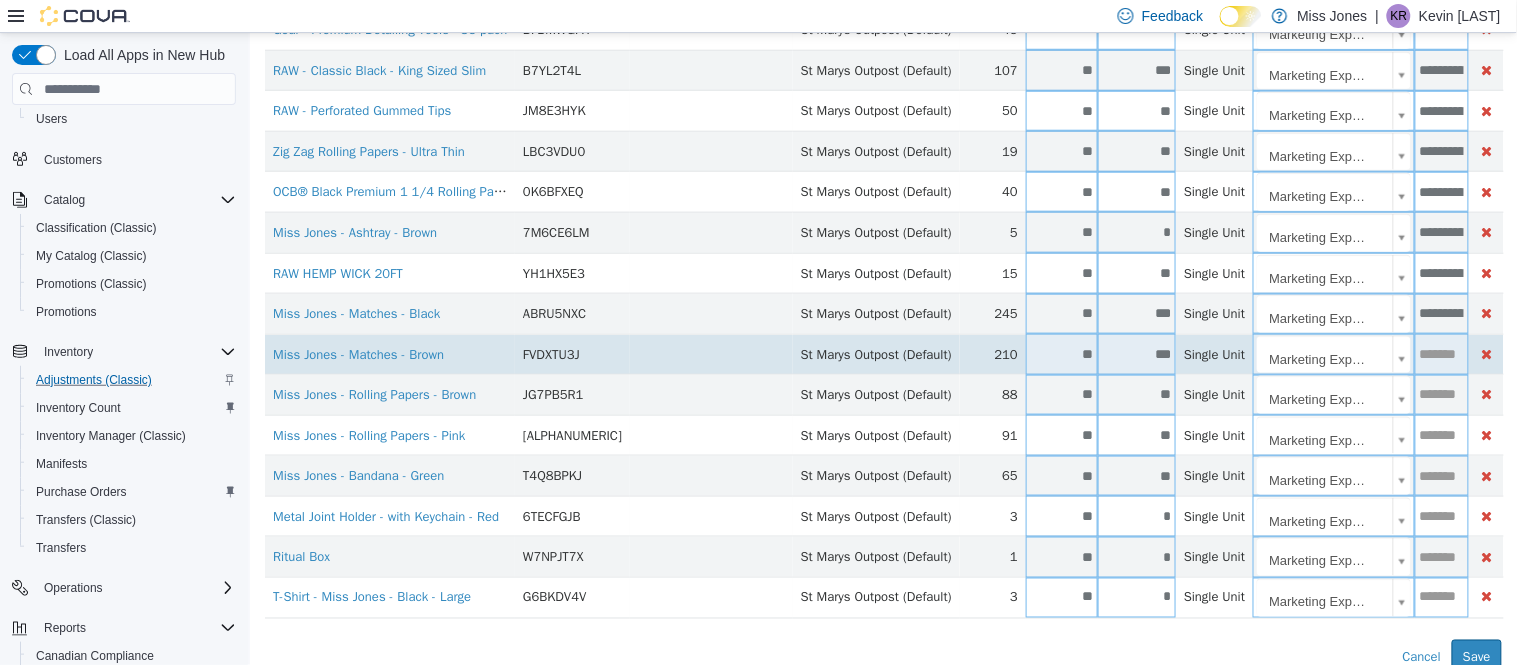 click at bounding box center [1441, 354] 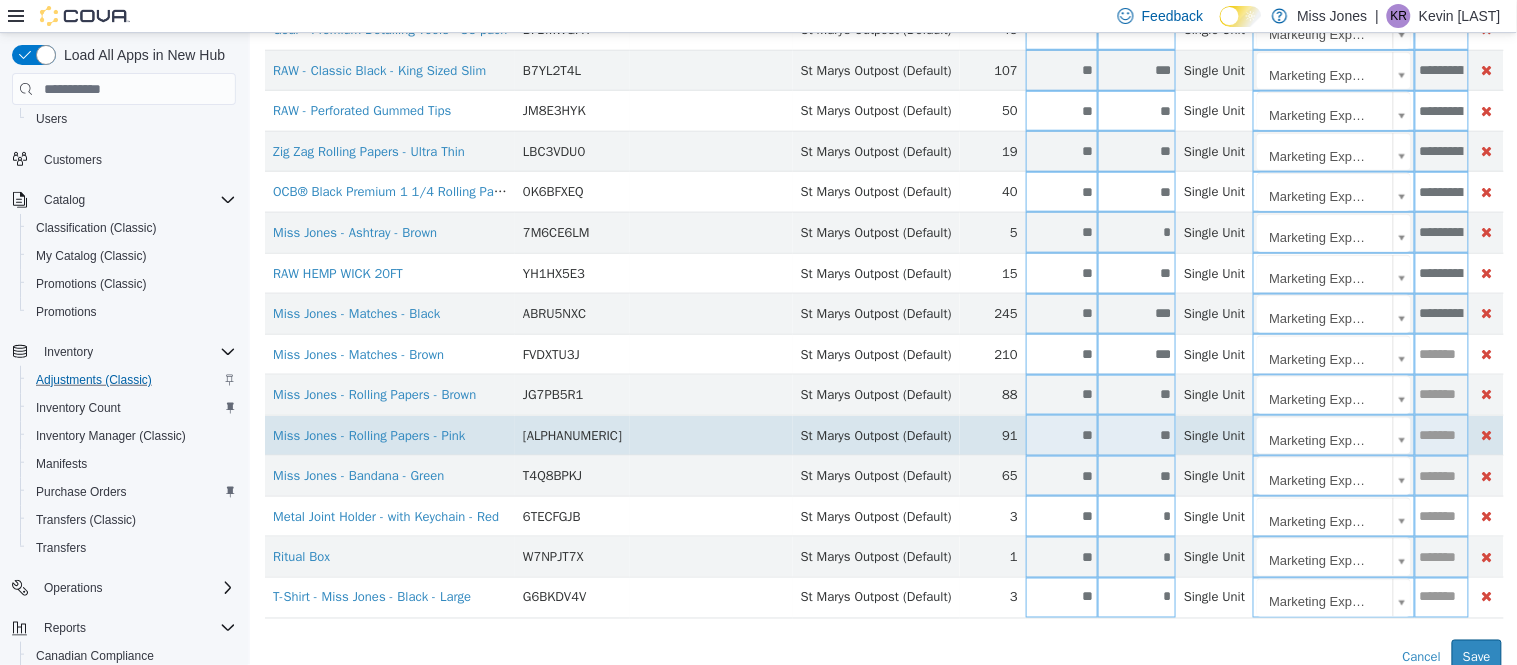 paste on "**********" 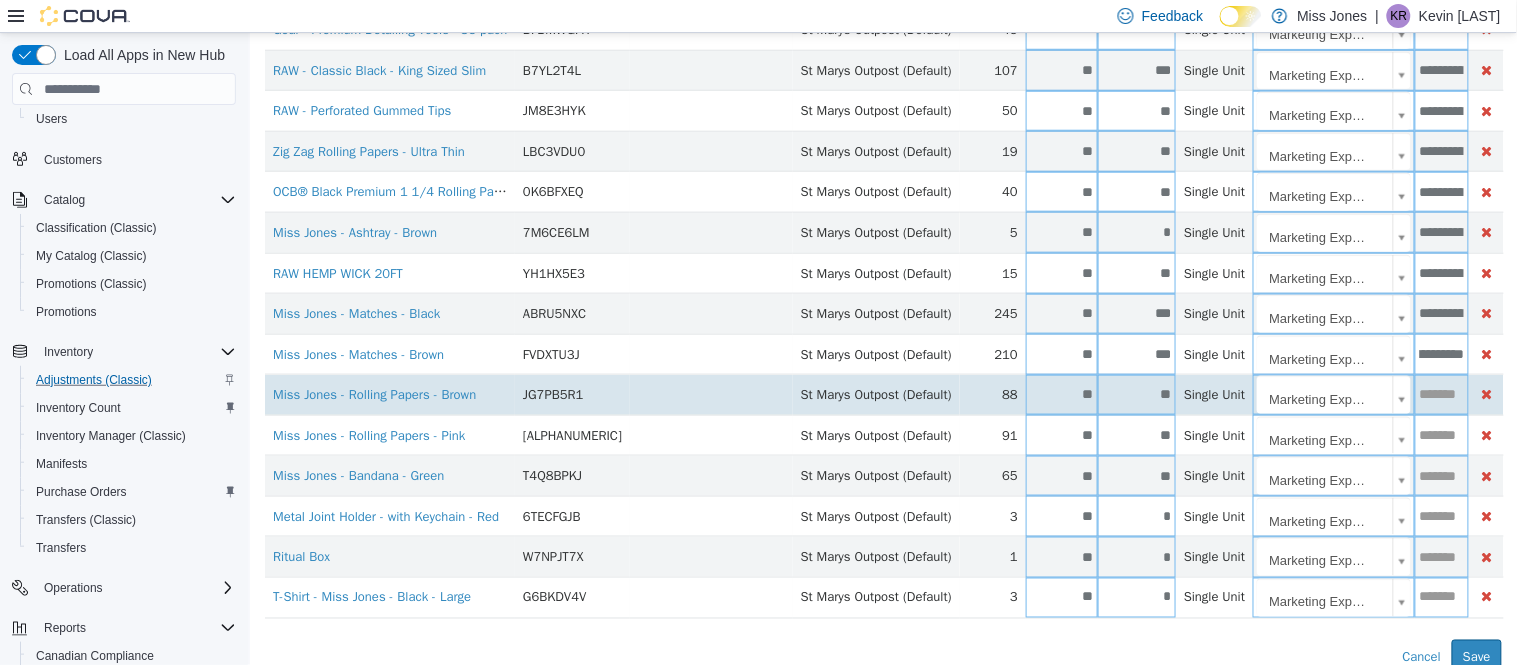 type on "**********" 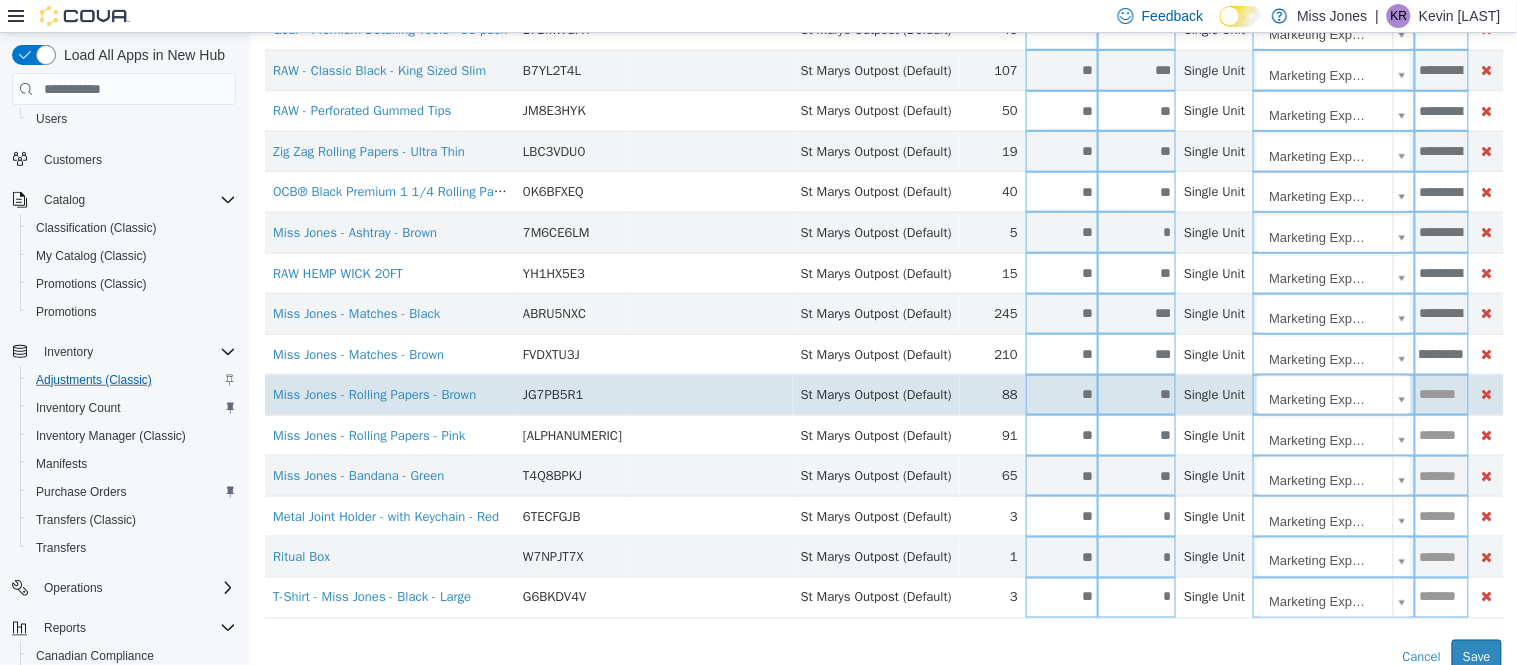 click at bounding box center [1441, 394] 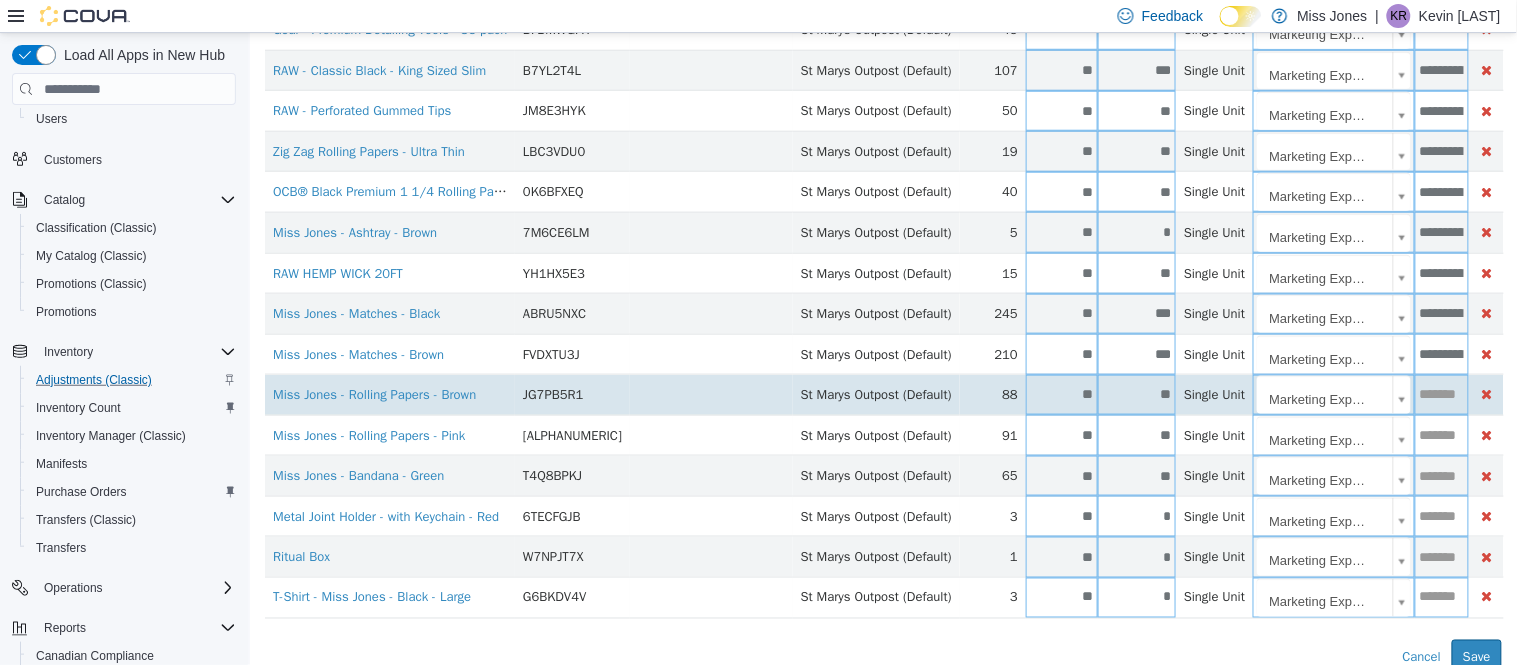 paste on "**********" 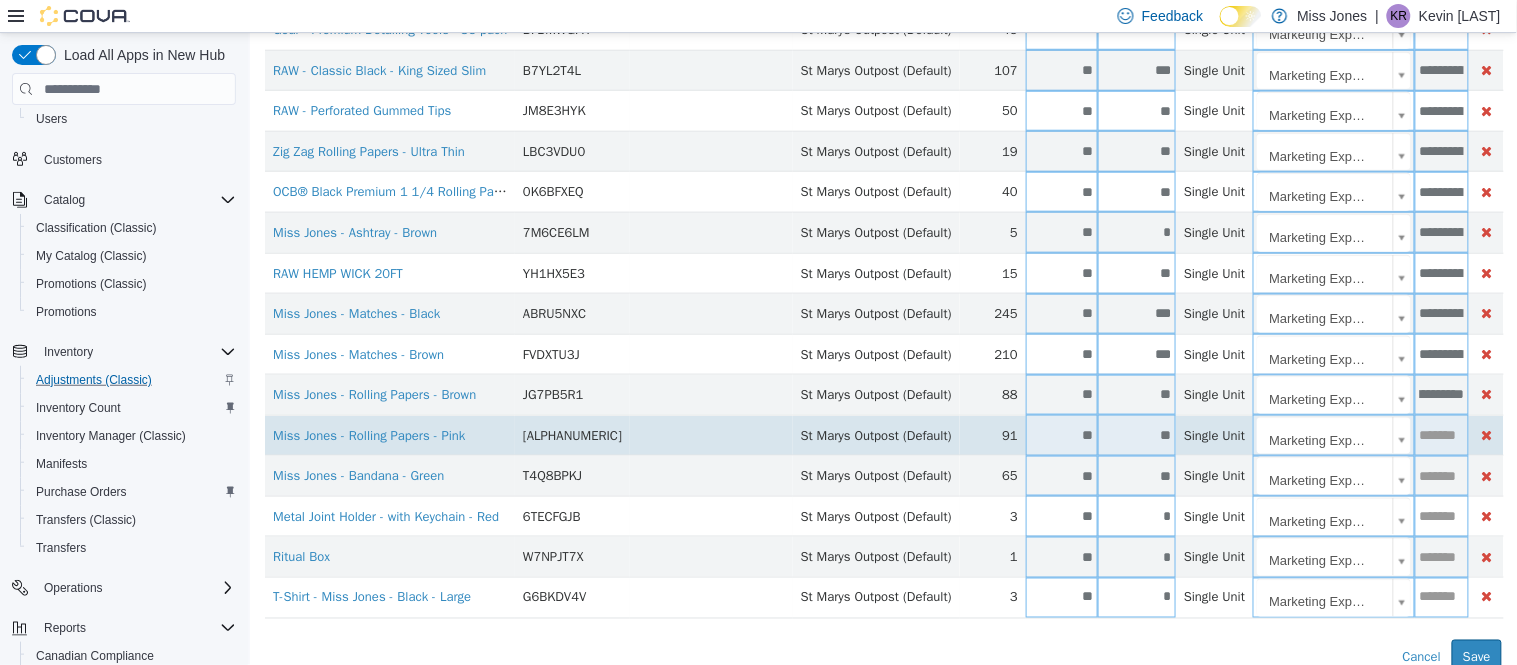 type on "**********" 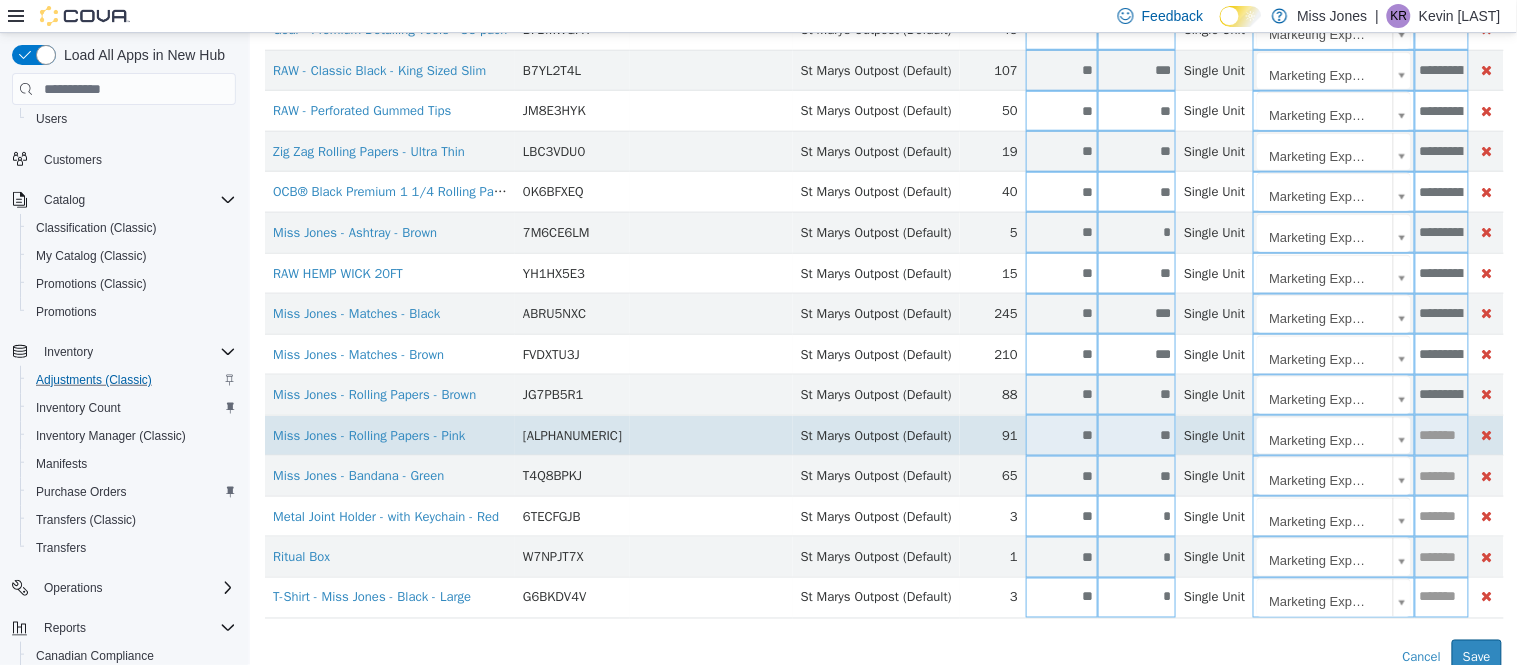 paste on "**********" 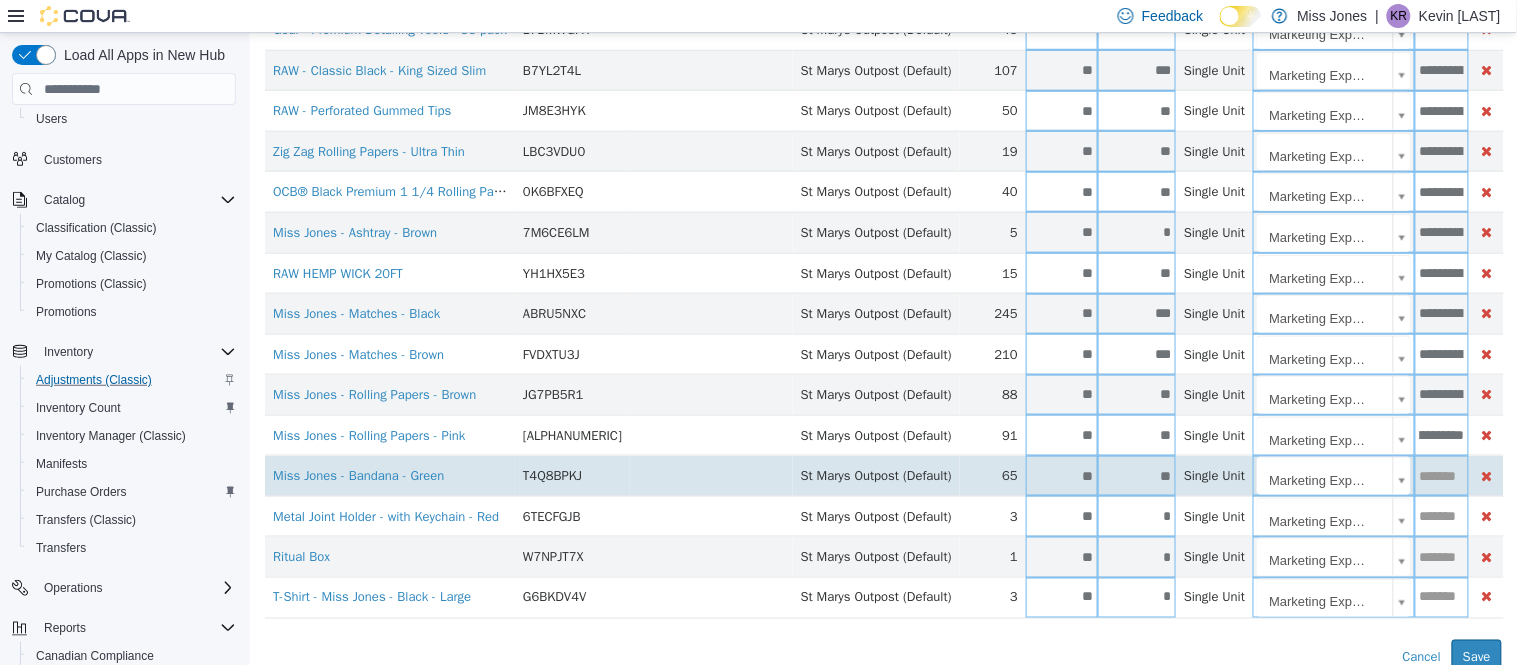 type on "**********" 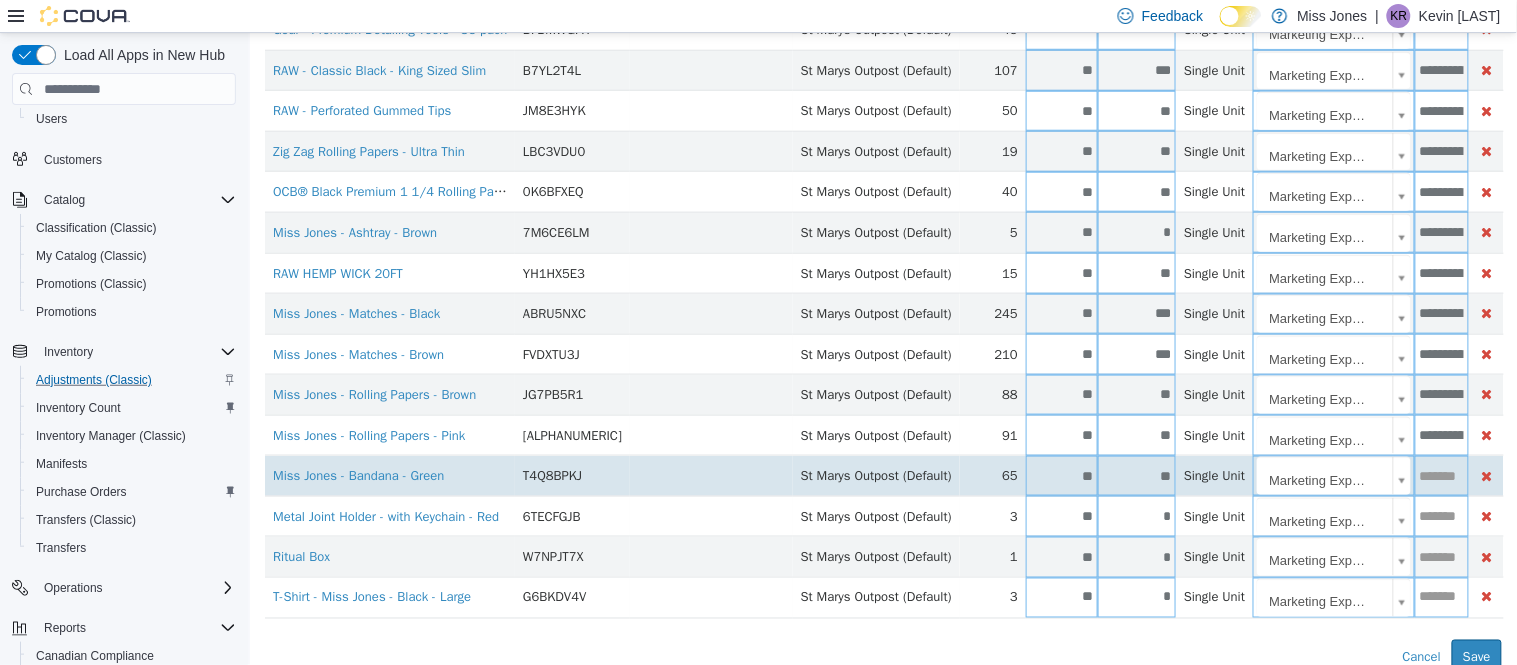 paste on "**********" 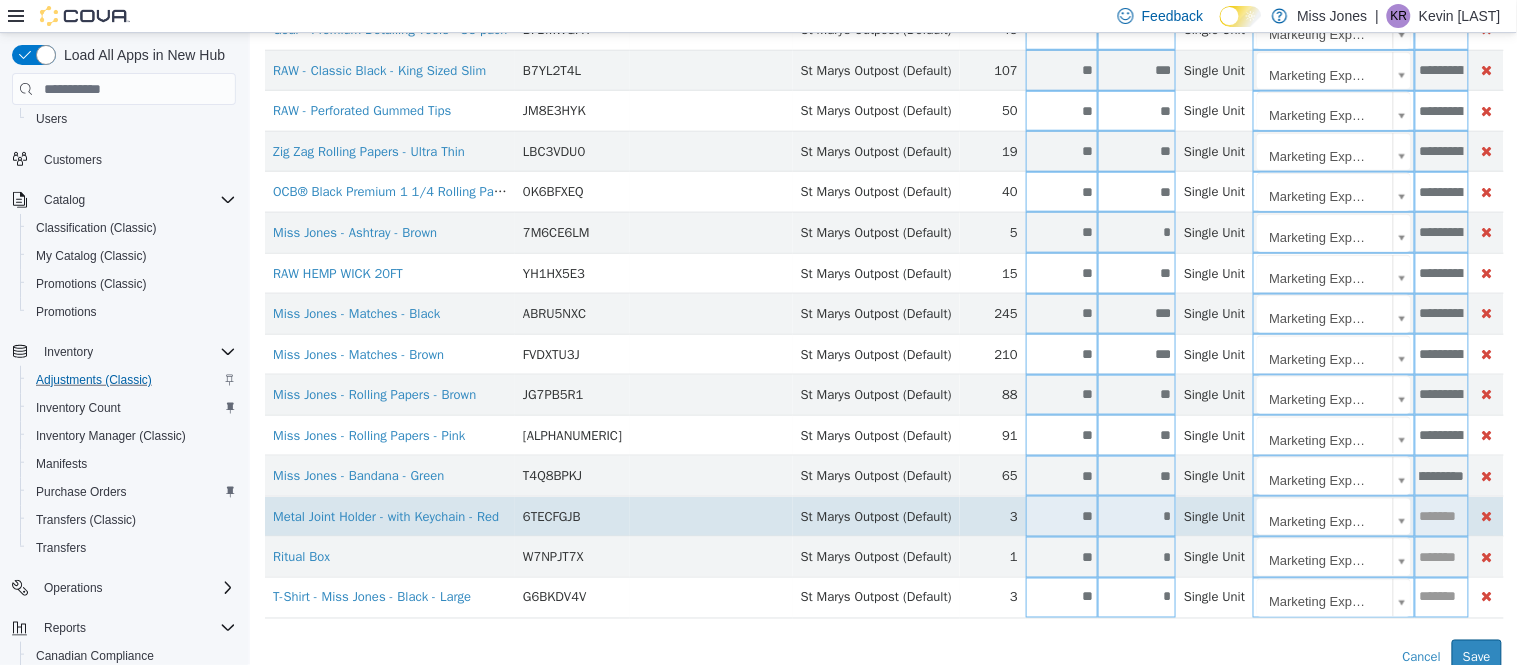 type on "**********" 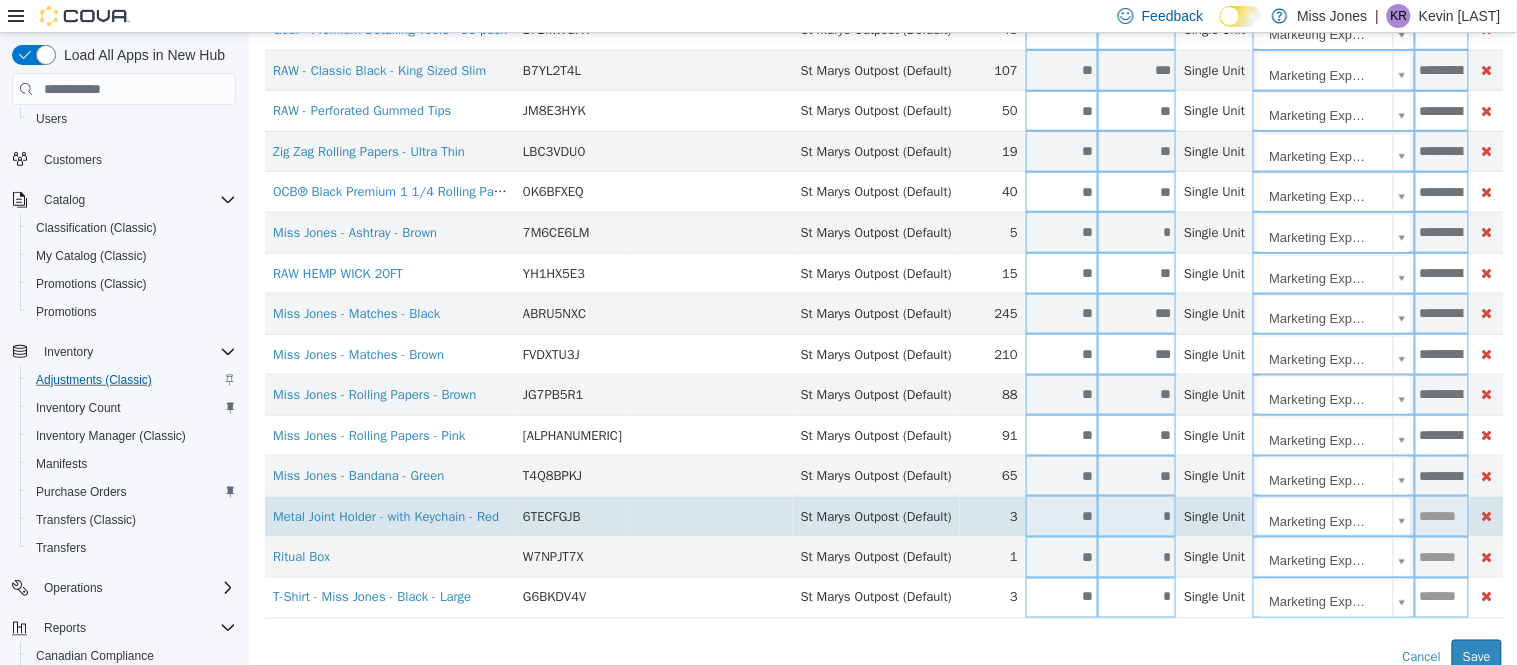 click at bounding box center [1441, 516] 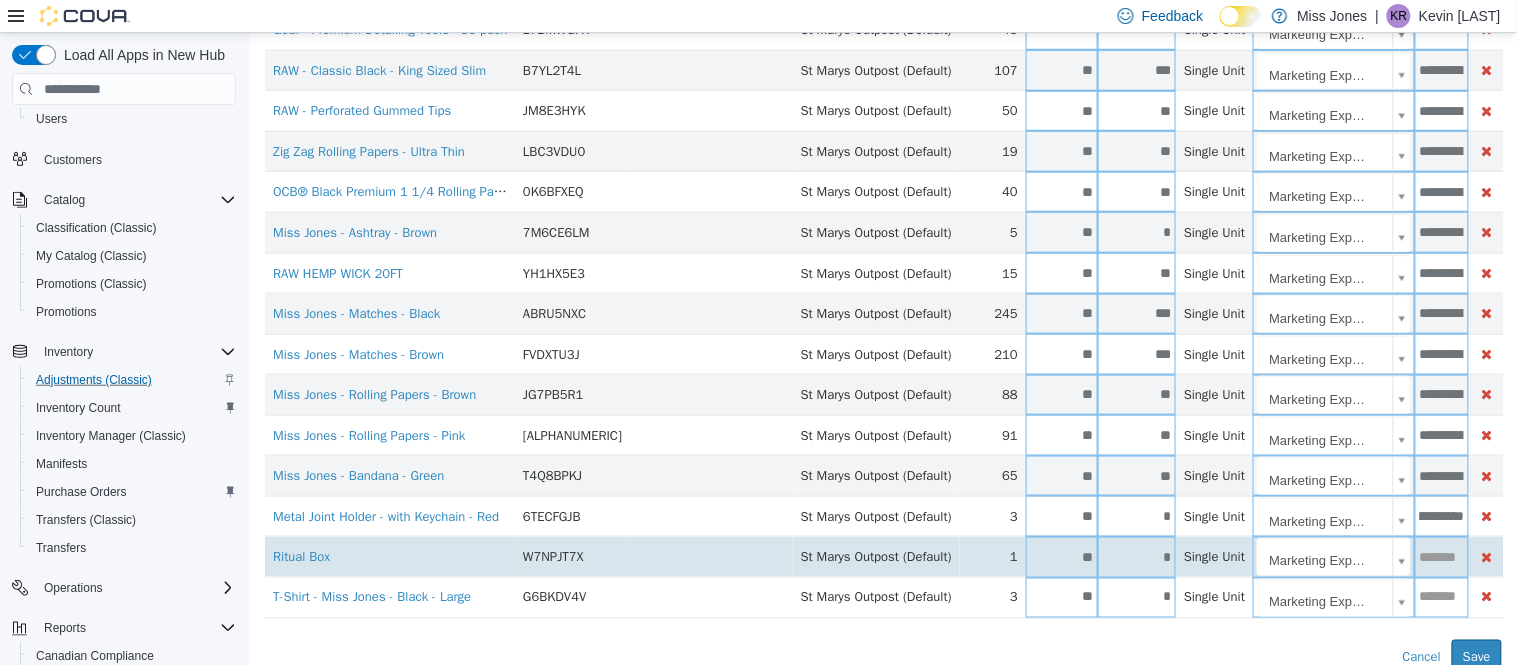 type on "**********" 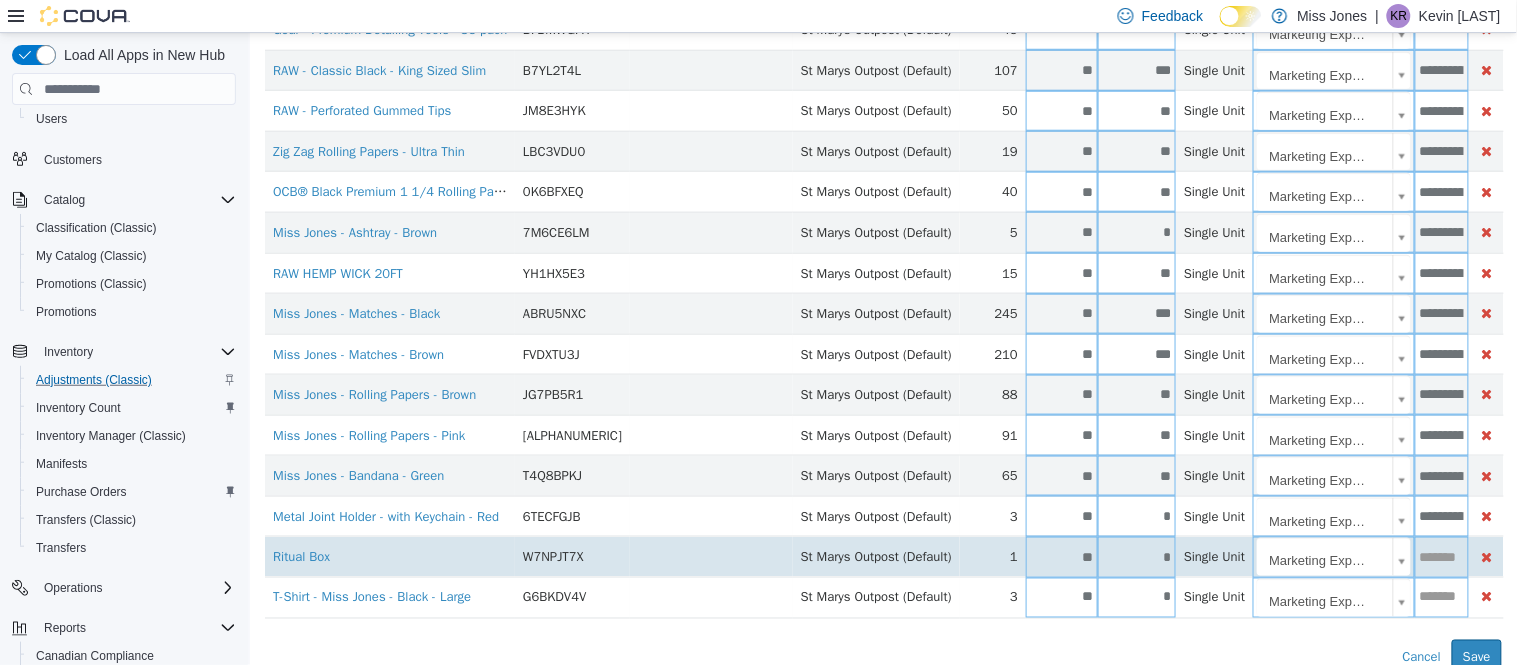 paste on "**********" 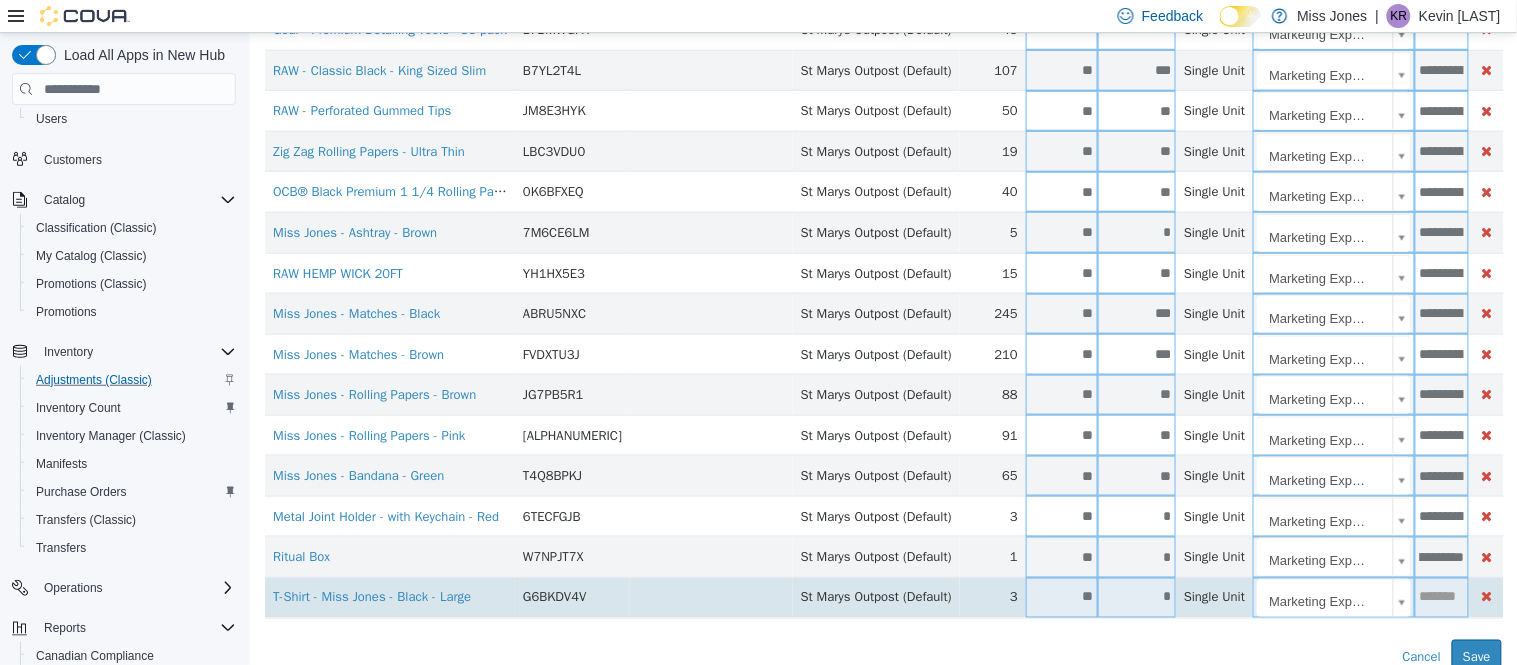 type on "**********" 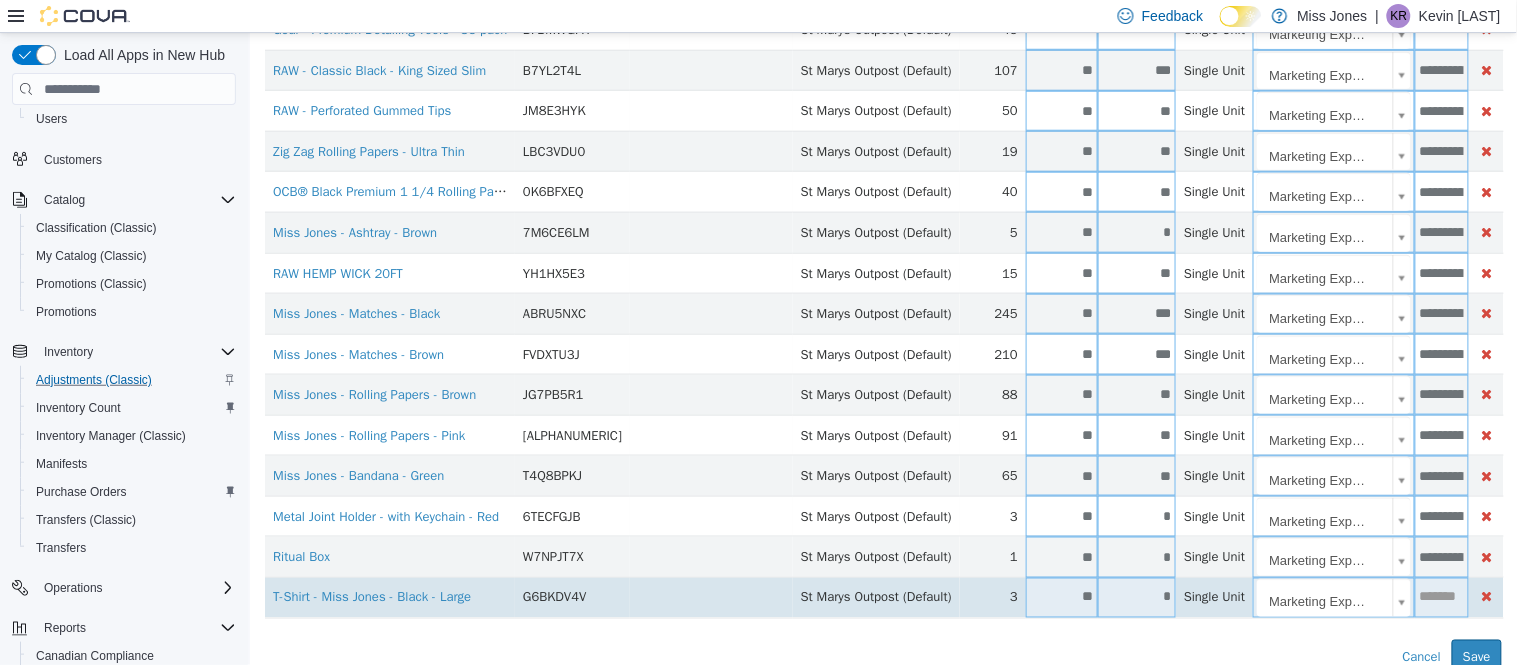 paste on "**********" 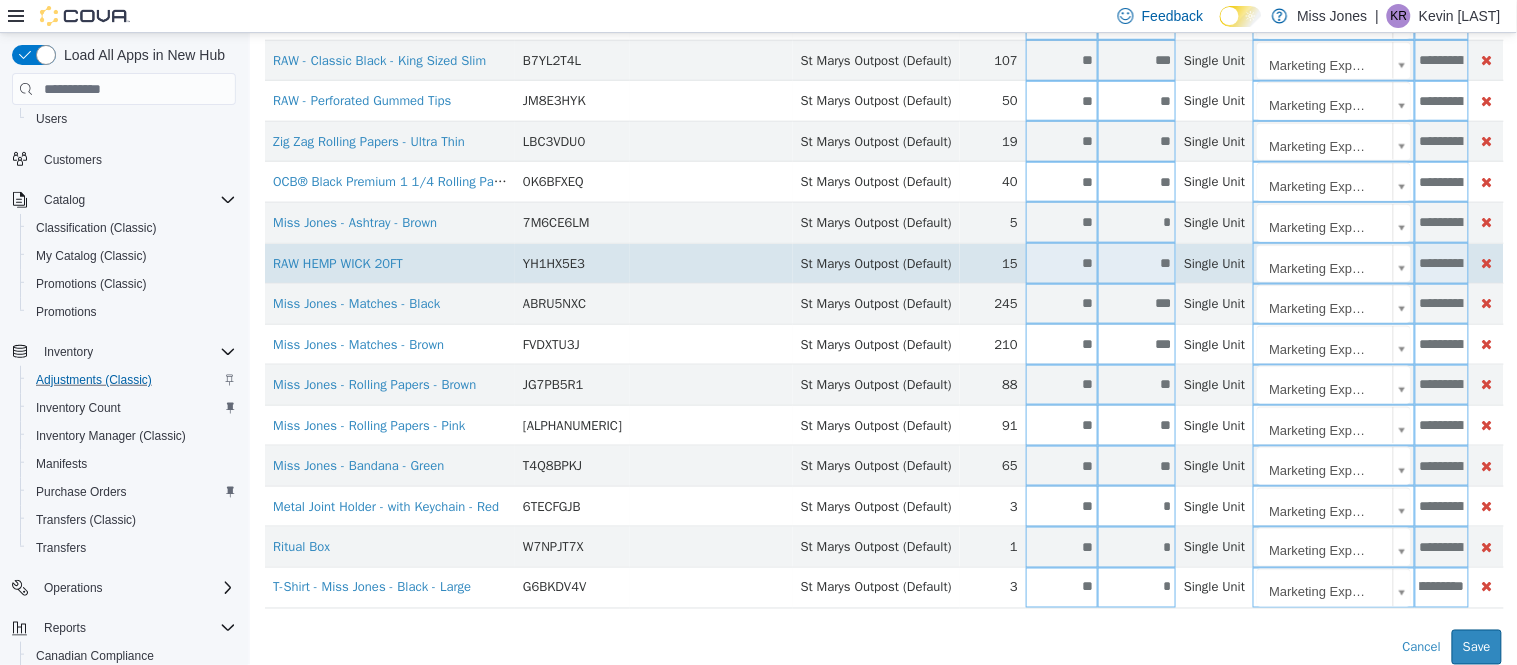 type on "**********" 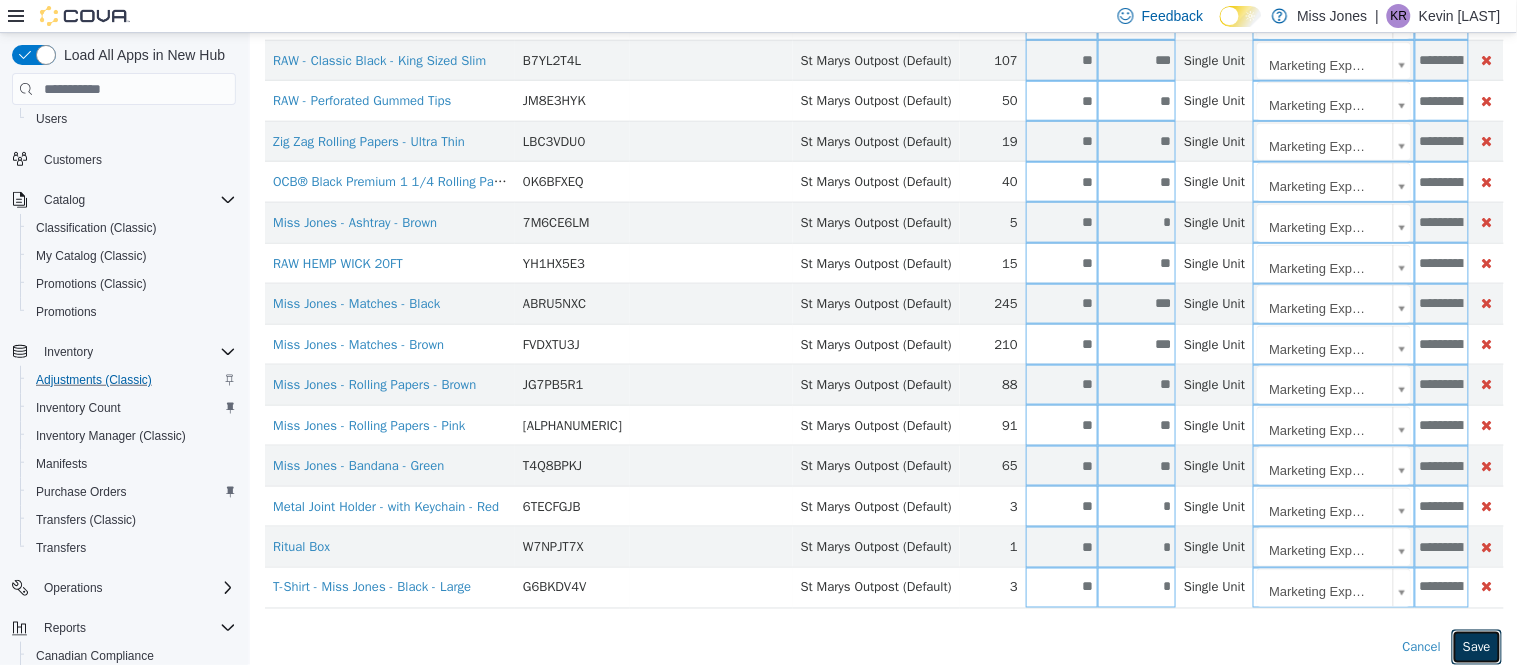 click on "Save" at bounding box center (1476, 648) 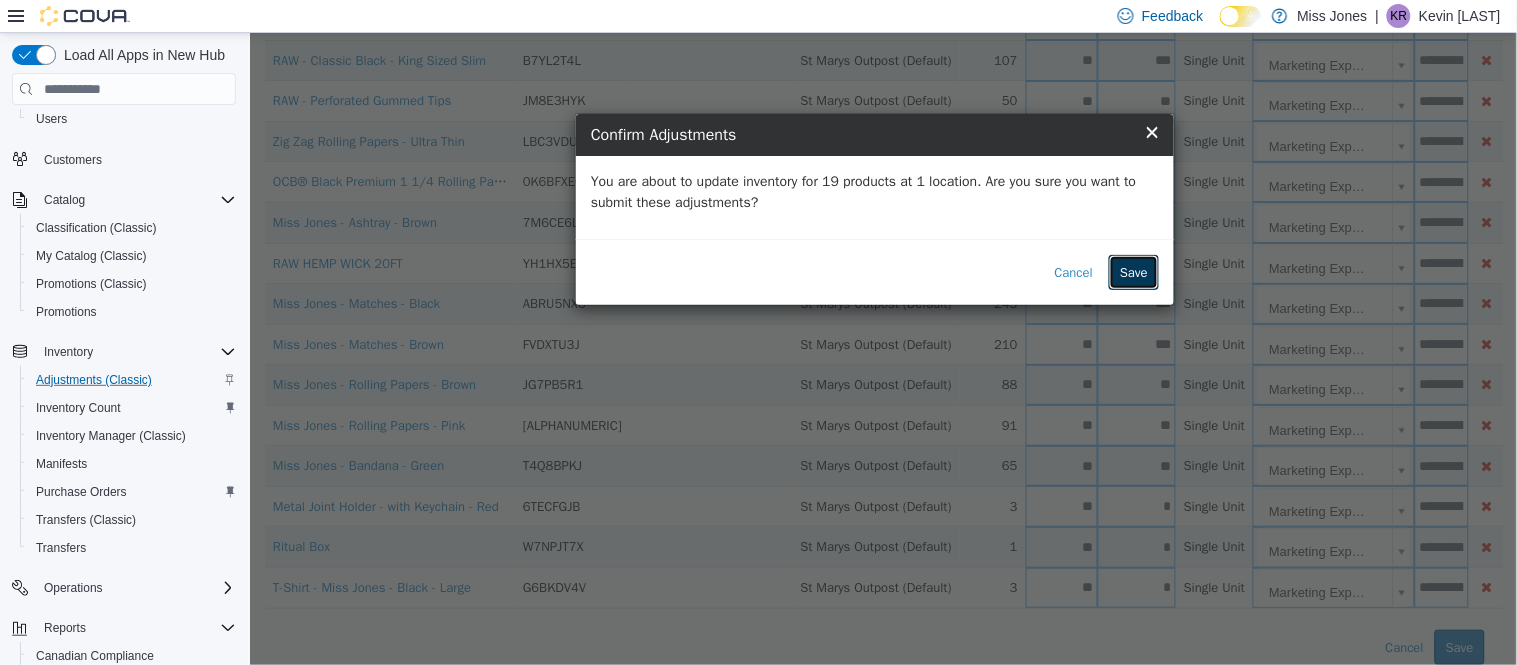 click on "Save" at bounding box center (1133, 273) 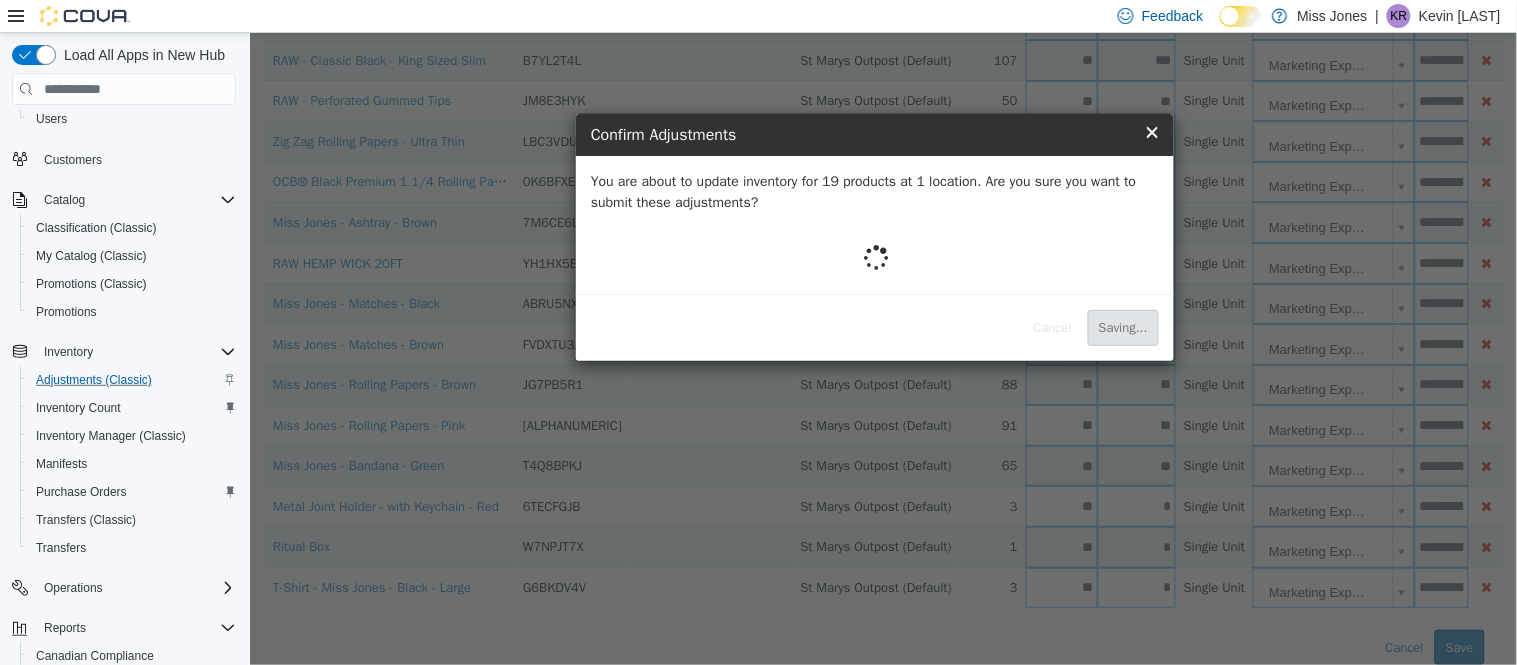 click on "× x Confirm Adjustments" at bounding box center [874, 135] 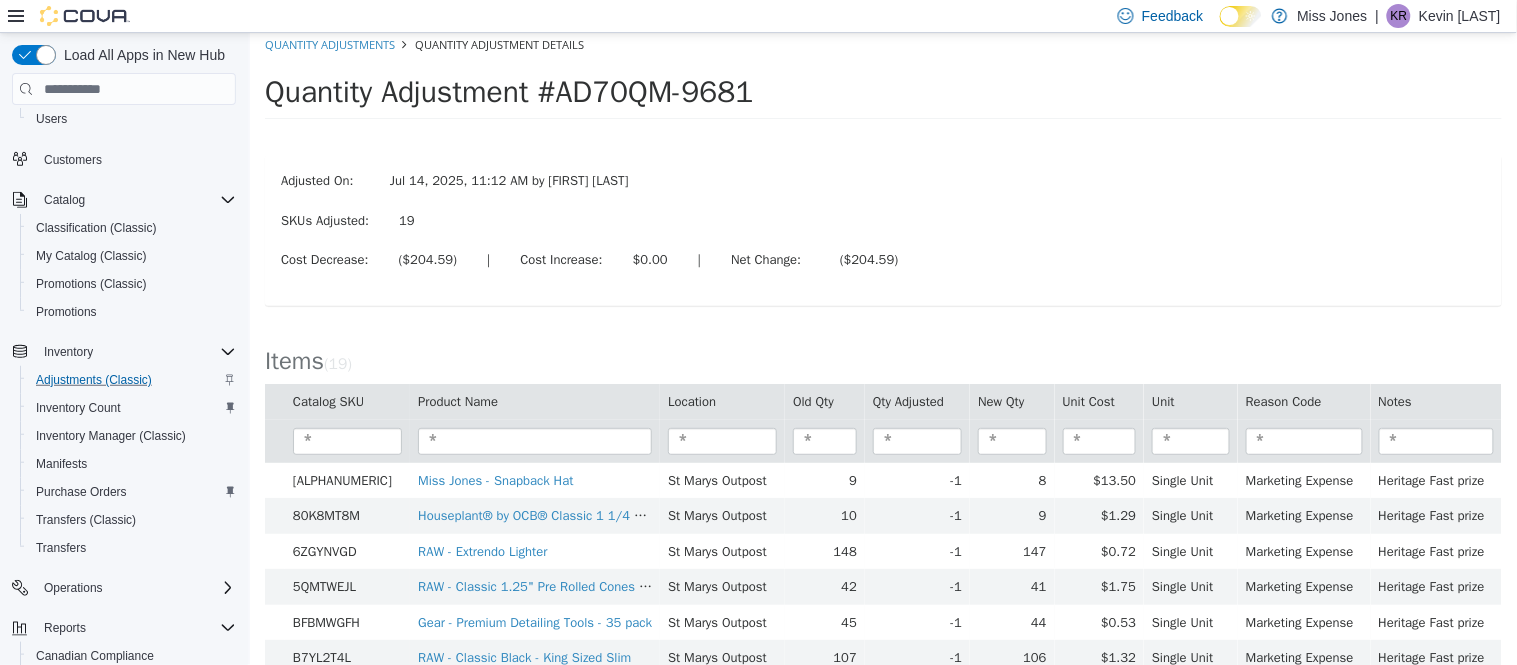 scroll, scrollTop: 0, scrollLeft: 0, axis: both 